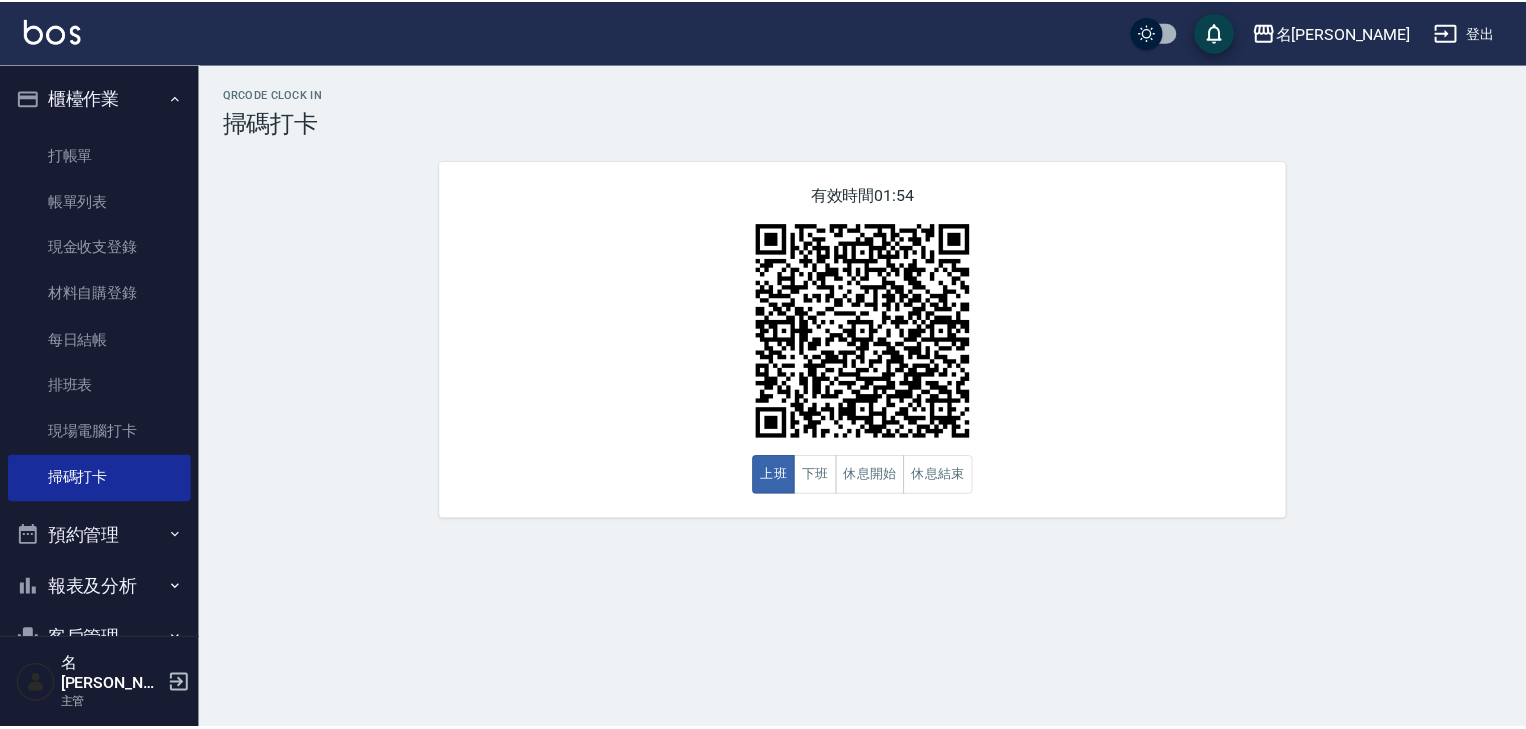 scroll, scrollTop: 0, scrollLeft: 0, axis: both 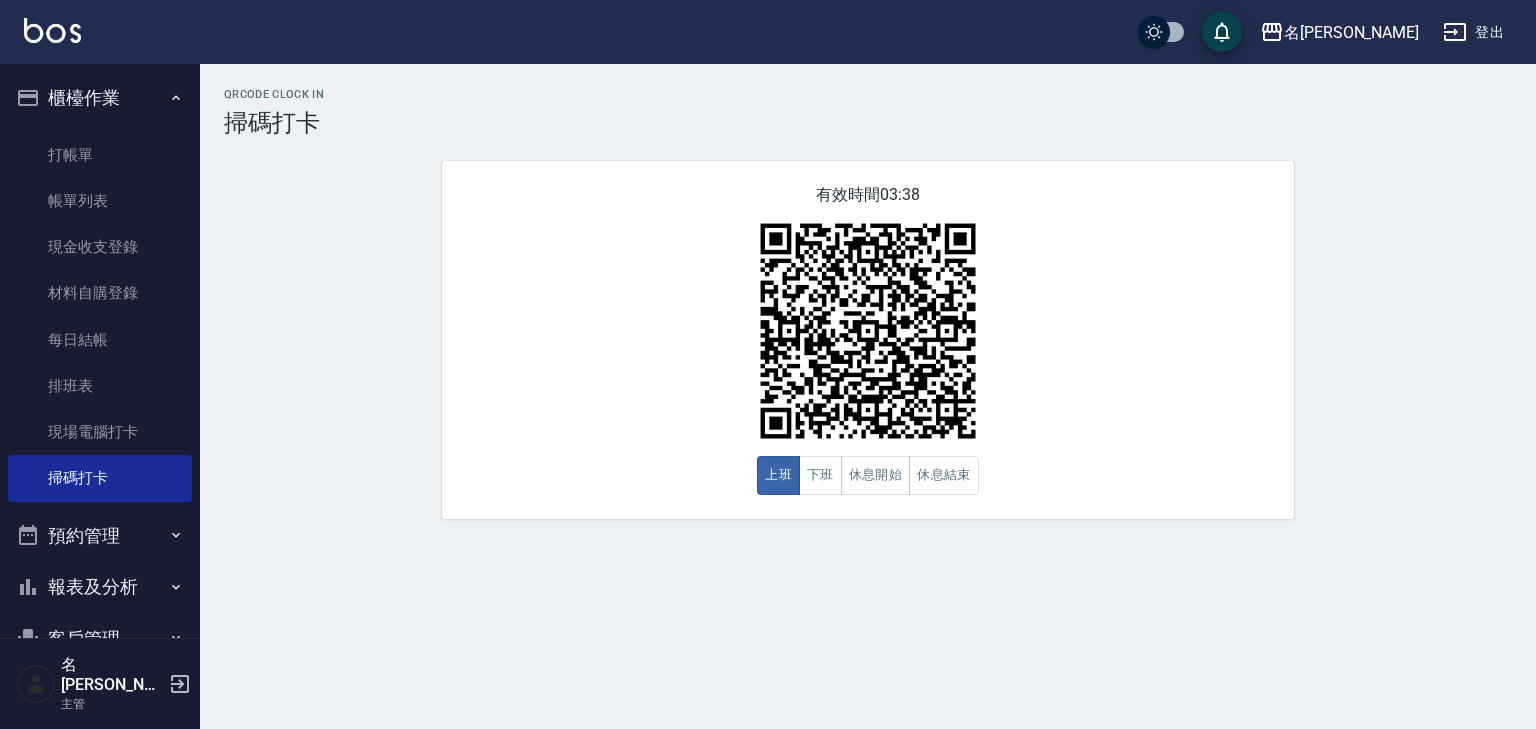 click at bounding box center (52, 30) 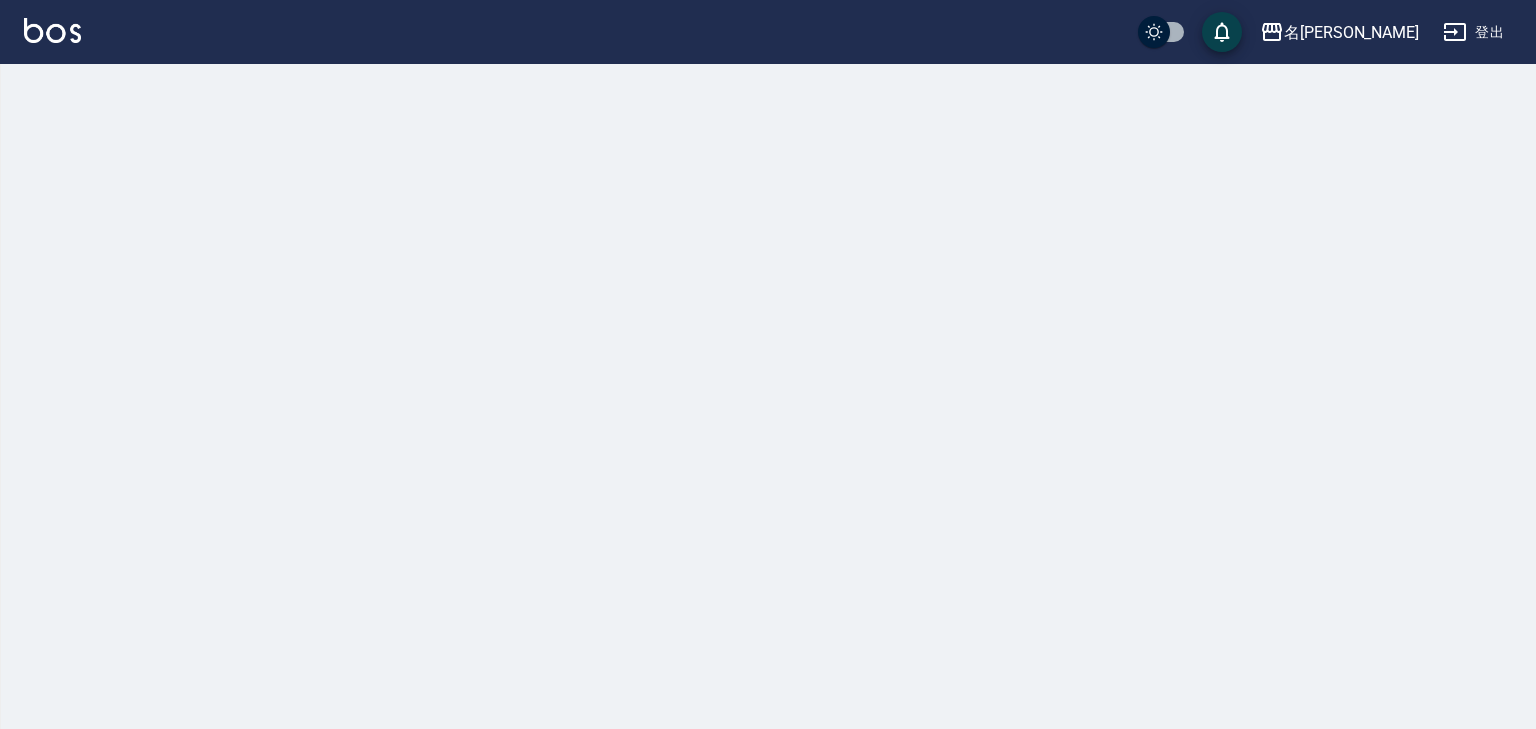 click at bounding box center (52, 30) 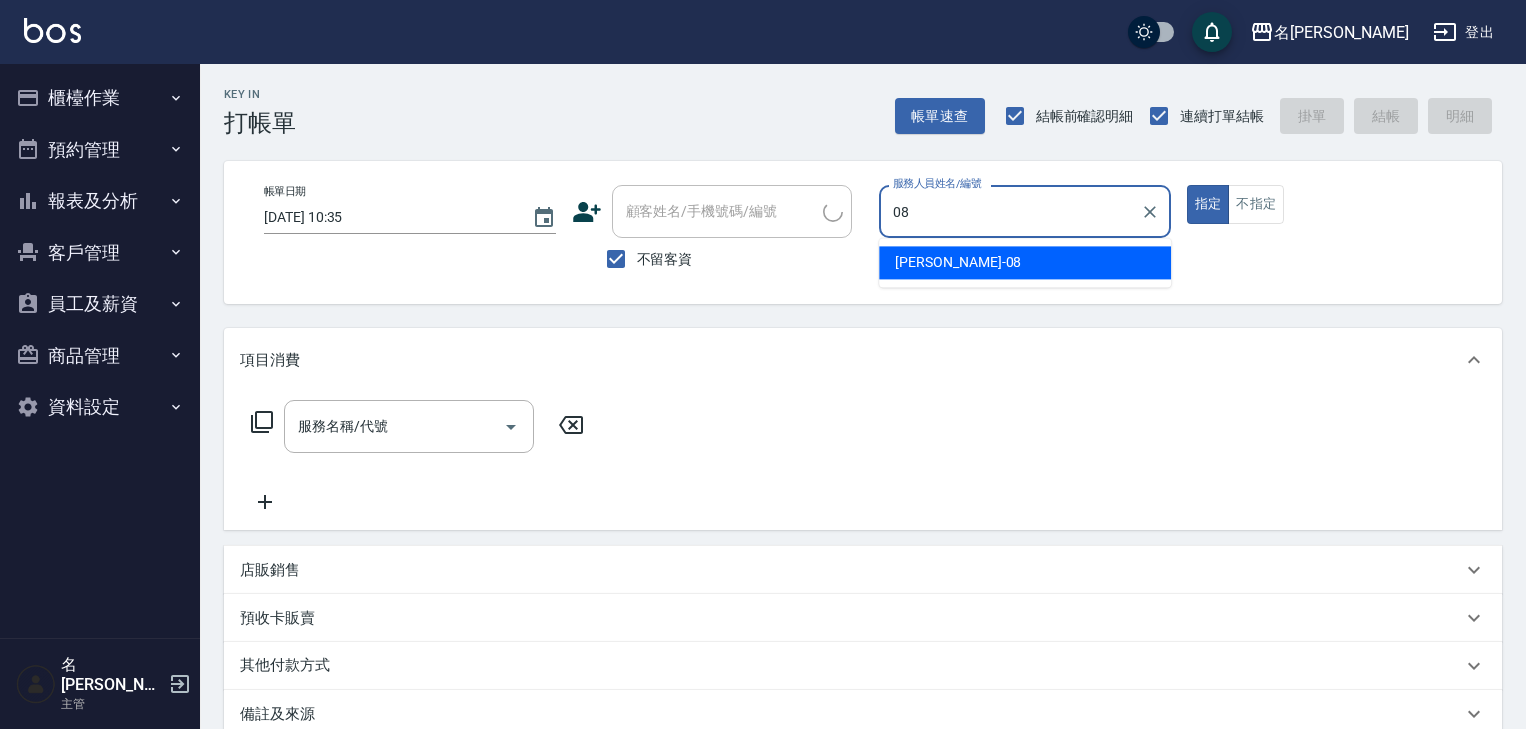 scroll, scrollTop: 0, scrollLeft: 0, axis: both 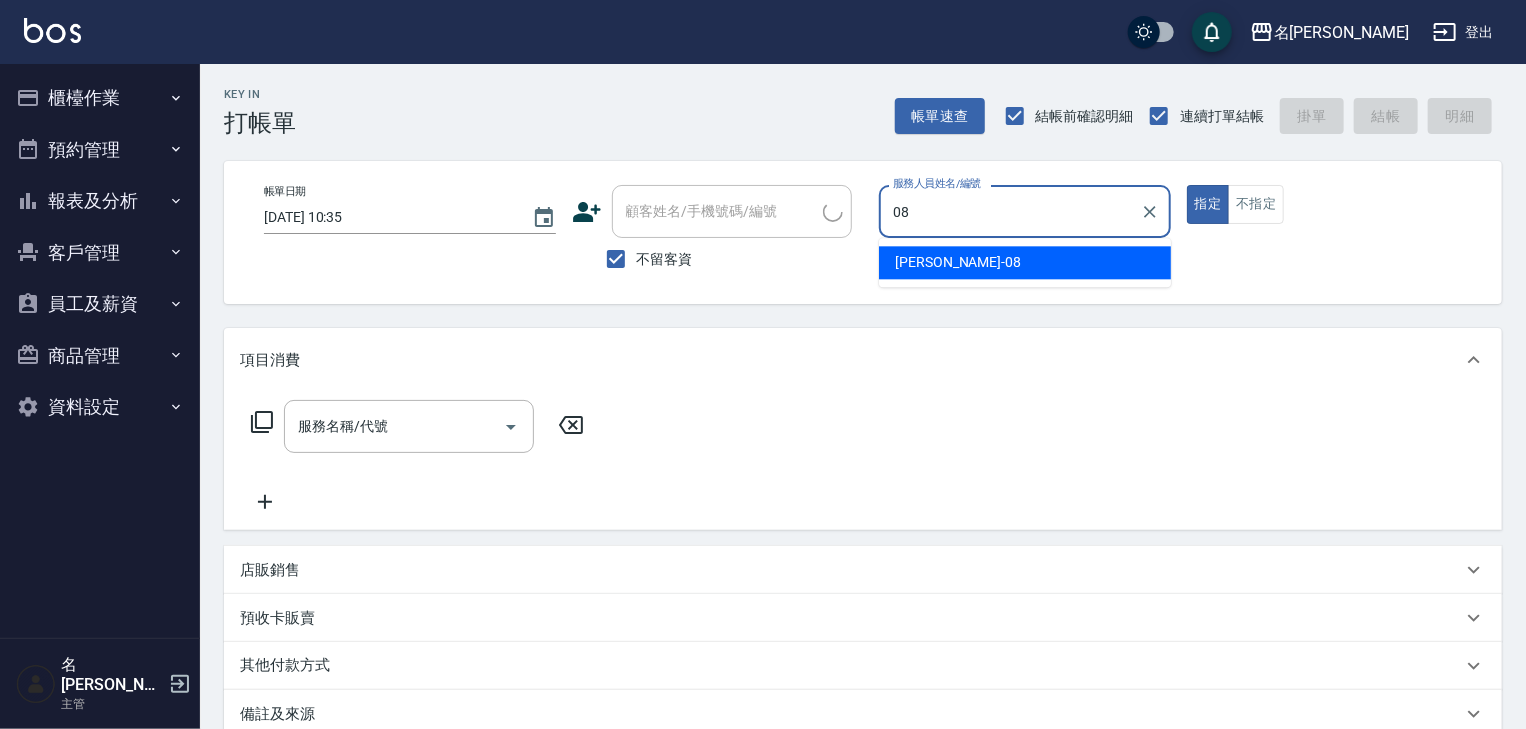 type on "[PERSON_NAME]-08" 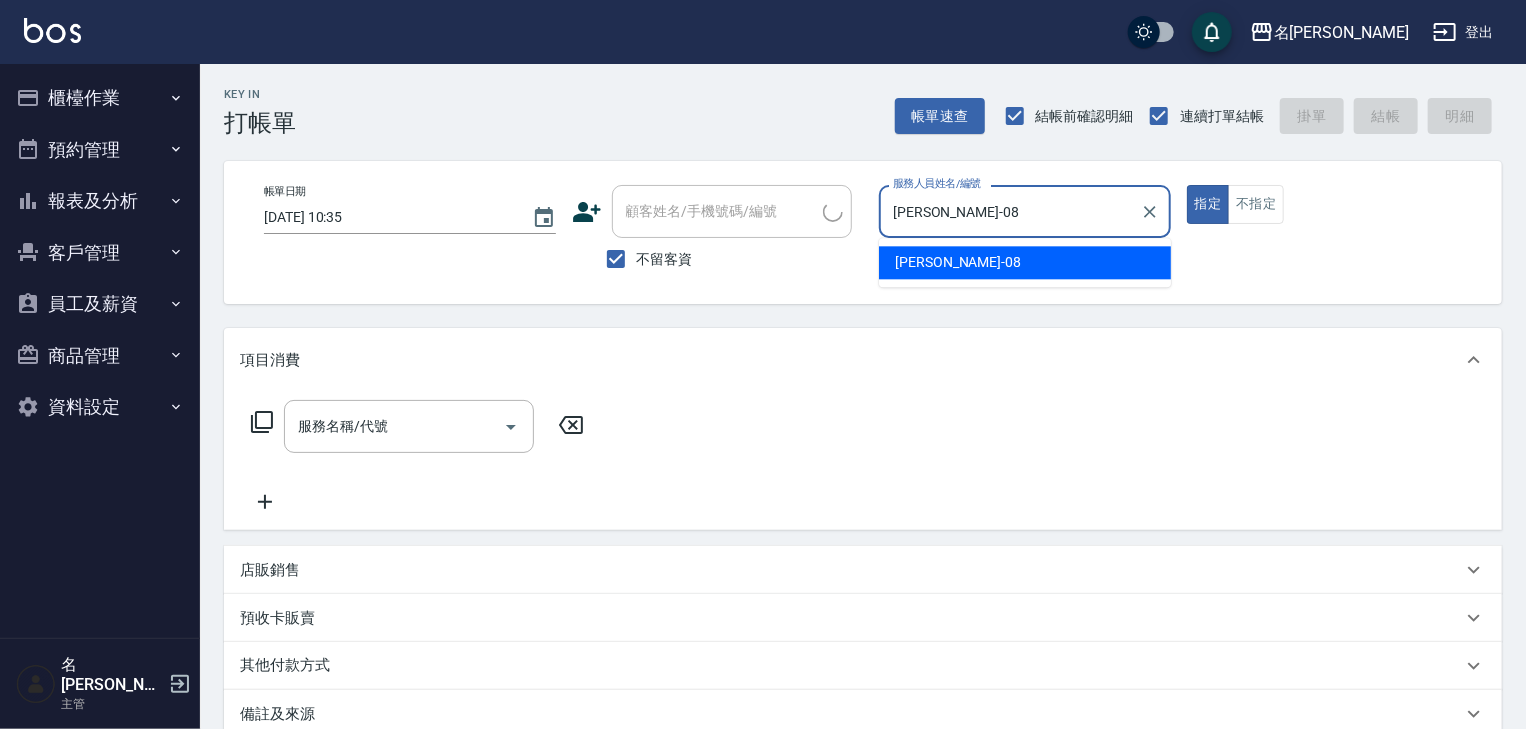 type on "true" 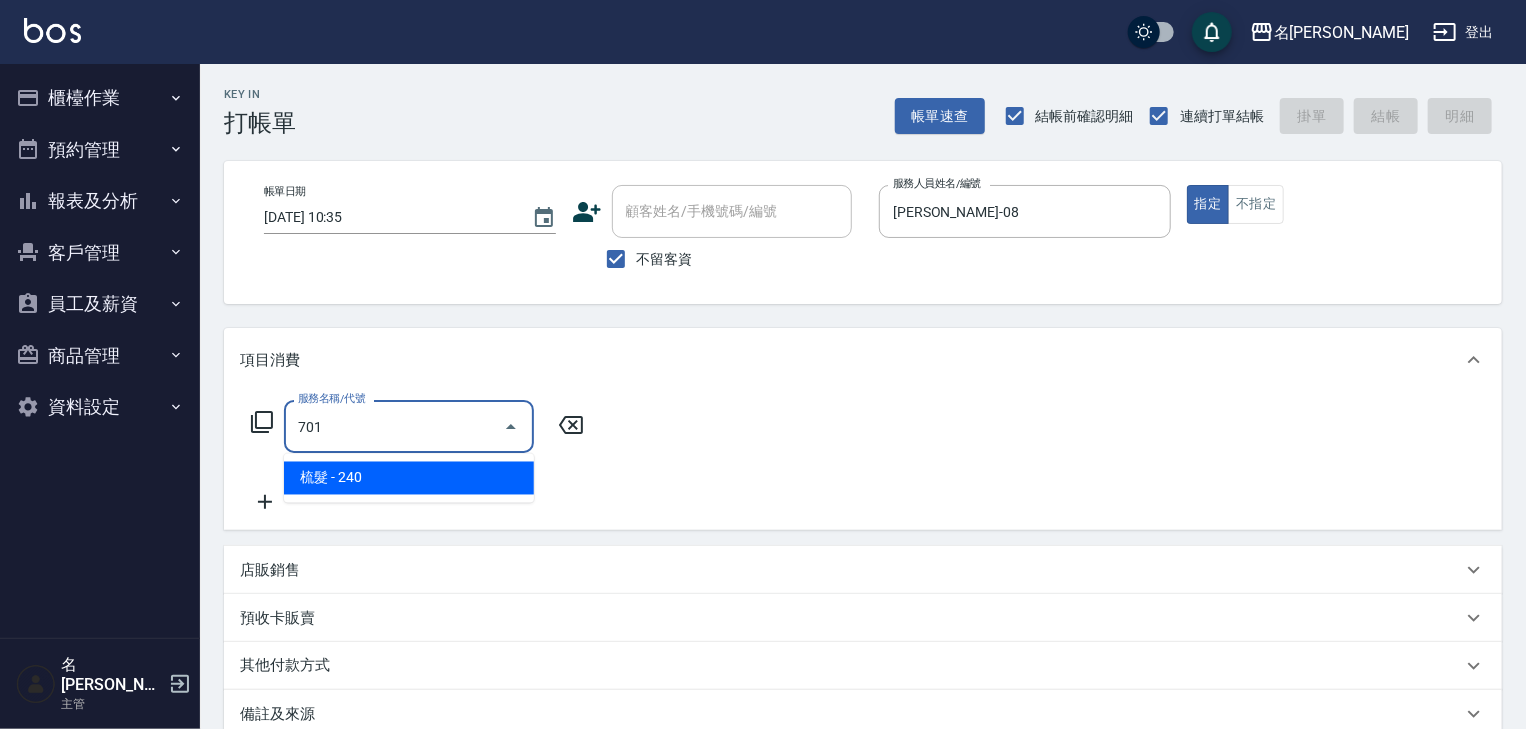 type on "梳髮(701)" 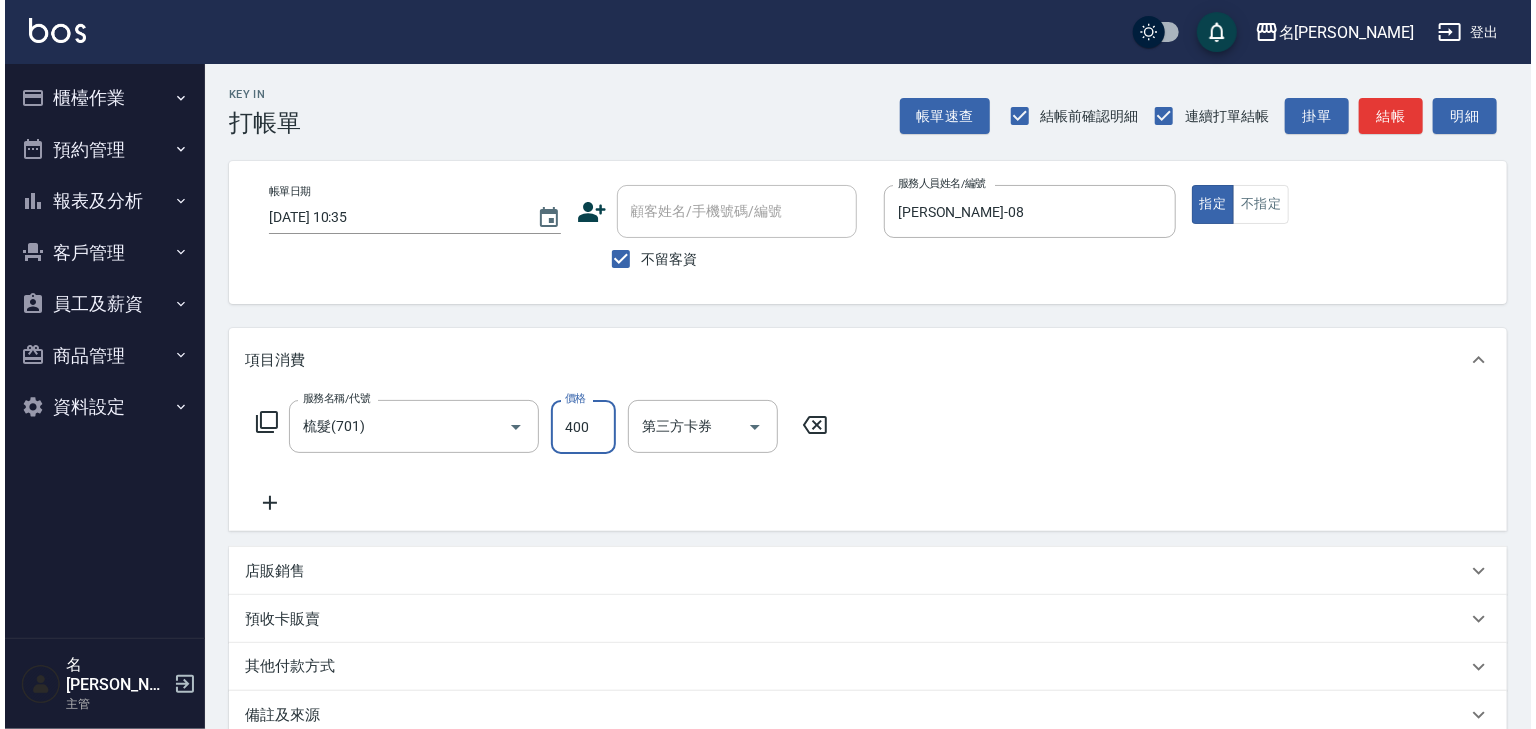 scroll, scrollTop: 234, scrollLeft: 0, axis: vertical 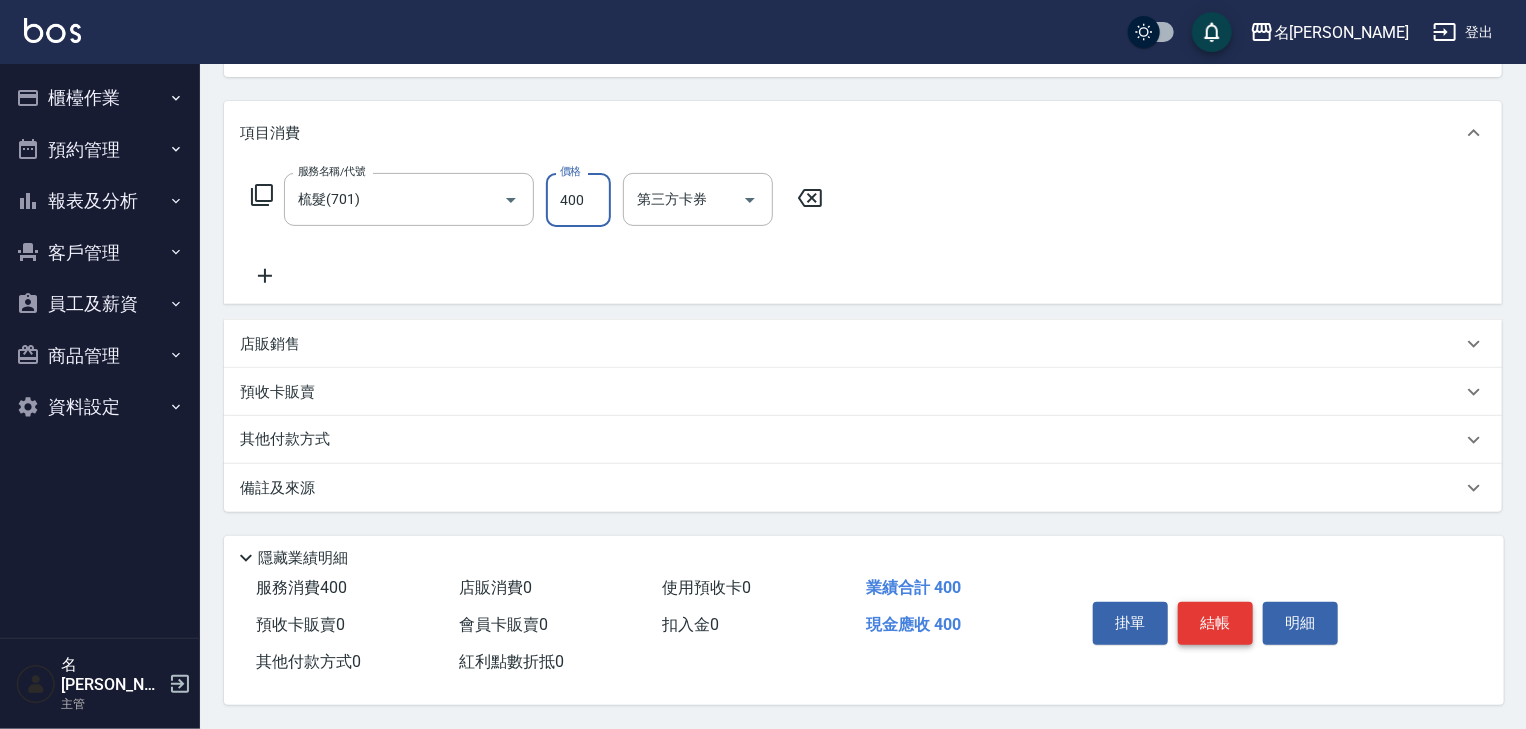 type on "400" 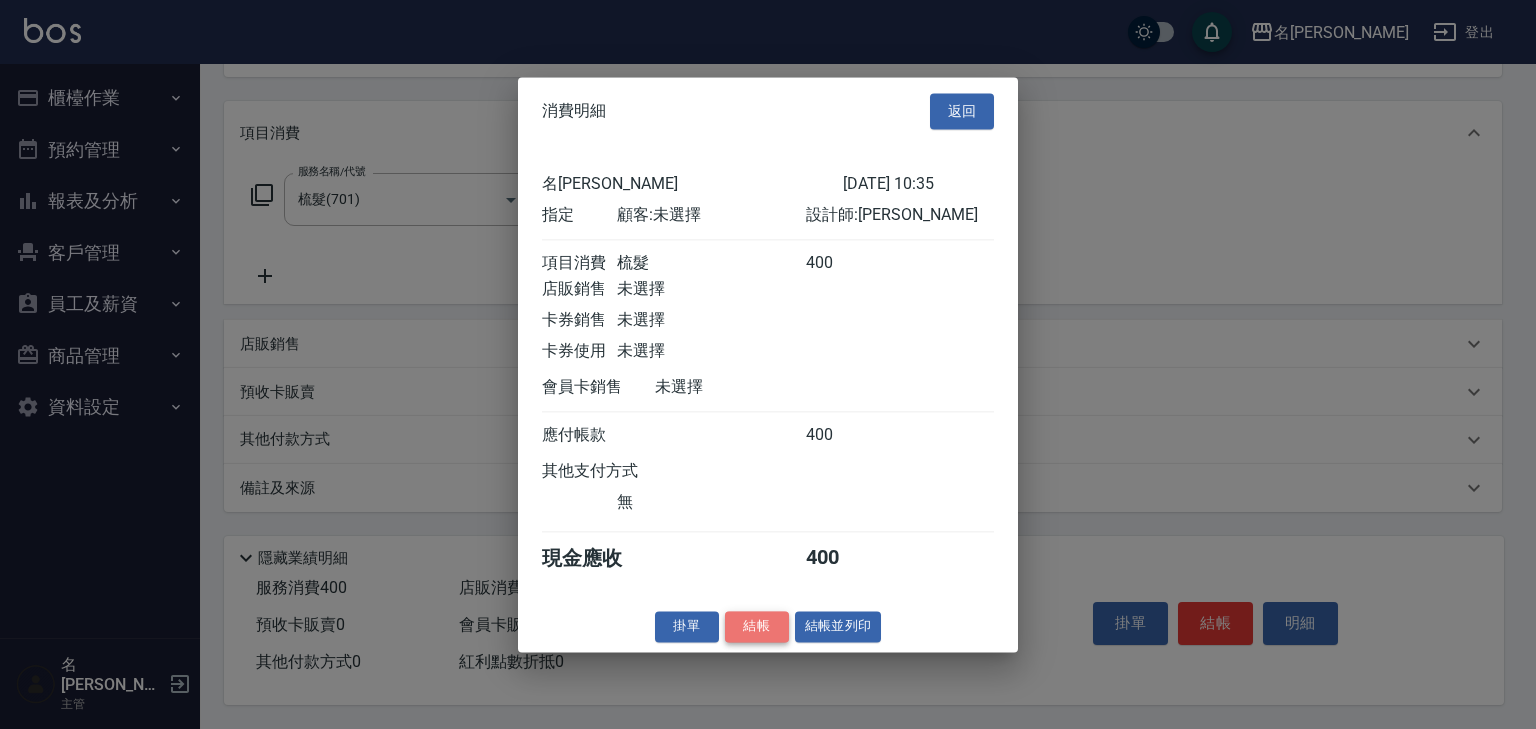click on "結帳" at bounding box center [757, 626] 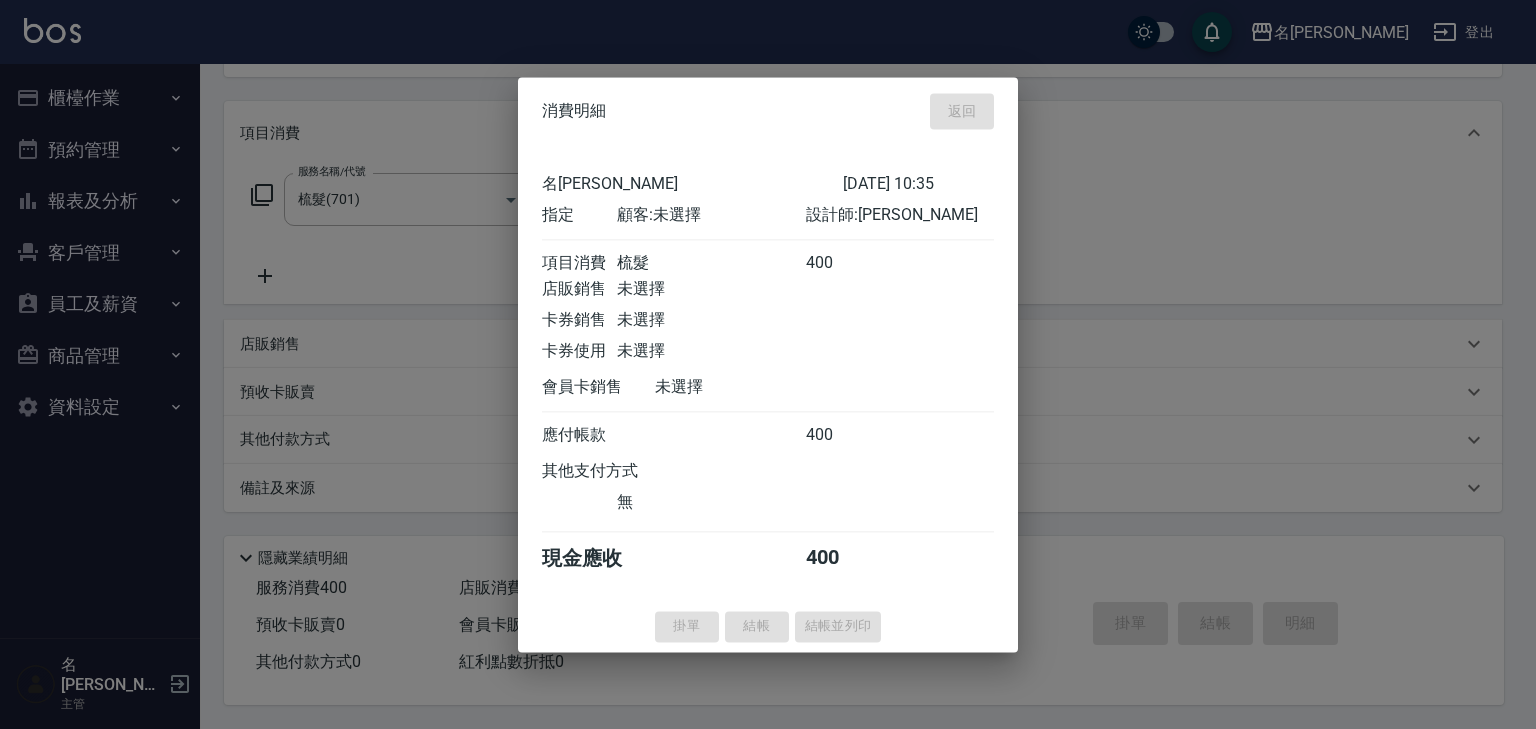 type on "[DATE] 10:36" 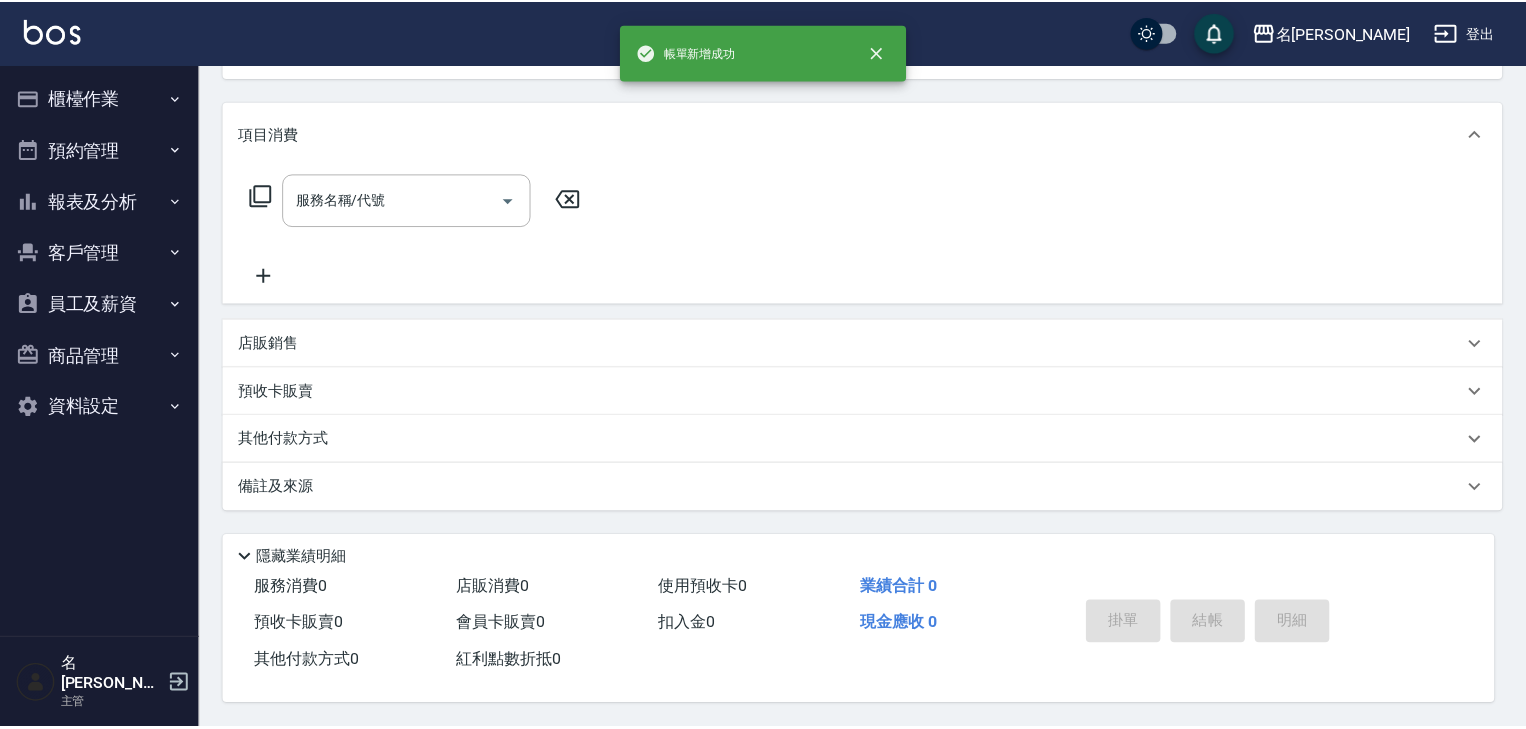 scroll, scrollTop: 0, scrollLeft: 0, axis: both 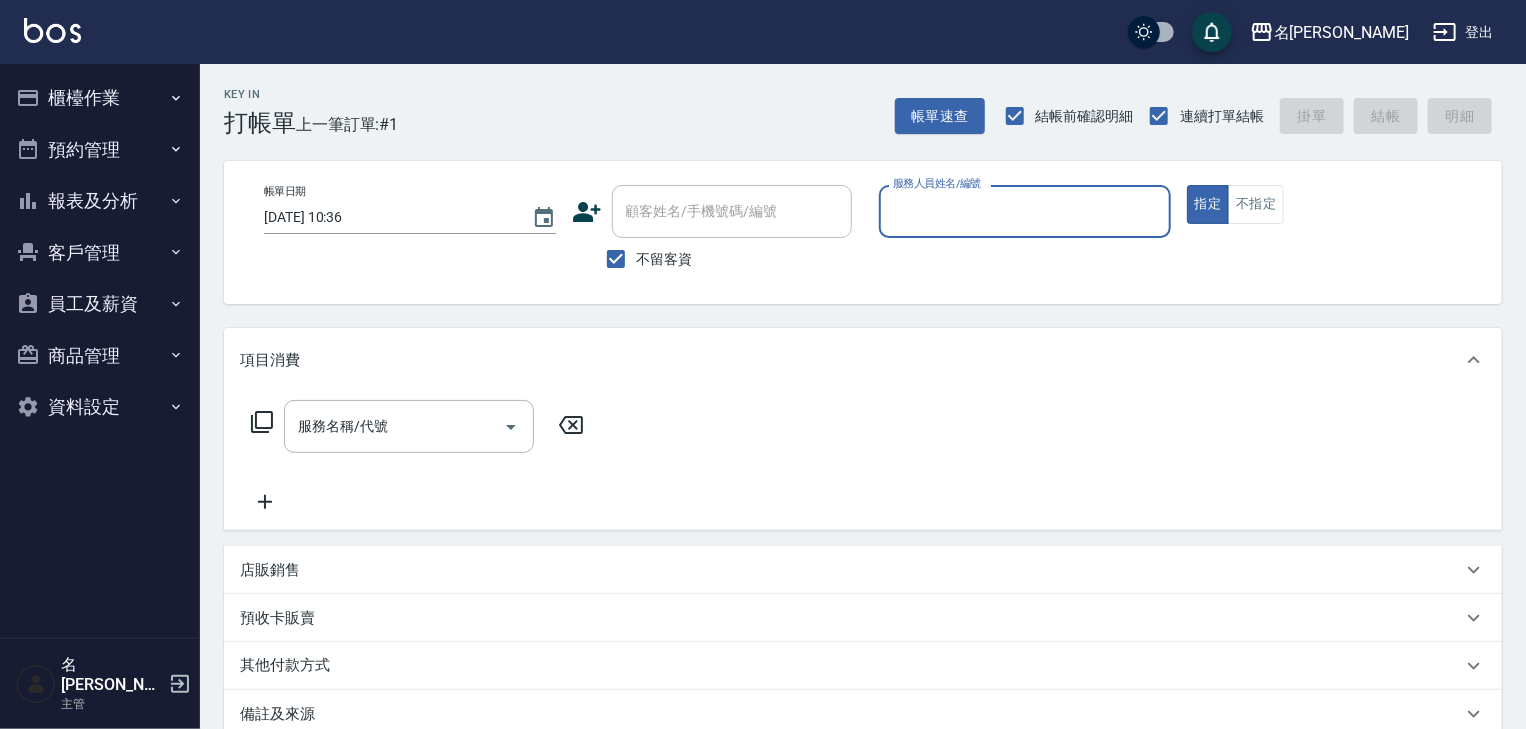 click on "櫃檯作業 打帳單 帳單列表 現金收支登錄 材料自購登錄 每日結帳 排班表 現場電腦打卡 掃碼打卡 預約管理 預約管理 單日預約紀錄 單週預約紀錄 報表及分析 報表目錄 店家日報表 店家排行榜 互助日報表 互助排行榜 互助點數明細 設計師日報表 設計師抽成報表 設計師排行榜 店販抽成明細 每日非現金明細 非現金明細對帳單 客戶管理 客戶列表 卡券管理 入金管理 員工及薪資 員工列表 全店打卡記錄 商品管理 商品分類設定 商品列表 資料設定 服務分類設定 服務項目設定 預收卡設定 支付方式設定 第三方卡券設定" at bounding box center [100, 252] 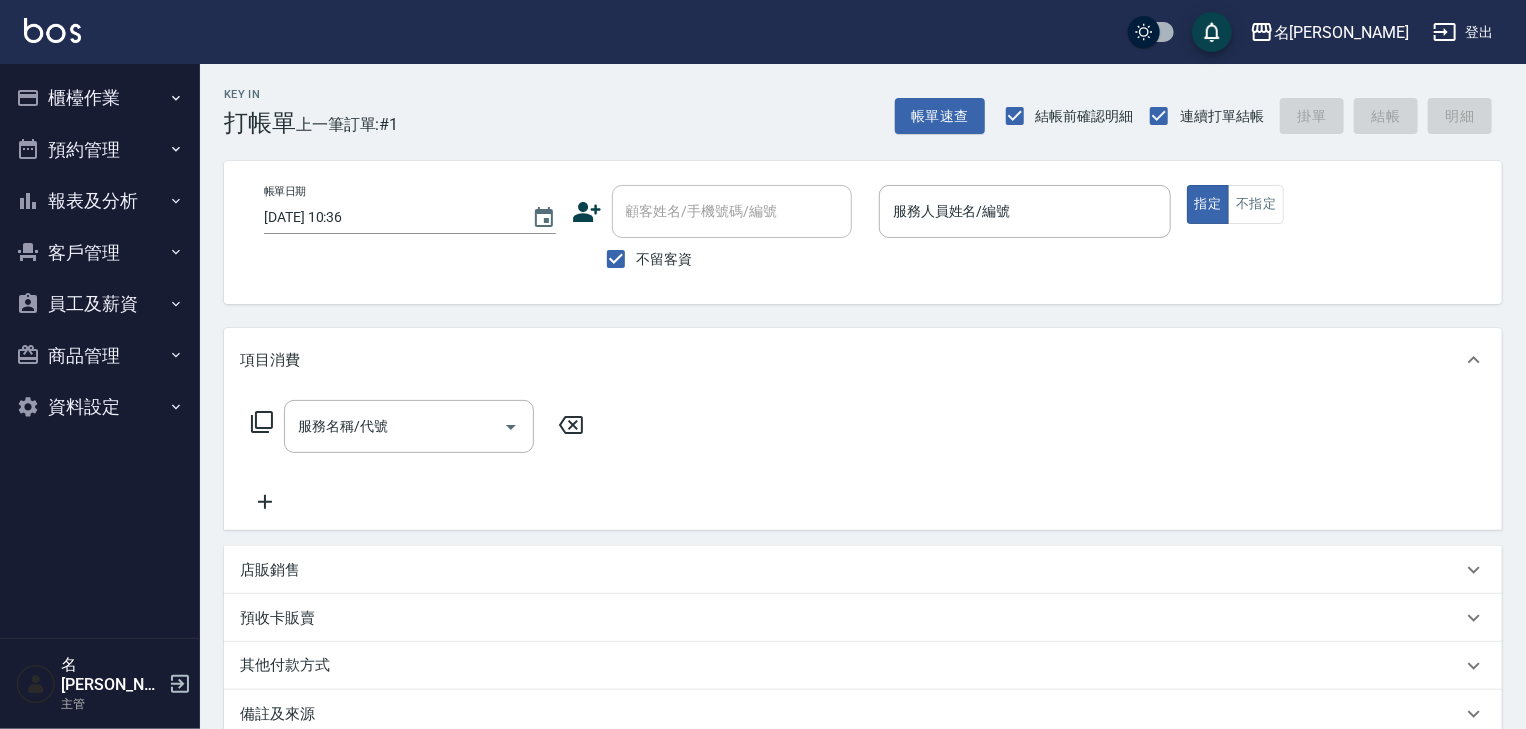 click on "櫃檯作業" at bounding box center (100, 98) 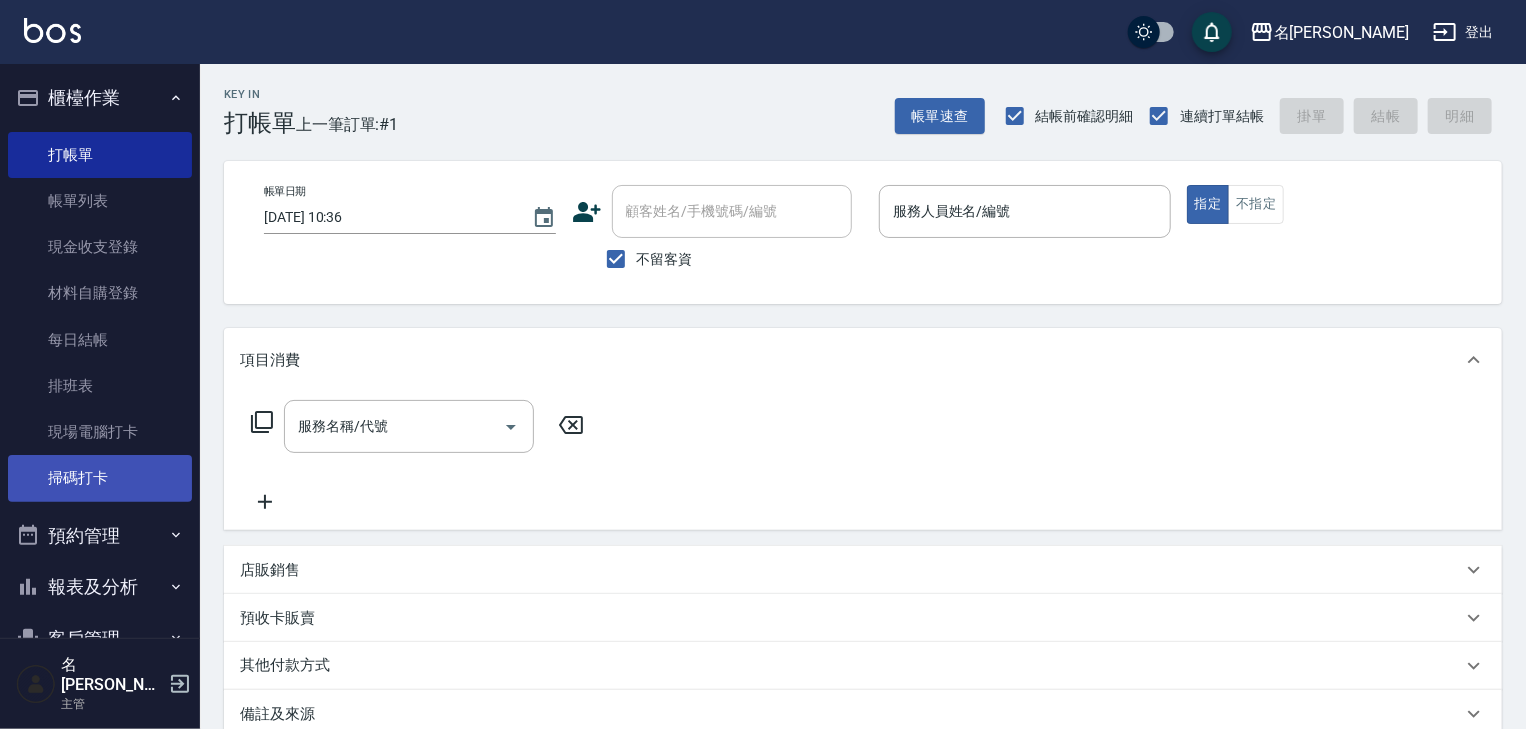 click on "掃碼打卡" at bounding box center (100, 478) 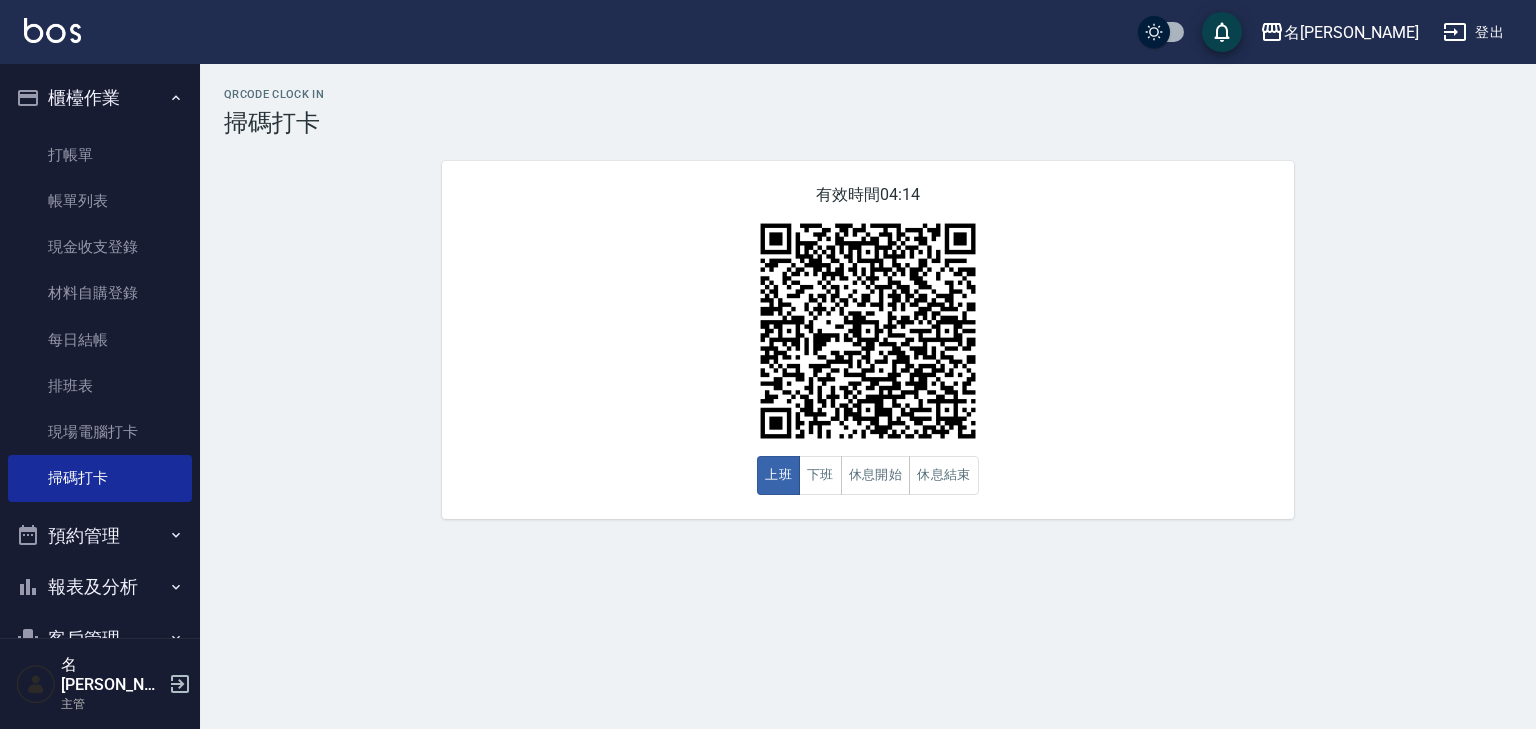click at bounding box center [52, 30] 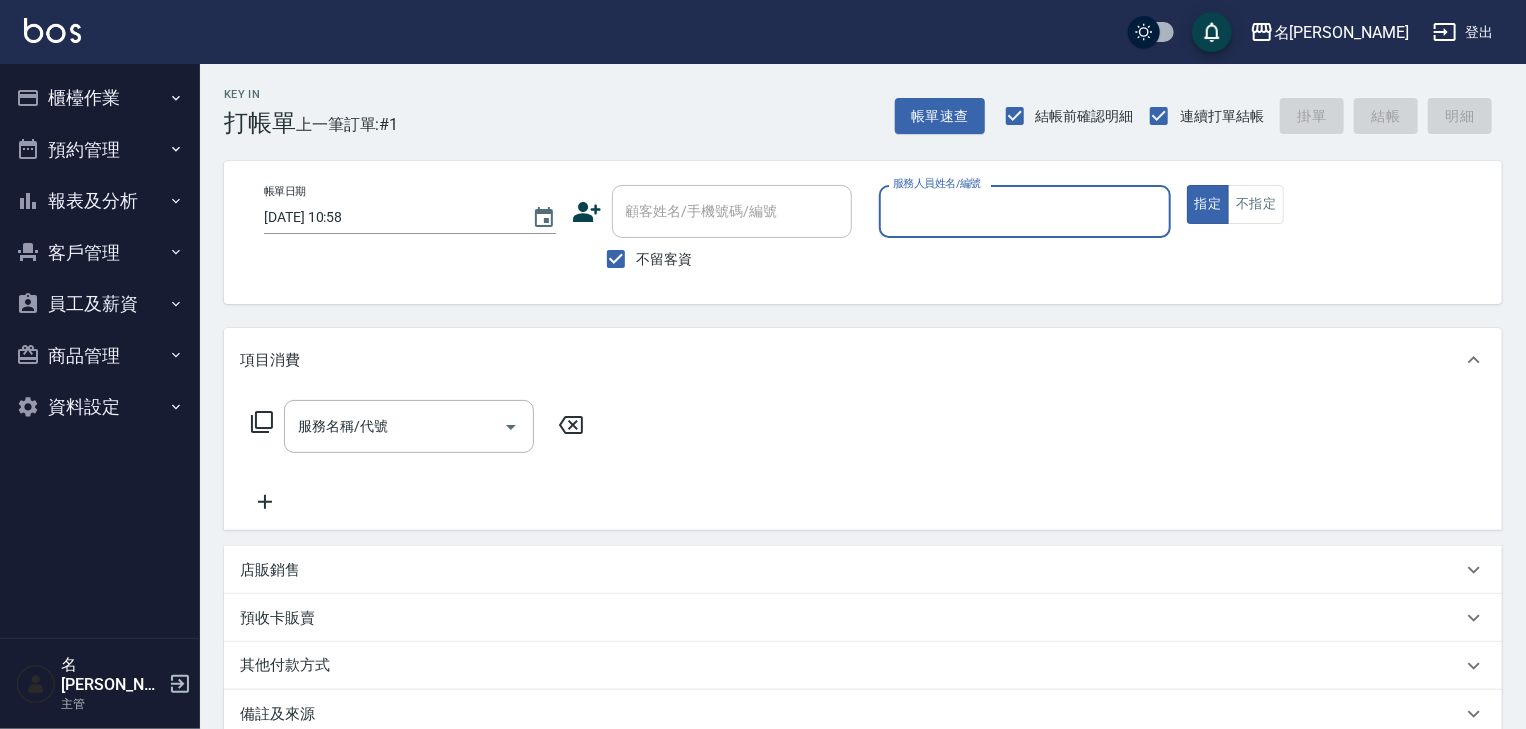 click on "服務人員姓名/編號" at bounding box center (1025, 211) 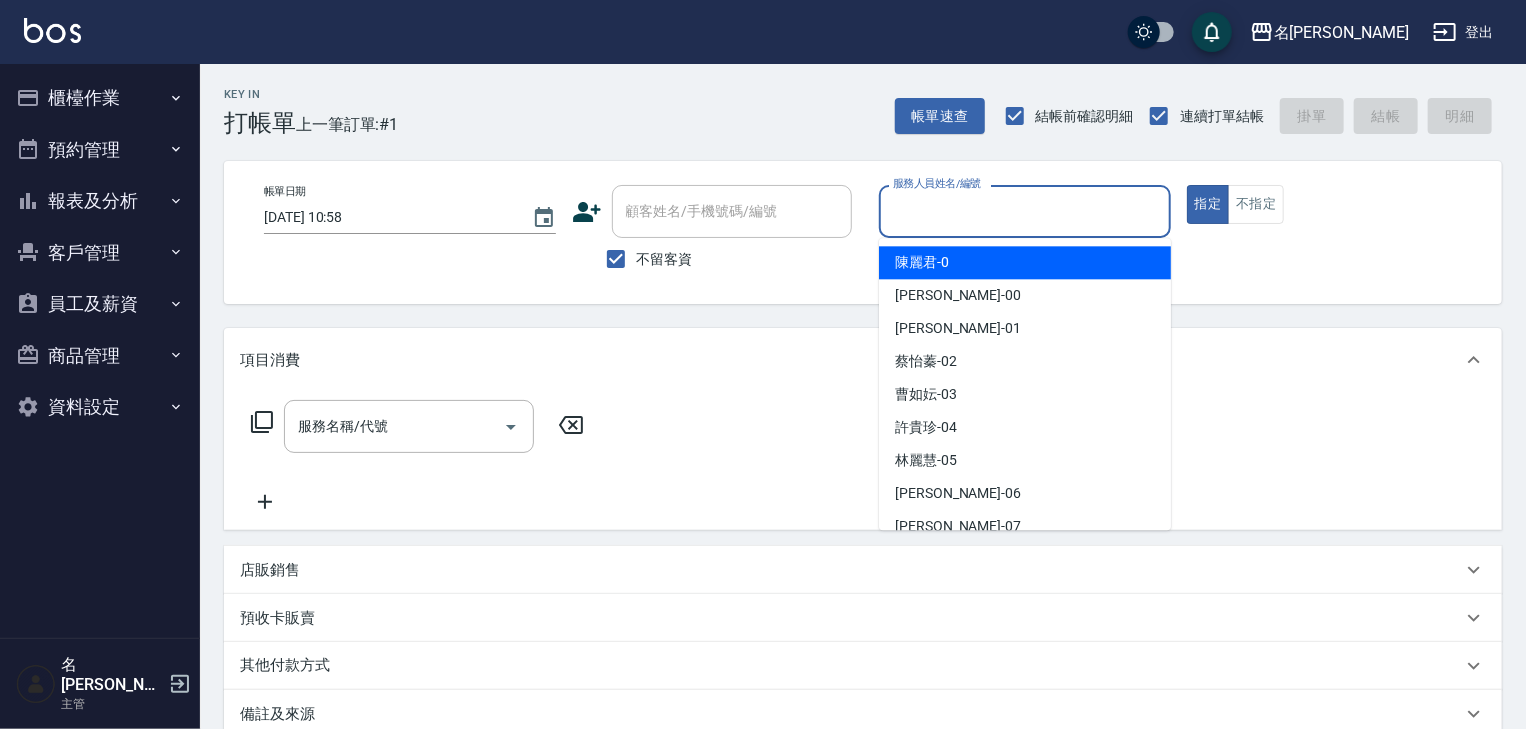 type on "ㄣ" 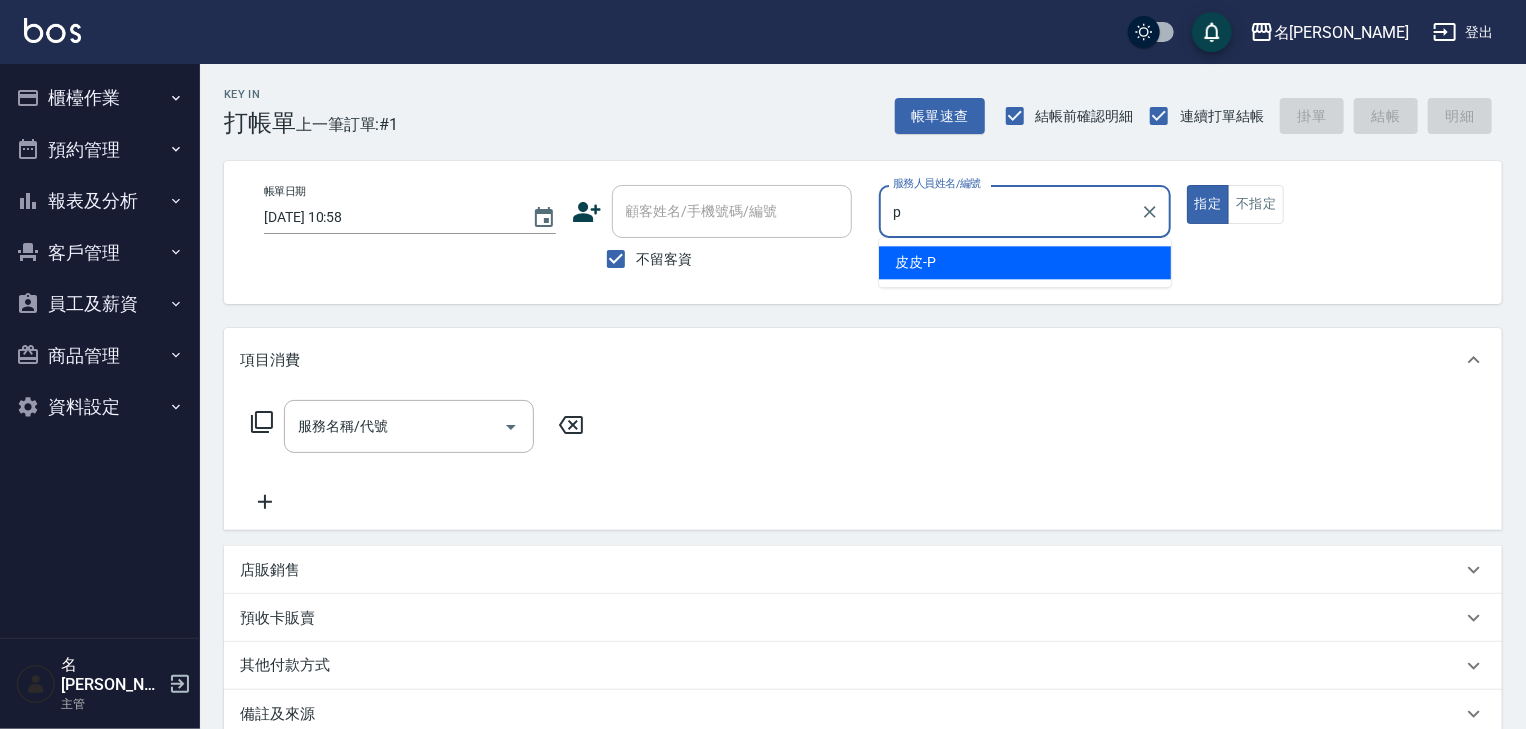 type on "皮皮-P" 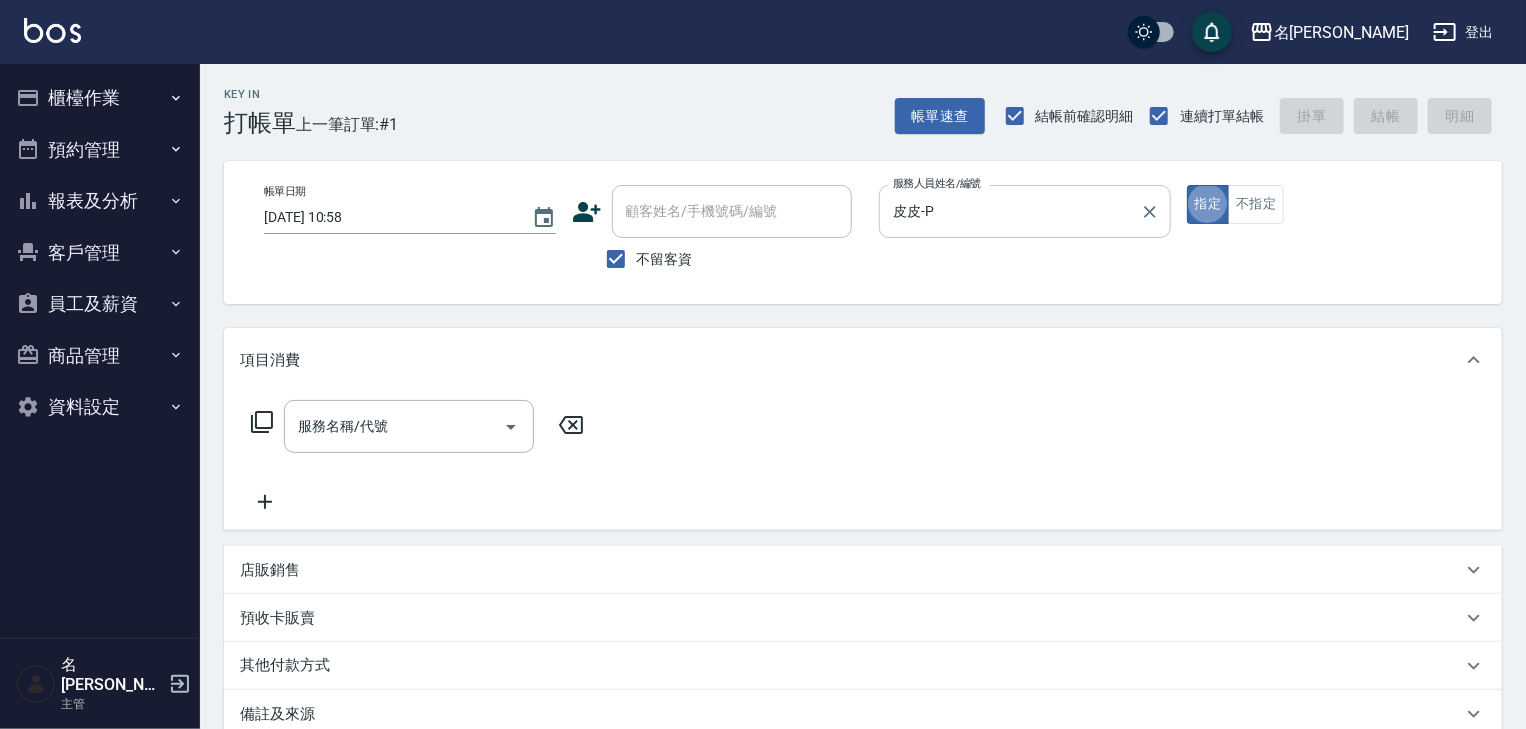 type on "true" 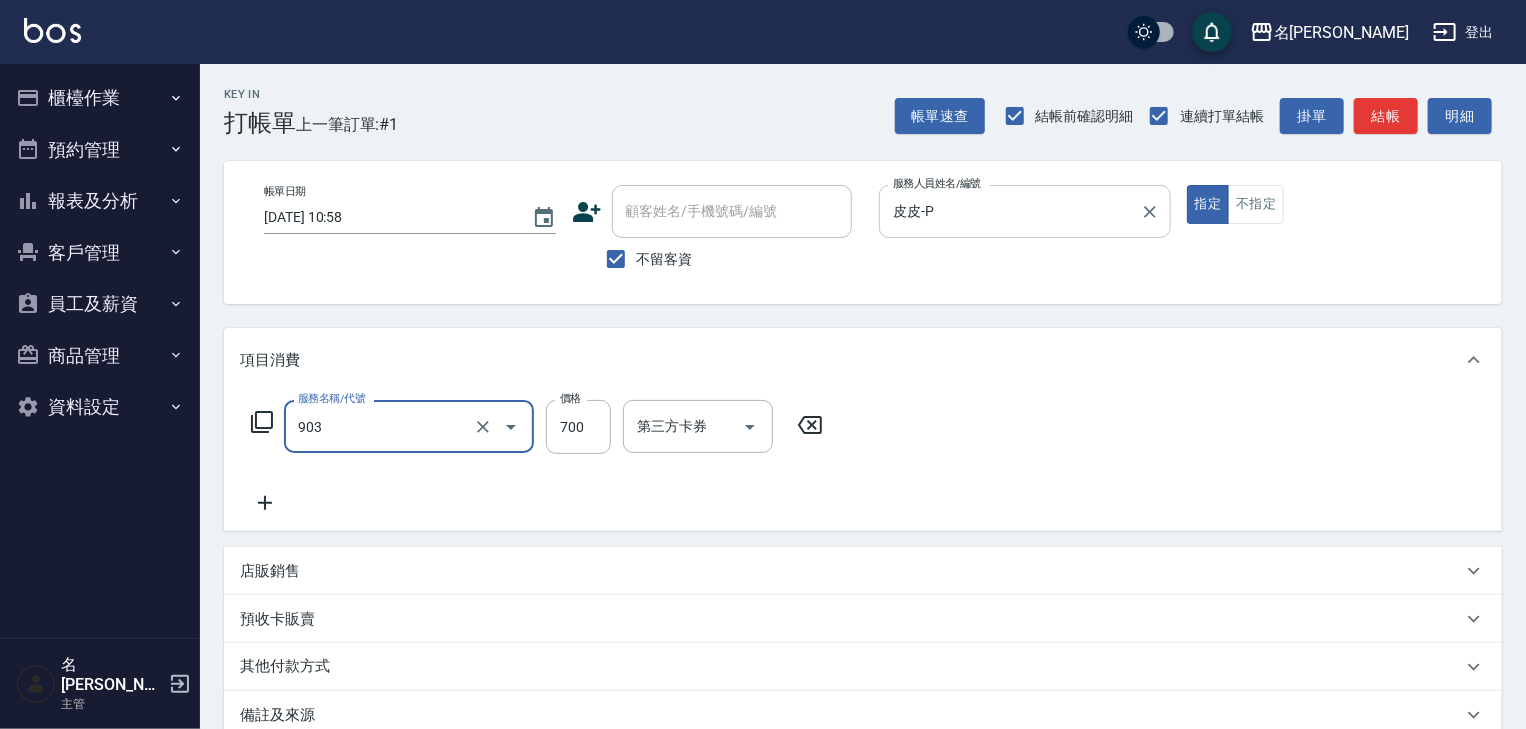 type on "修腳+手(903)" 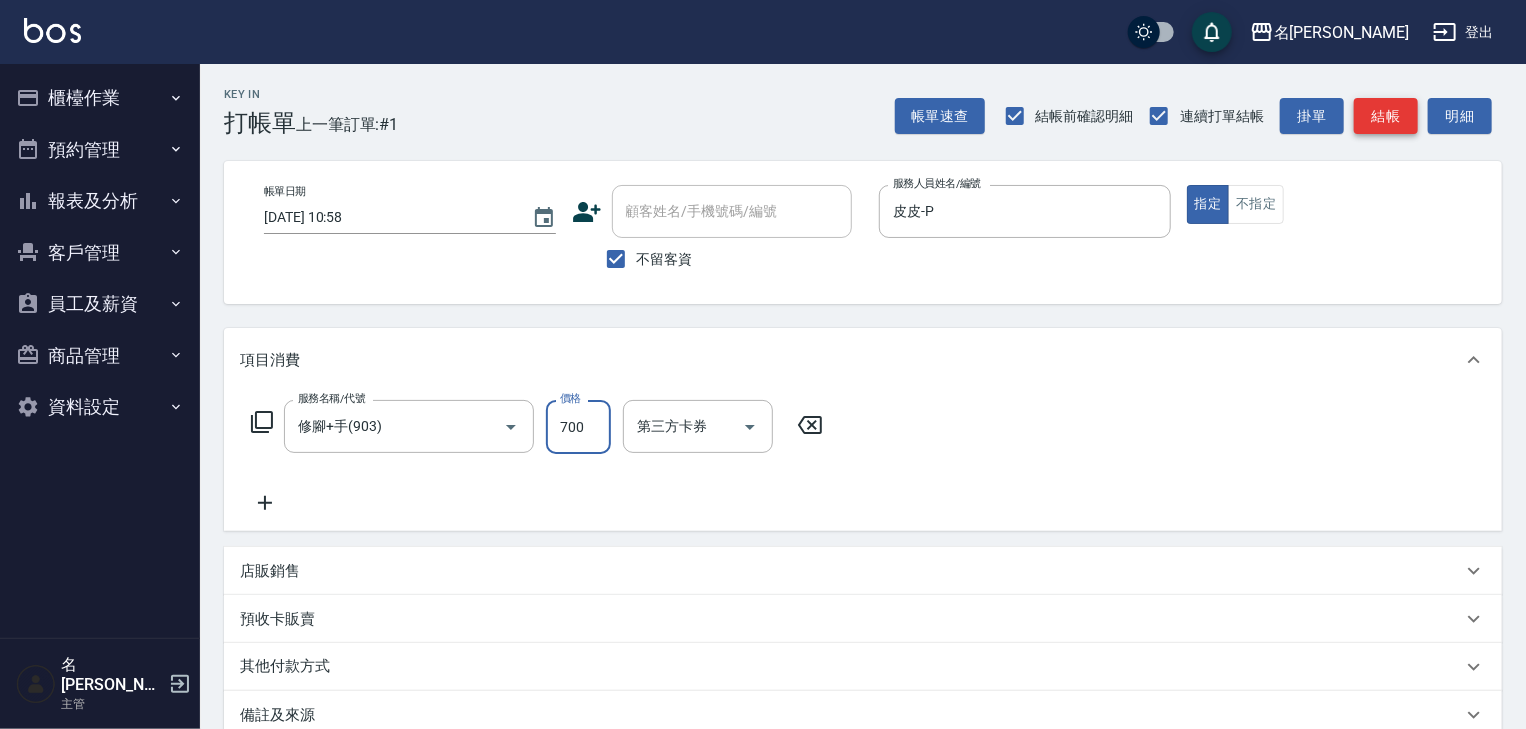 click on "結帳" at bounding box center (1386, 116) 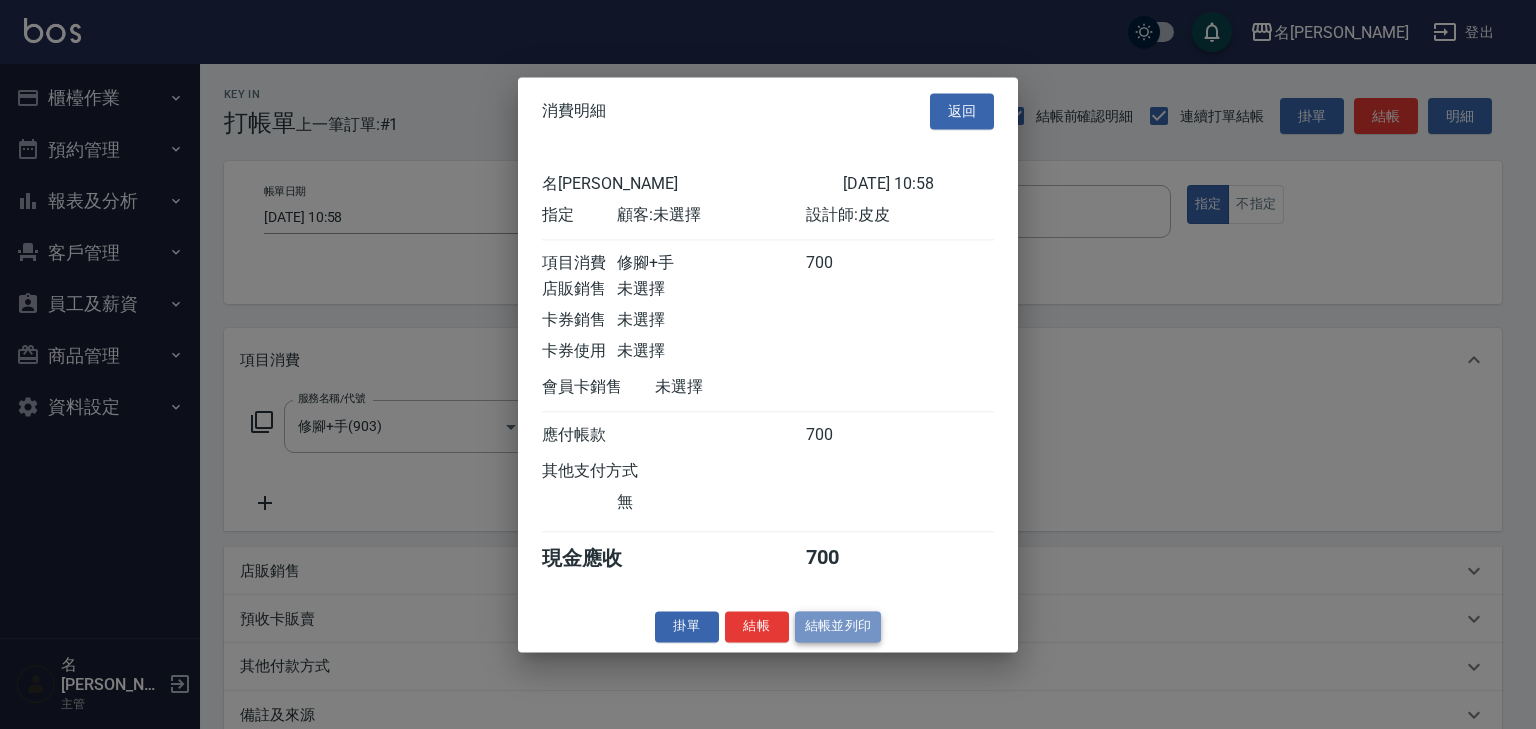 click on "結帳並列印" at bounding box center (838, 626) 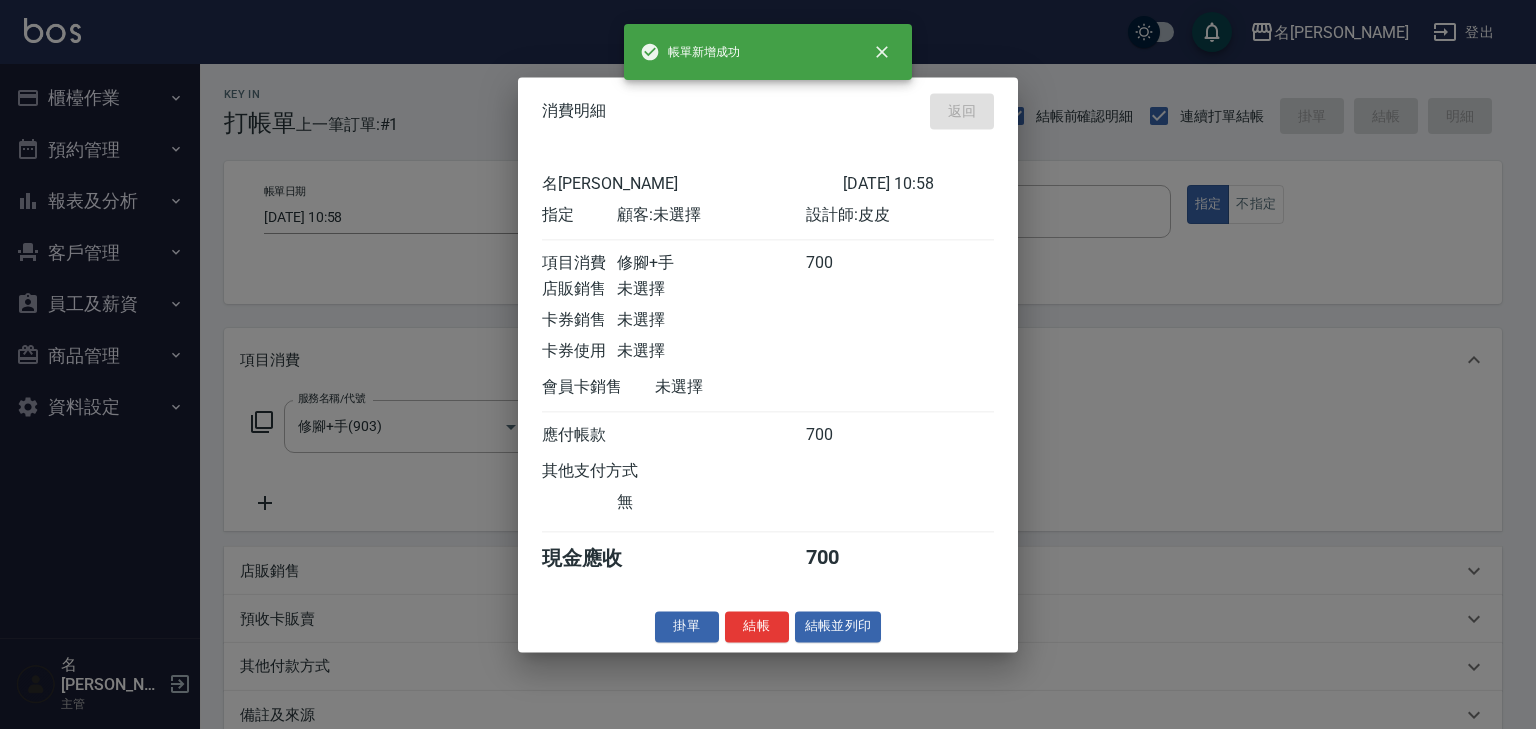 type on "[DATE] 10:59" 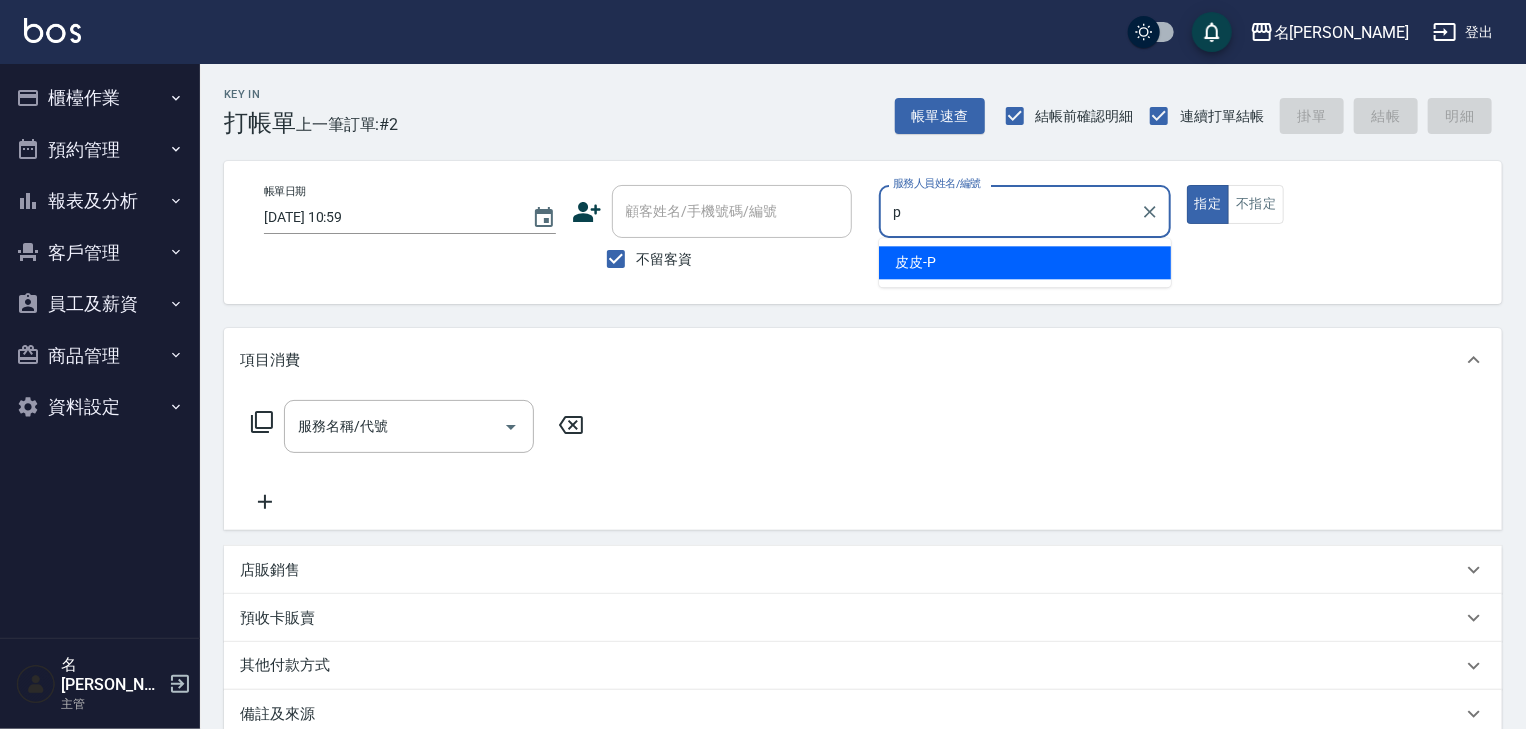 type on "皮皮-P" 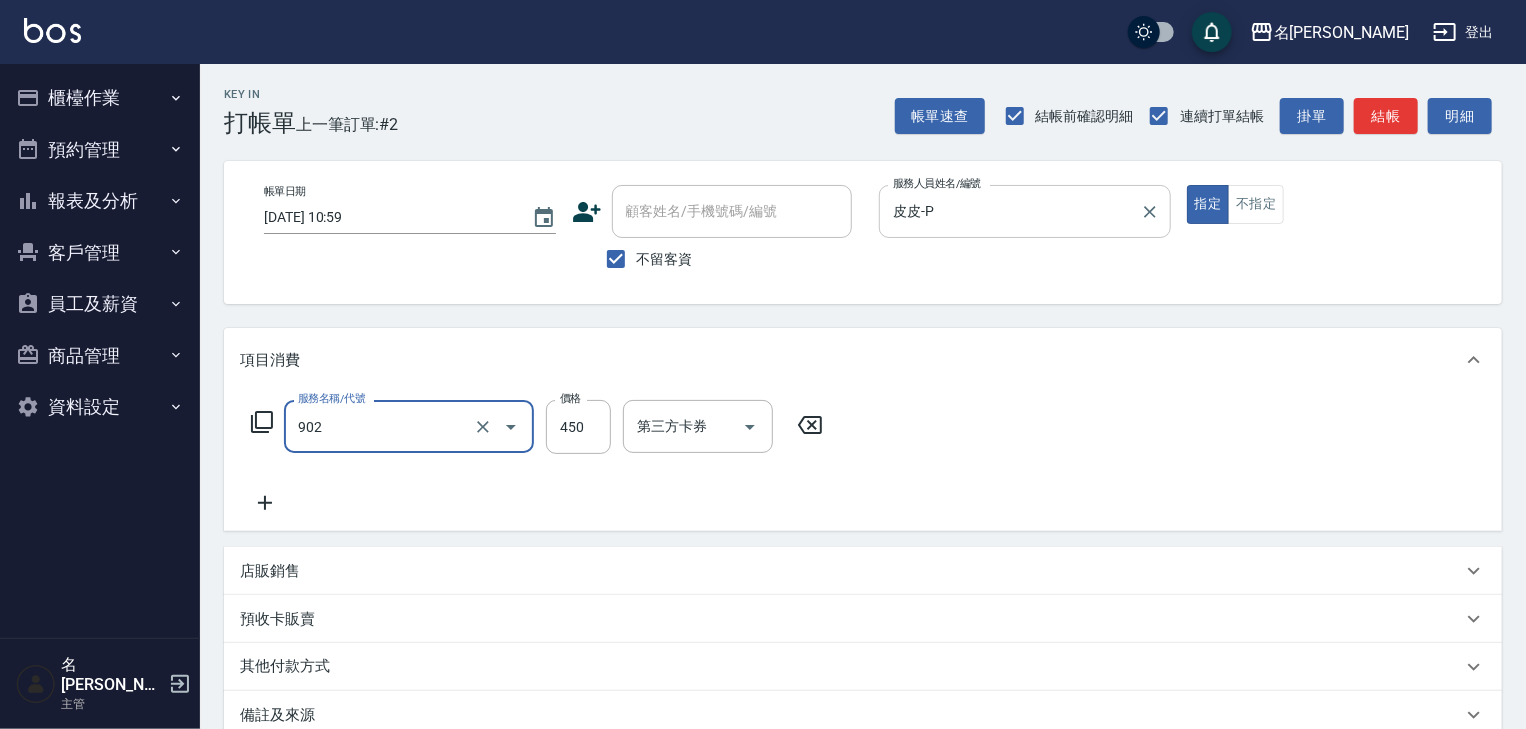 type on "修腳指甲(902)" 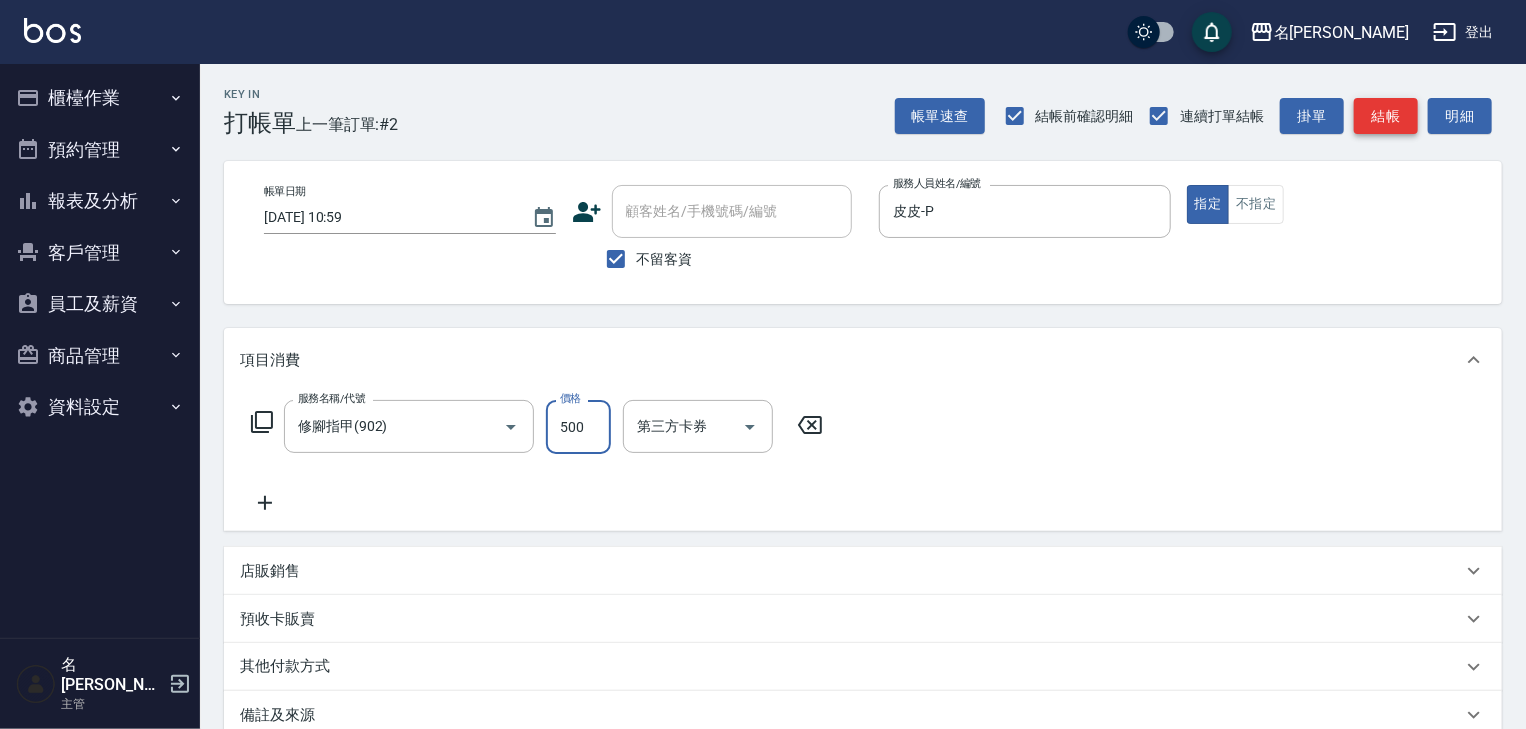 type on "500" 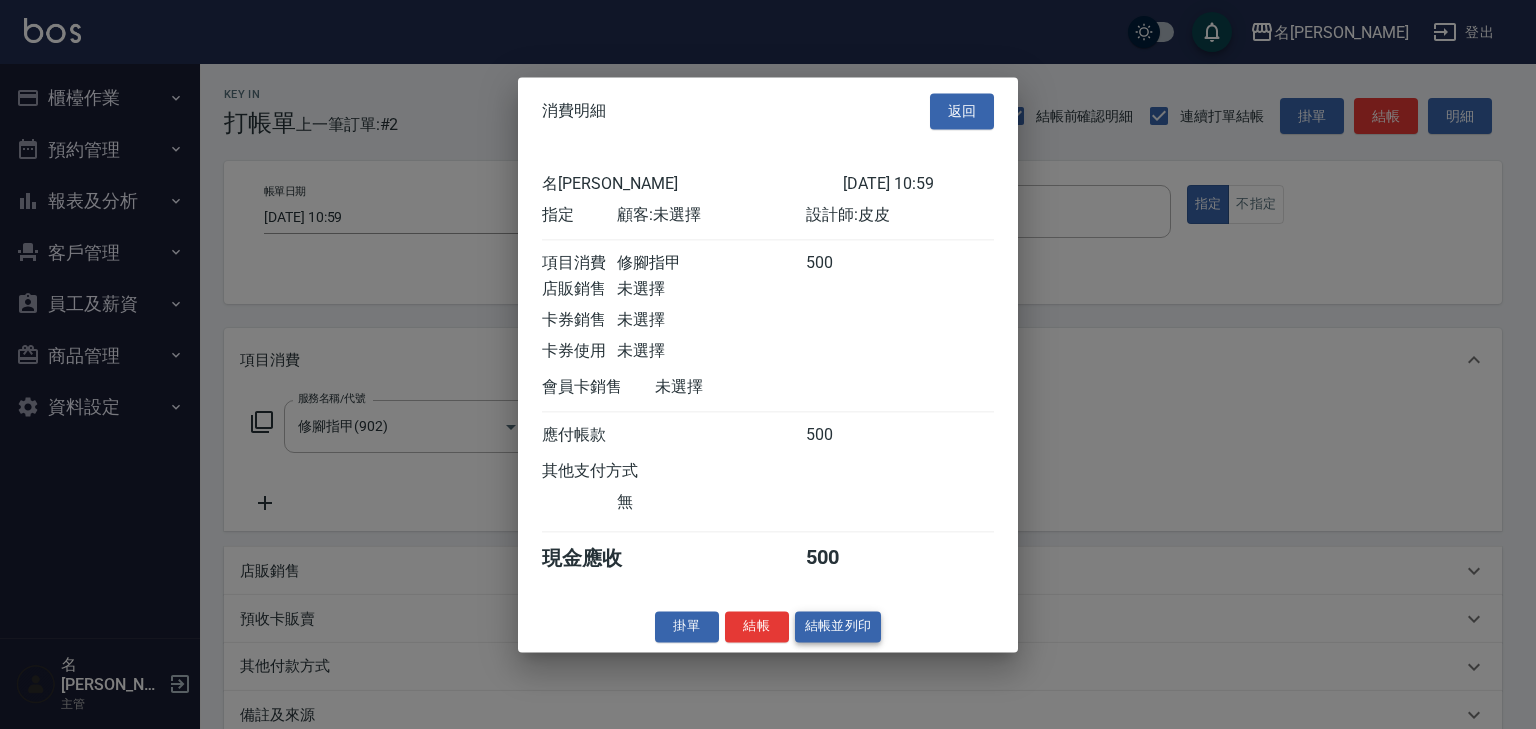 click on "結帳並列印" at bounding box center (838, 626) 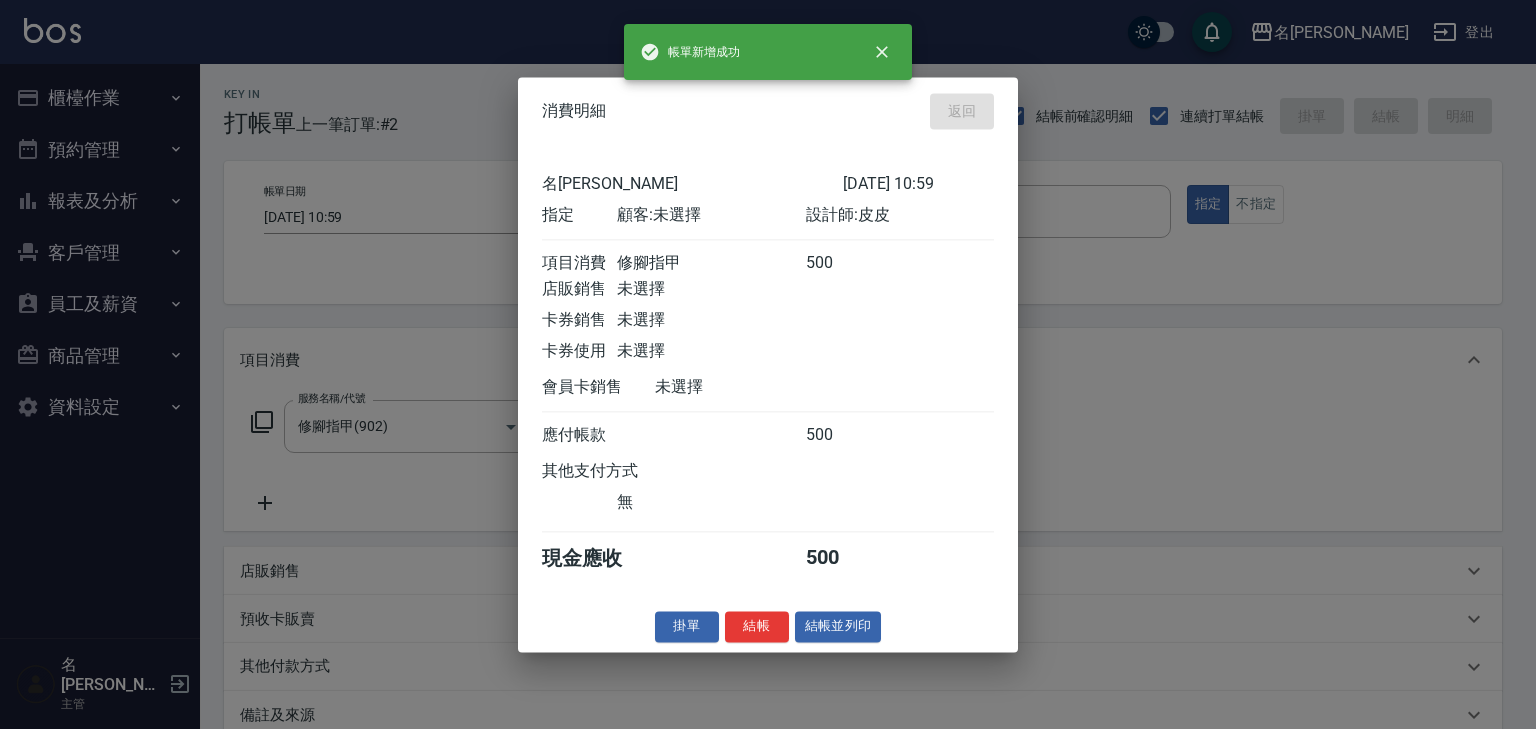 type 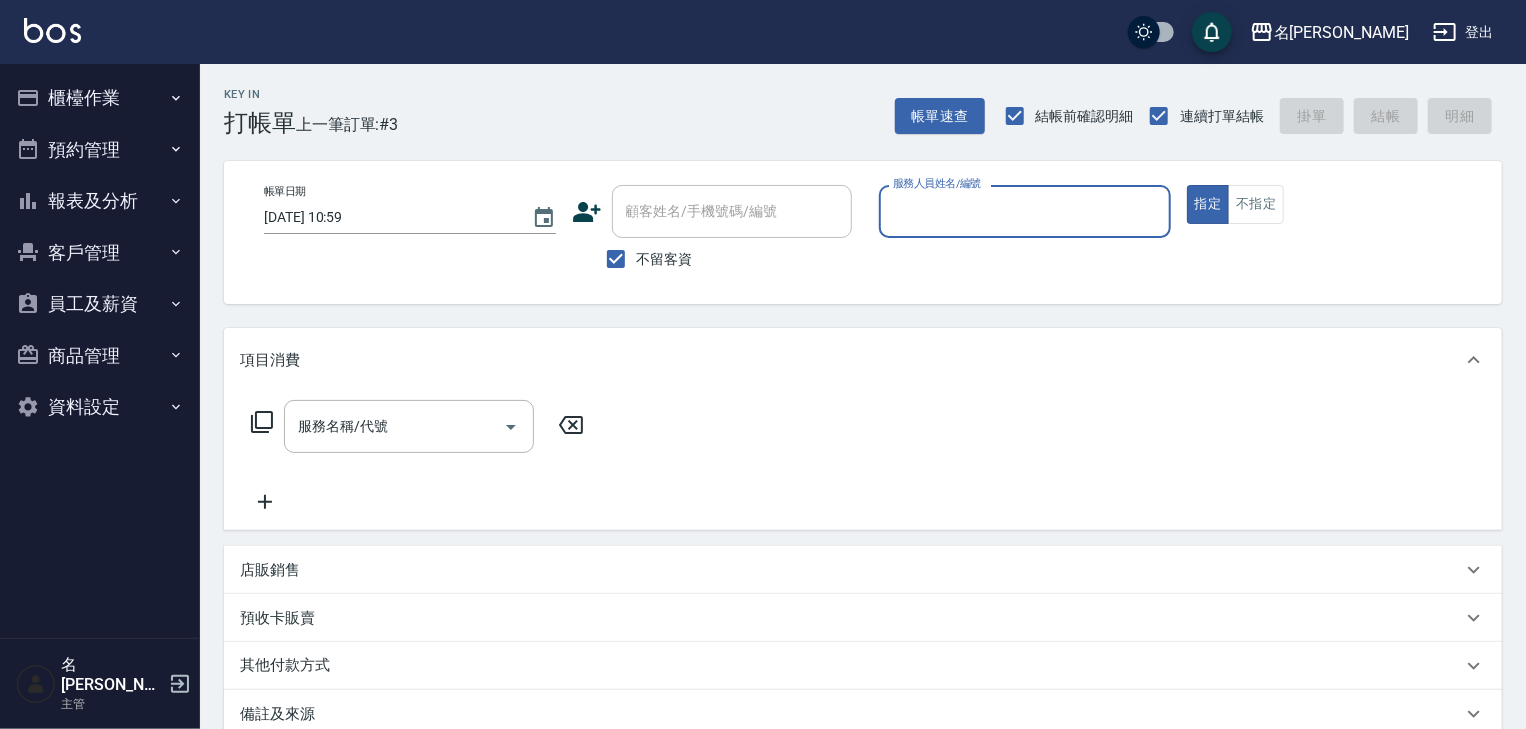click on "櫃檯作業" at bounding box center [100, 98] 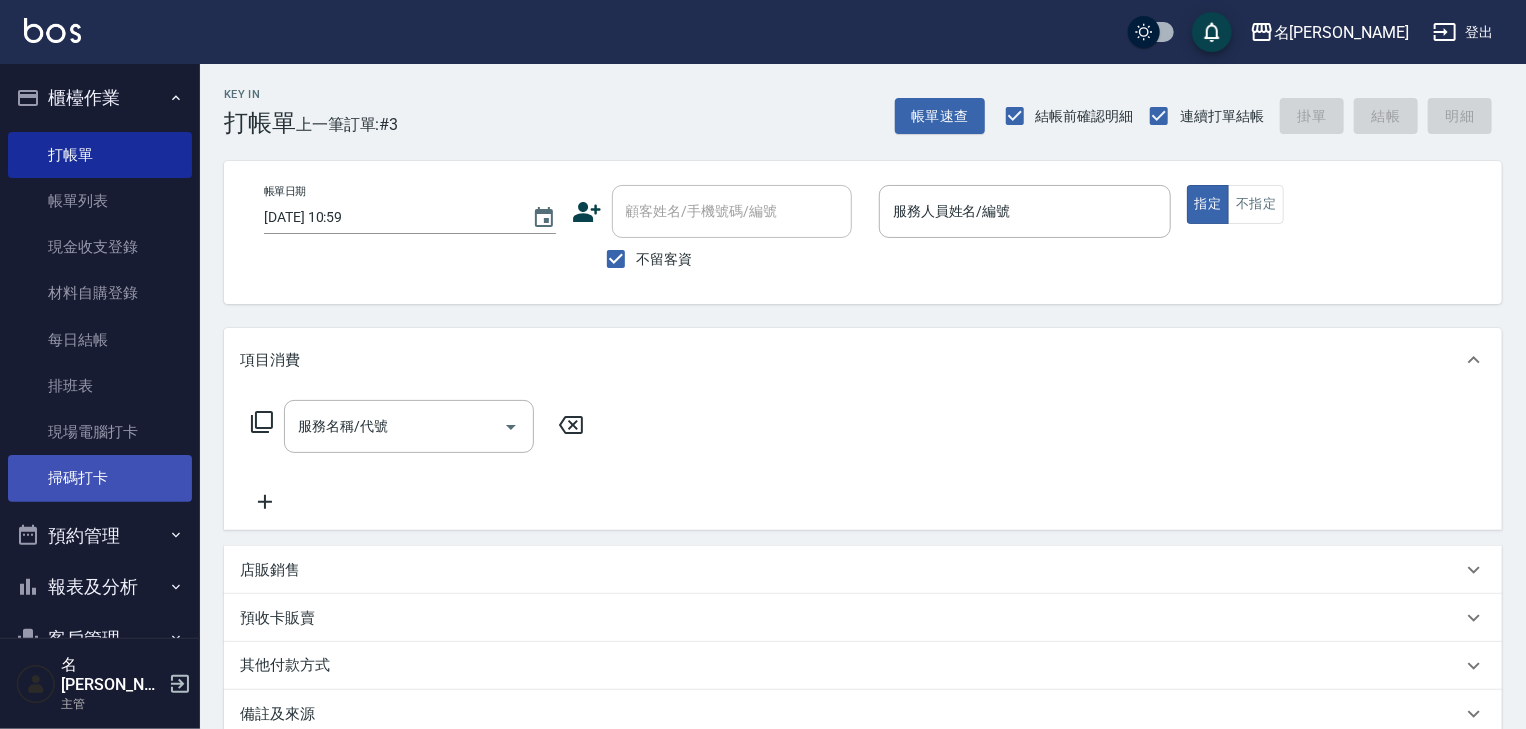 click on "掃碼打卡" at bounding box center [100, 478] 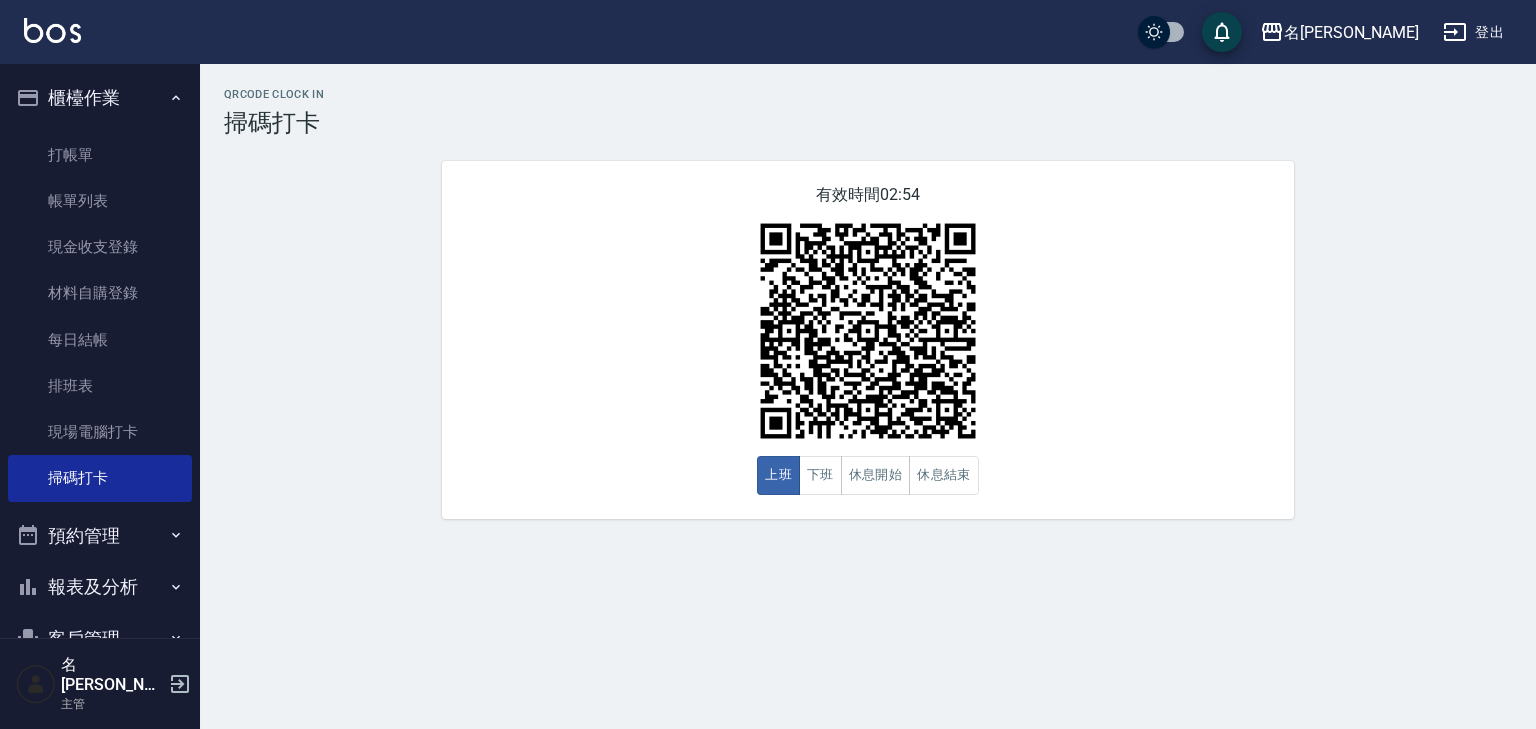 click at bounding box center [52, 32] 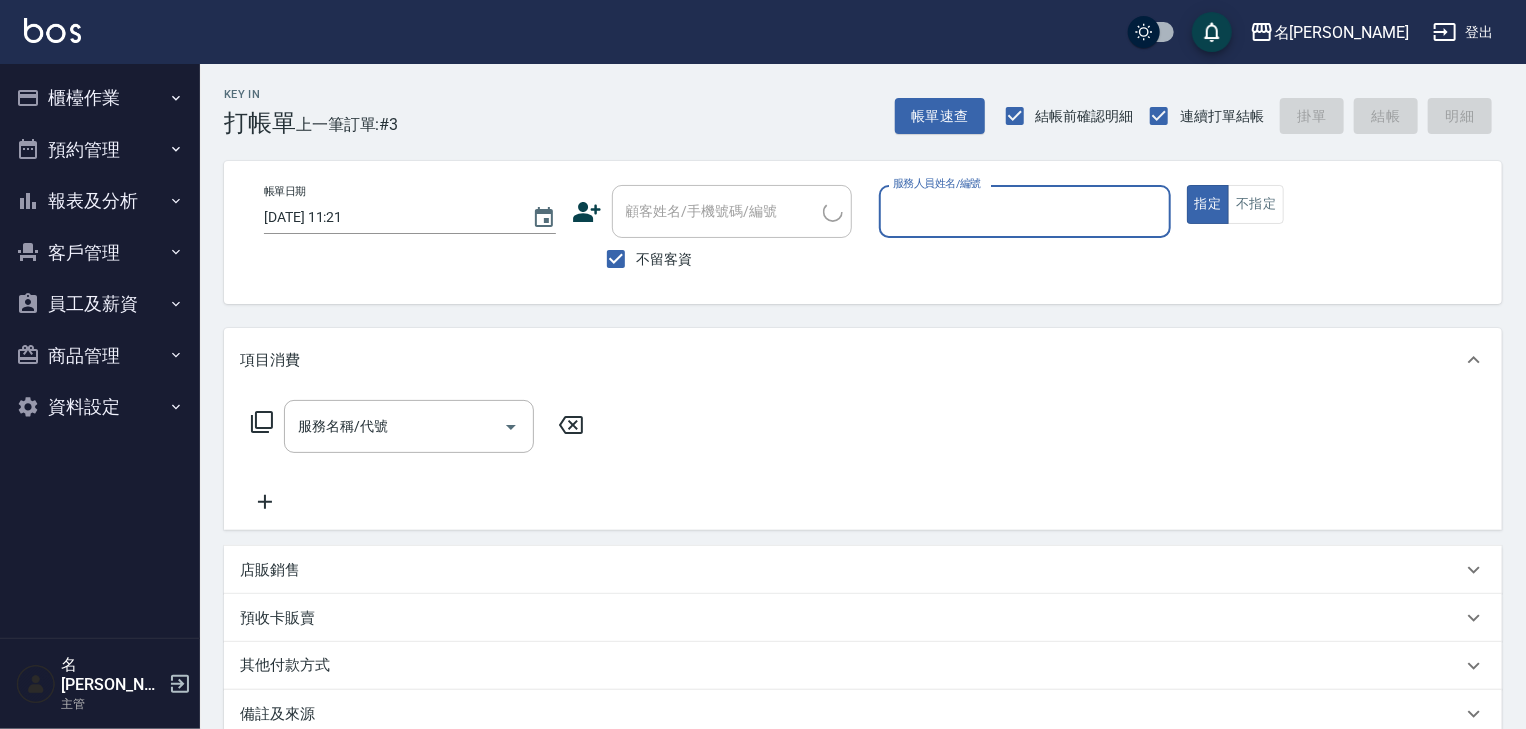 click on "服務人員姓名/編號" at bounding box center [1025, 211] 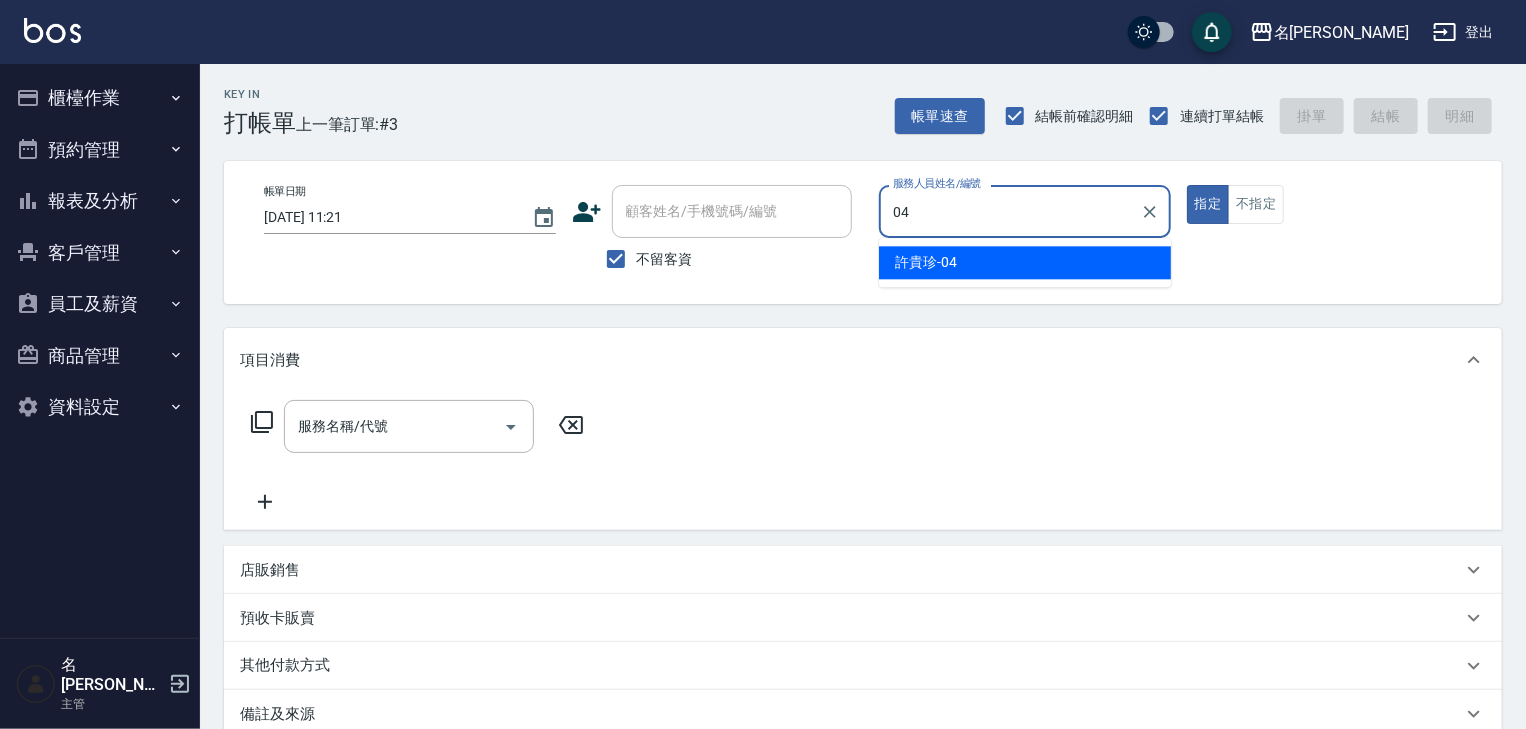 type on "[PERSON_NAME]-04" 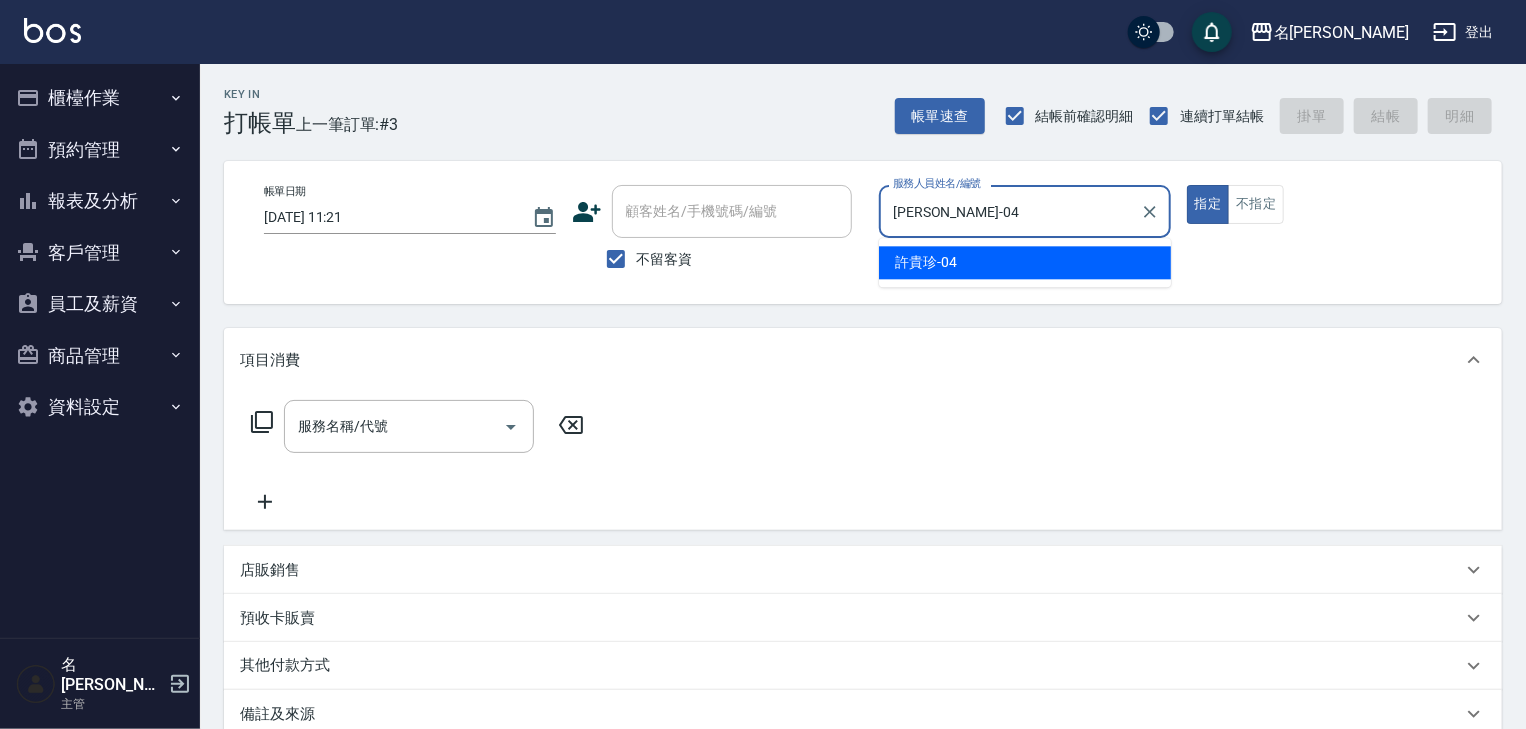 type on "true" 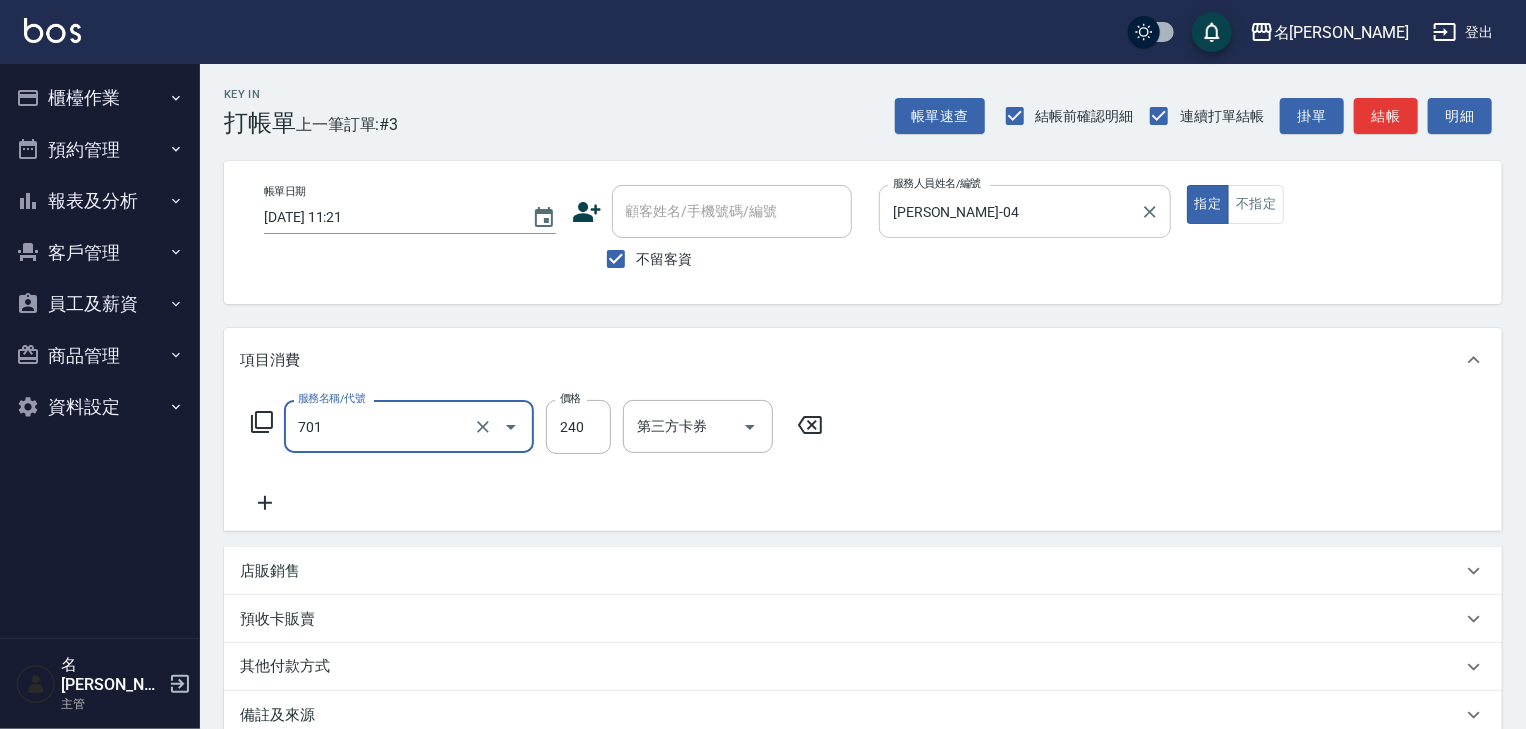 type on "梳髮(701)" 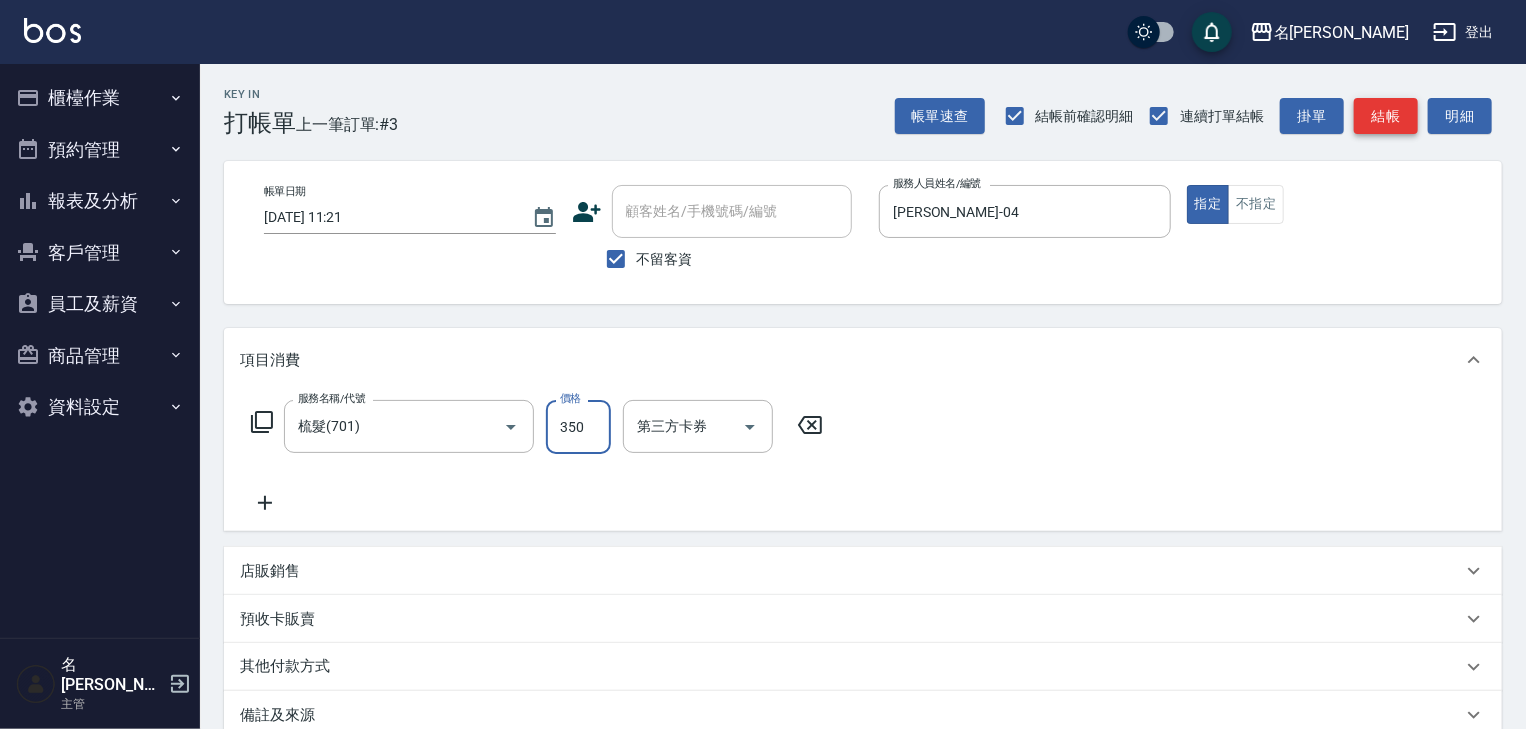 type on "350" 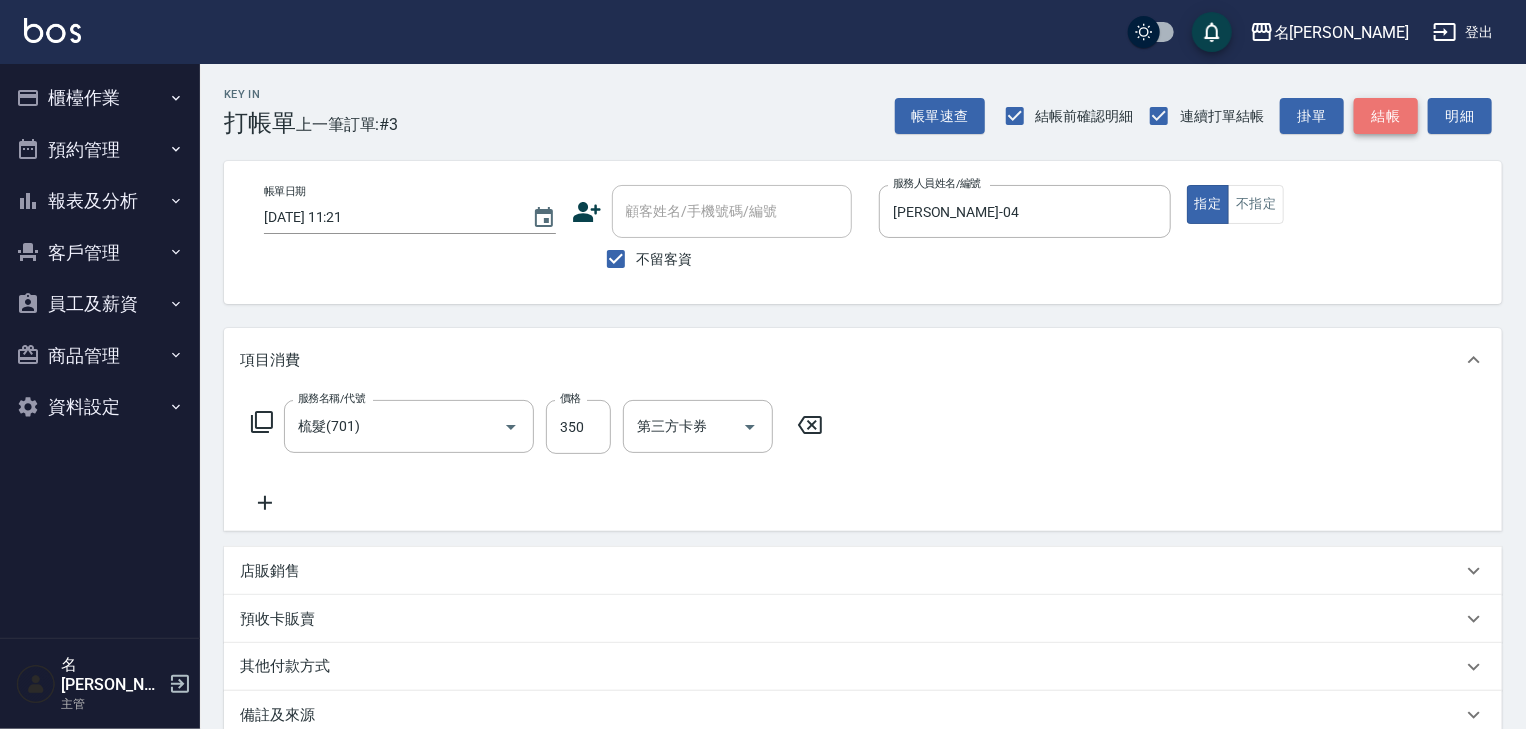 click on "結帳" at bounding box center [1386, 116] 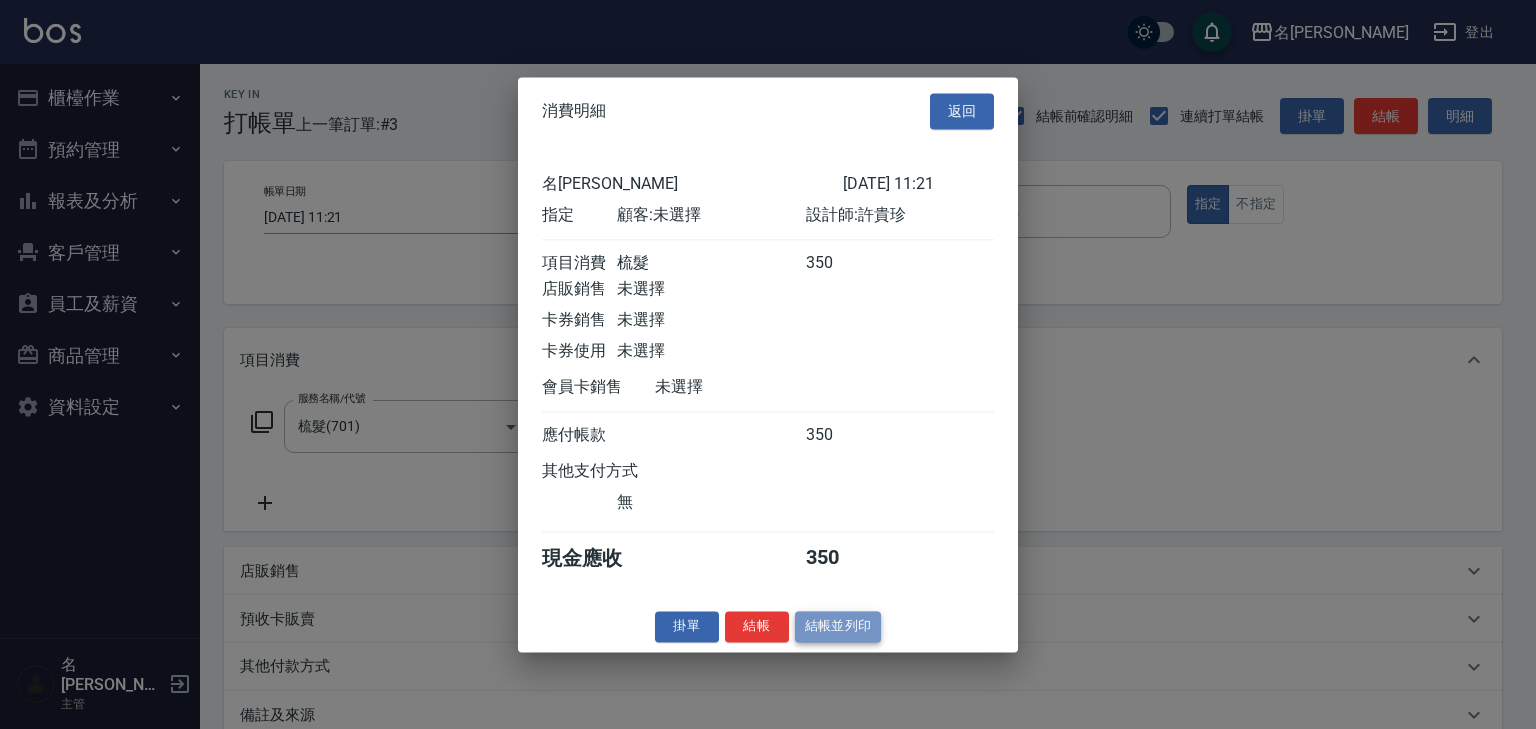 click on "結帳並列印" at bounding box center (838, 626) 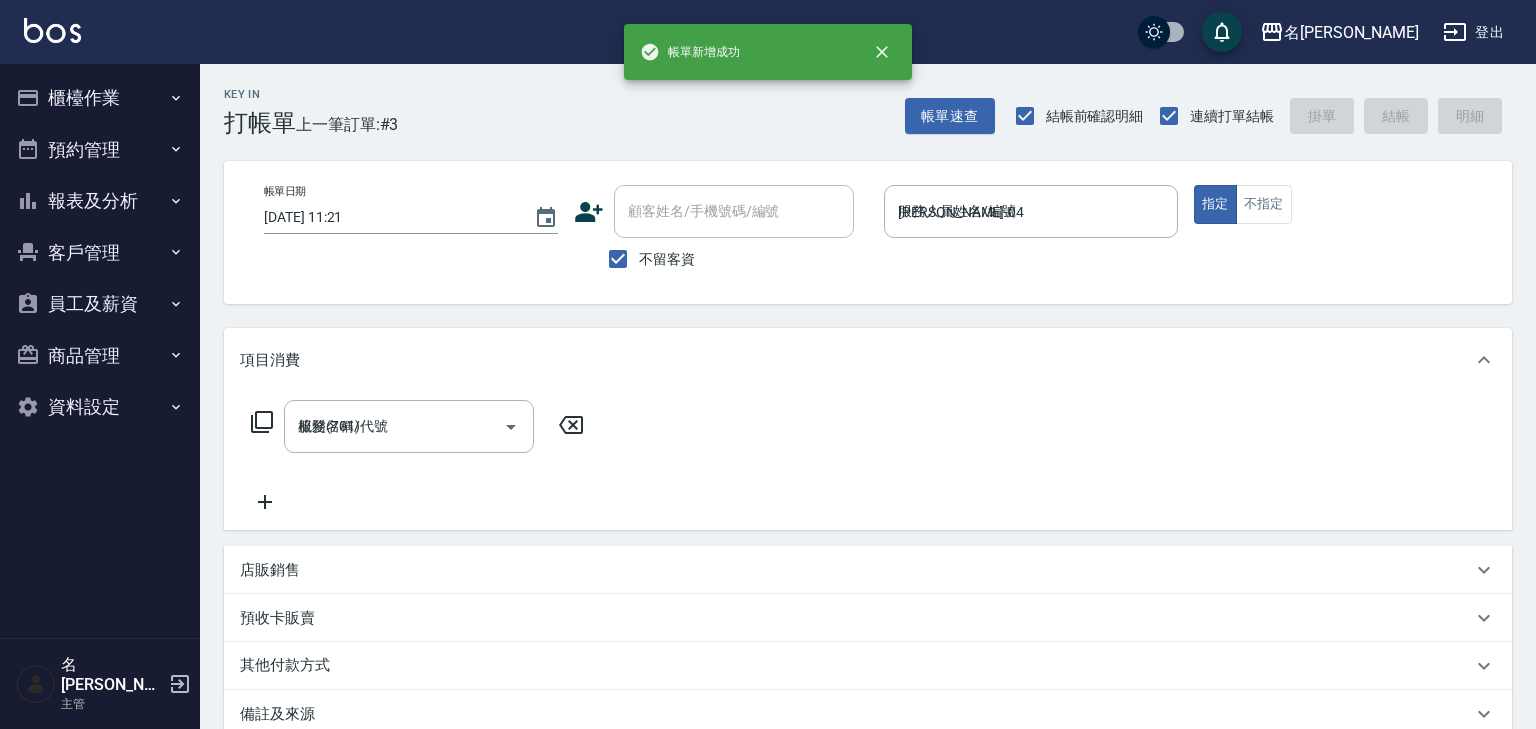 type 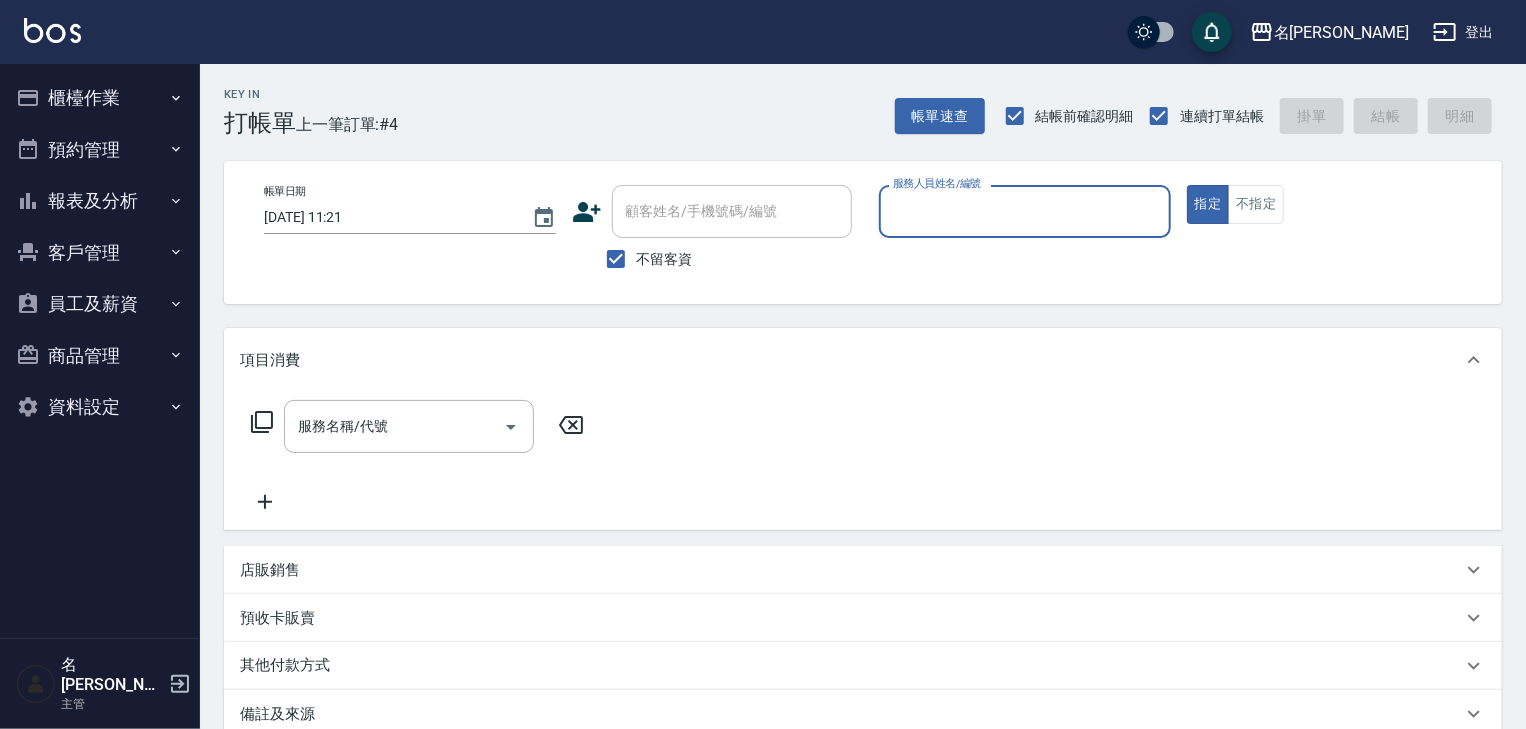 click on "櫃檯作業" at bounding box center (100, 98) 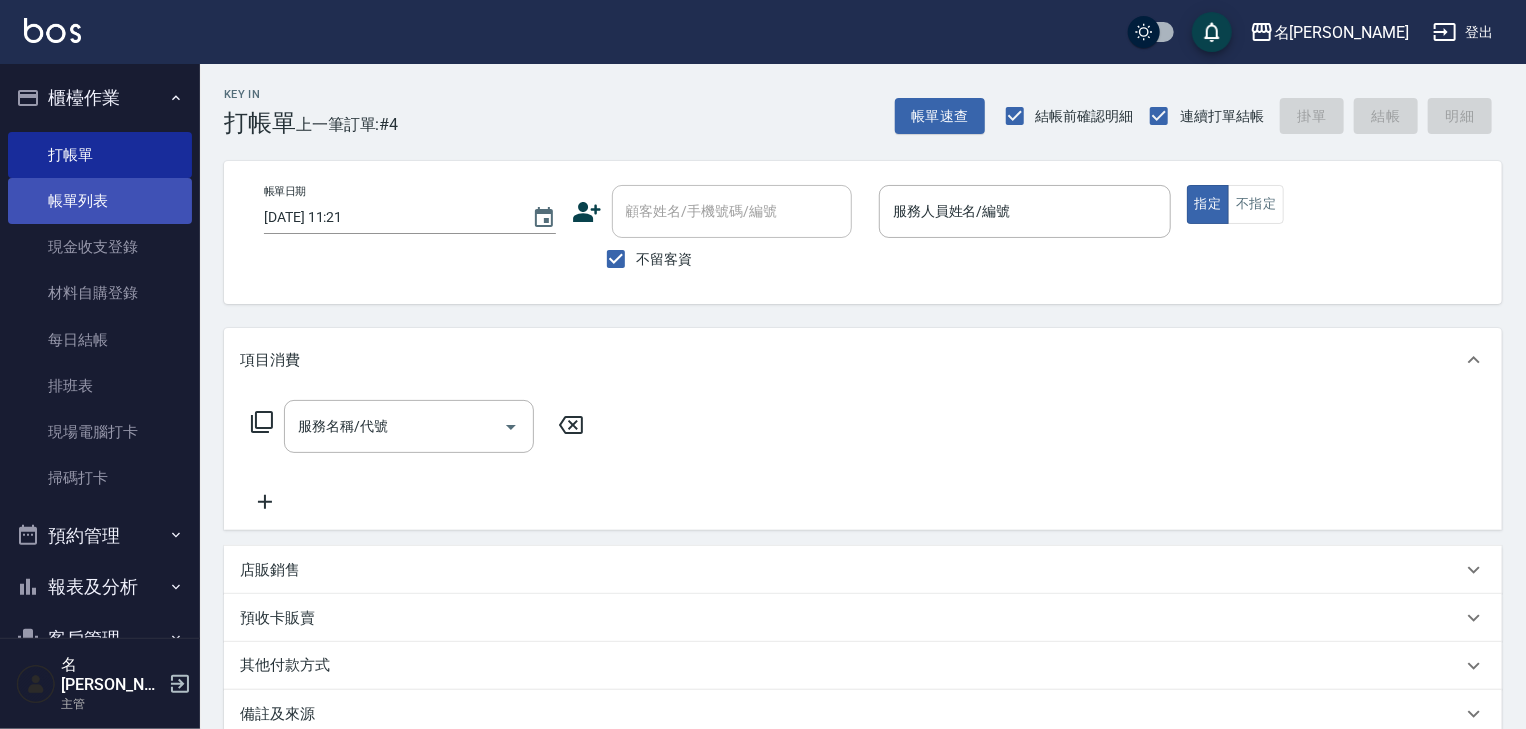 click on "帳單列表" at bounding box center [100, 201] 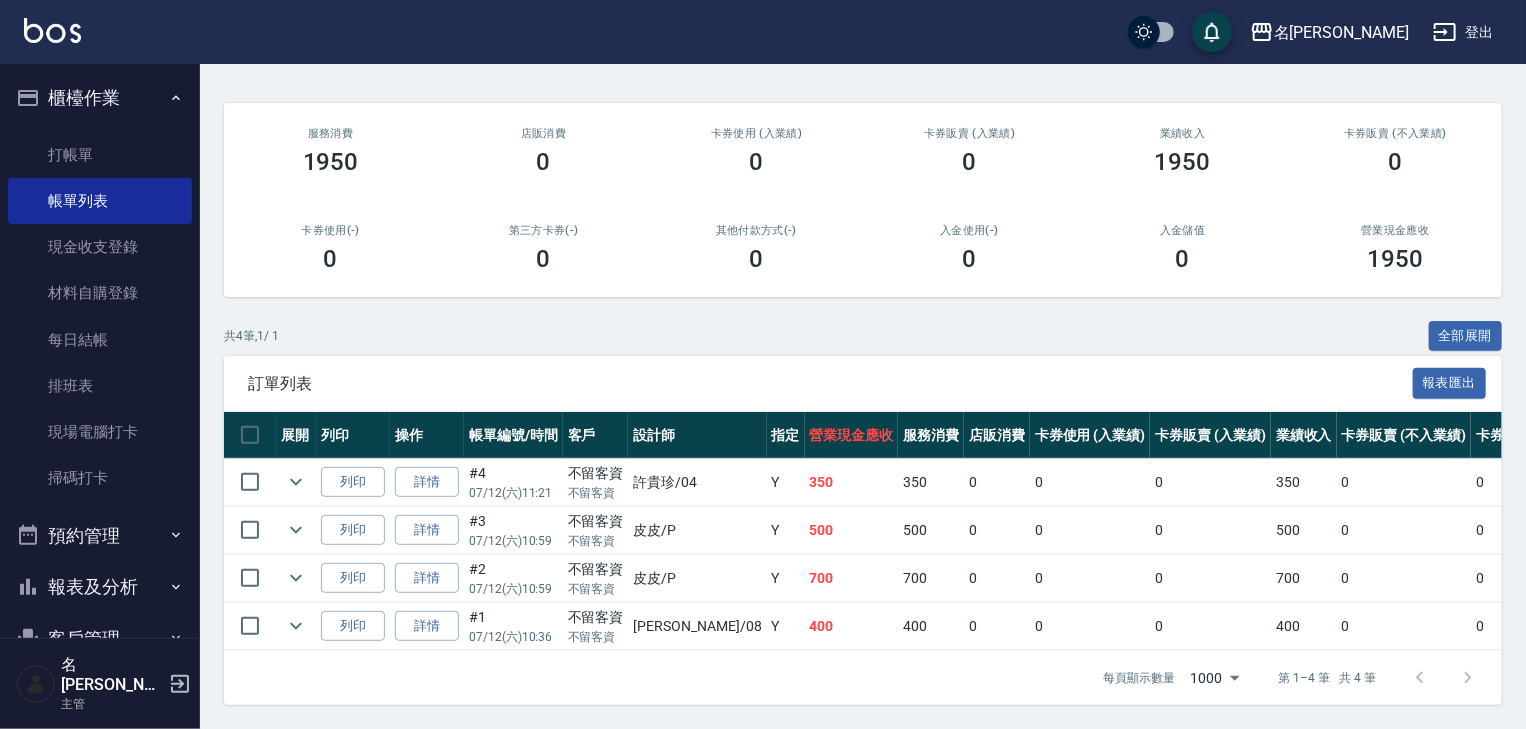 scroll, scrollTop: 0, scrollLeft: 0, axis: both 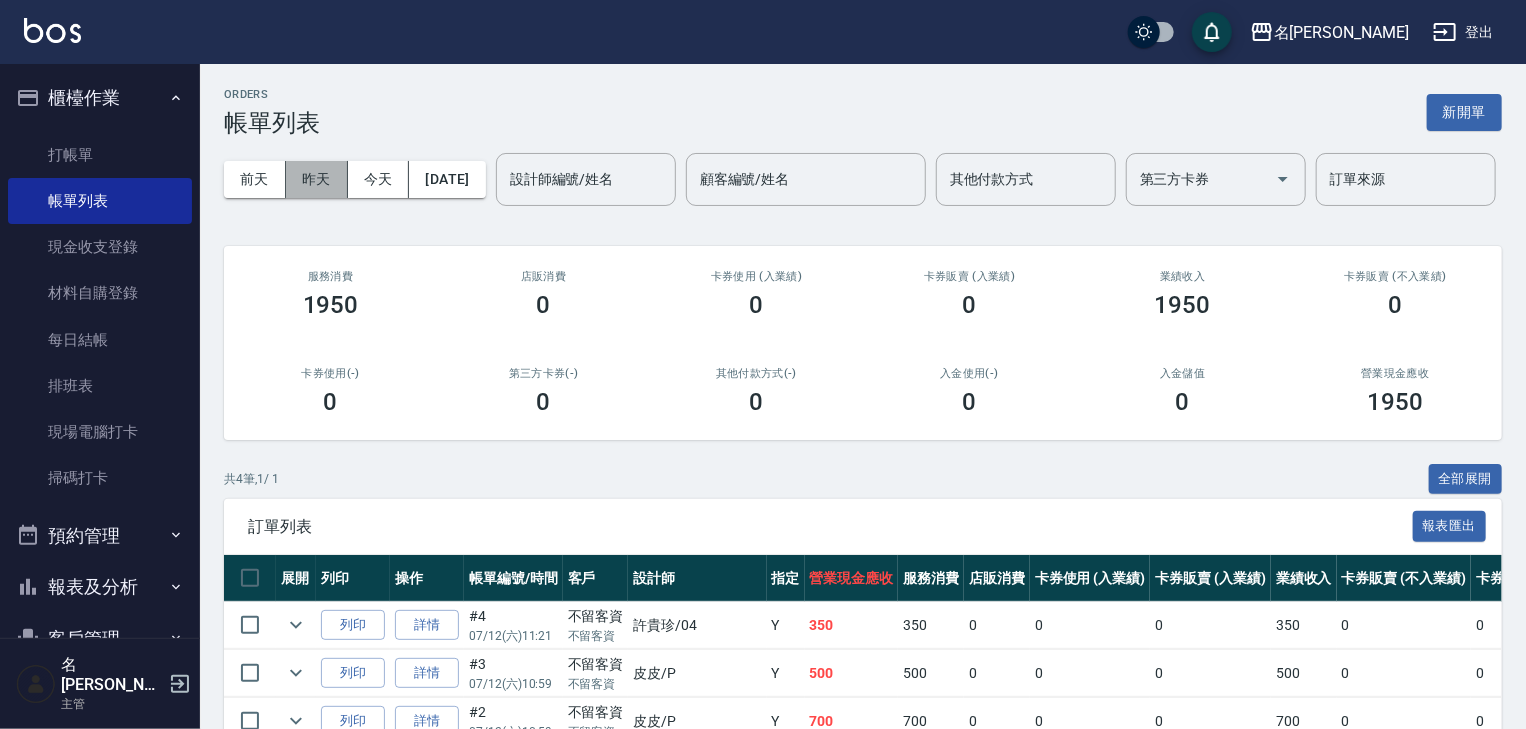 click on "昨天" at bounding box center [317, 179] 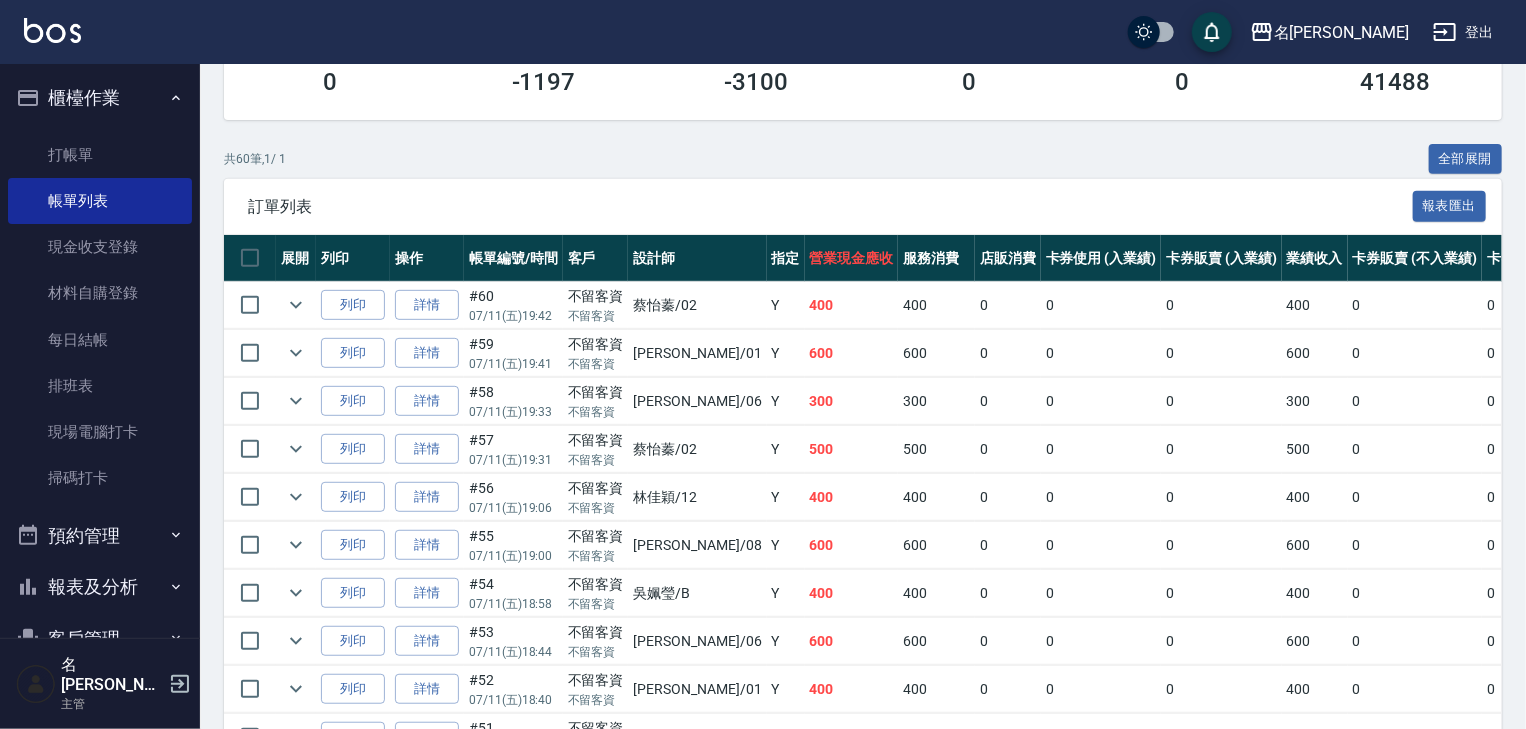 scroll, scrollTop: 533, scrollLeft: 0, axis: vertical 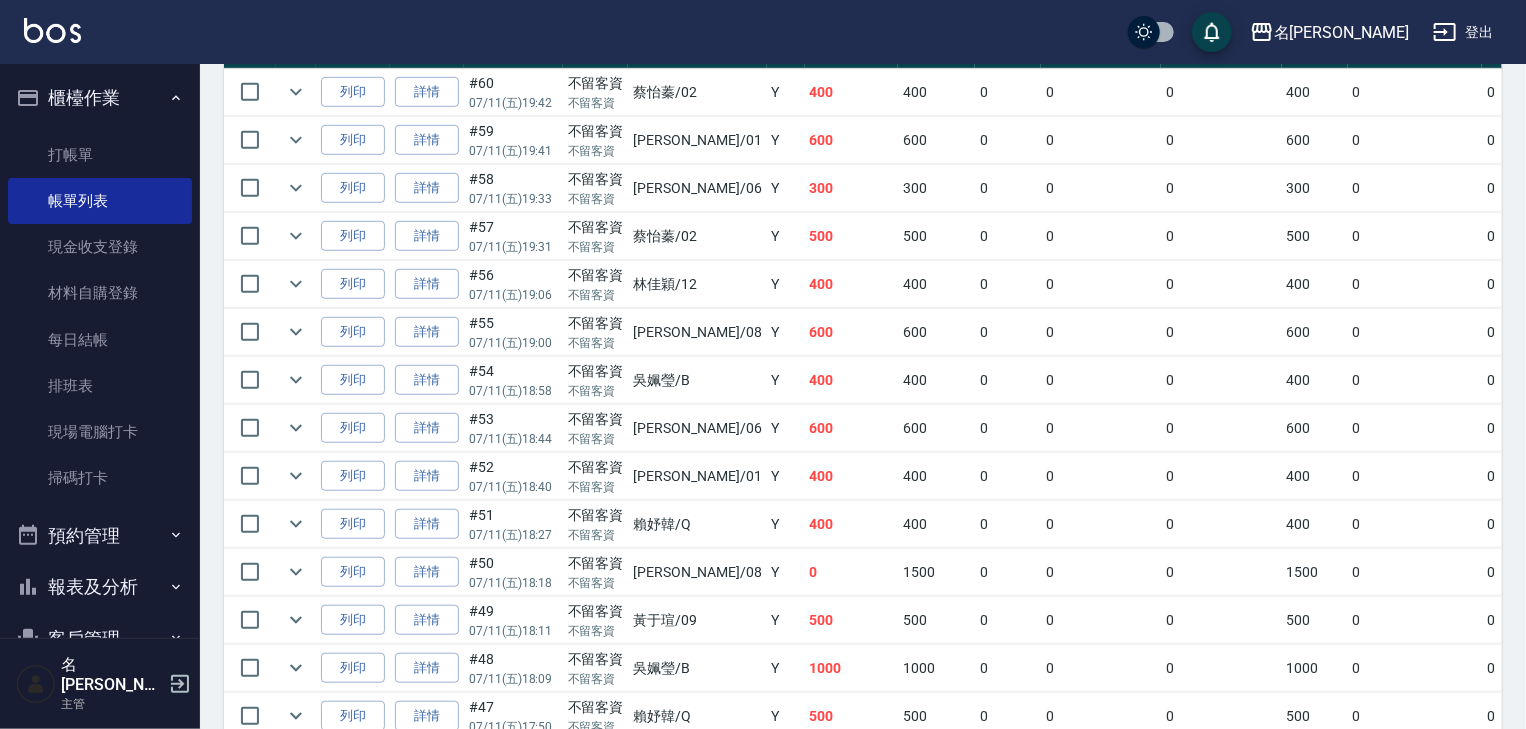 click at bounding box center (52, 30) 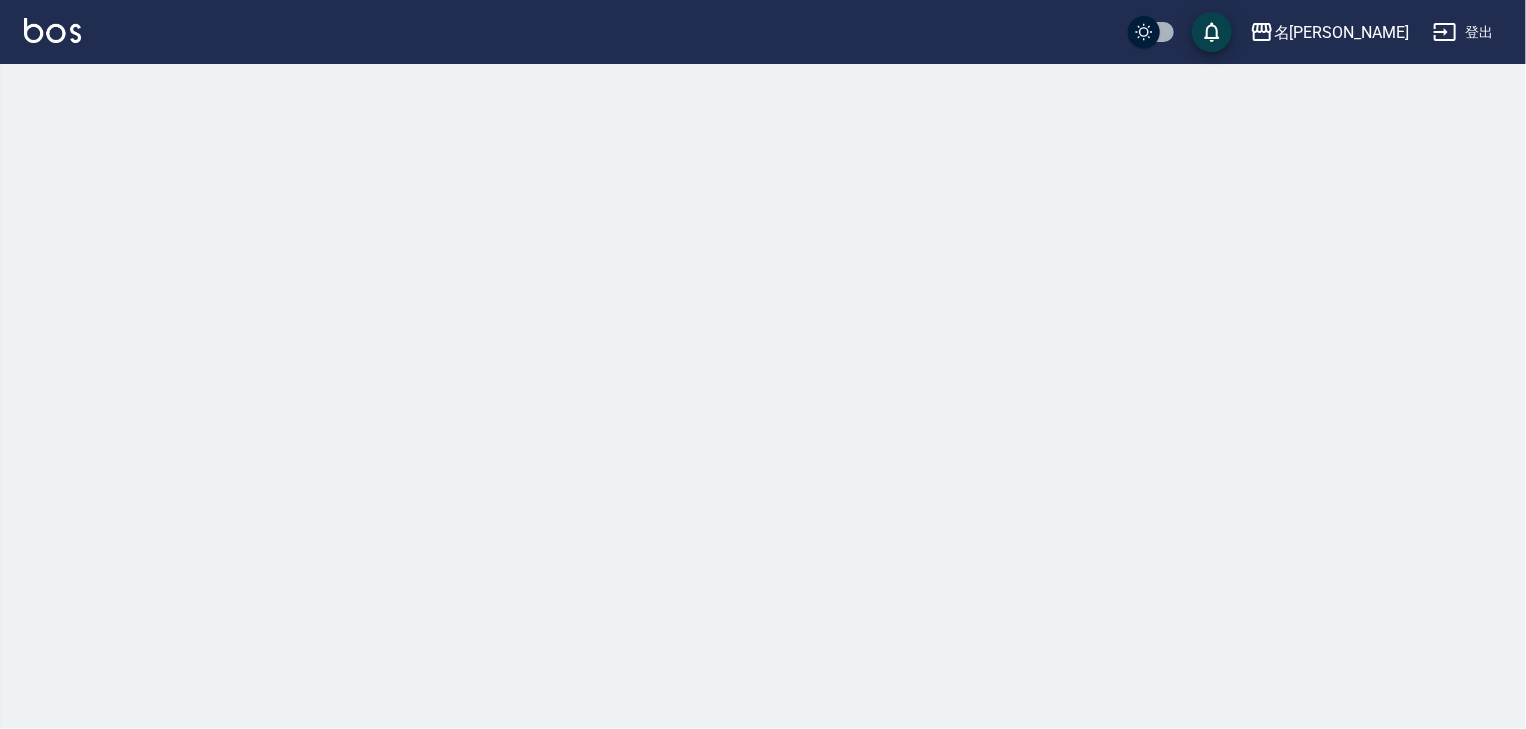 scroll, scrollTop: 0, scrollLeft: 0, axis: both 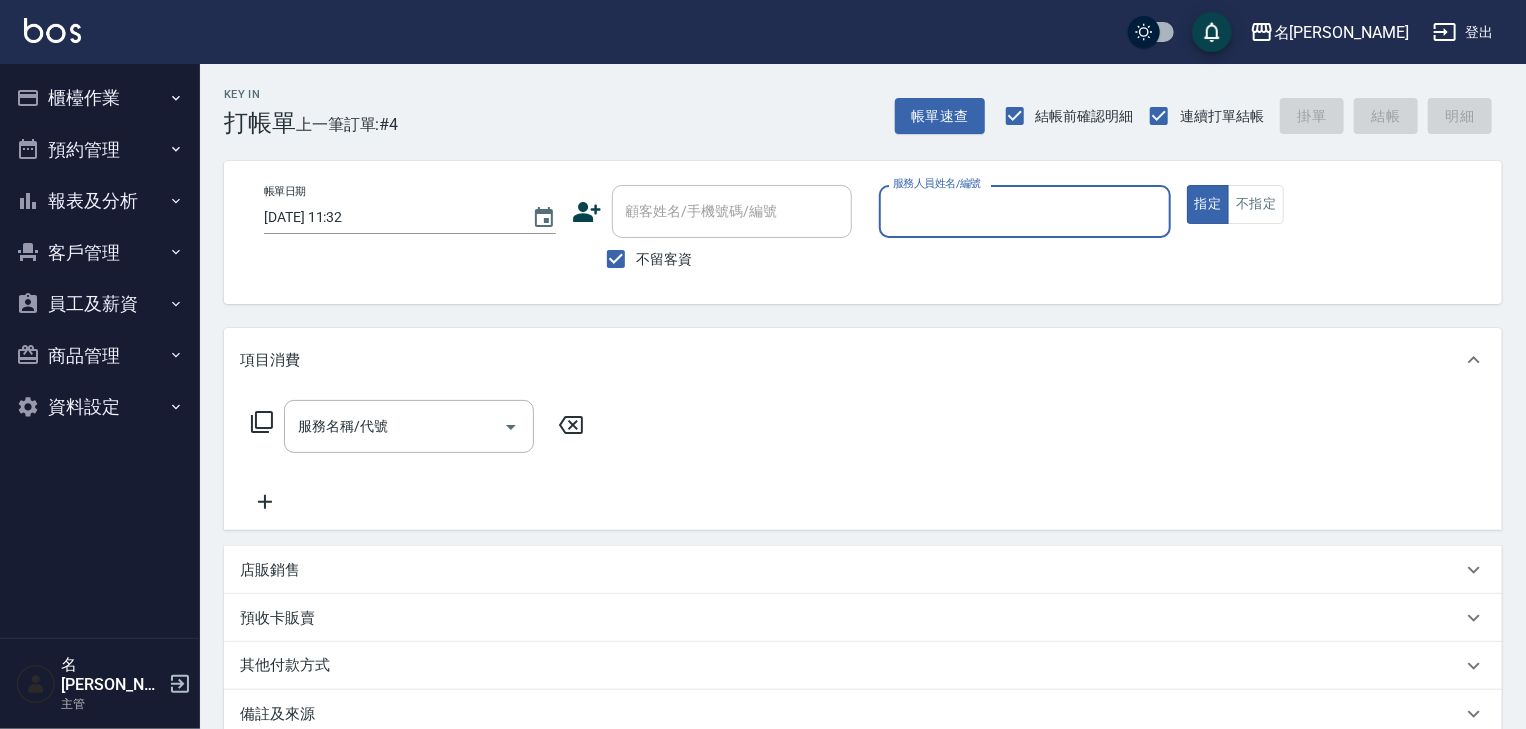 click on "服務人員姓名/編號" at bounding box center (1025, 211) 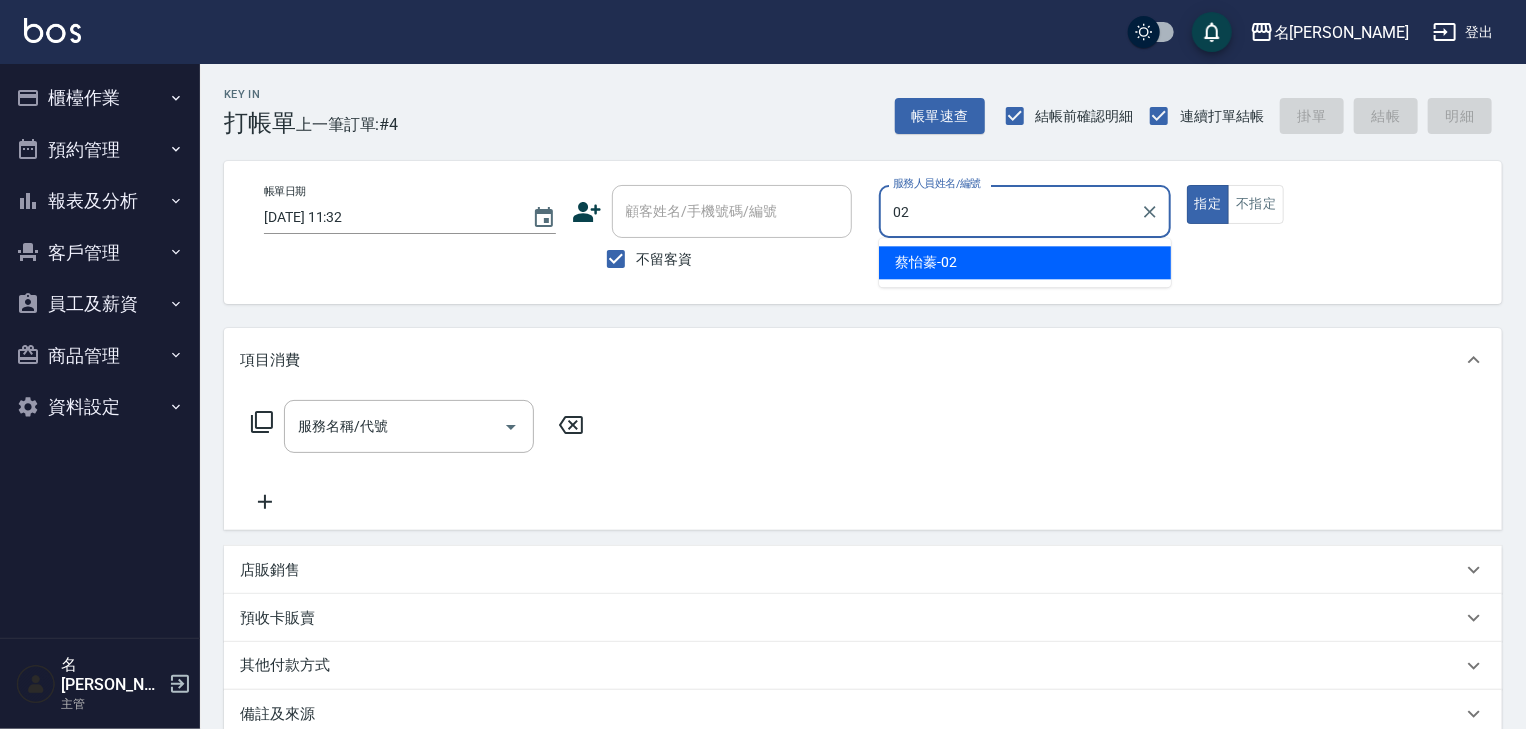 type on "[PERSON_NAME]-02" 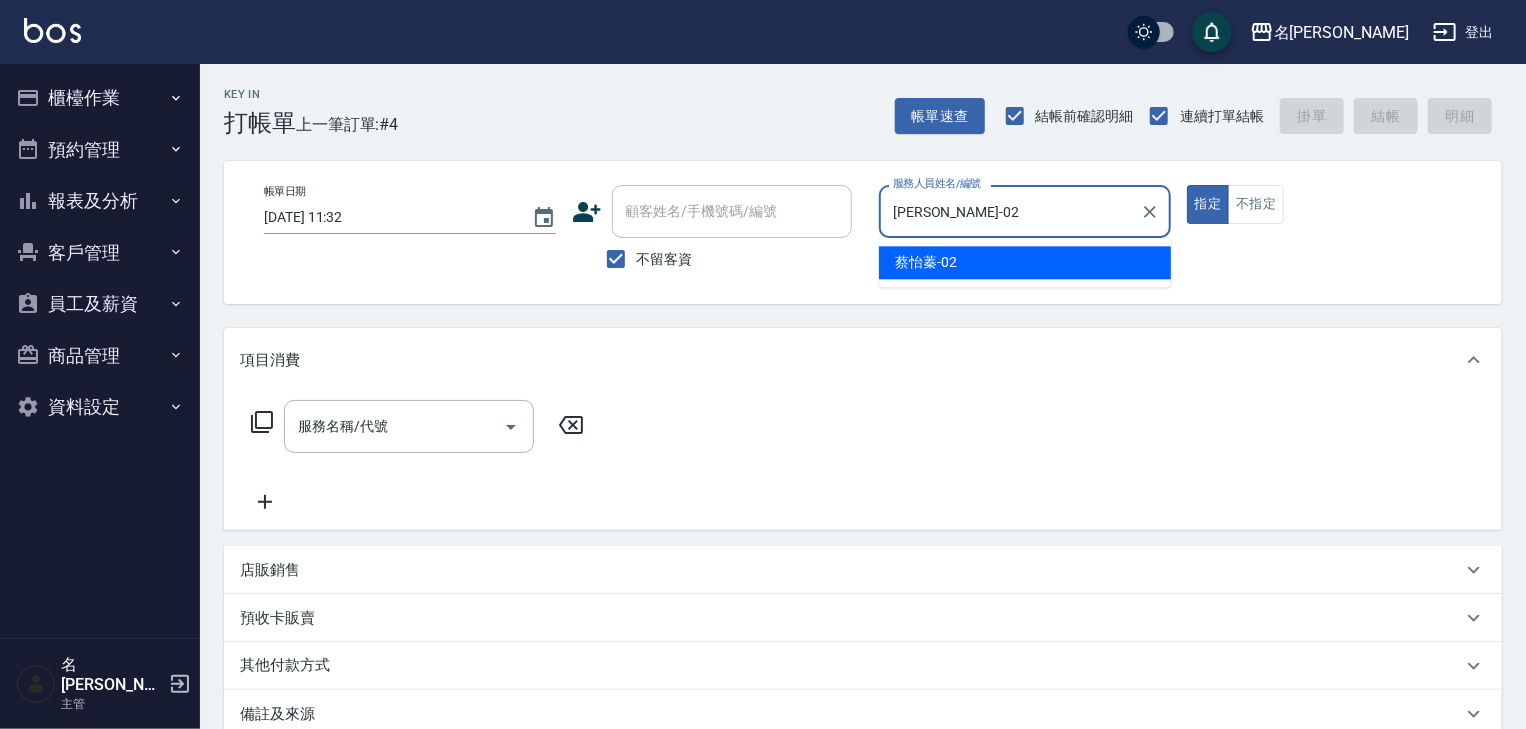 type on "true" 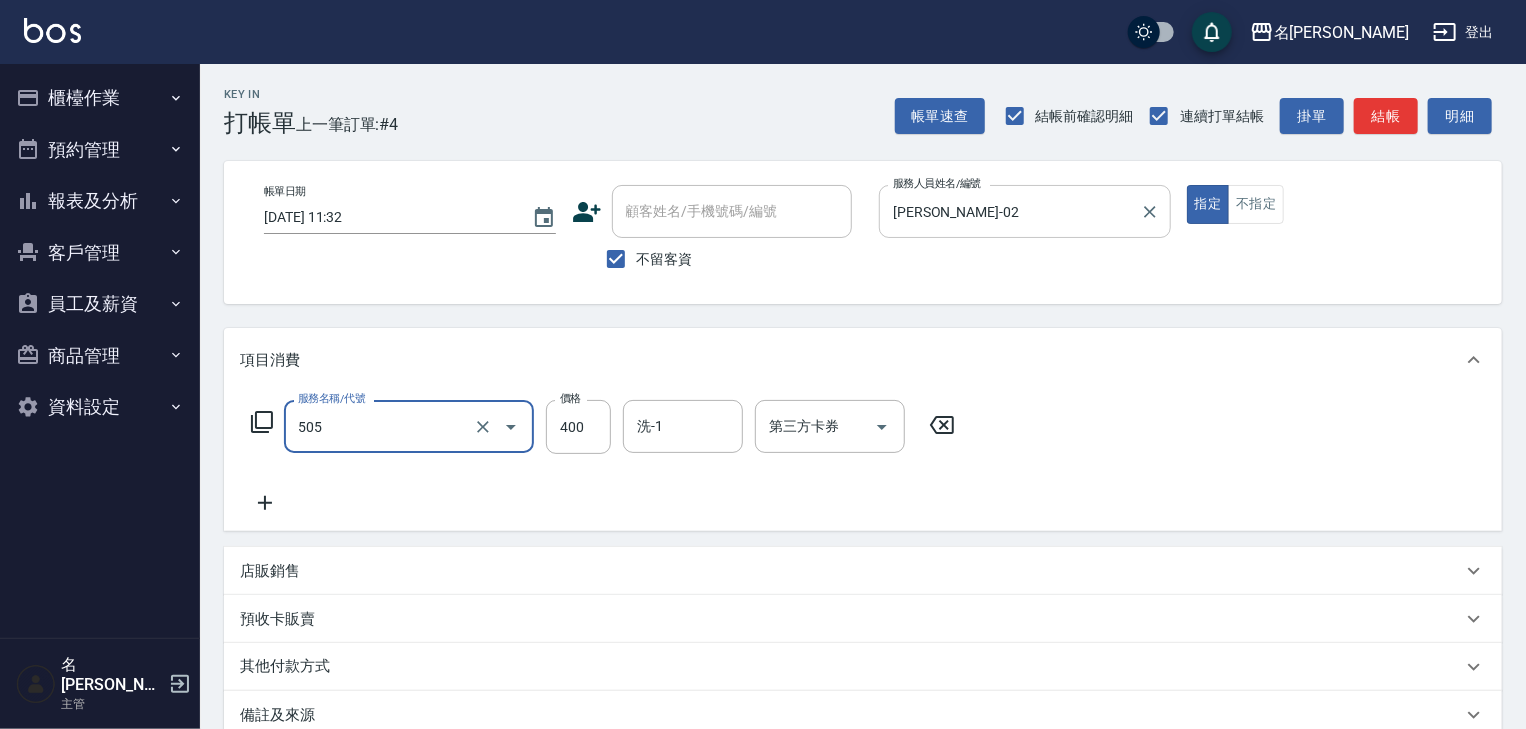 type on "洗髮(505)" 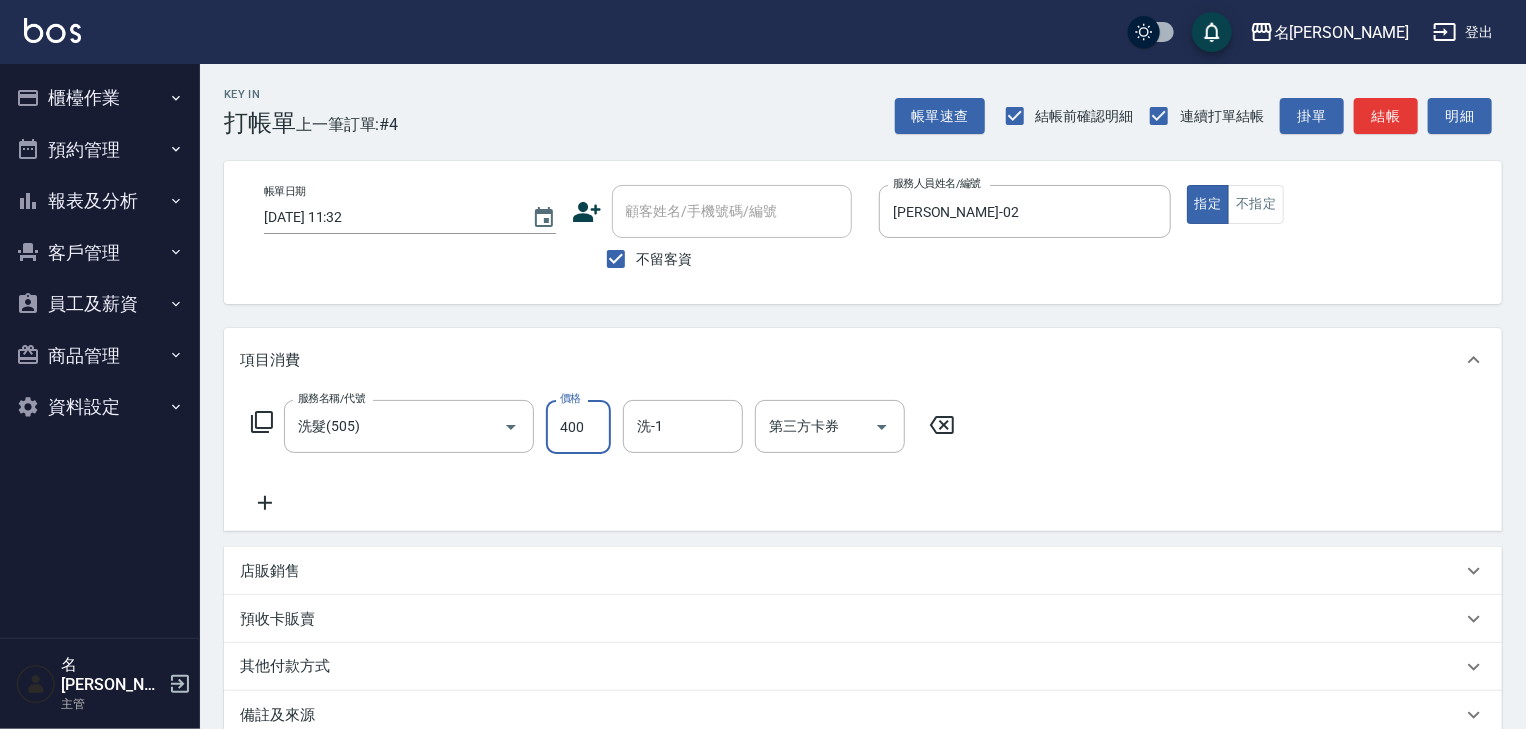 scroll, scrollTop: 234, scrollLeft: 0, axis: vertical 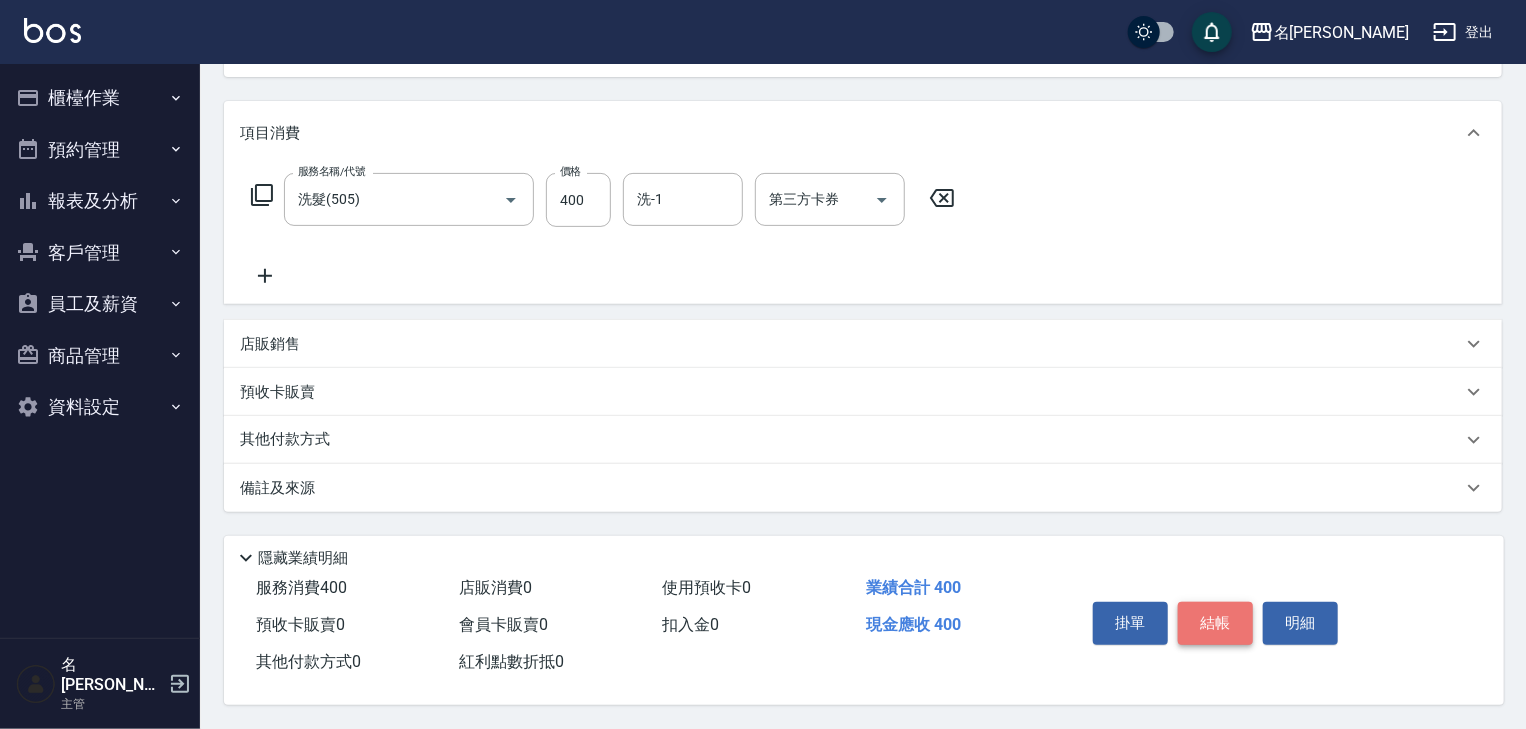 click on "結帳" at bounding box center (1215, 623) 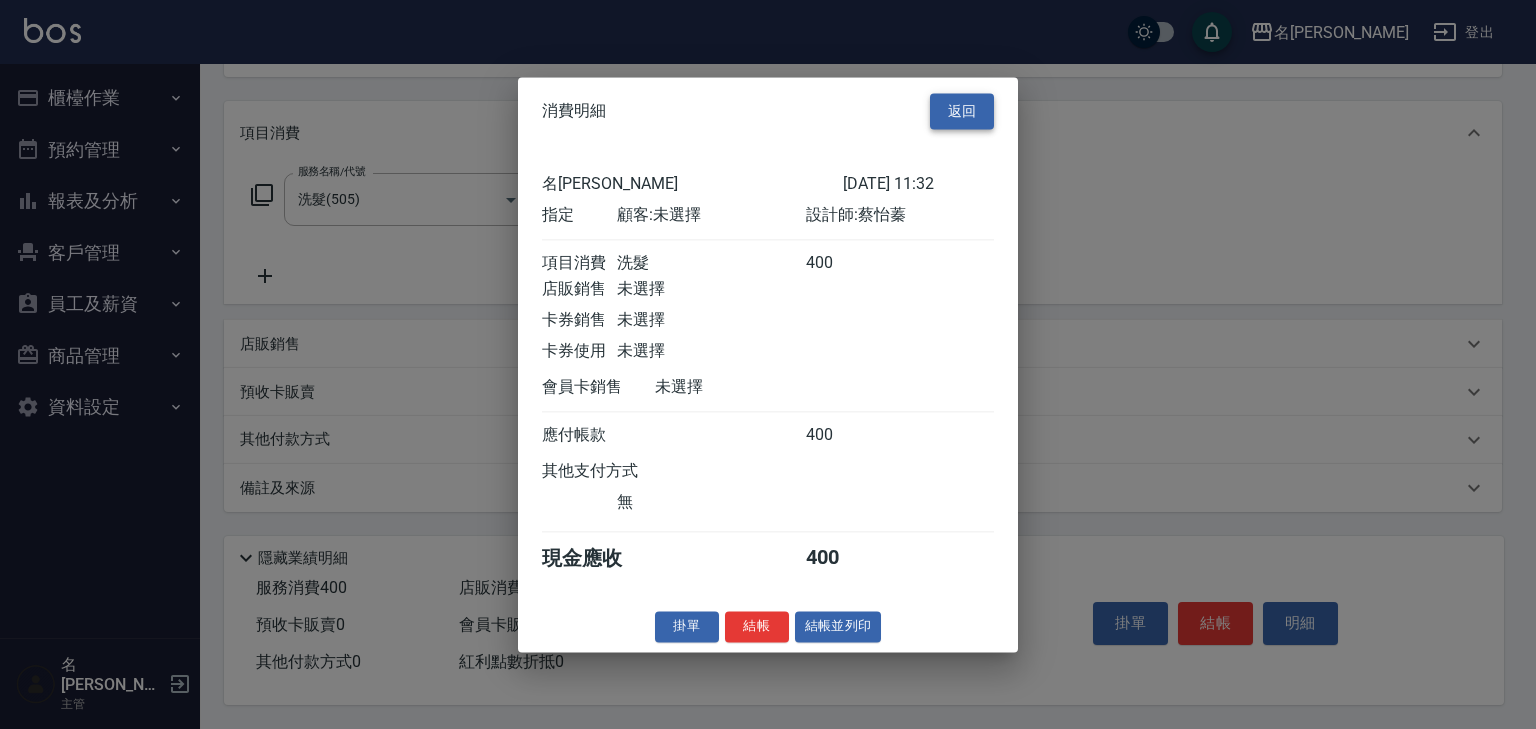 click on "返回" at bounding box center [962, 111] 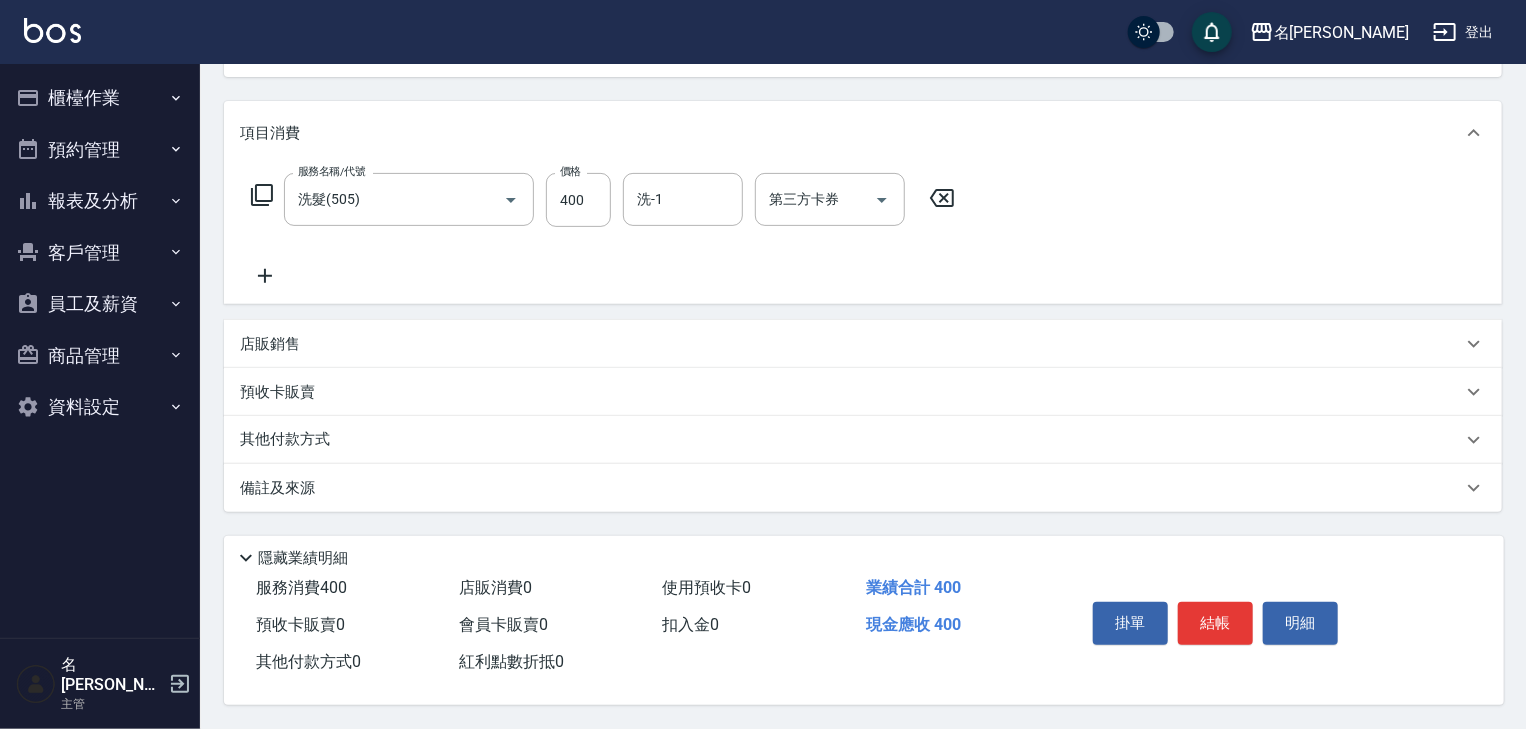 click on "櫃檯作業" at bounding box center [100, 98] 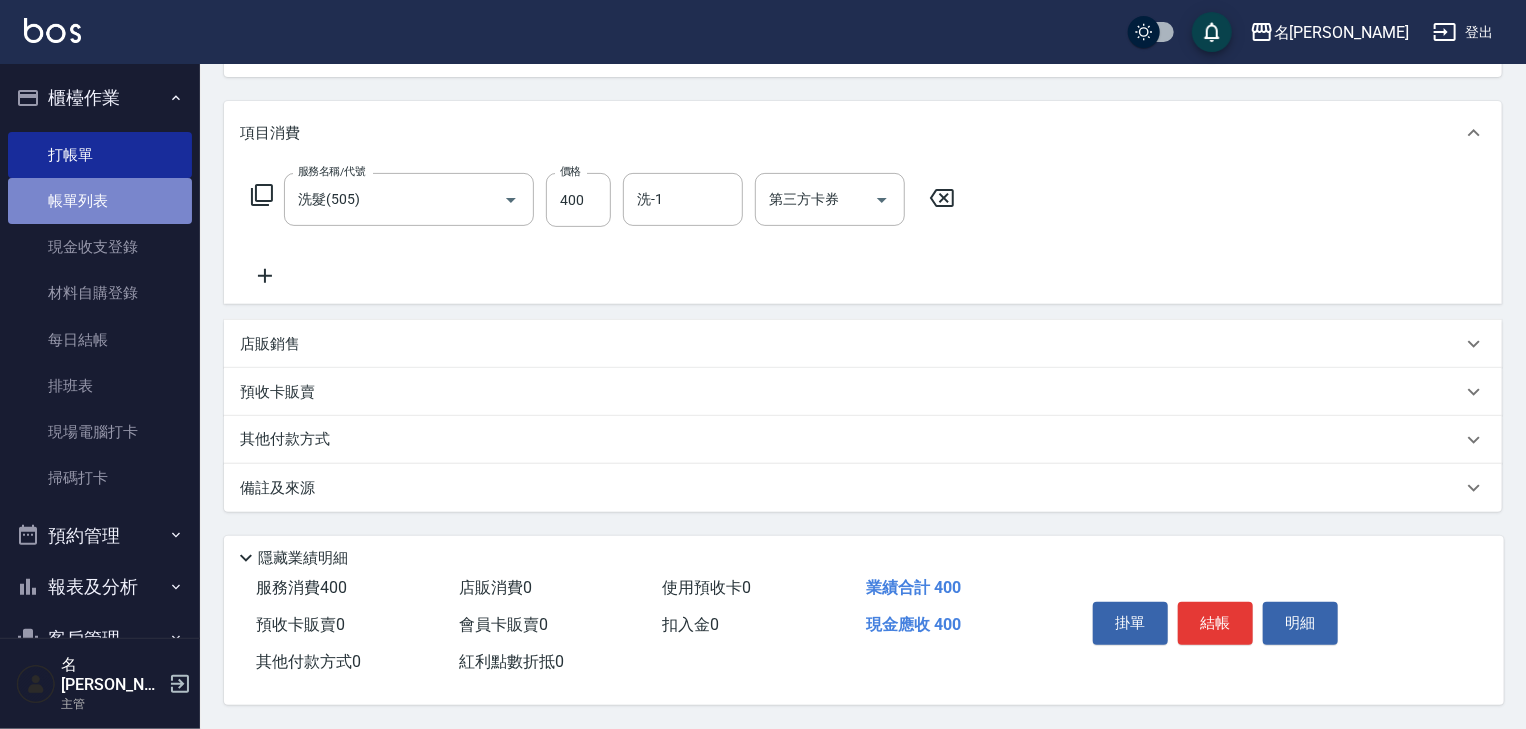 click on "帳單列表" at bounding box center [100, 201] 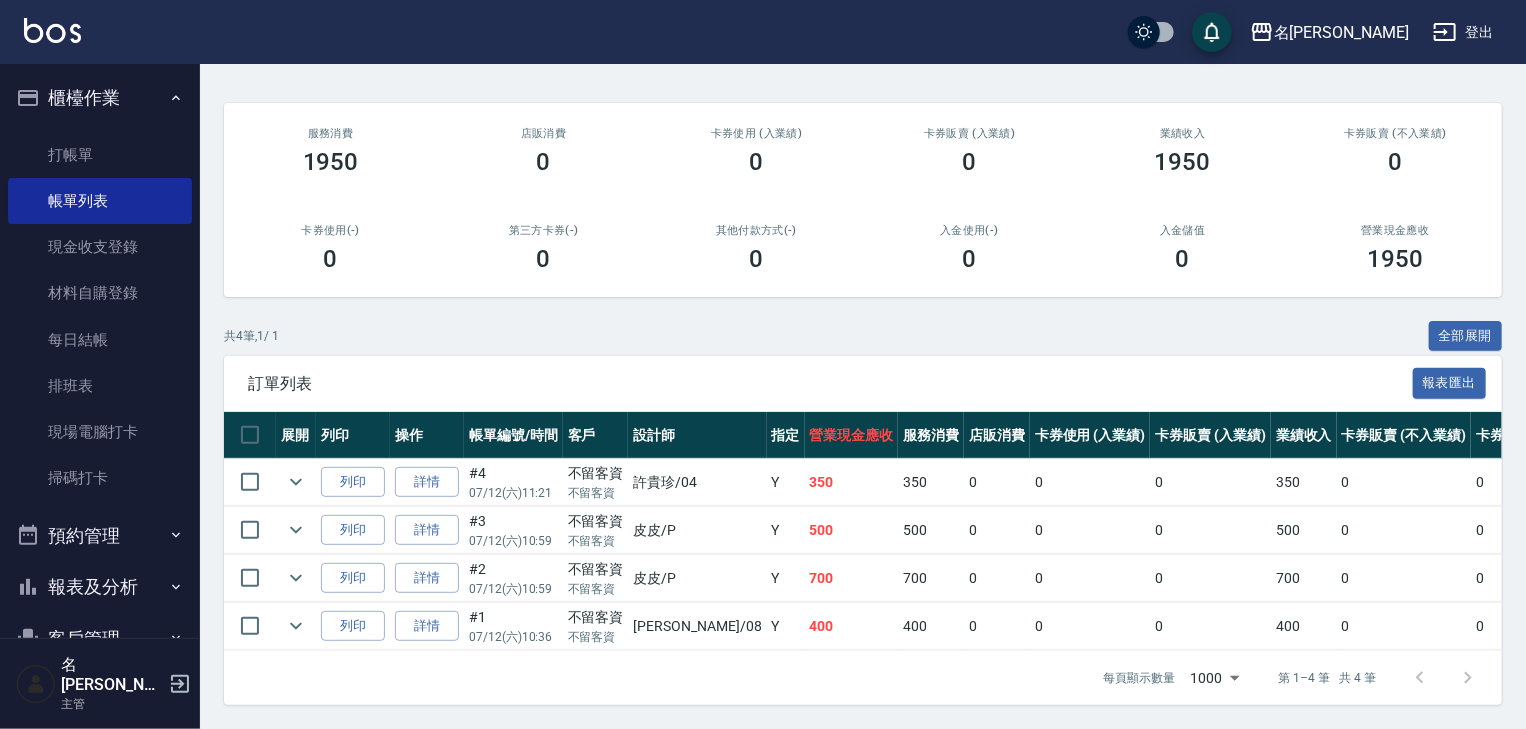 scroll, scrollTop: 0, scrollLeft: 0, axis: both 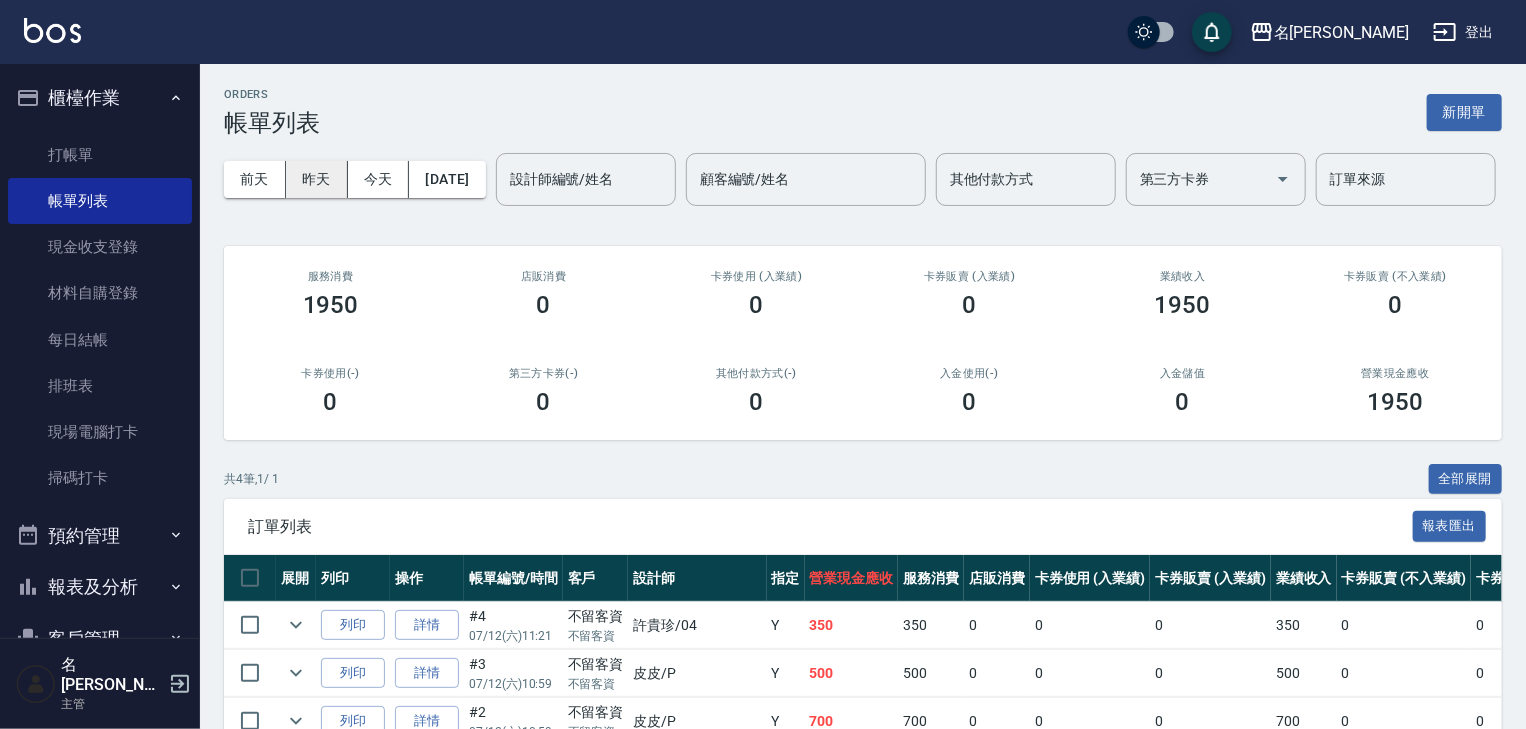 click on "昨天" at bounding box center (317, 179) 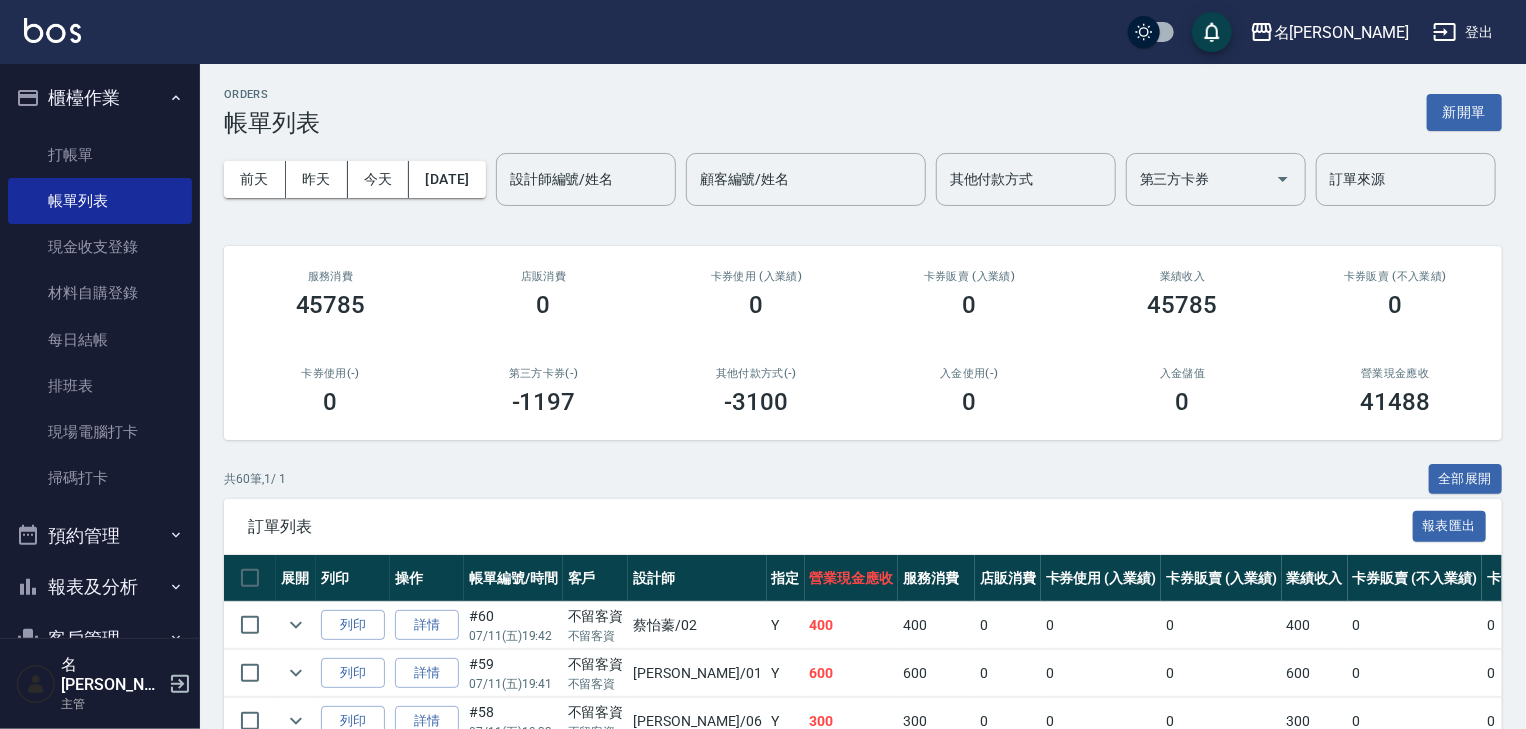 scroll, scrollTop: 320, scrollLeft: 0, axis: vertical 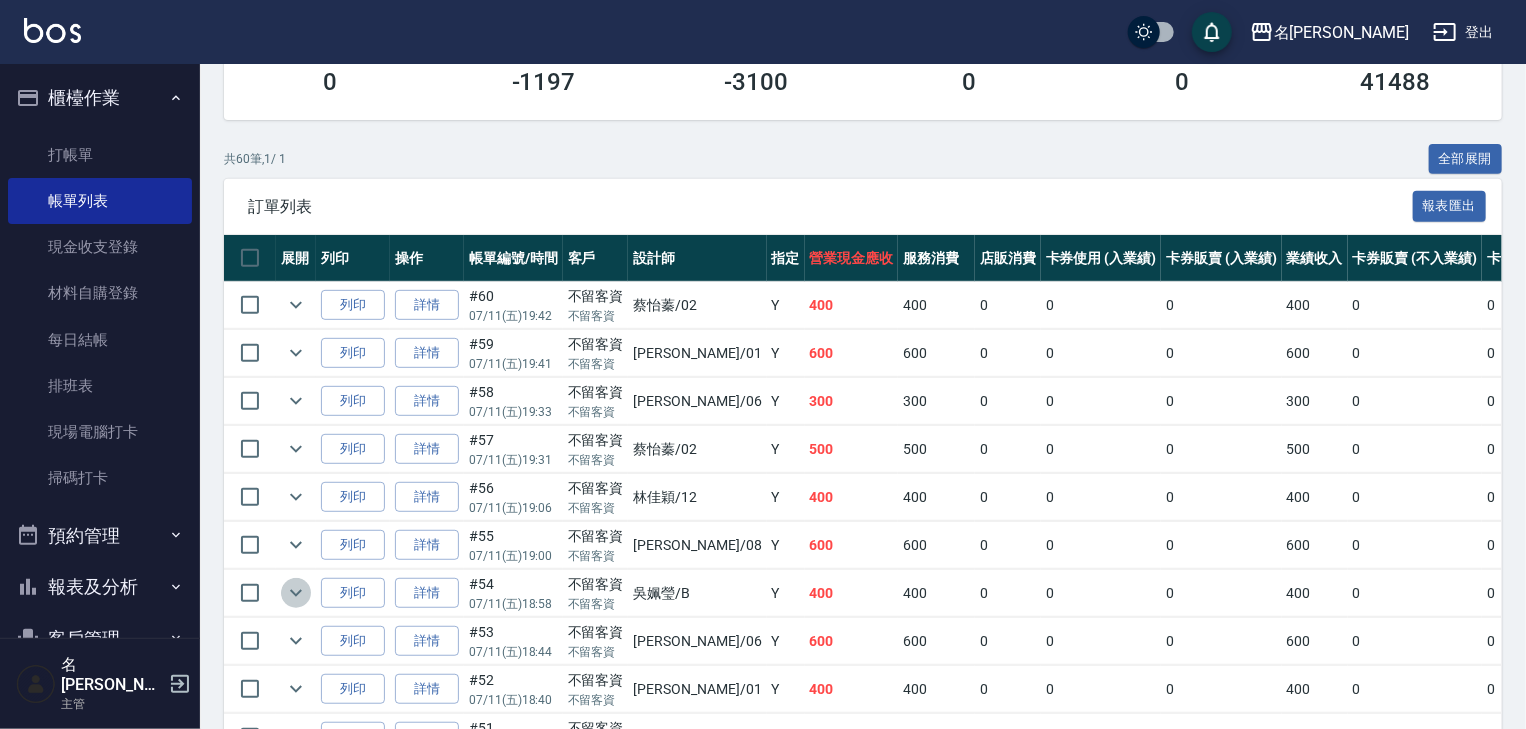 click 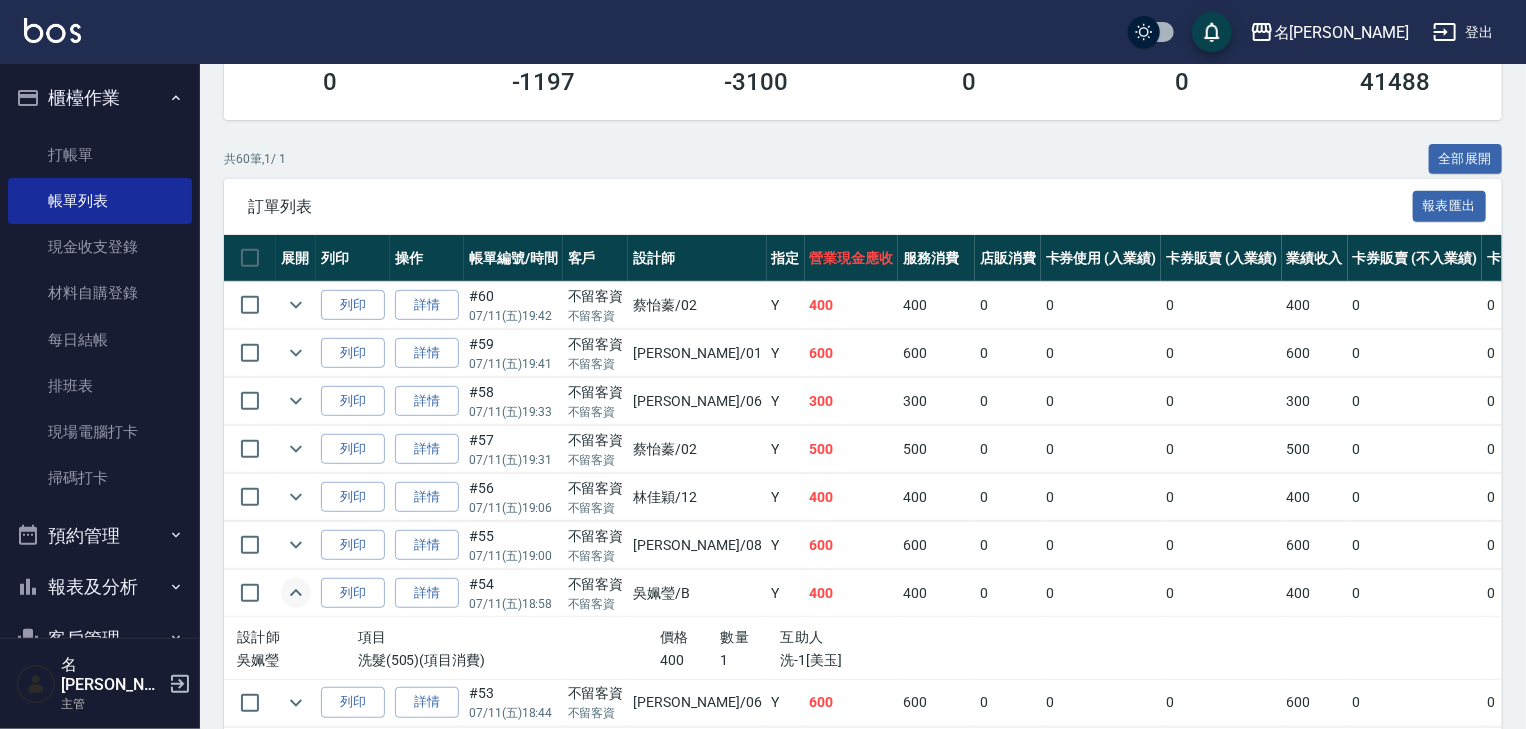 click 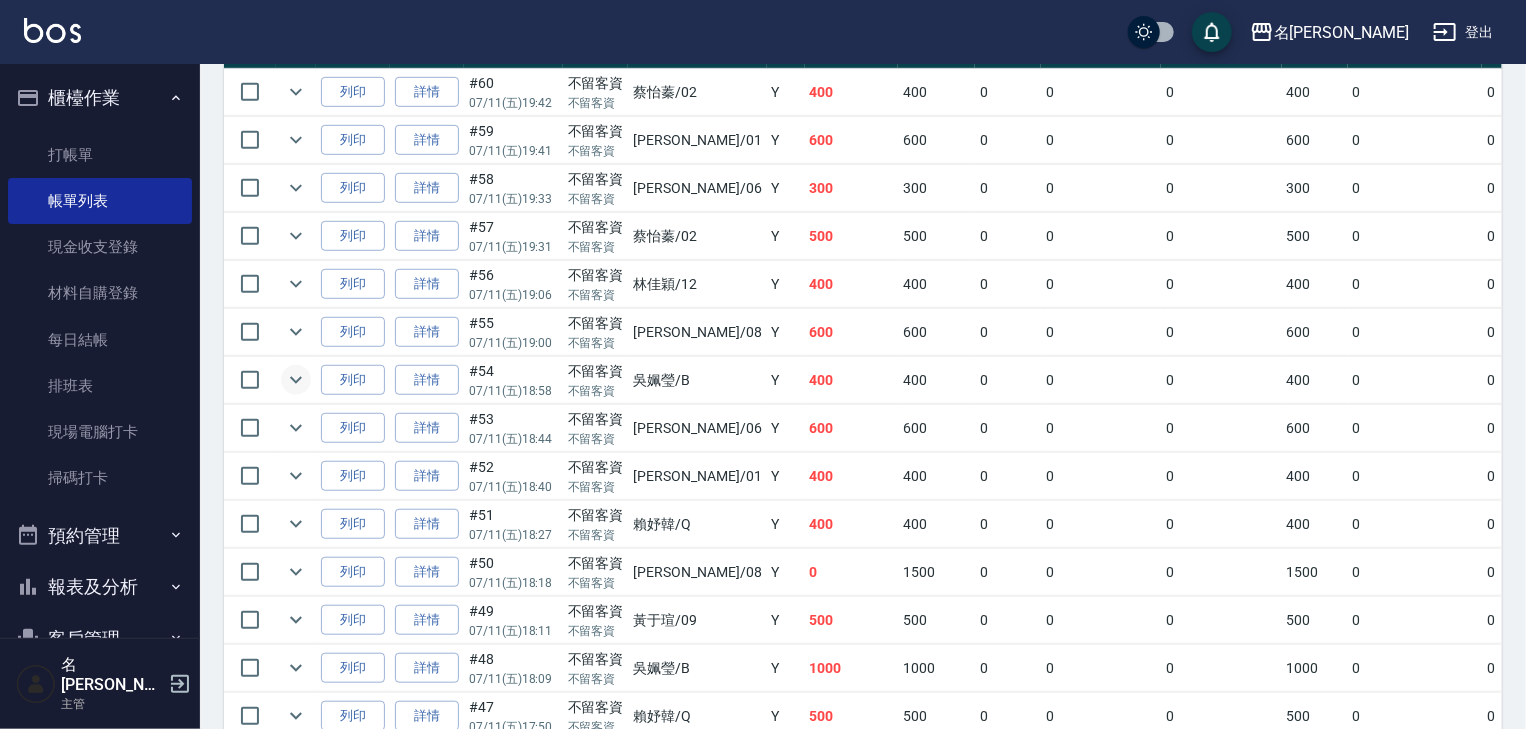 scroll, scrollTop: 640, scrollLeft: 0, axis: vertical 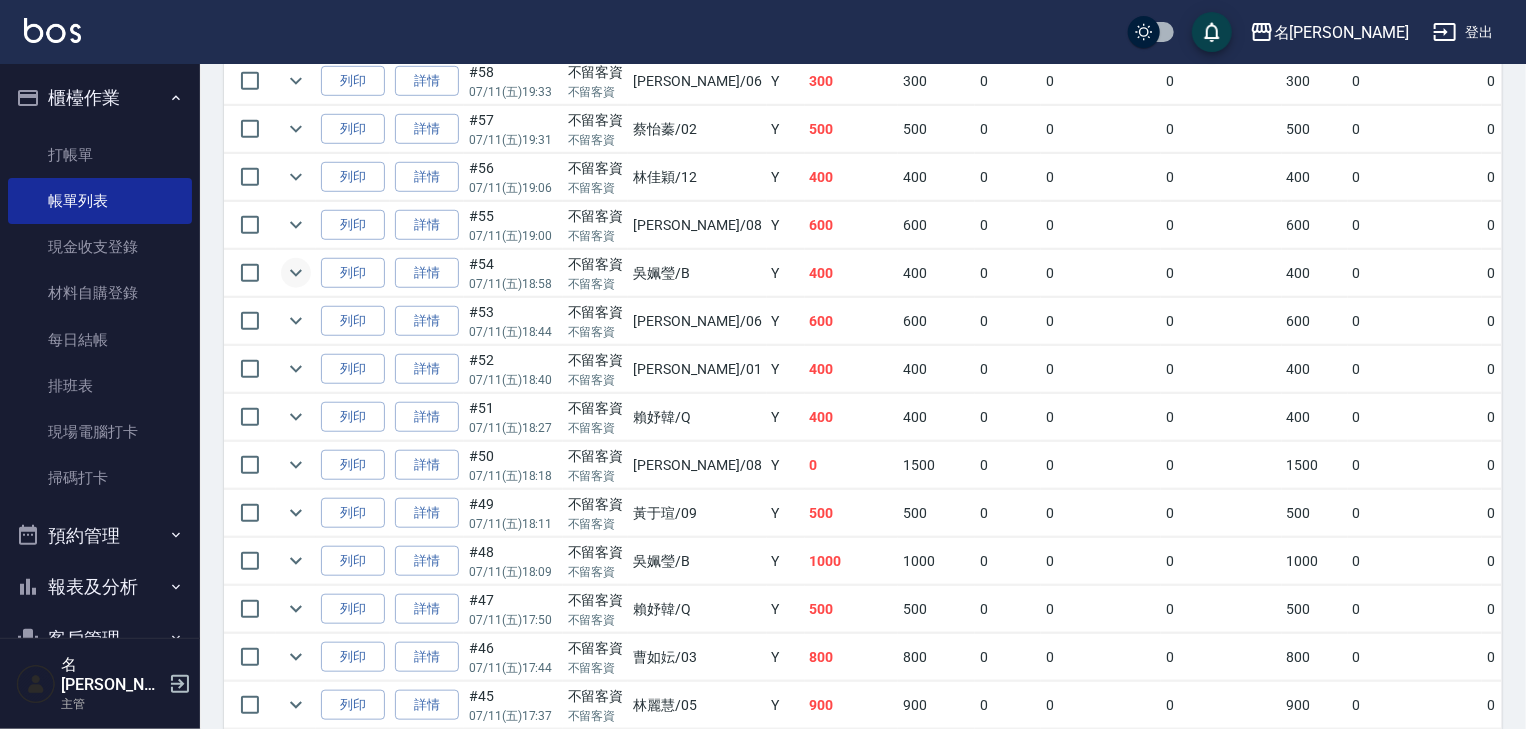 click at bounding box center (52, 30) 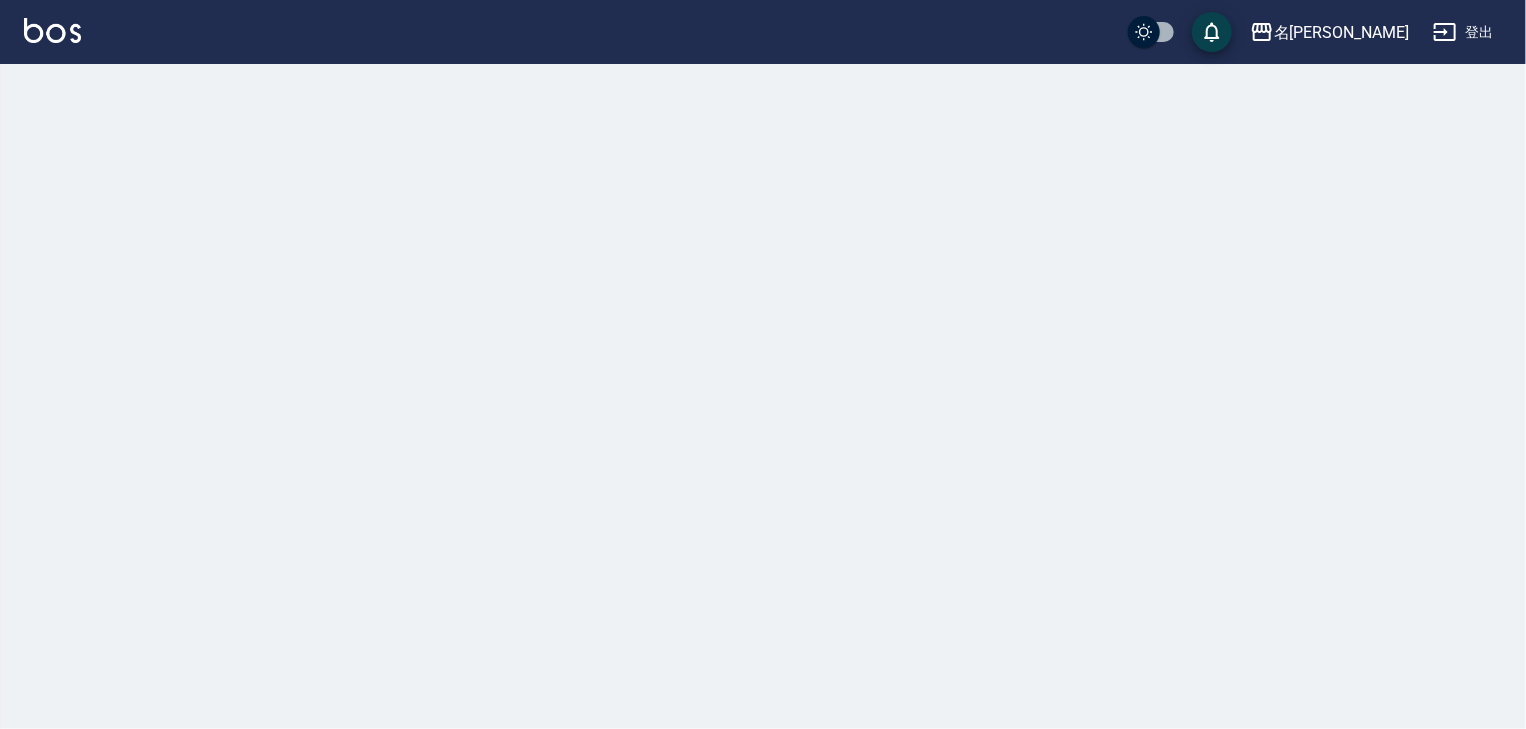 scroll, scrollTop: 0, scrollLeft: 0, axis: both 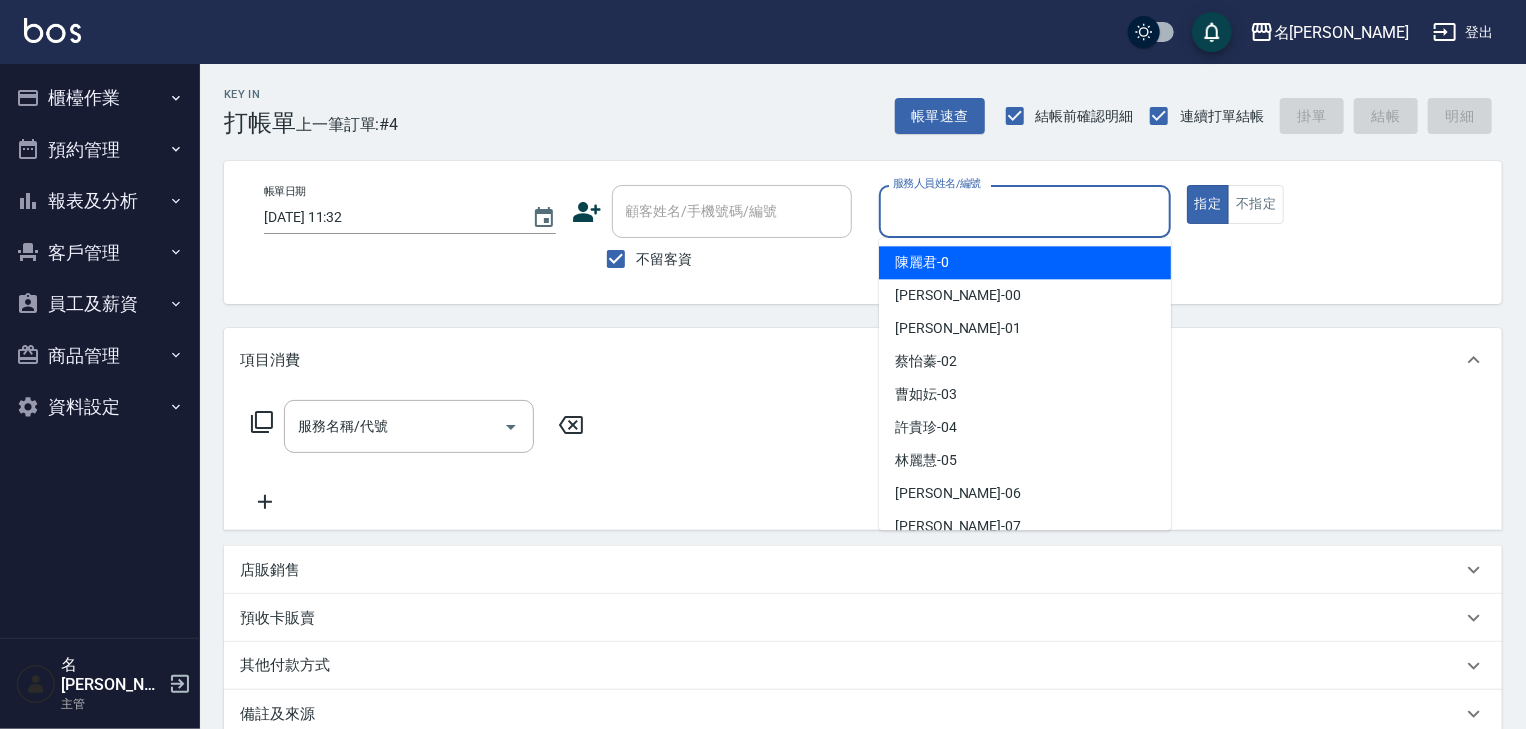 click on "服務人員姓名/編號" at bounding box center (1025, 211) 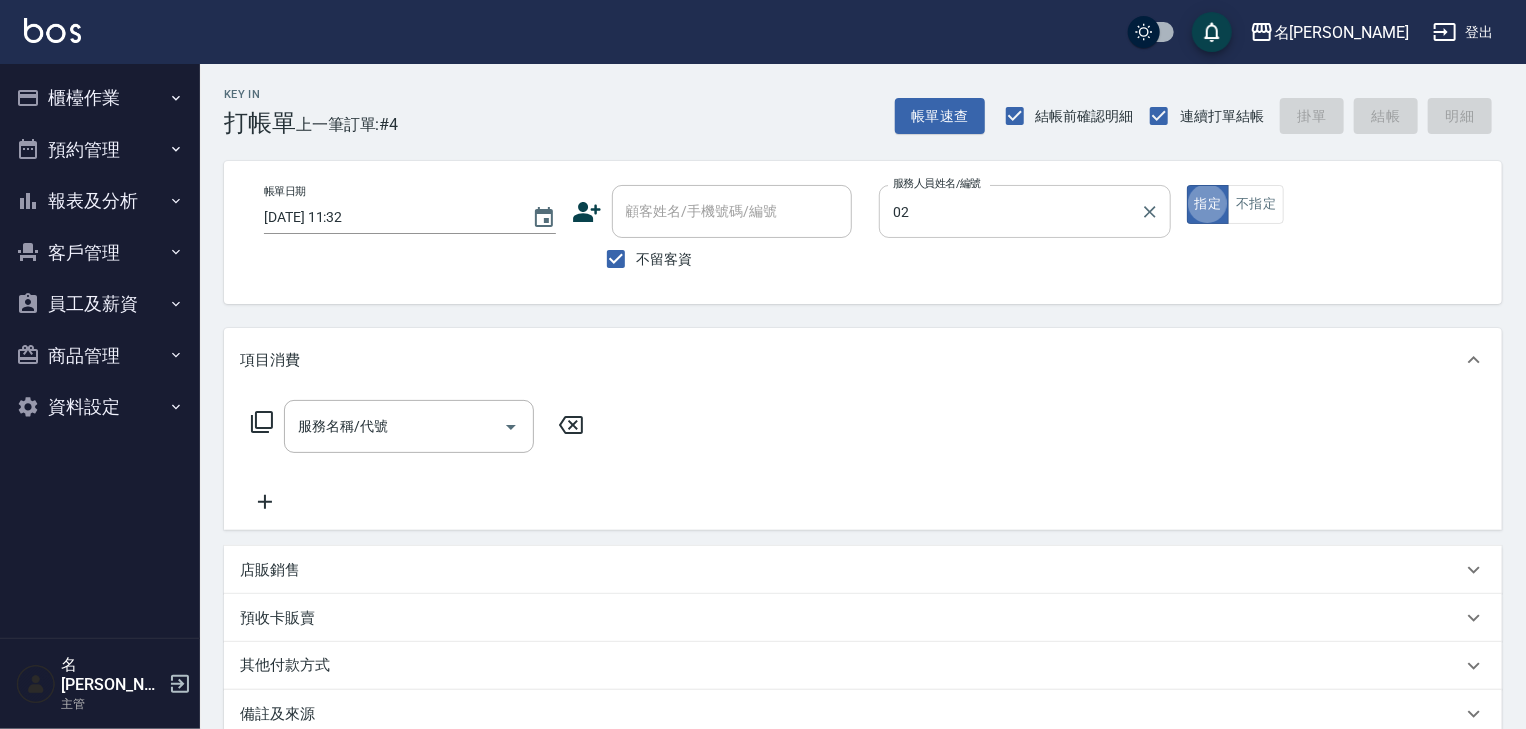 type on "[PERSON_NAME]-02" 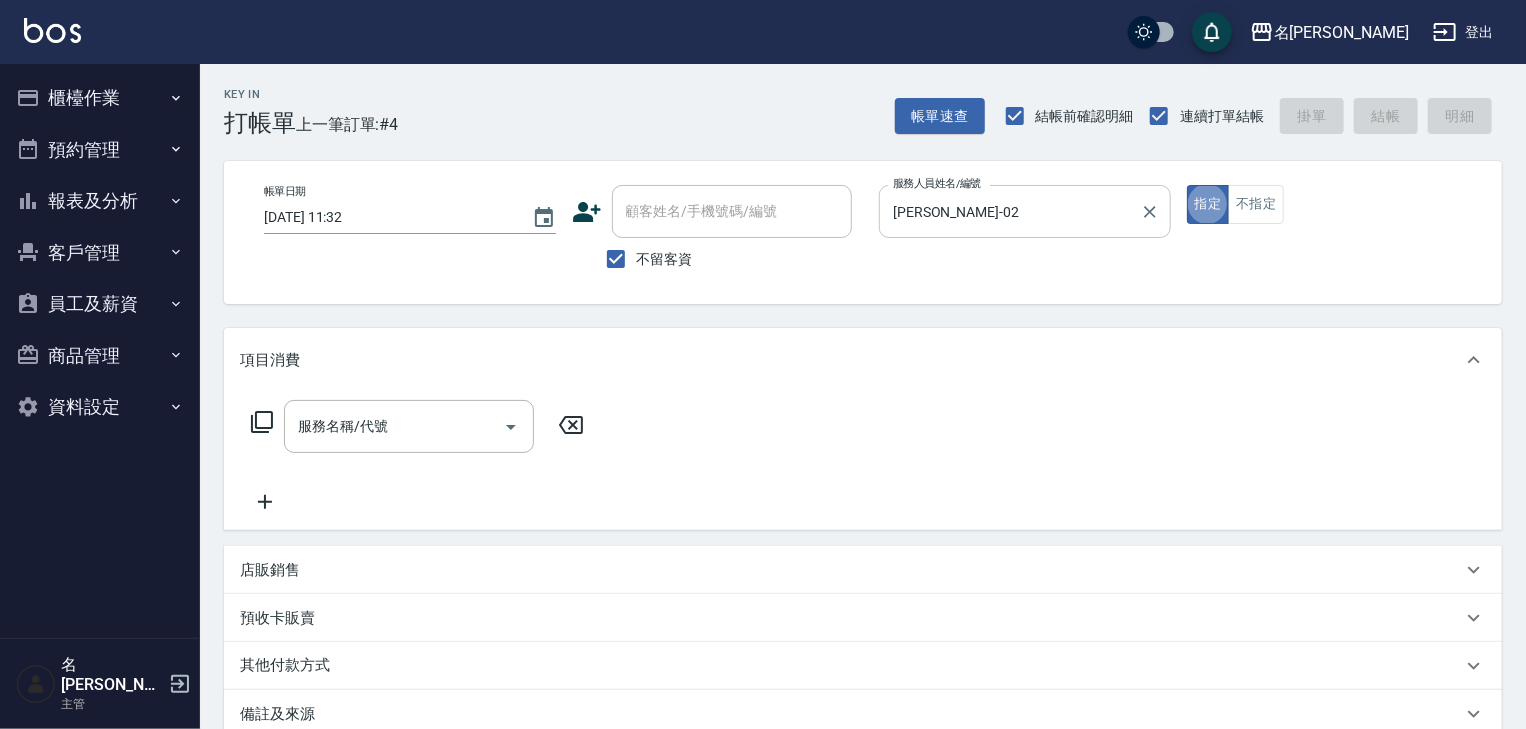 type on "true" 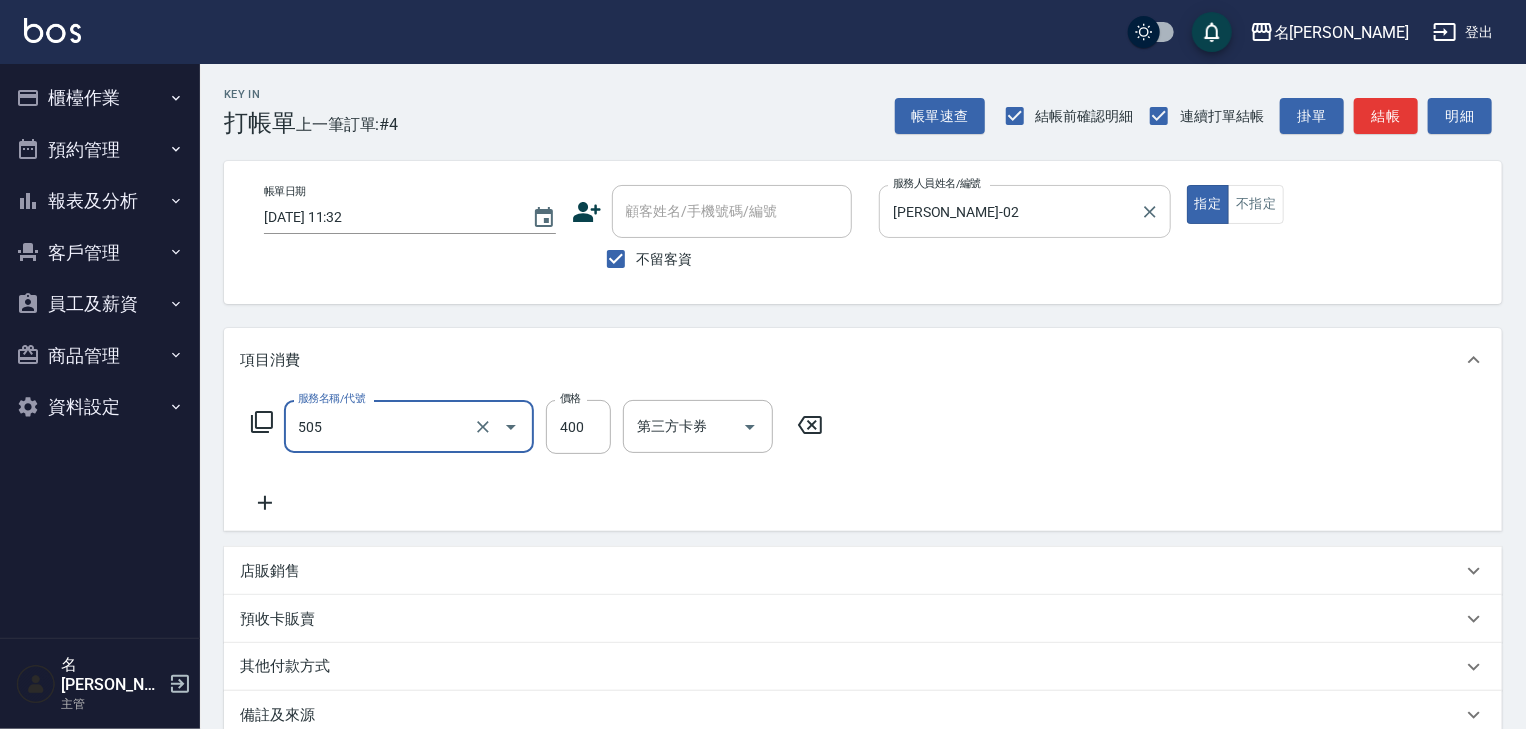 type on "洗髮(505)" 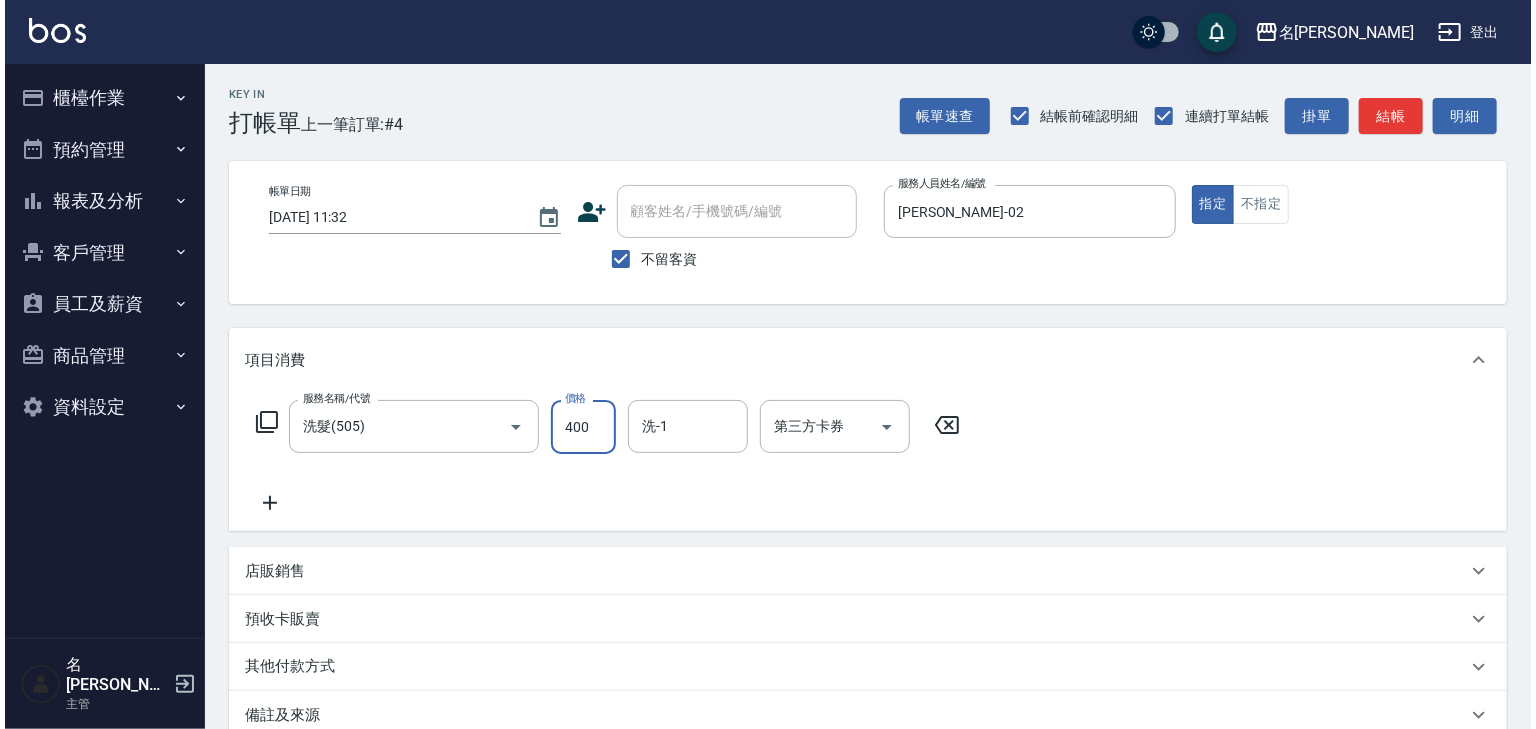 scroll, scrollTop: 234, scrollLeft: 0, axis: vertical 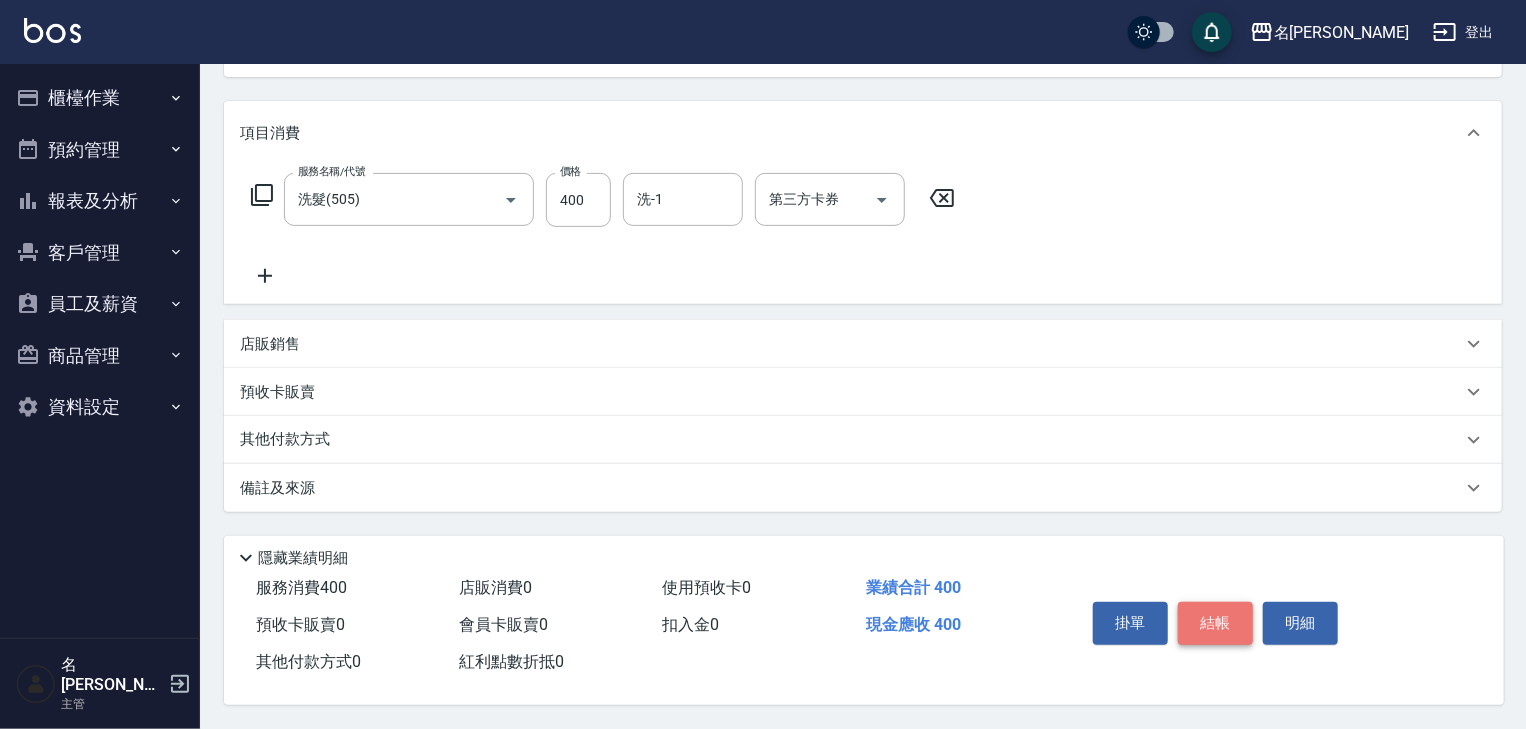 click on "結帳" at bounding box center (1215, 623) 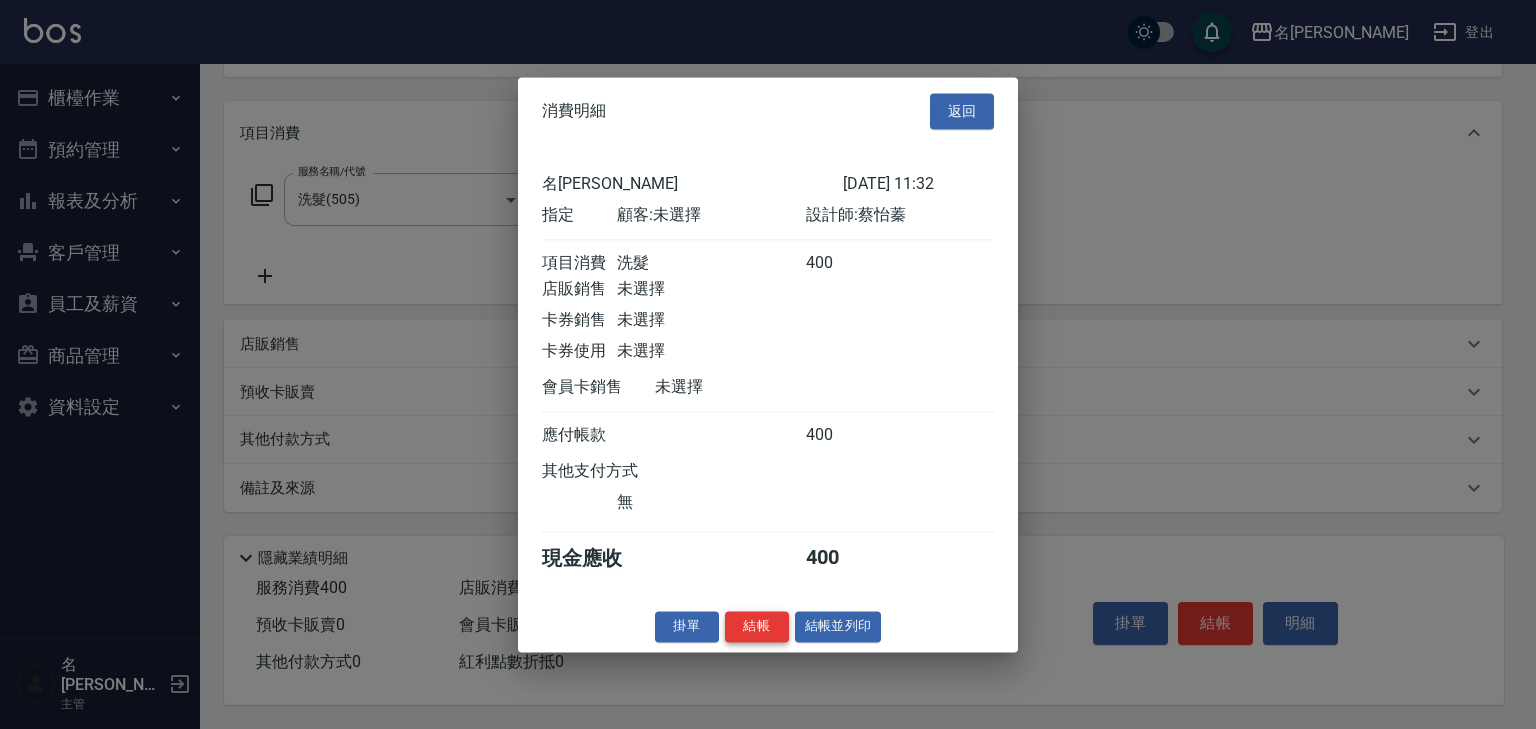 click on "結帳" at bounding box center (757, 626) 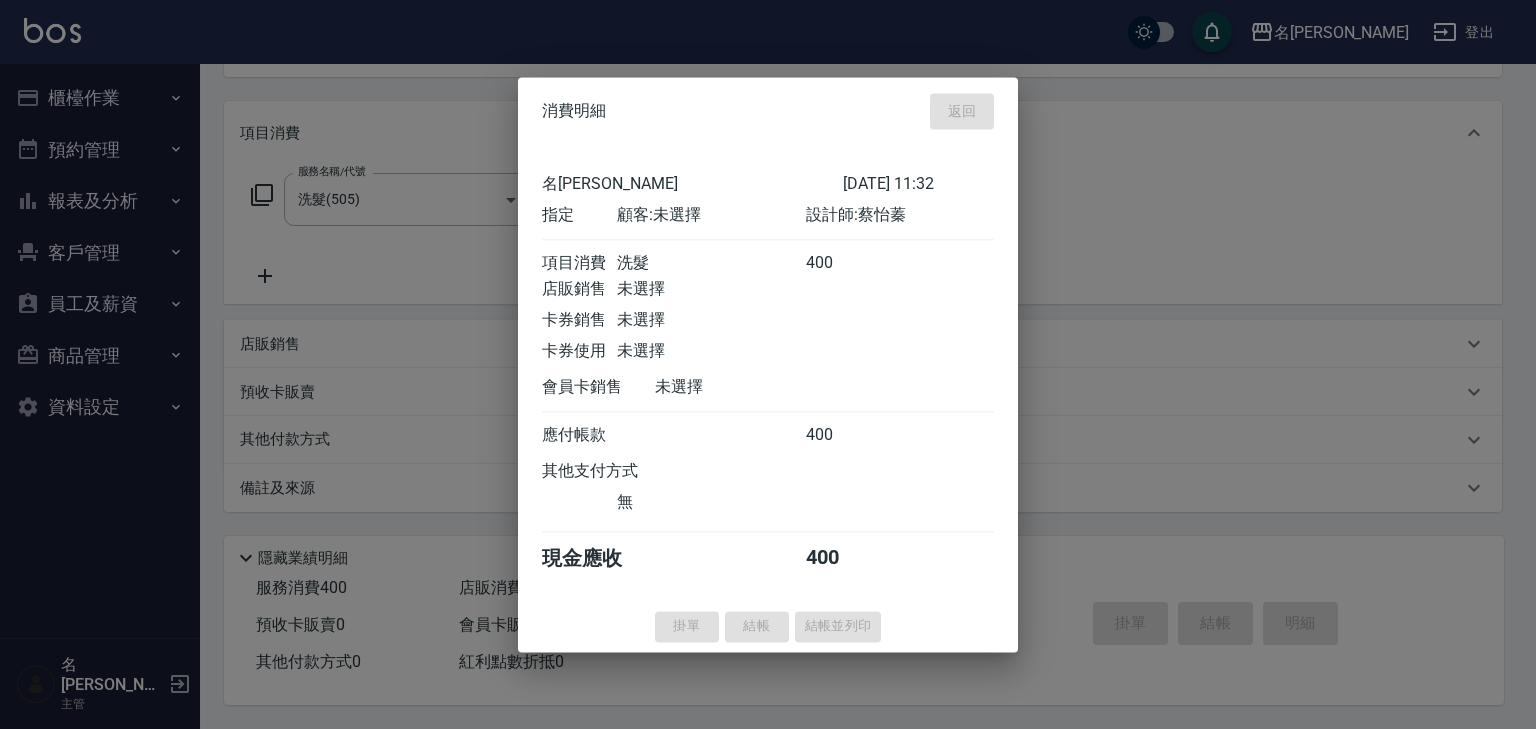 type 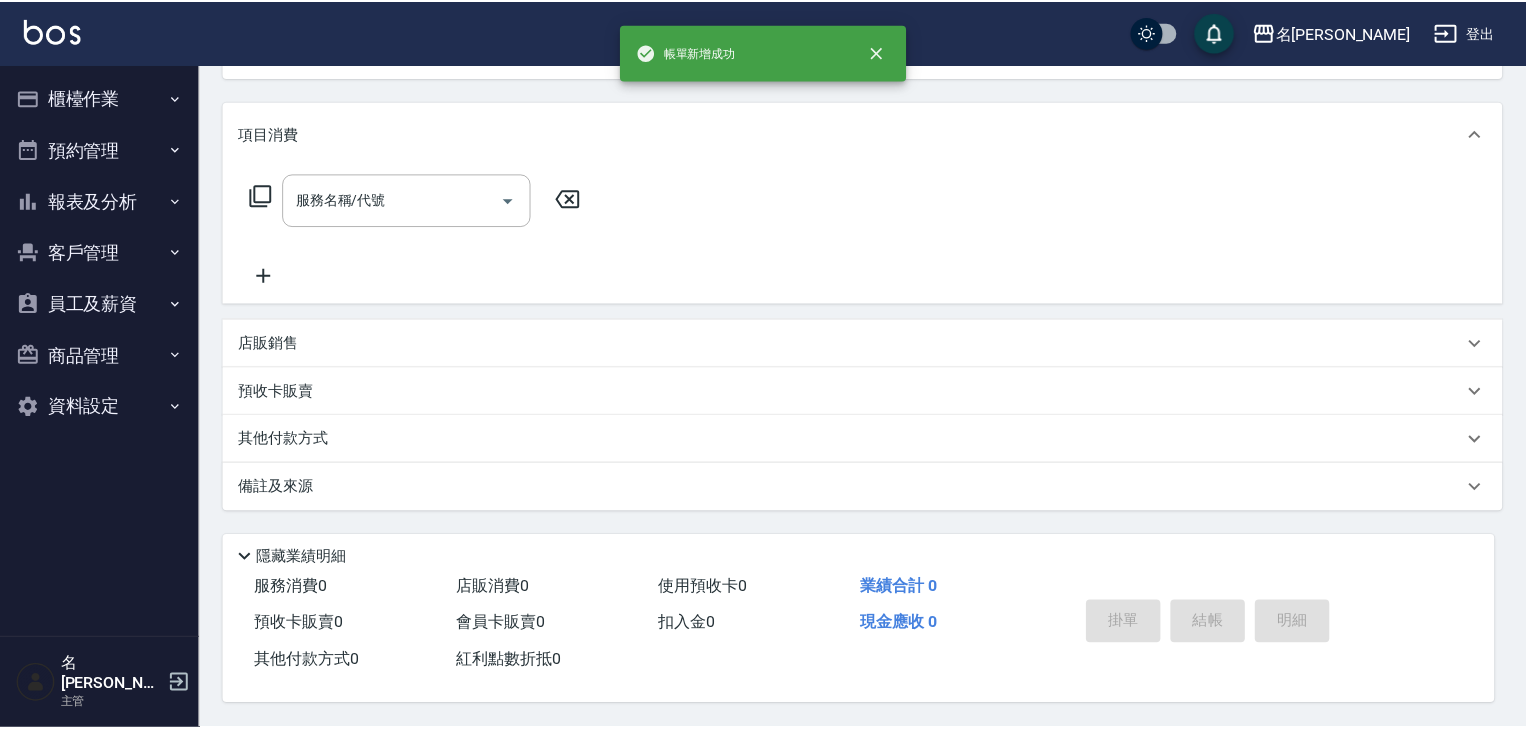scroll, scrollTop: 0, scrollLeft: 0, axis: both 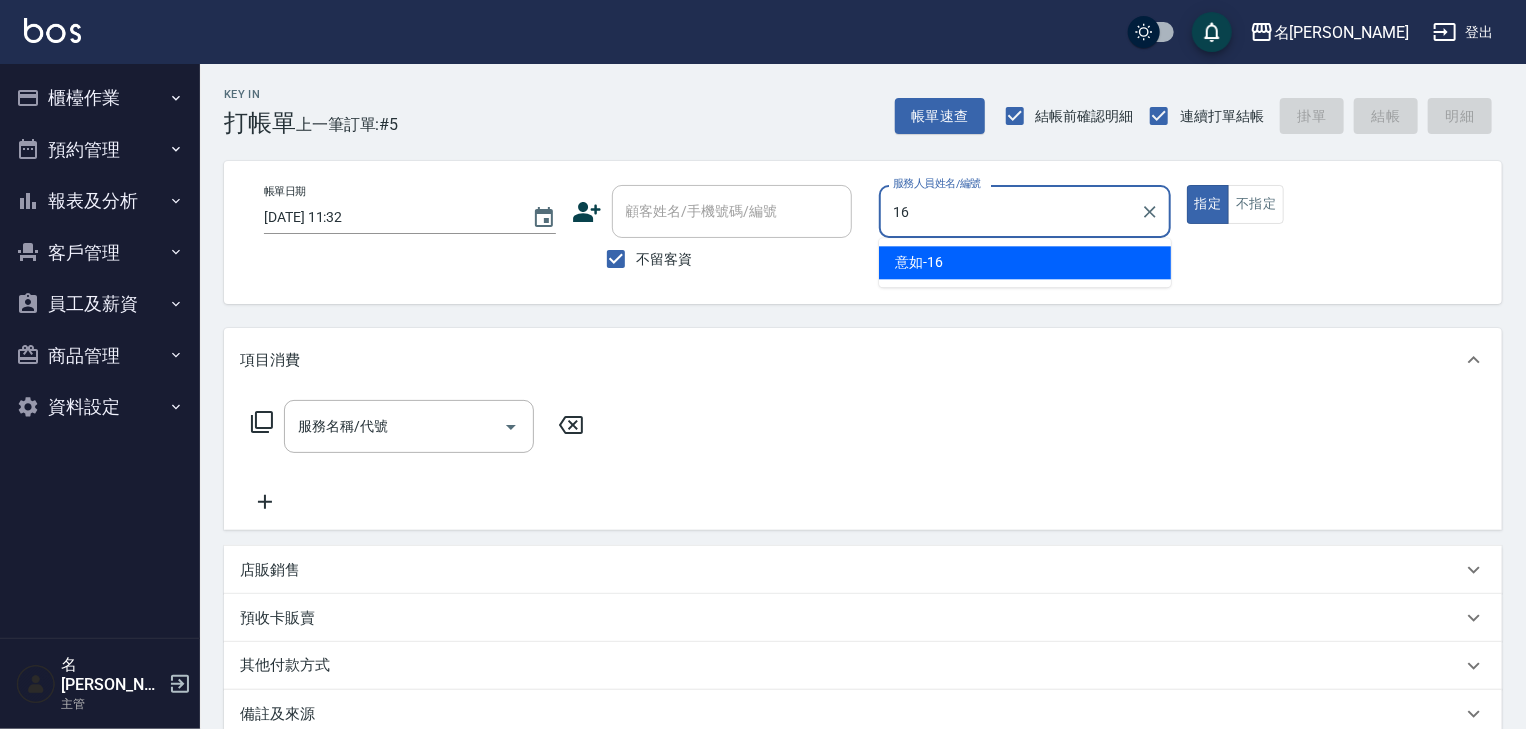 type on "意如-16" 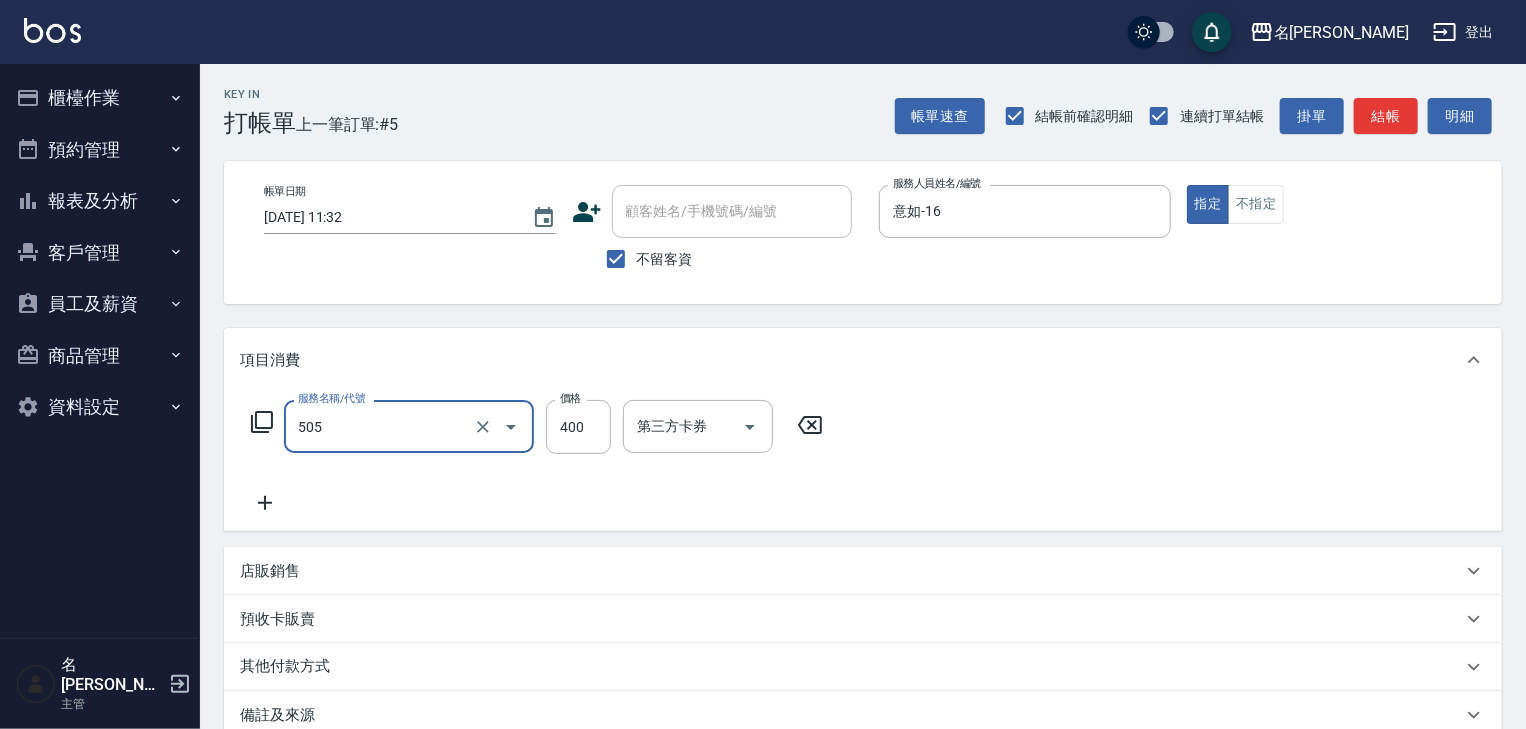 type on "洗髮(505)" 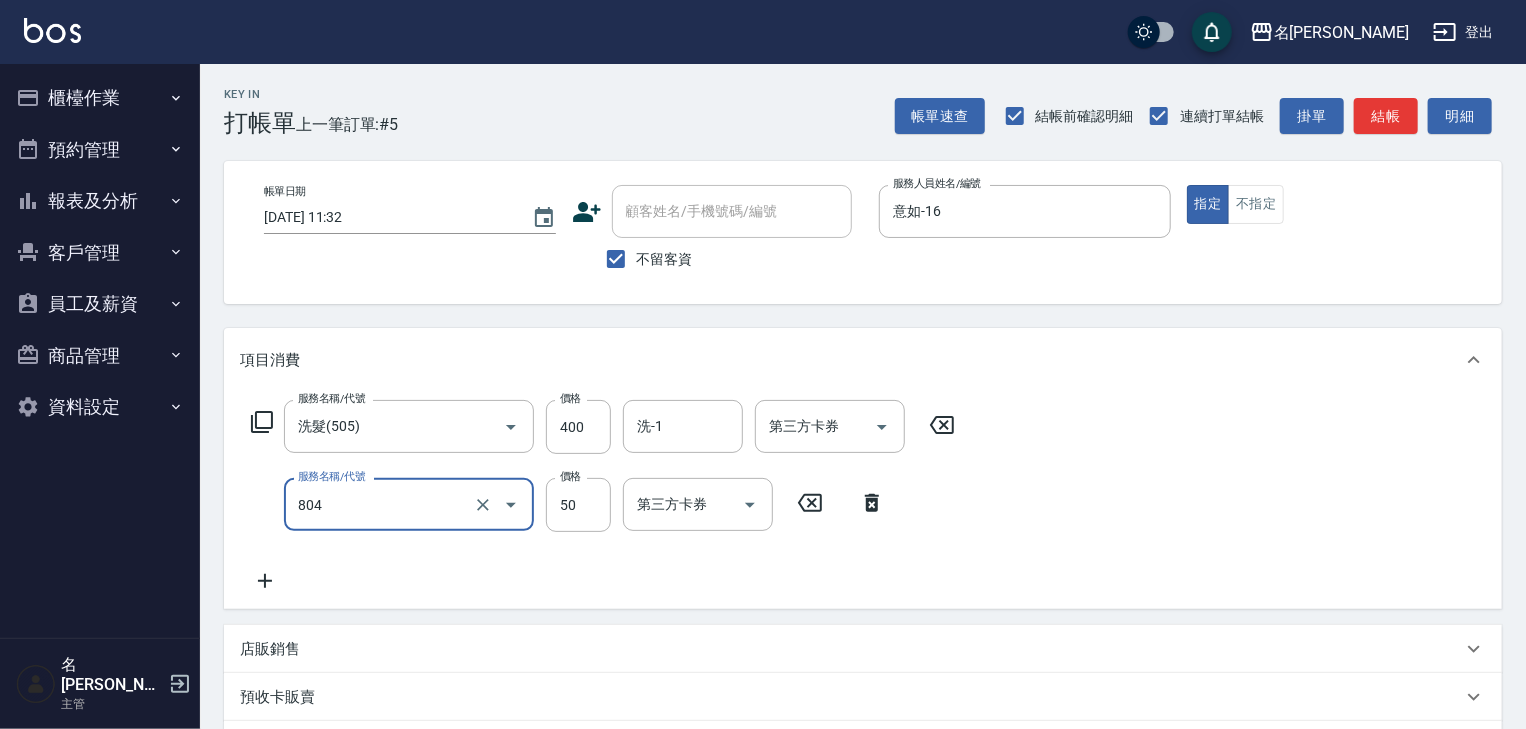 type on "吹捲(804)" 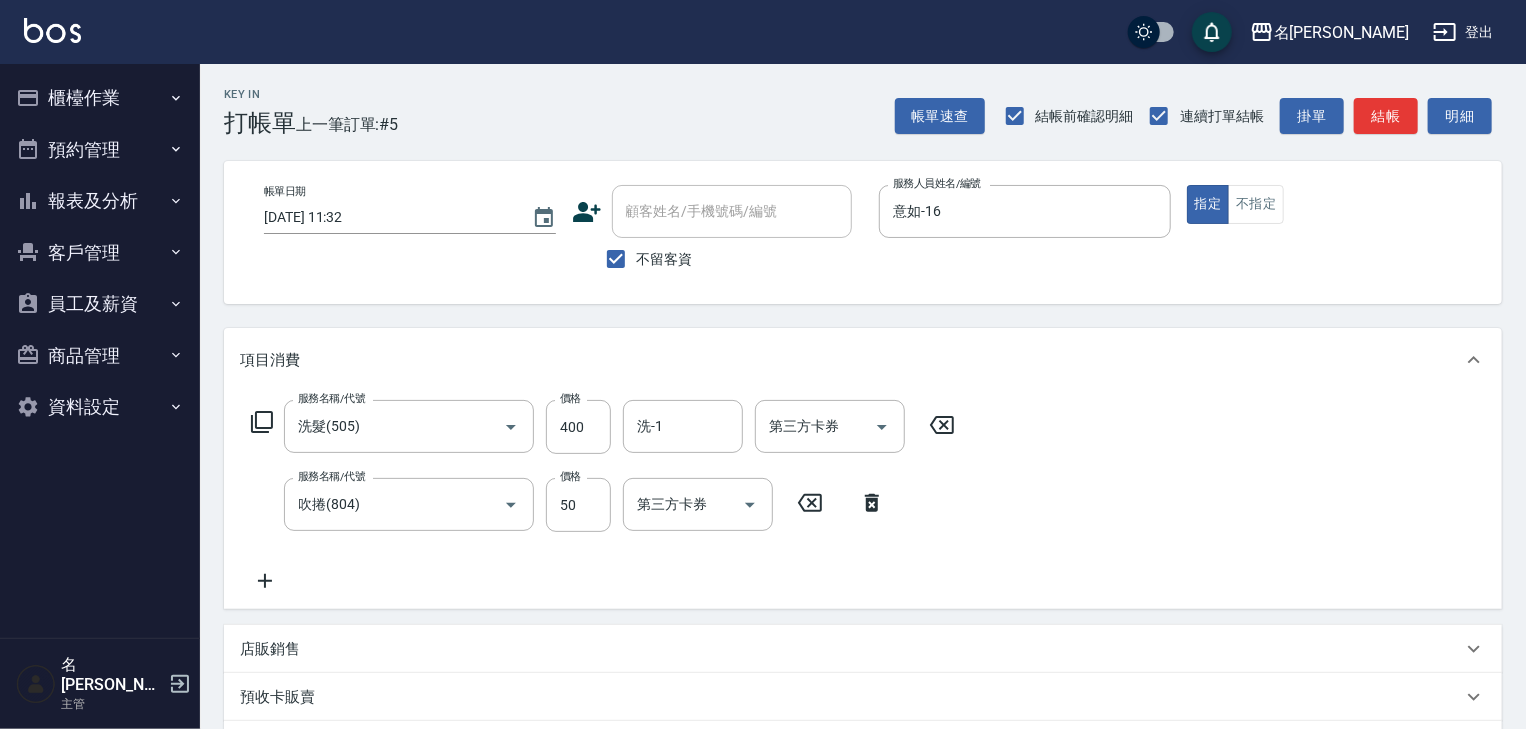 click on "Key In 打帳單 上一筆訂單:#5 帳單速查 結帳前確認明細 連續打單結帳 掛單 結帳 明細" at bounding box center [851, 100] 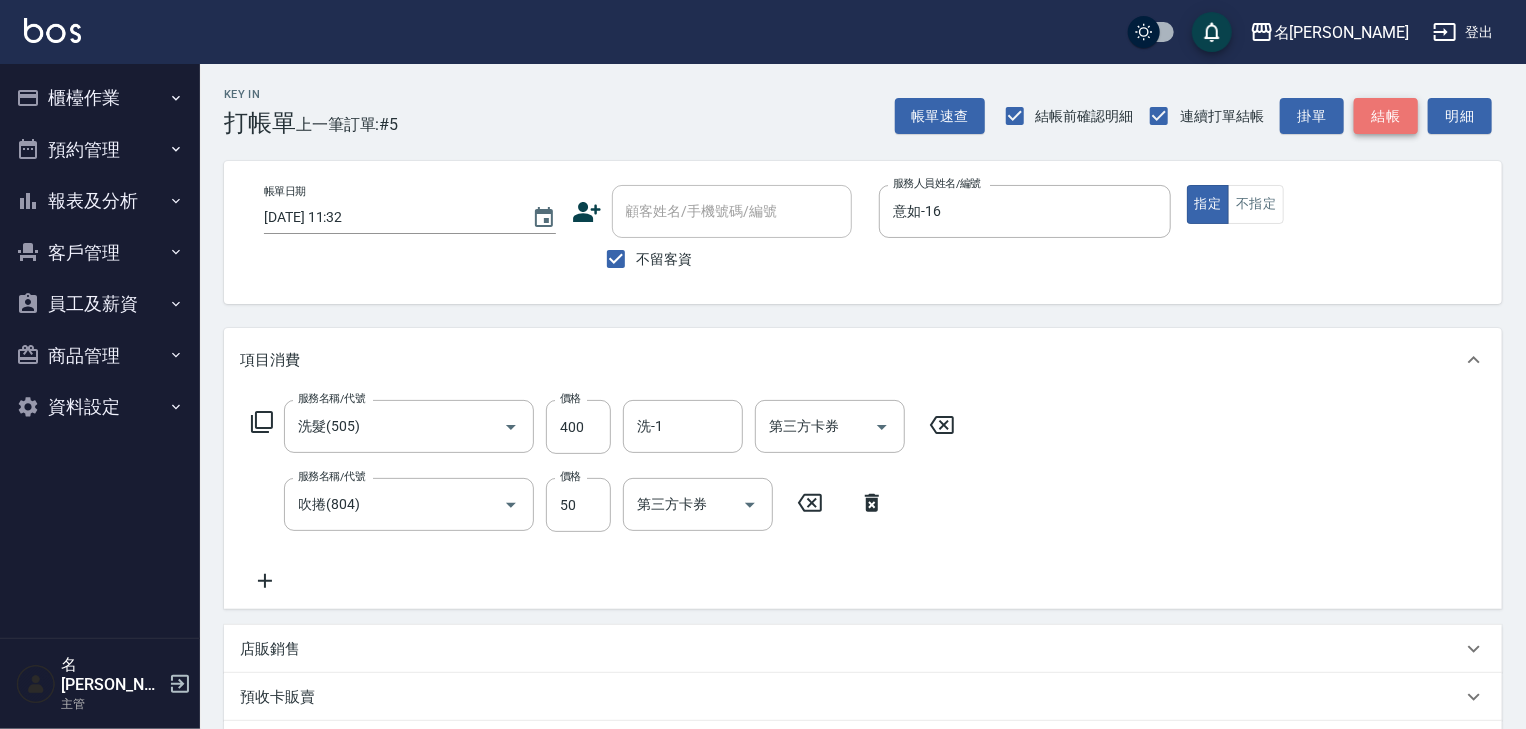 click on "結帳" at bounding box center (1386, 116) 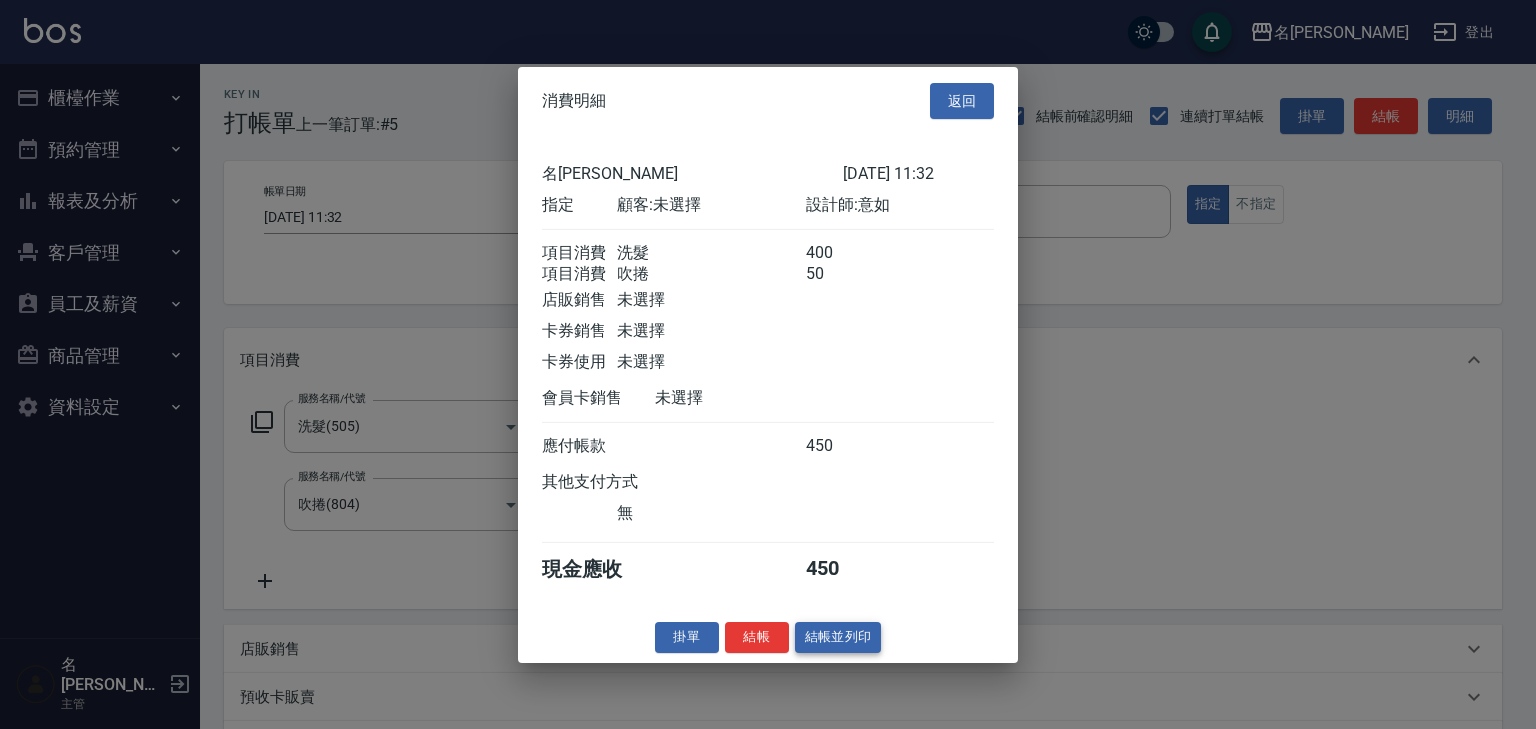 click on "結帳並列印" at bounding box center (838, 637) 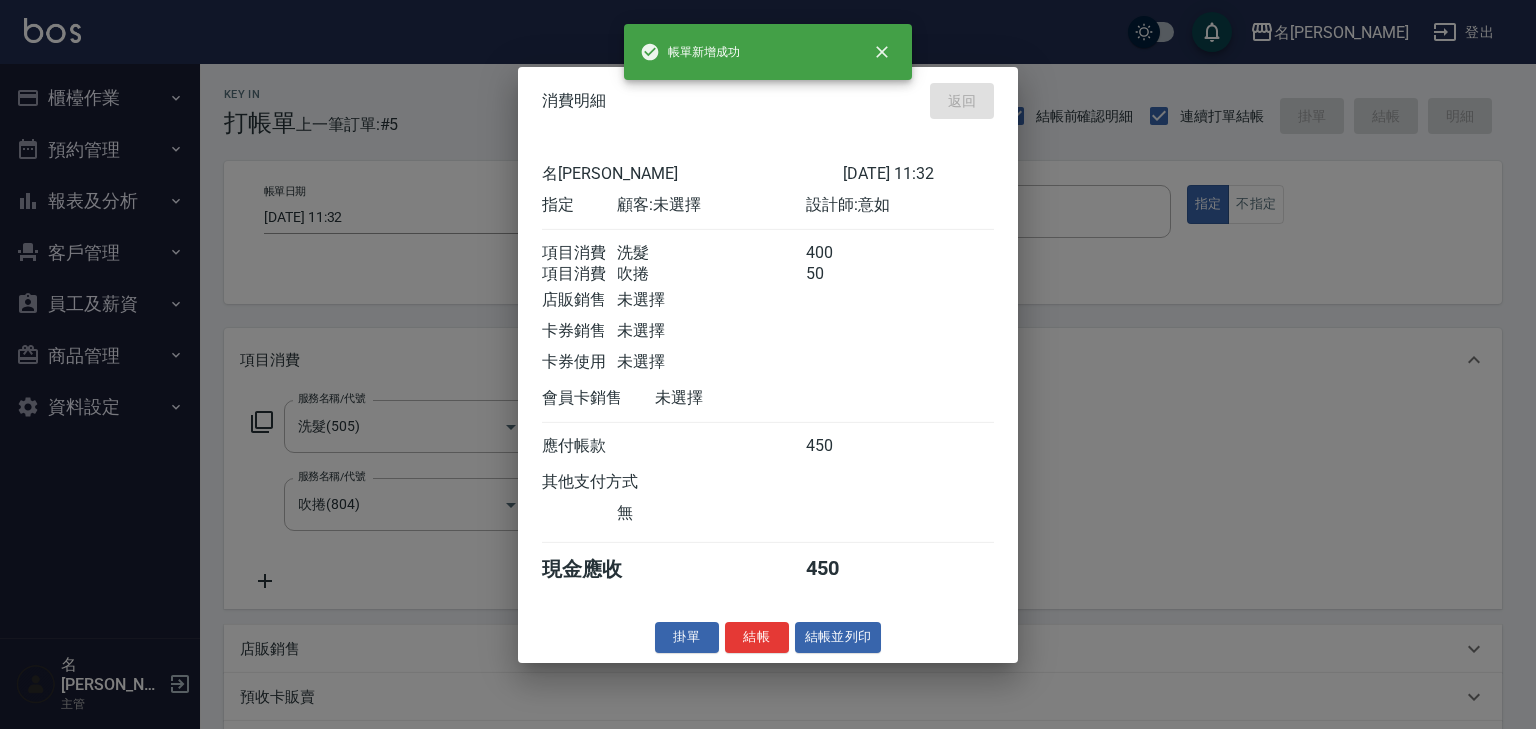 type on "[DATE] 12:00" 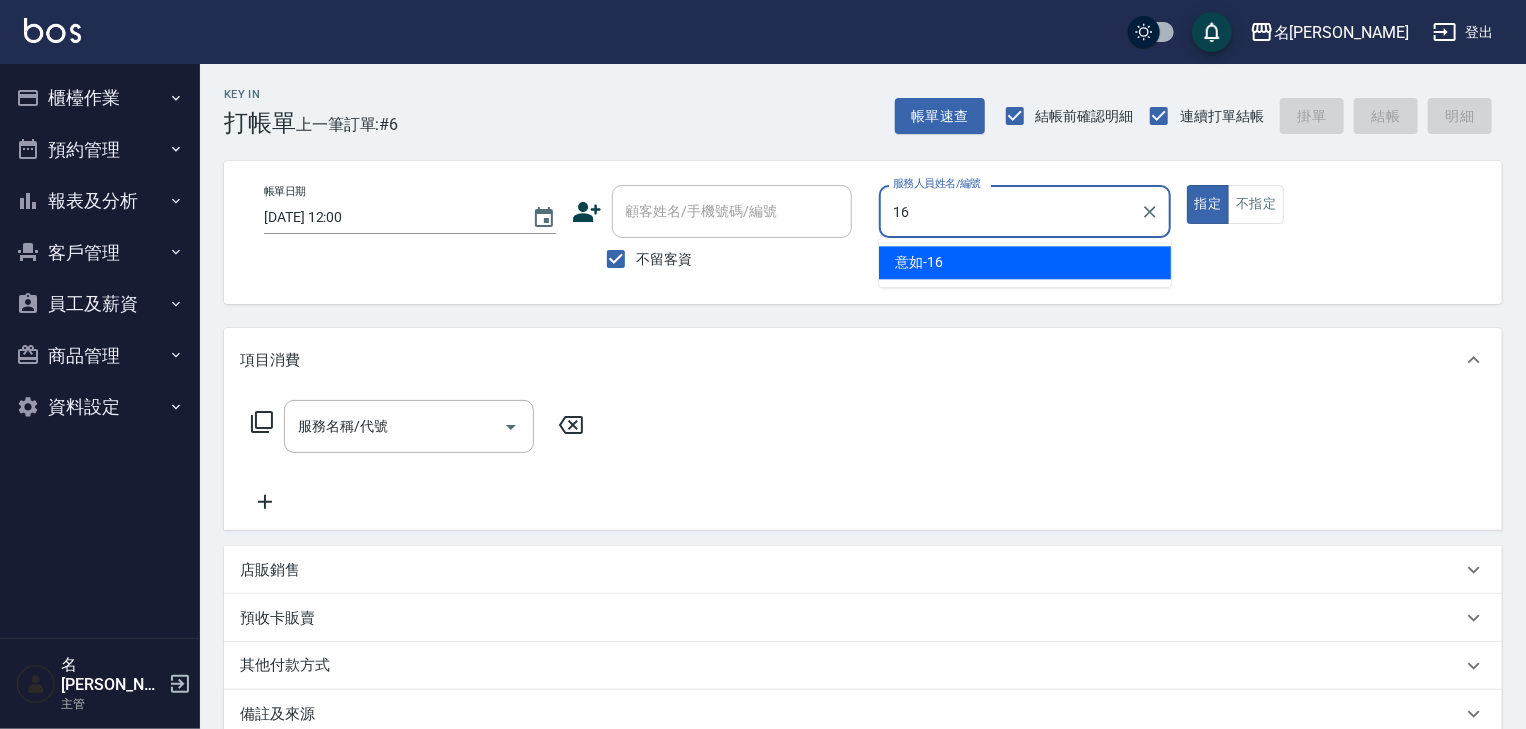 type on "意如-16" 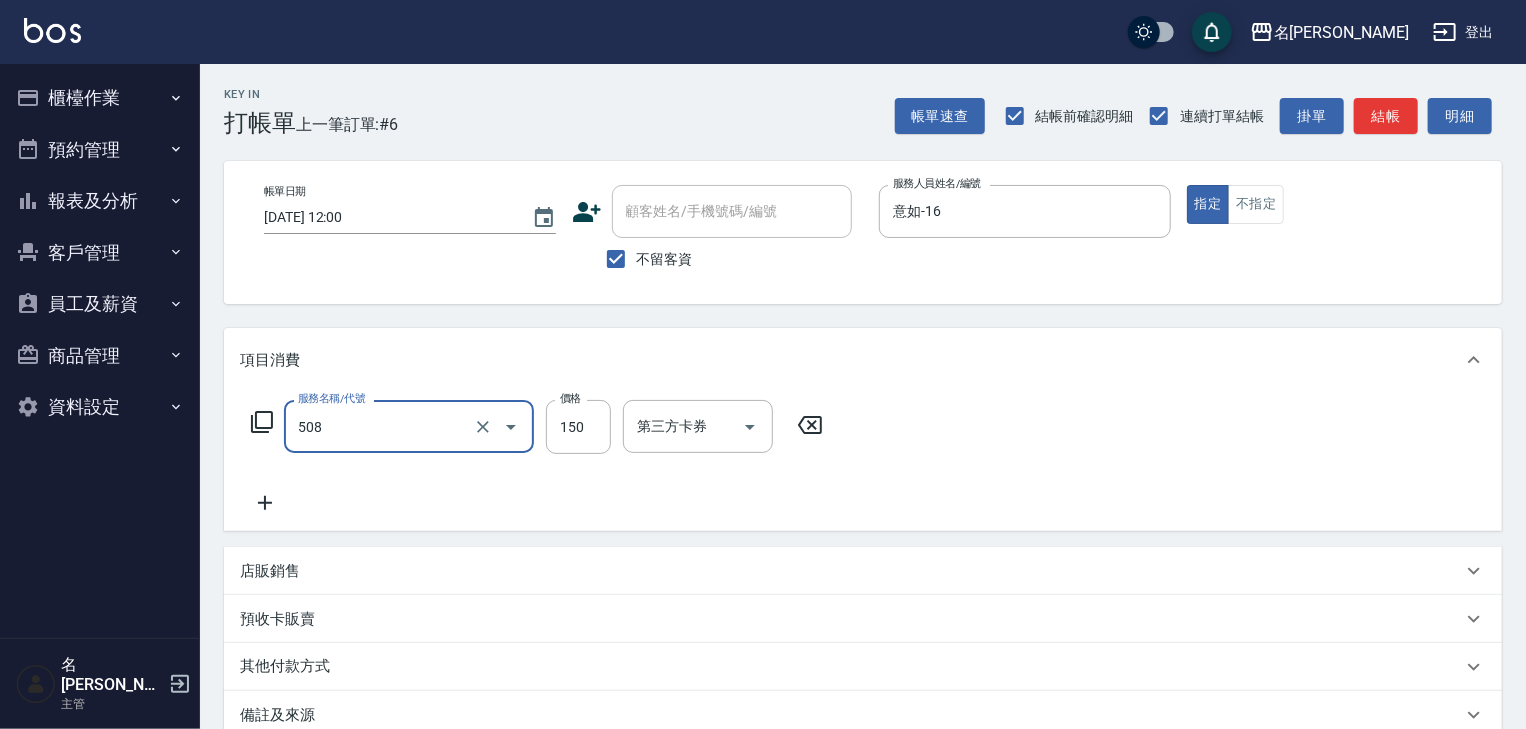 type on "小孩洗髮(508)" 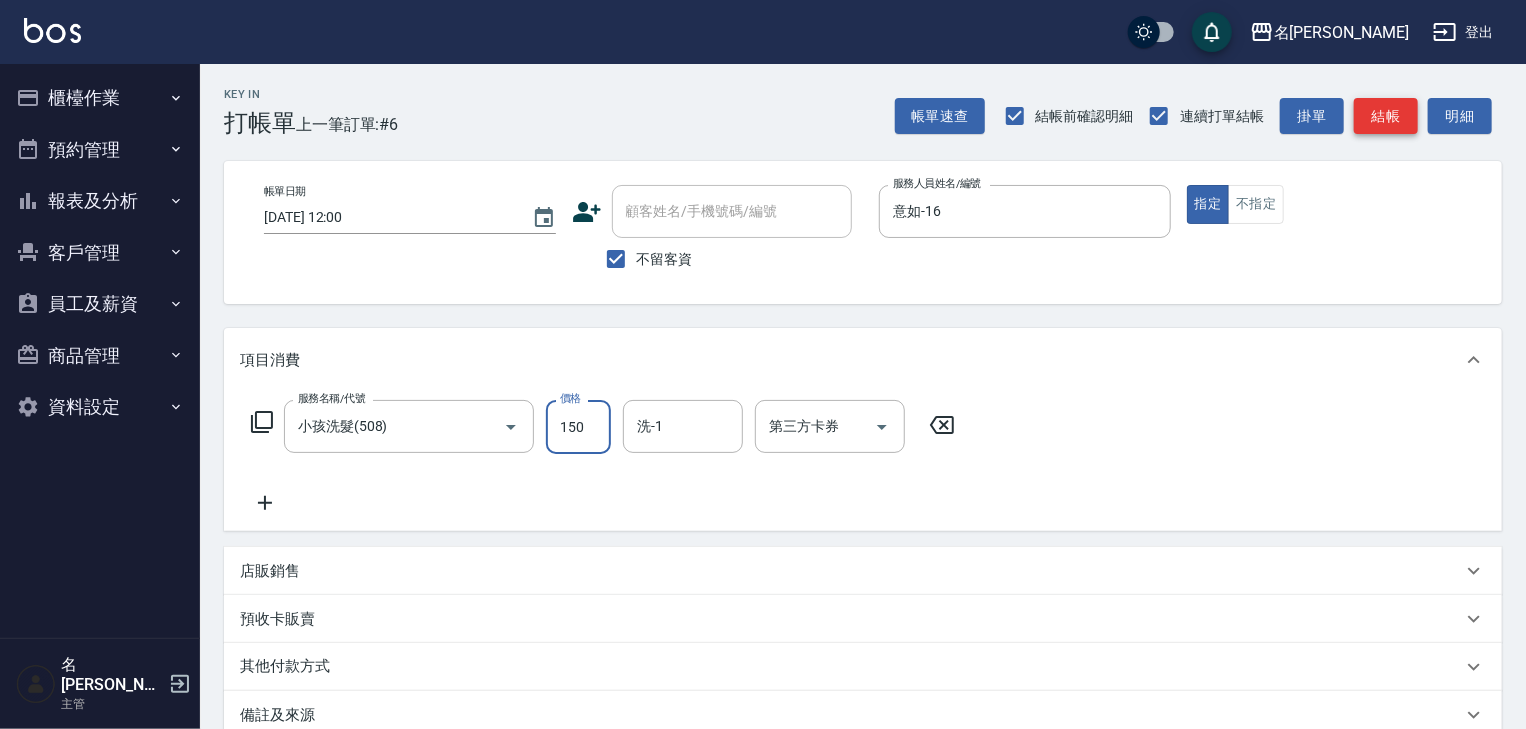 click on "結帳" at bounding box center [1386, 116] 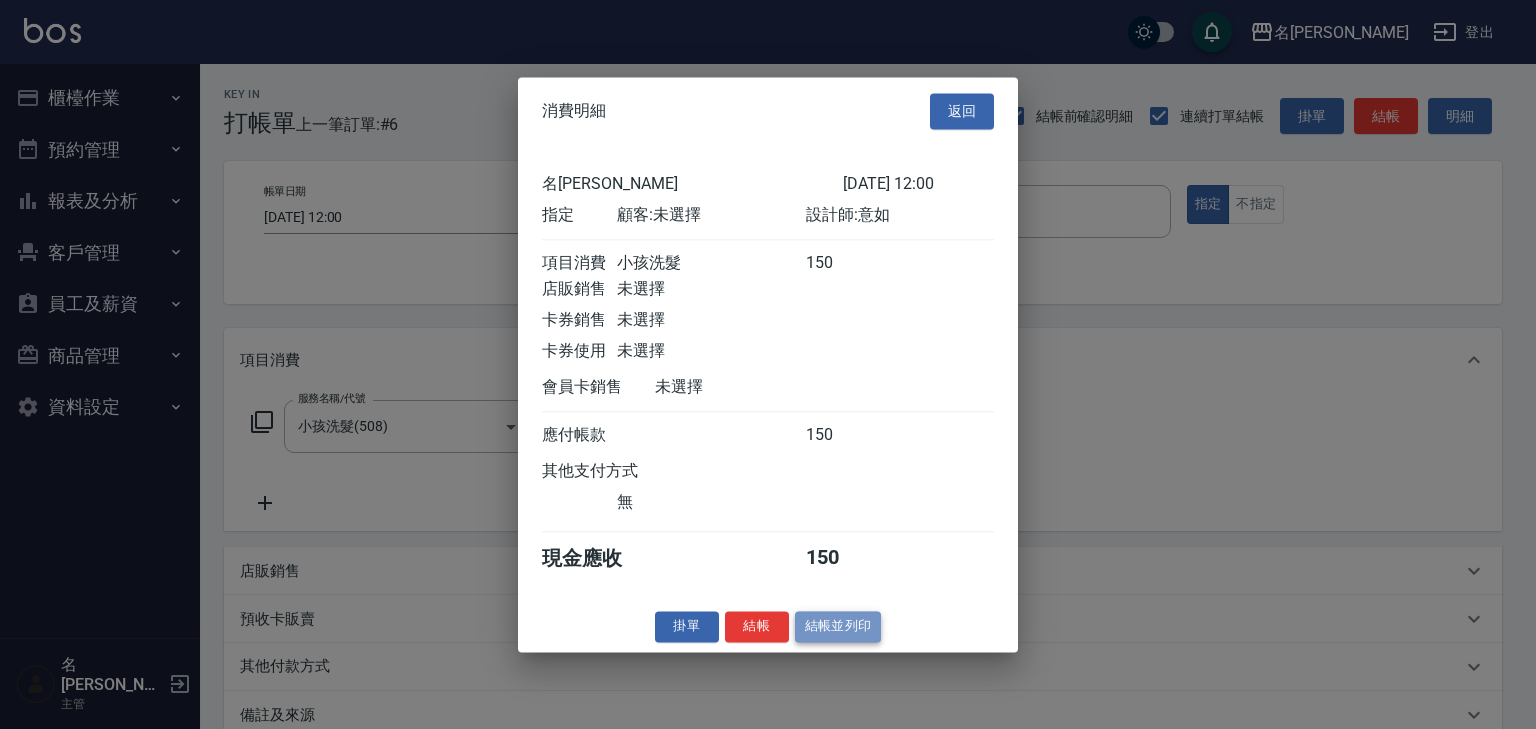 click on "結帳並列印" at bounding box center (838, 626) 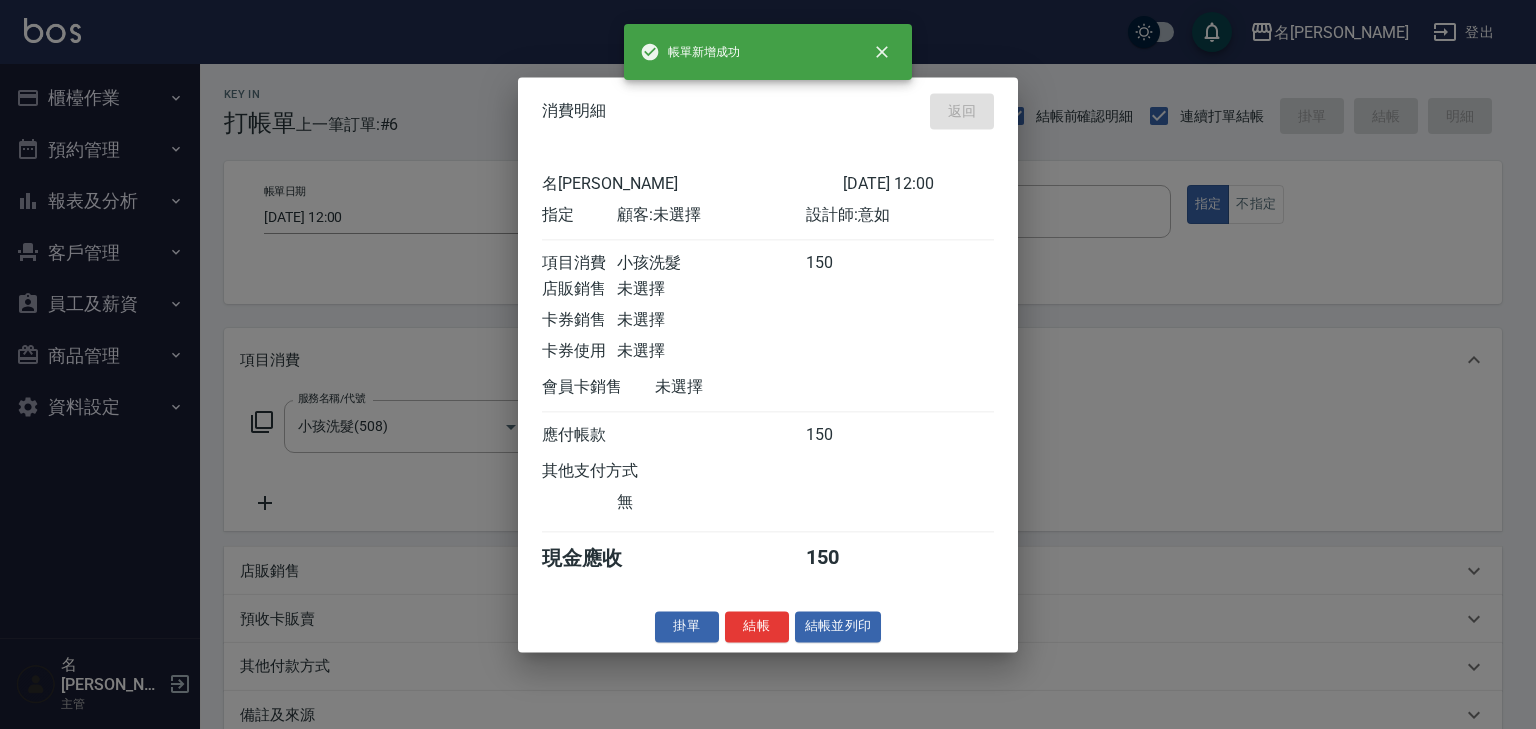 type on "[DATE] 12:24" 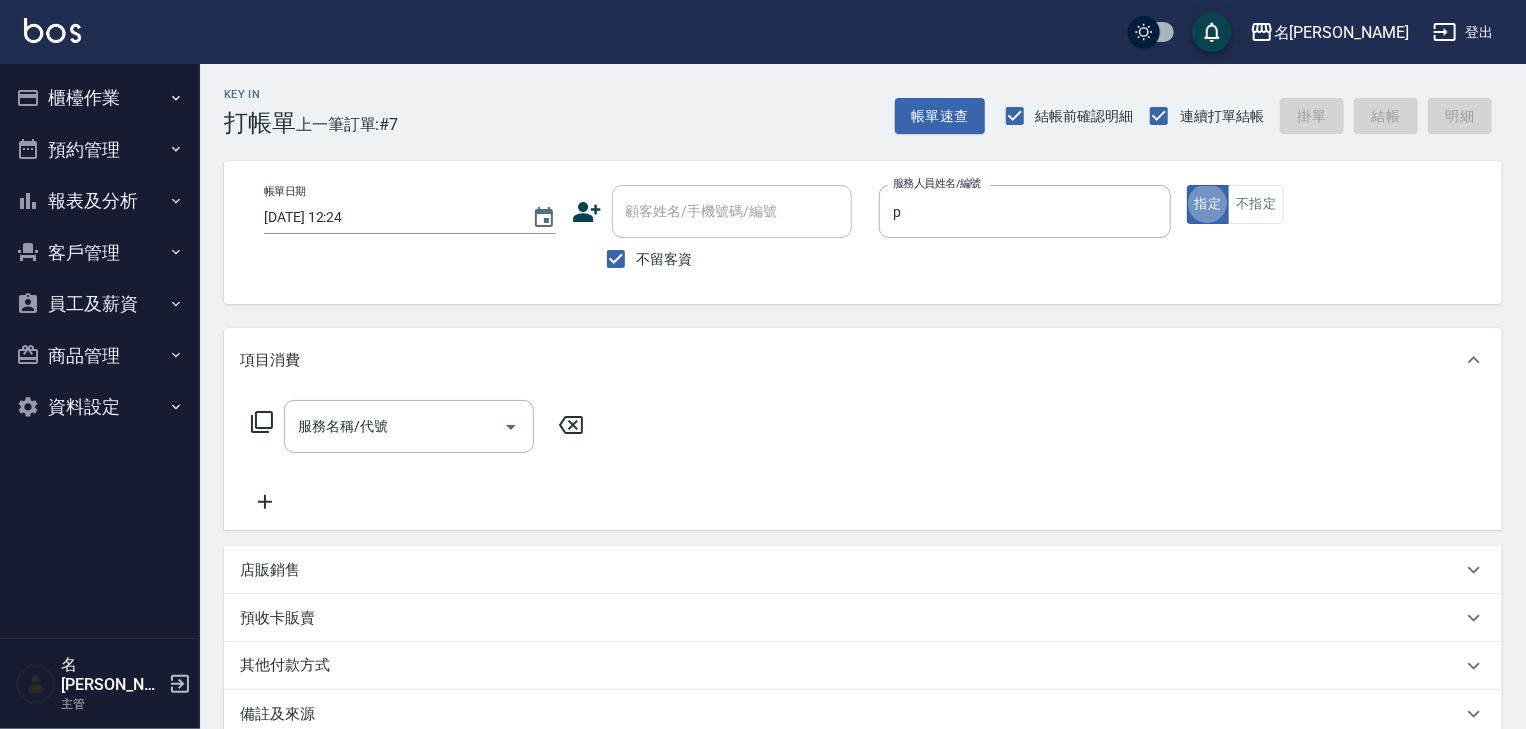 type on "皮皮-P" 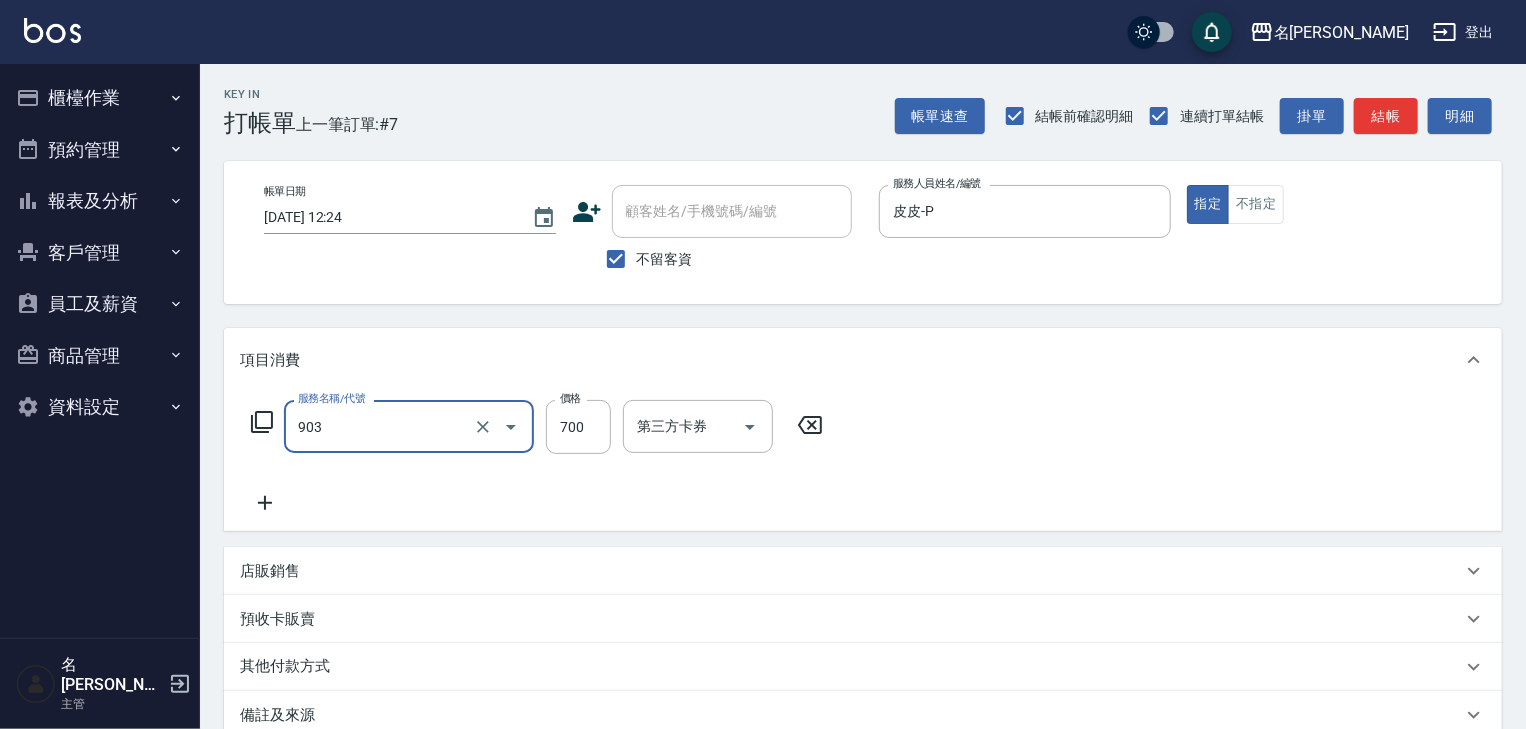 type on "修腳+手(903)" 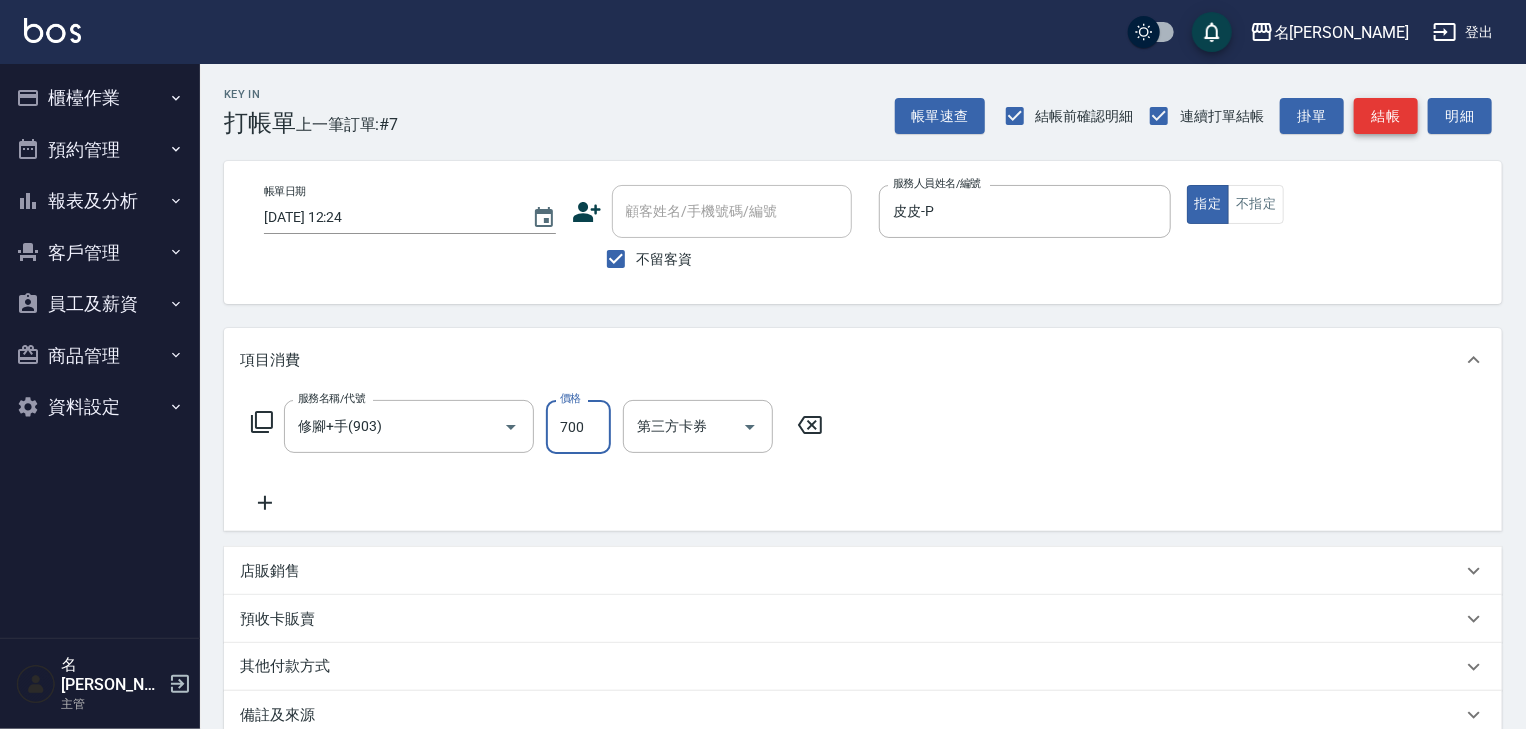 click on "結帳" at bounding box center (1386, 116) 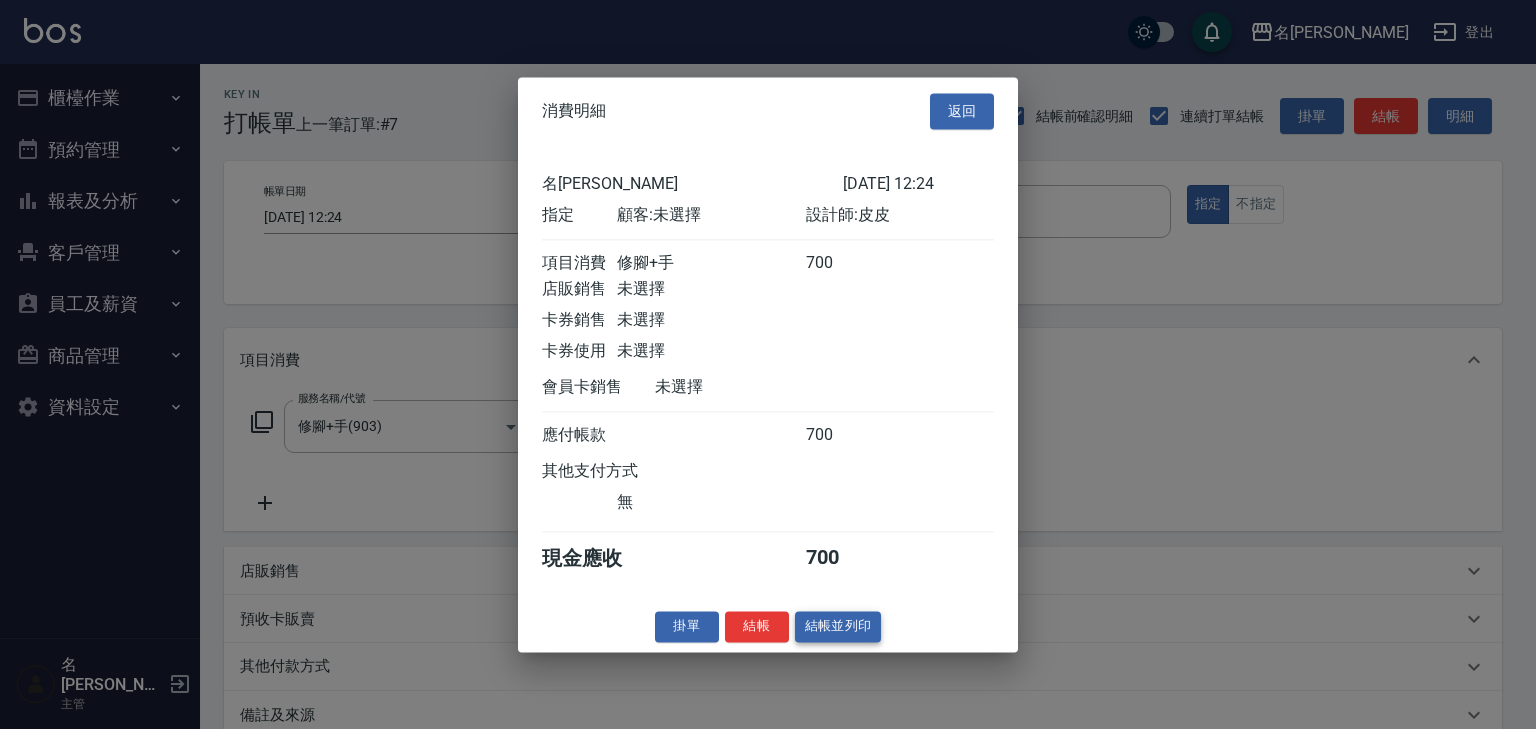 click on "結帳並列印" at bounding box center (838, 626) 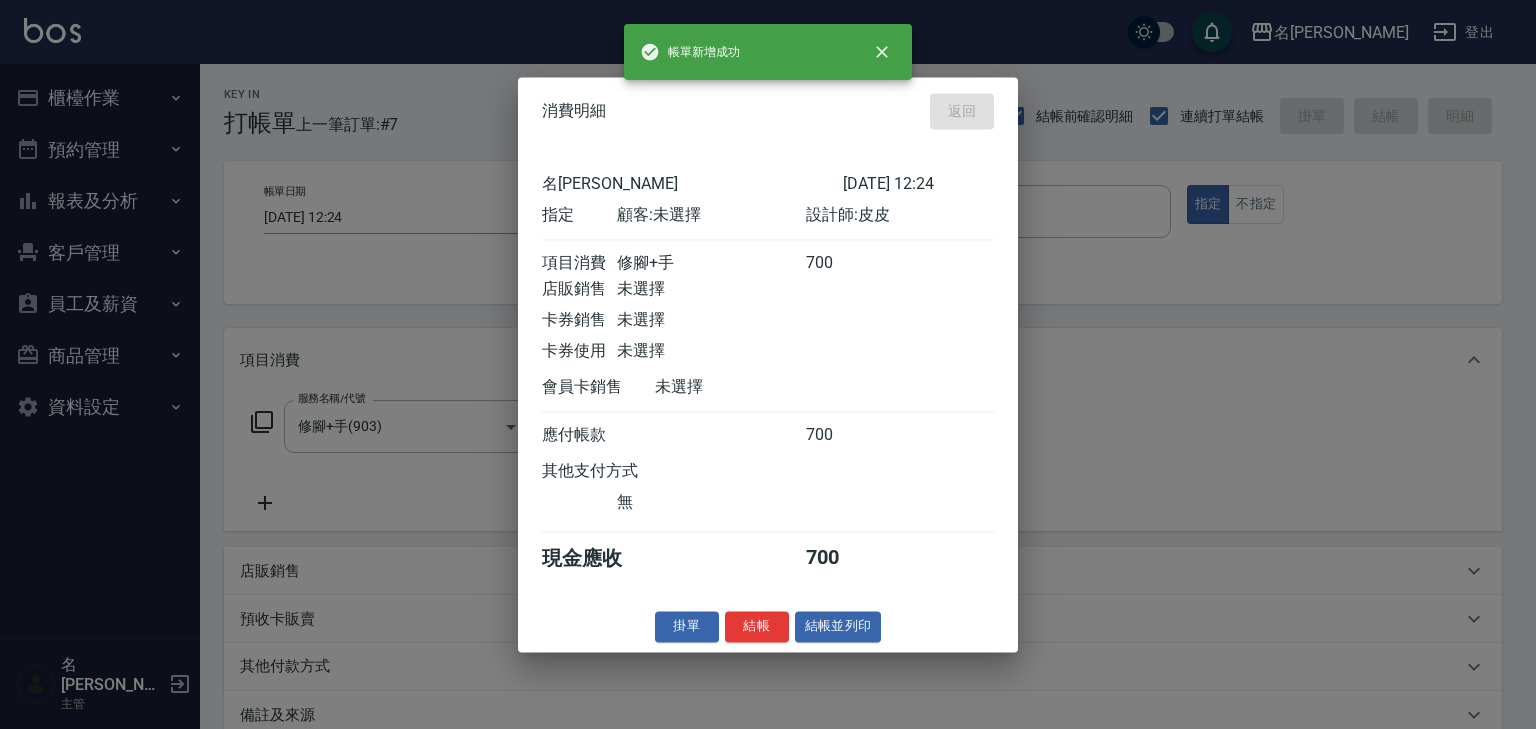 type on "[DATE] 12:51" 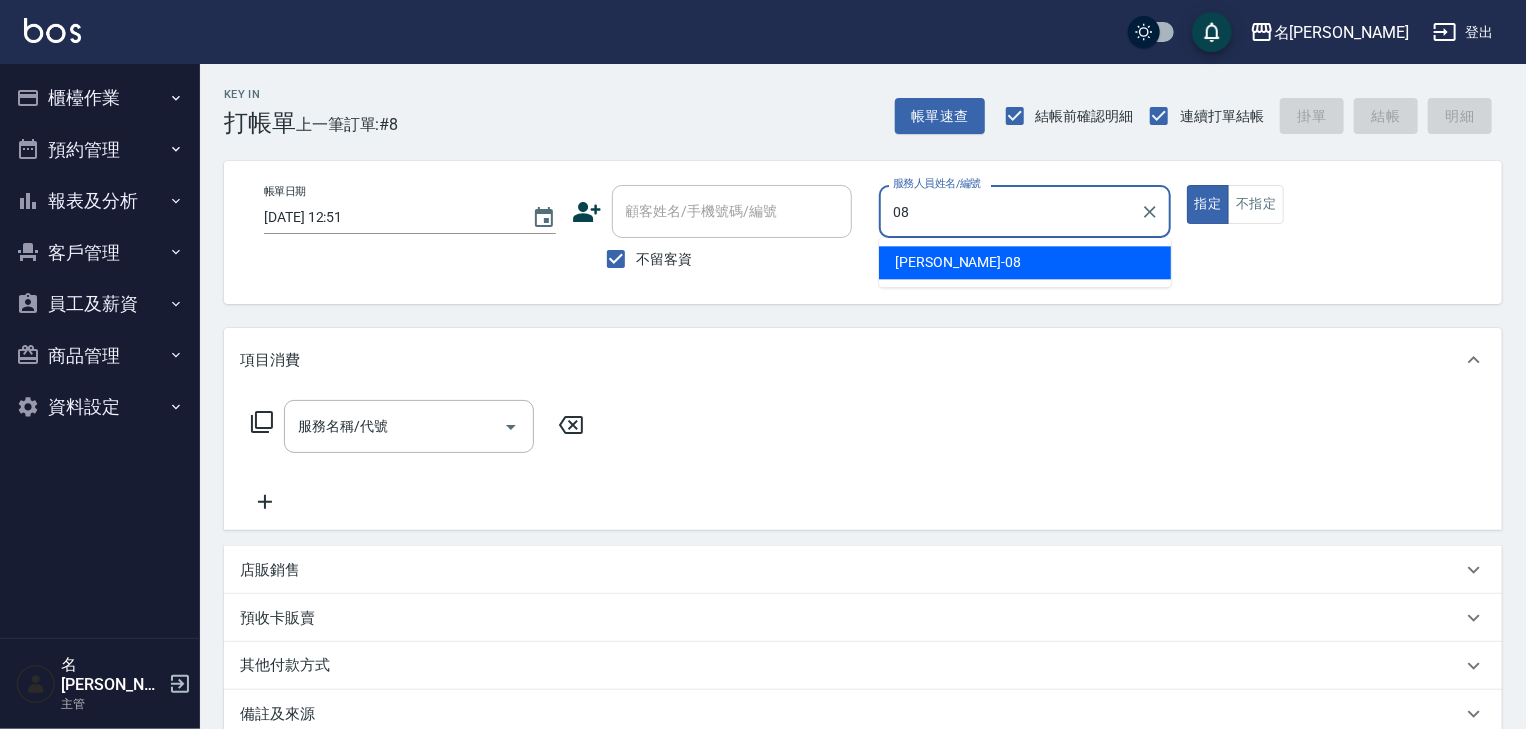 type on "[PERSON_NAME]-08" 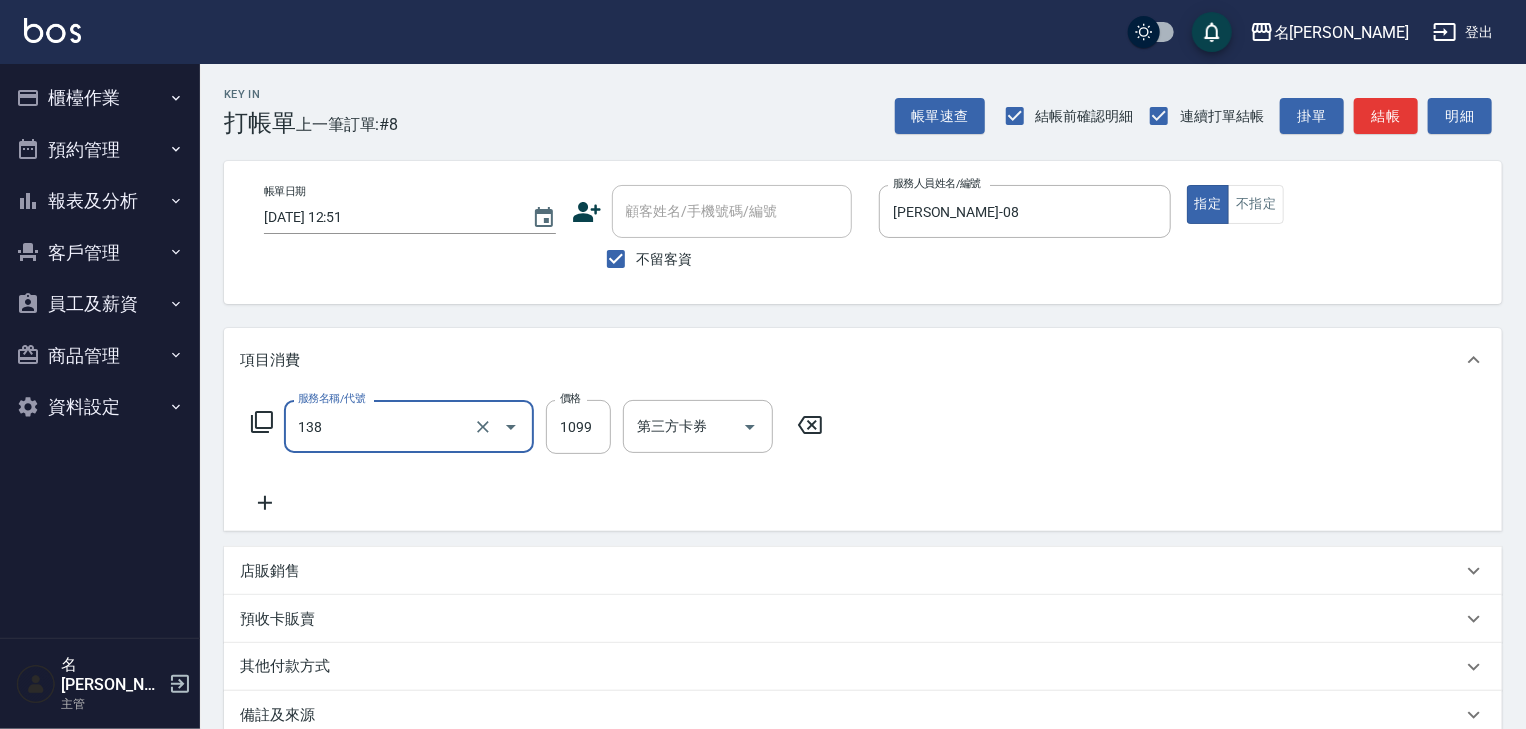 type on "蘊活頭皮(138)" 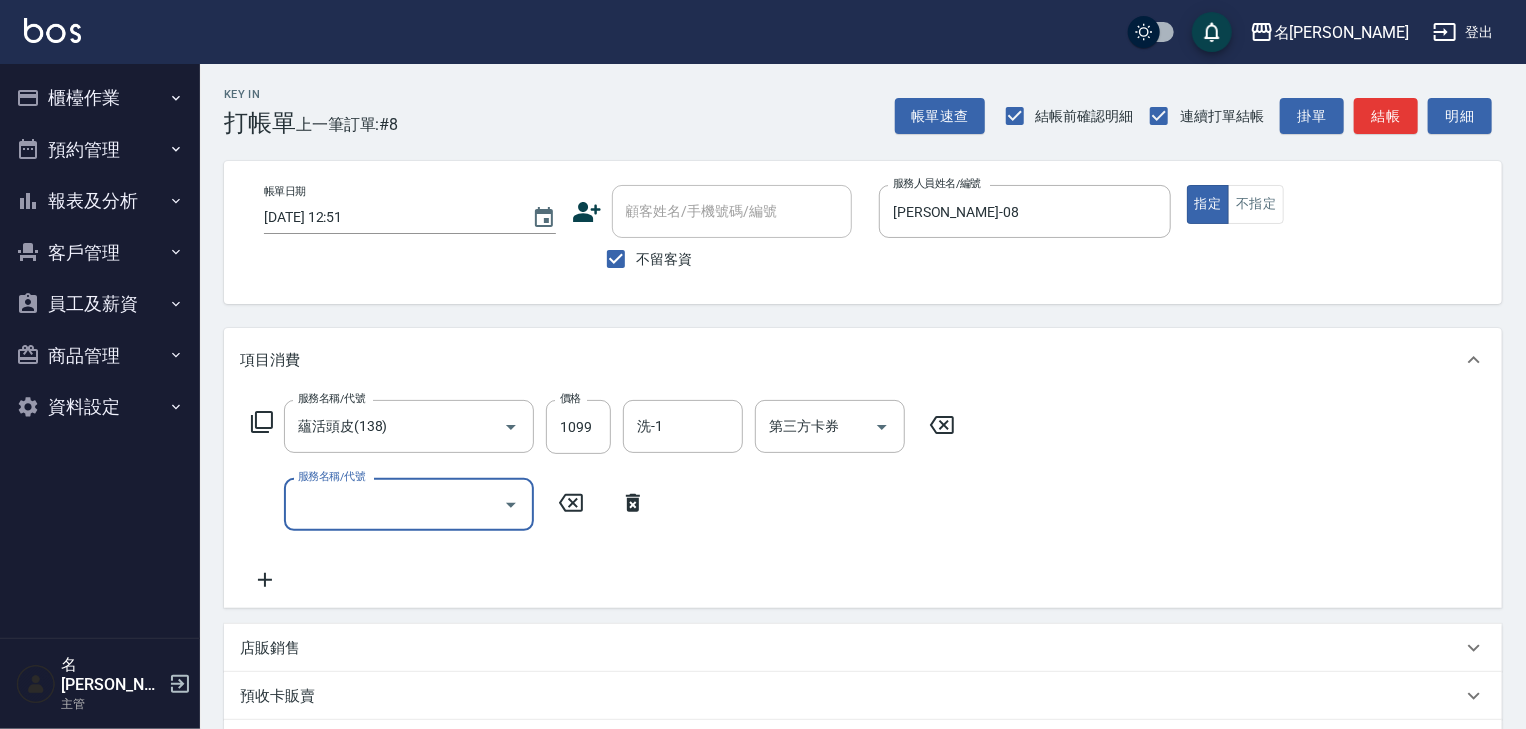 type on "5" 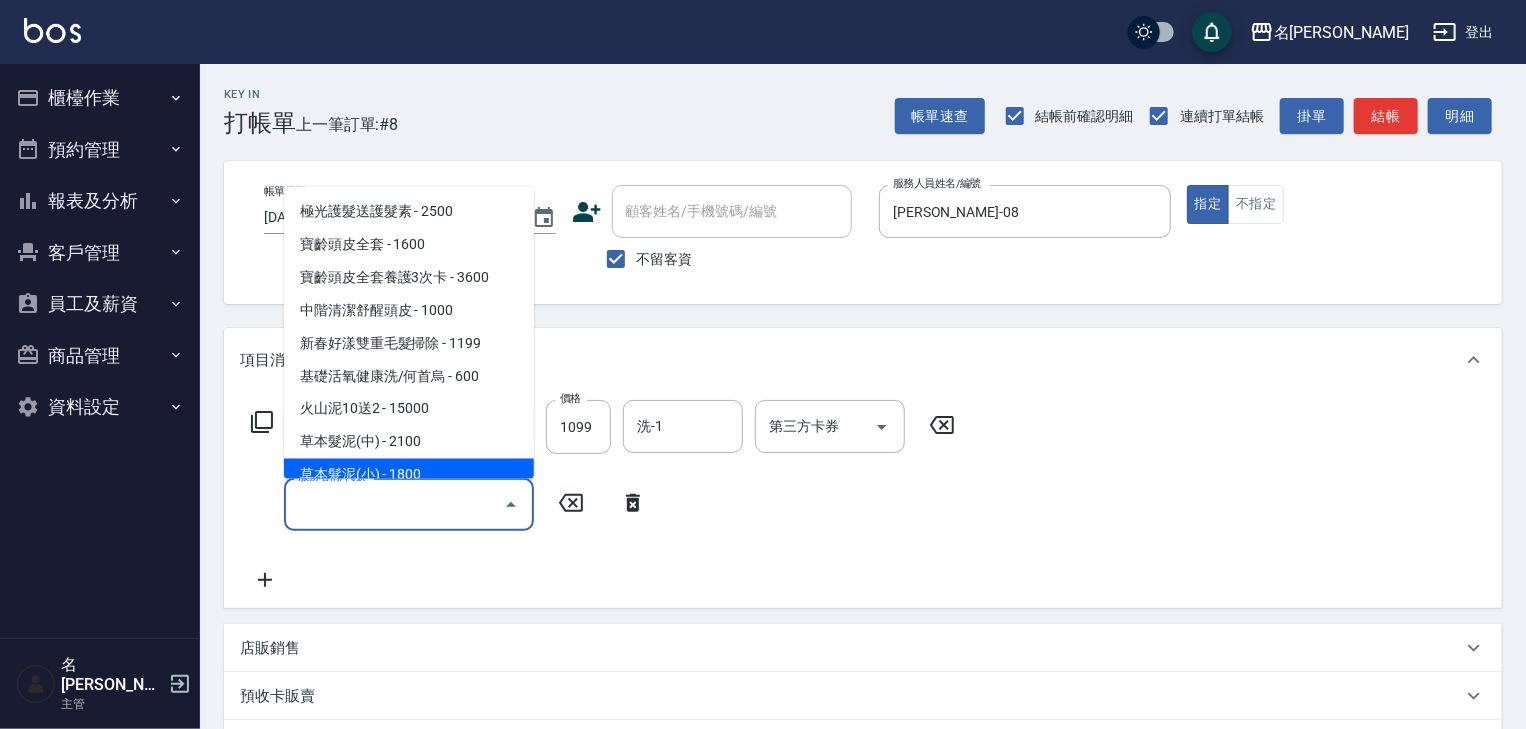 click on "服務名稱/代號 蘊活頭皮(138) 服務名稱/代號 價格 1099 價格 洗-1 洗-1 第三方卡券 第三方卡券 服務名稱/代號 服務名稱/代號" at bounding box center [603, 496] 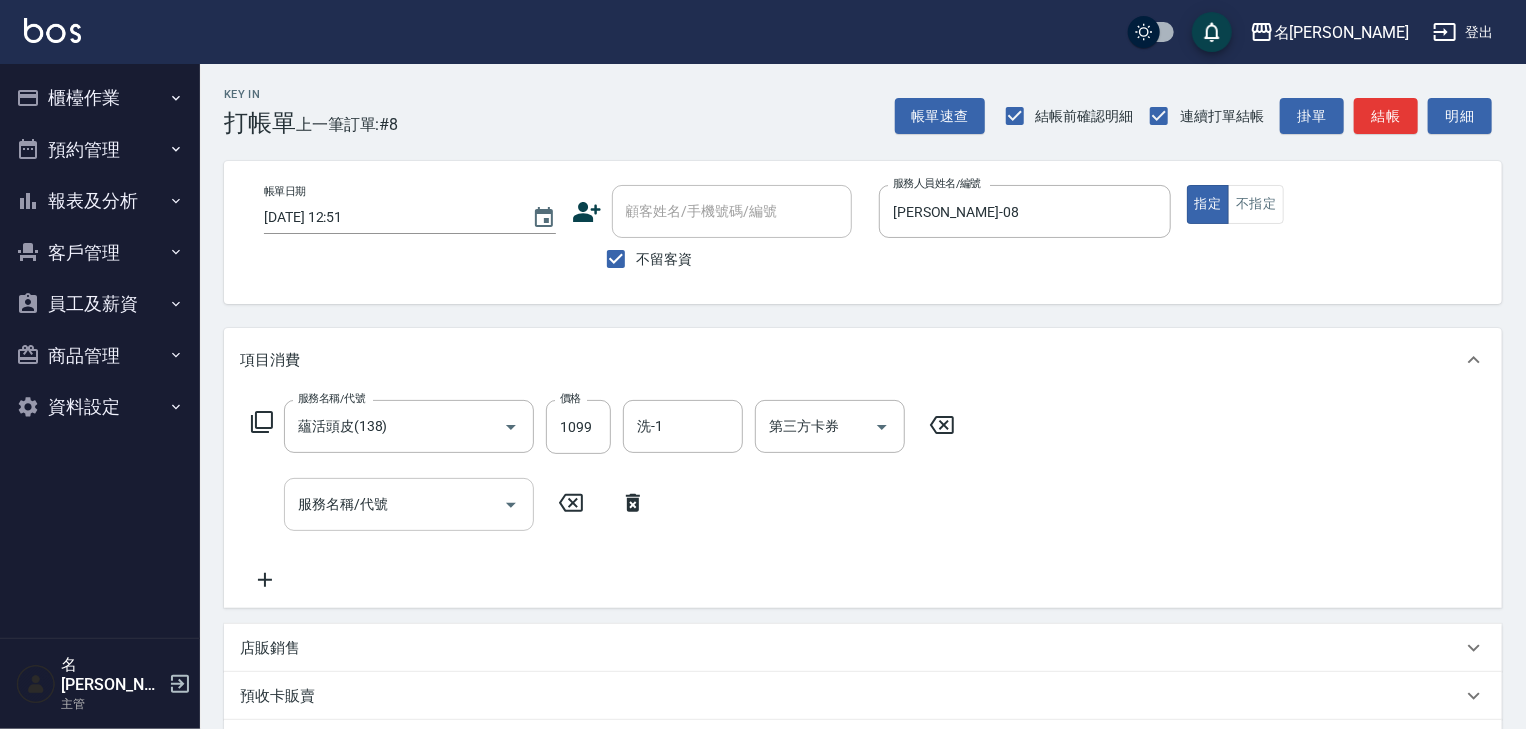 click on "服務名稱/代號" at bounding box center (394, 504) 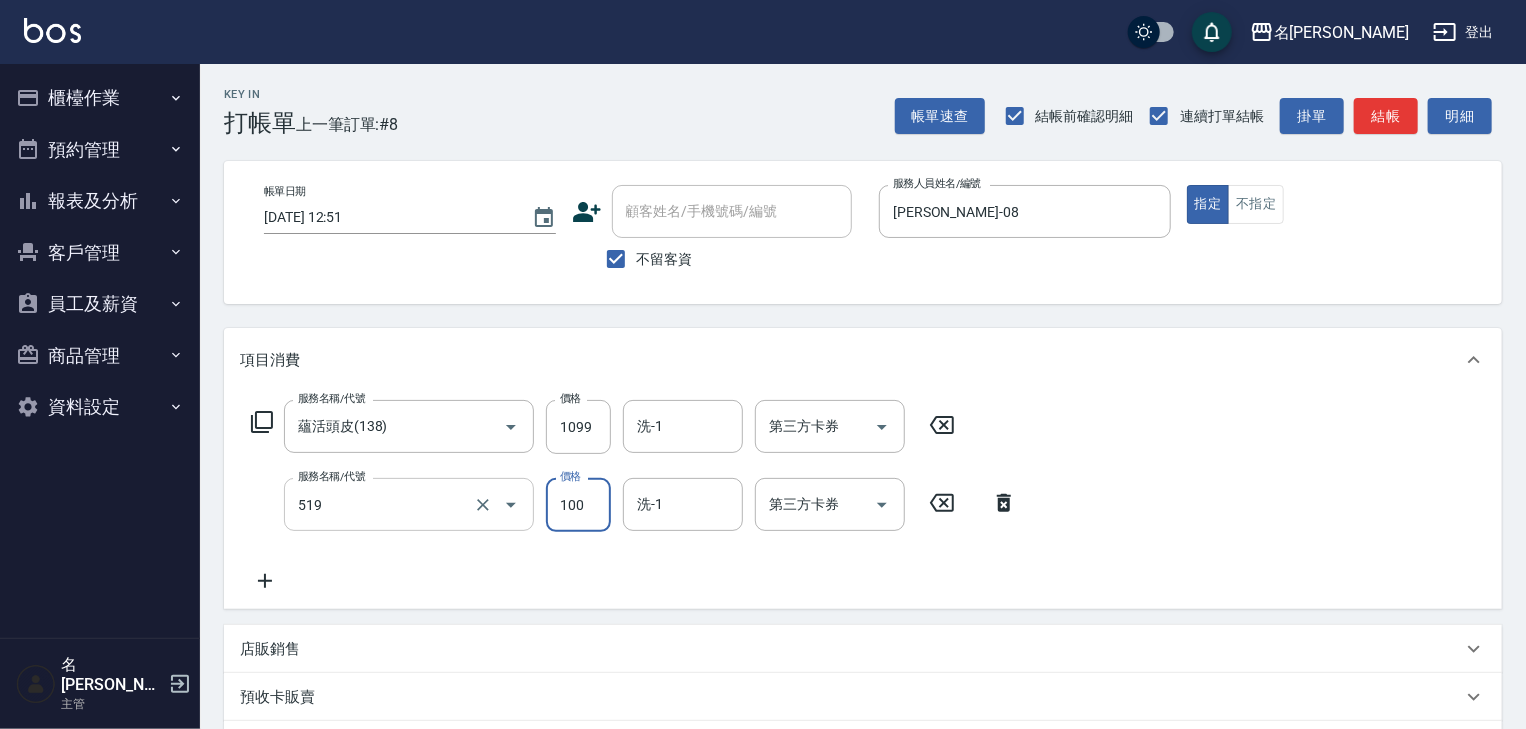 type on "肩頸10分鐘(519)" 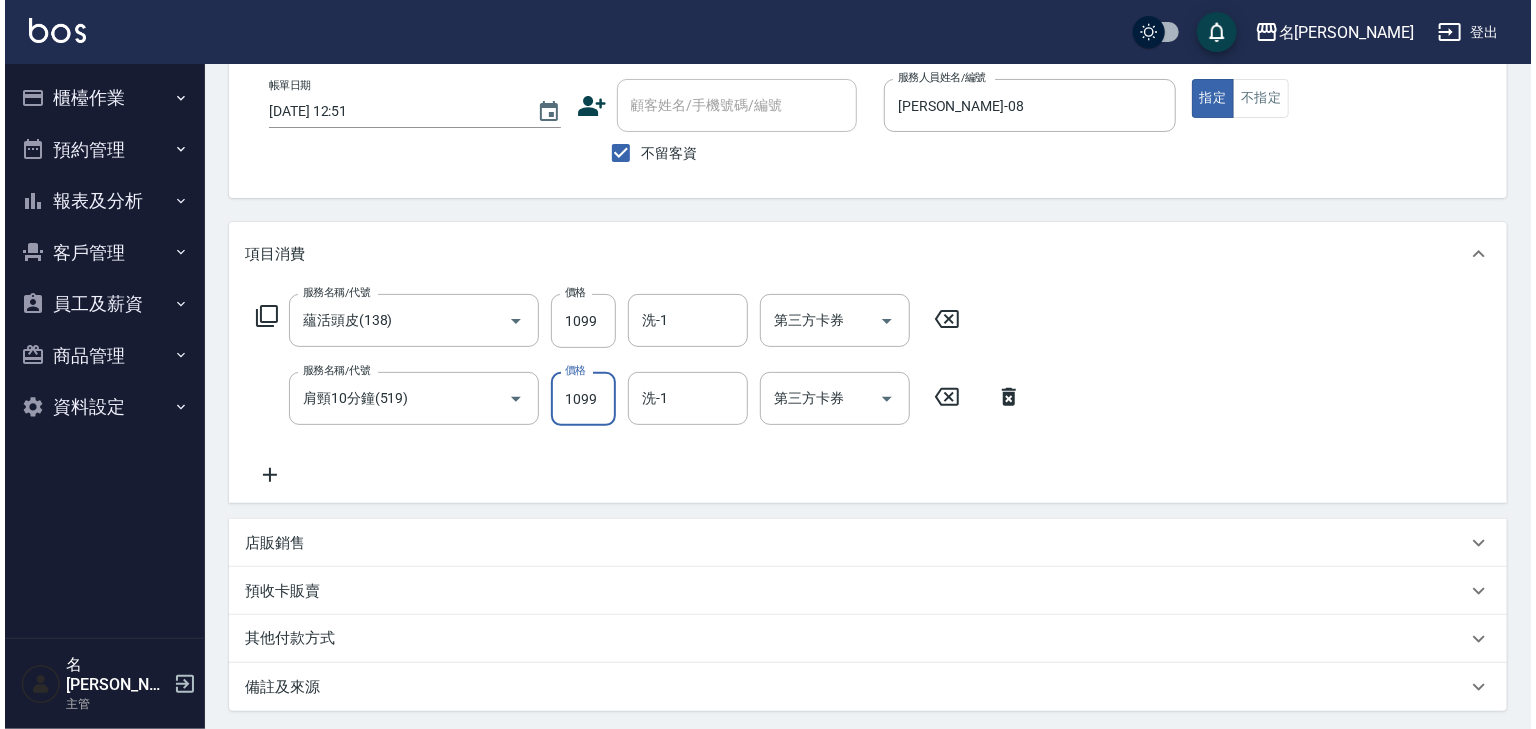 scroll, scrollTop: 312, scrollLeft: 0, axis: vertical 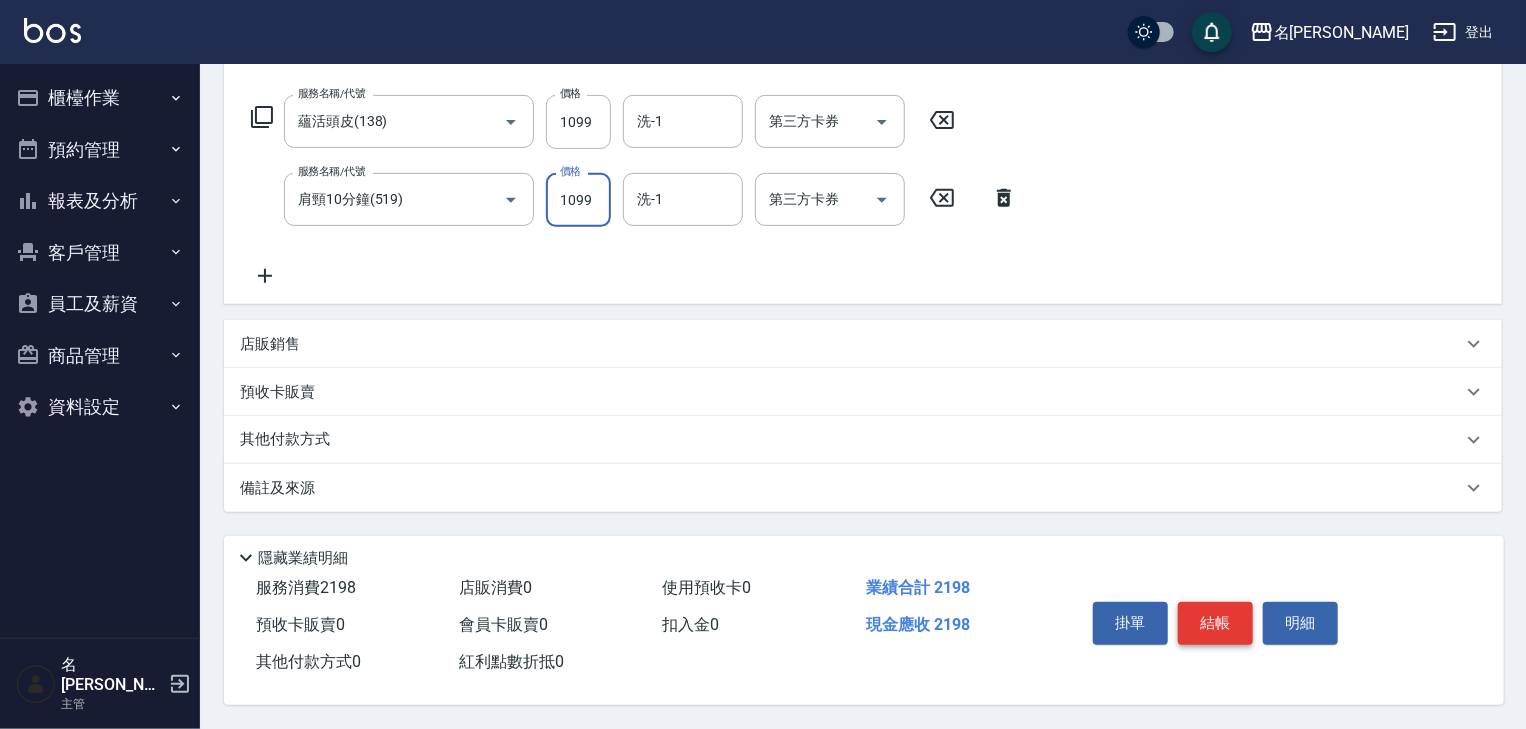 type on "1099" 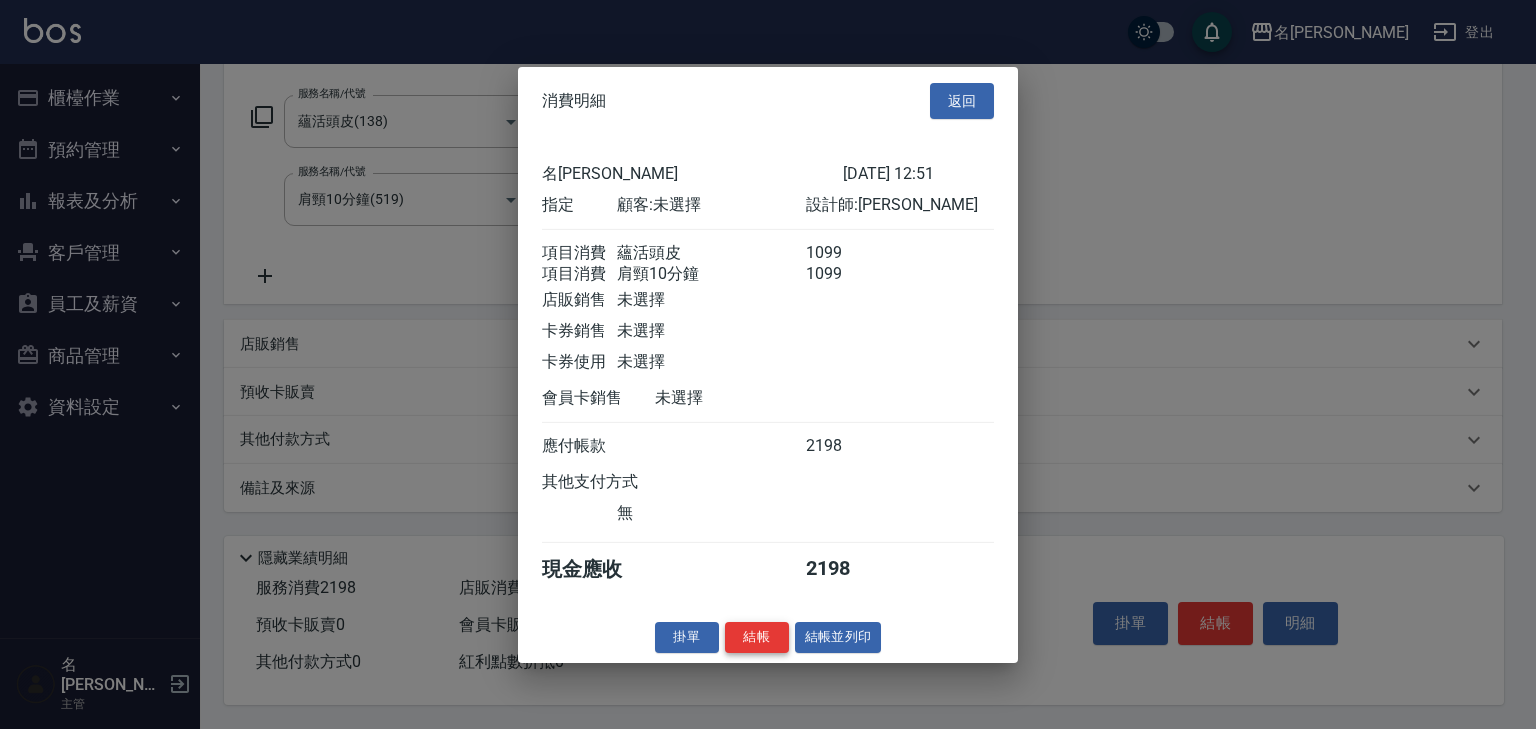 click on "結帳" at bounding box center [757, 637] 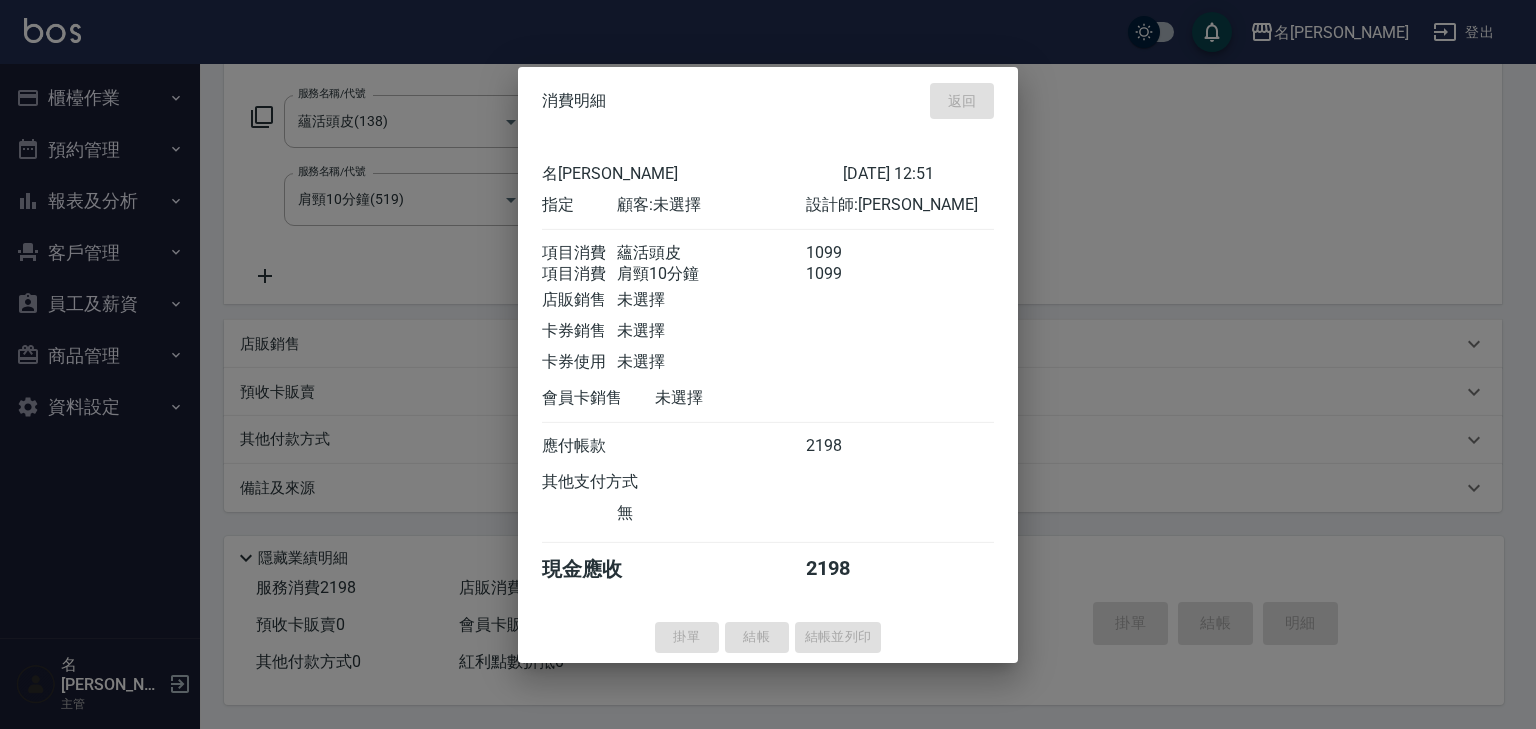 type on "[DATE] 13:00" 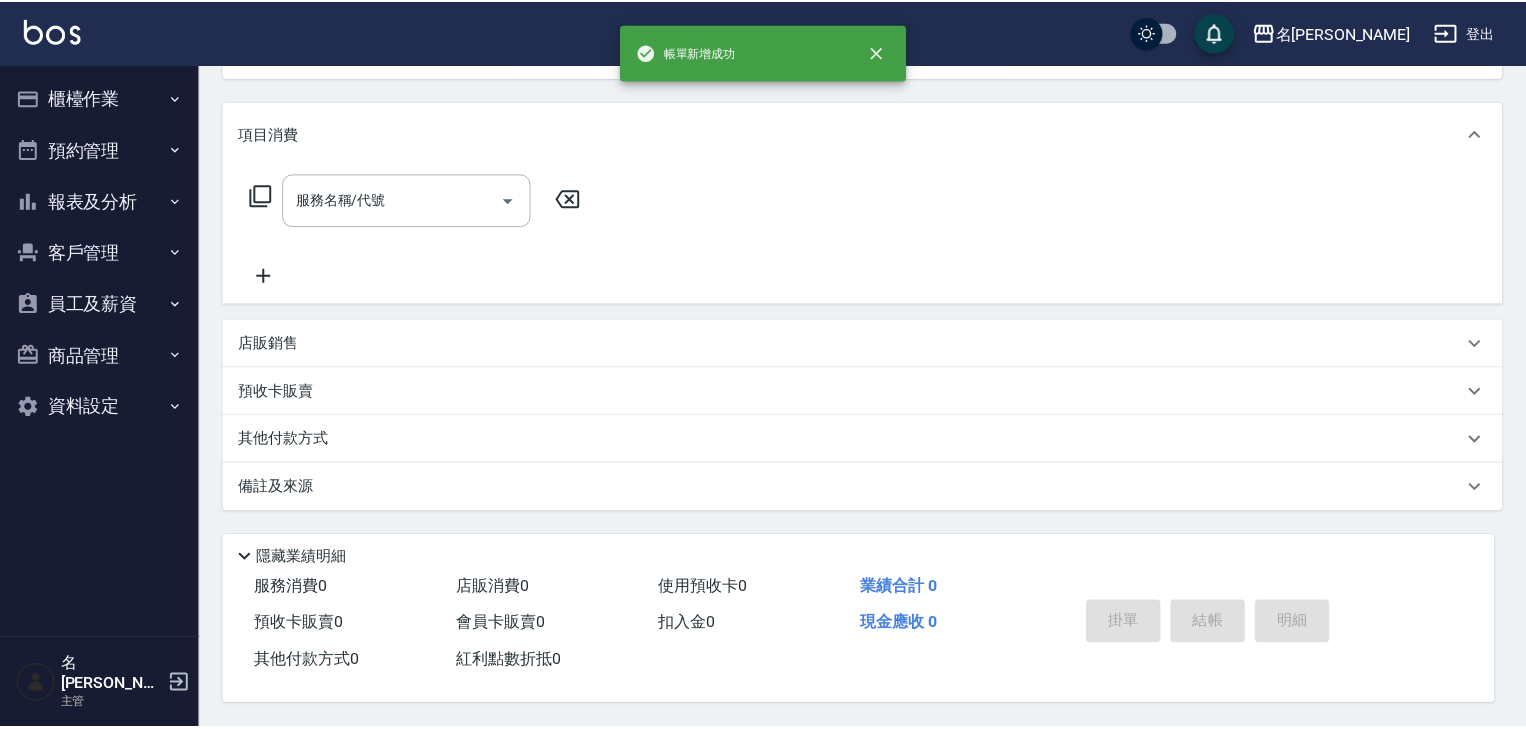 scroll, scrollTop: 0, scrollLeft: 0, axis: both 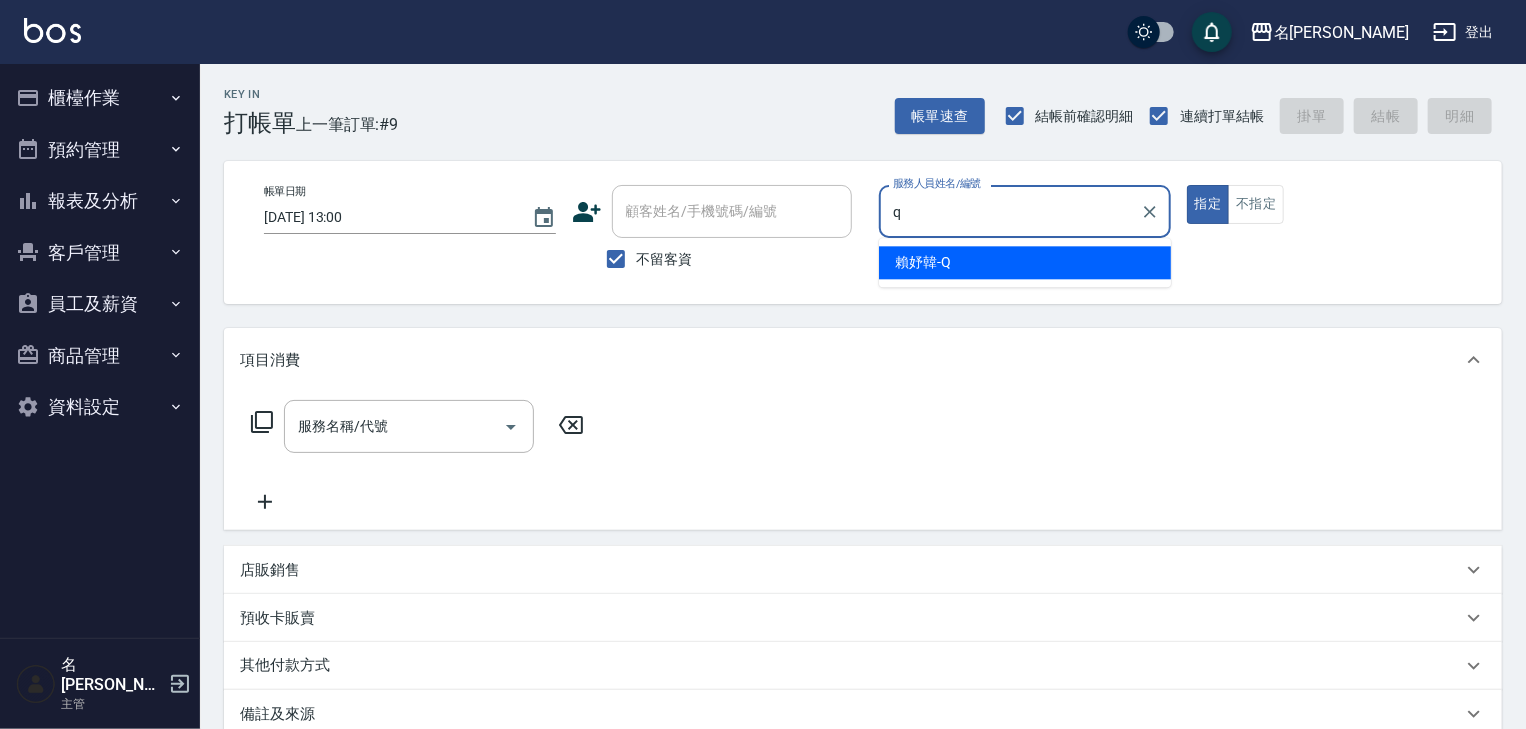 type on "[PERSON_NAME]" 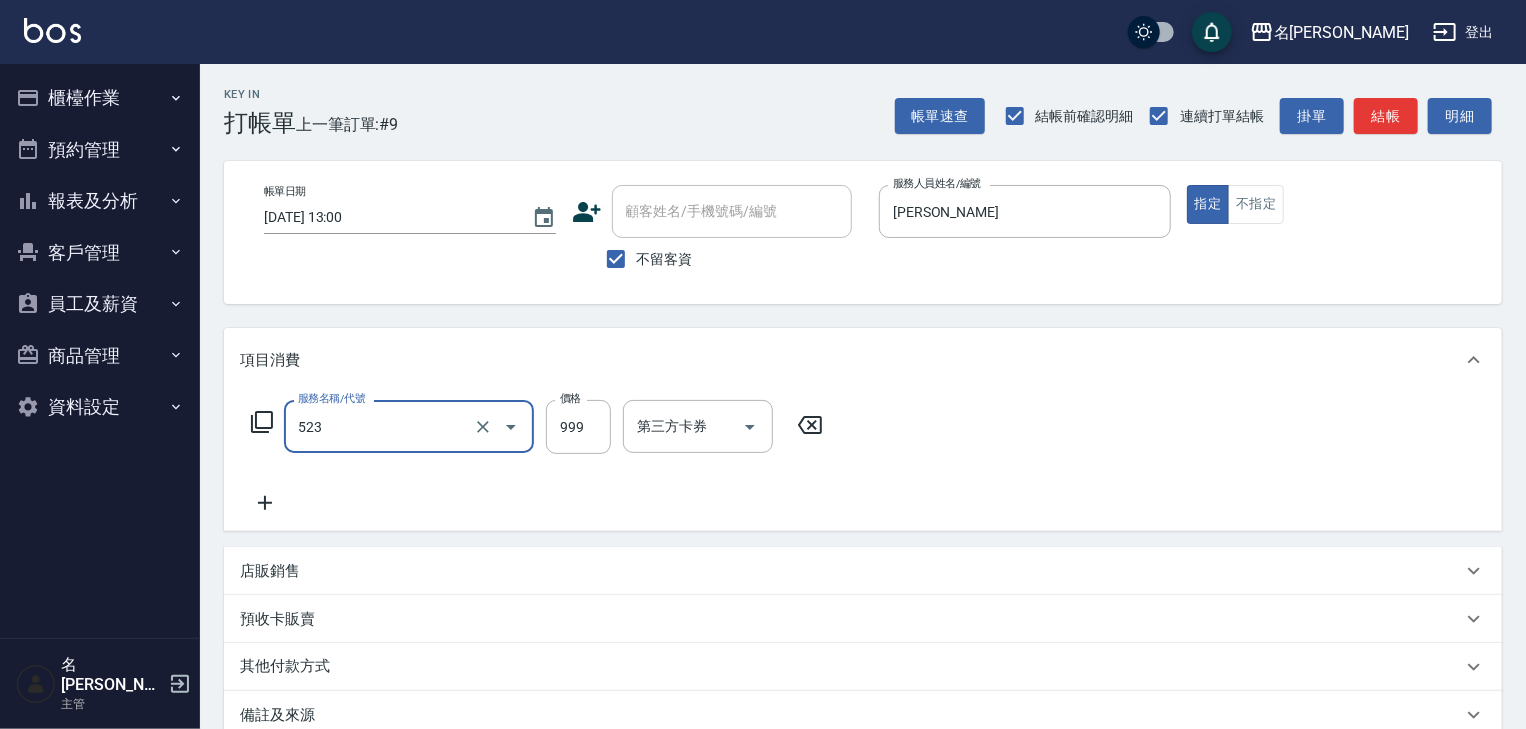 type on "頭皮SPA洗(523)" 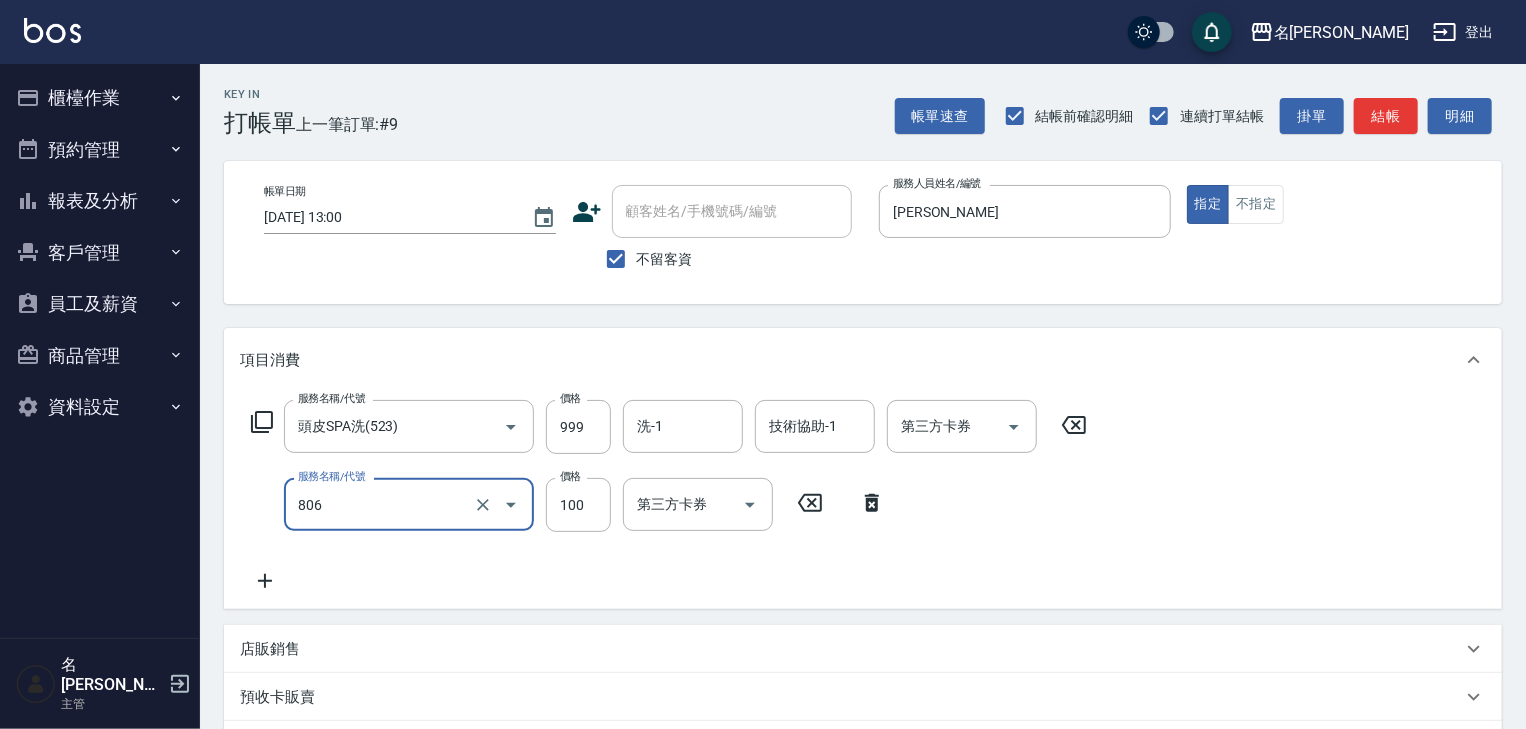 type on "電棒(806)" 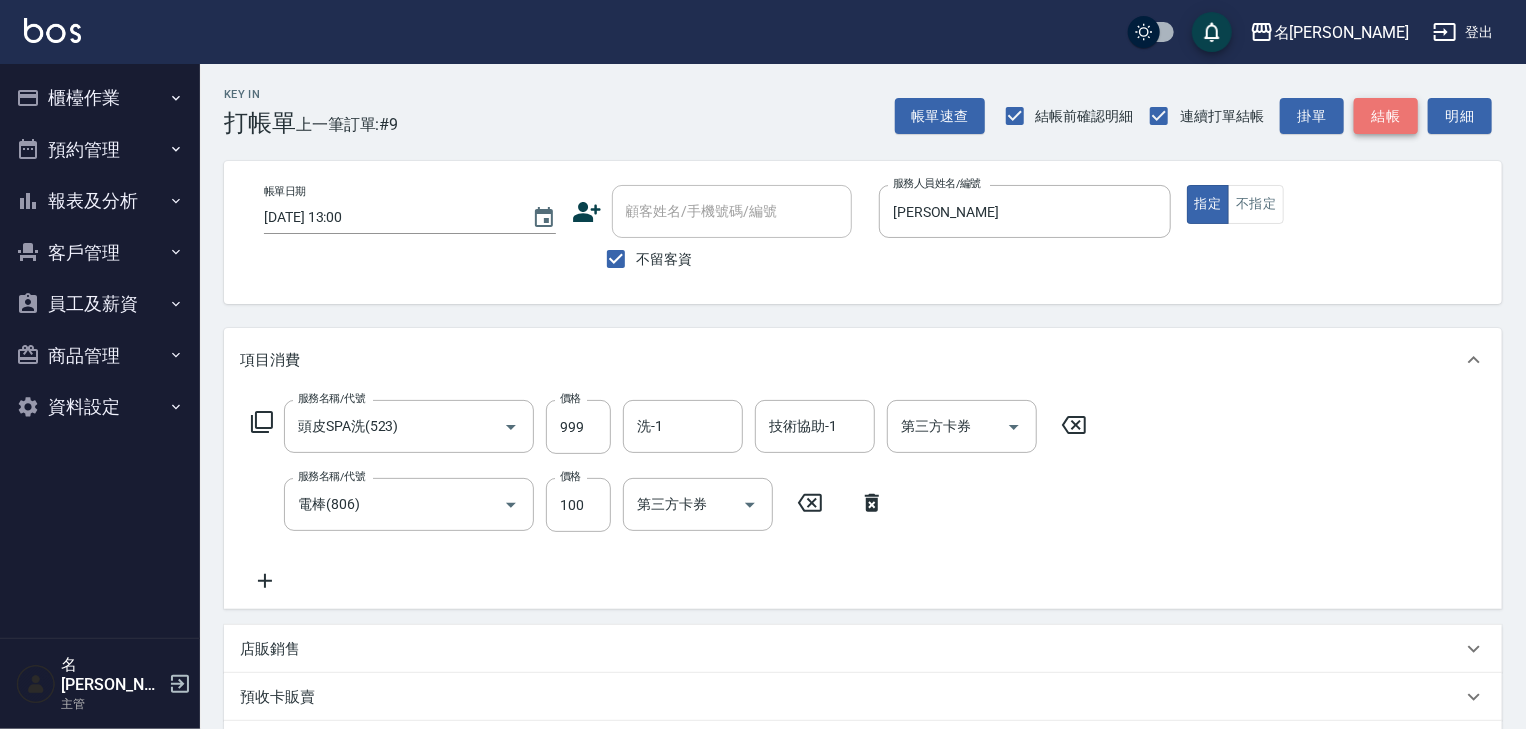 click on "結帳" at bounding box center (1386, 116) 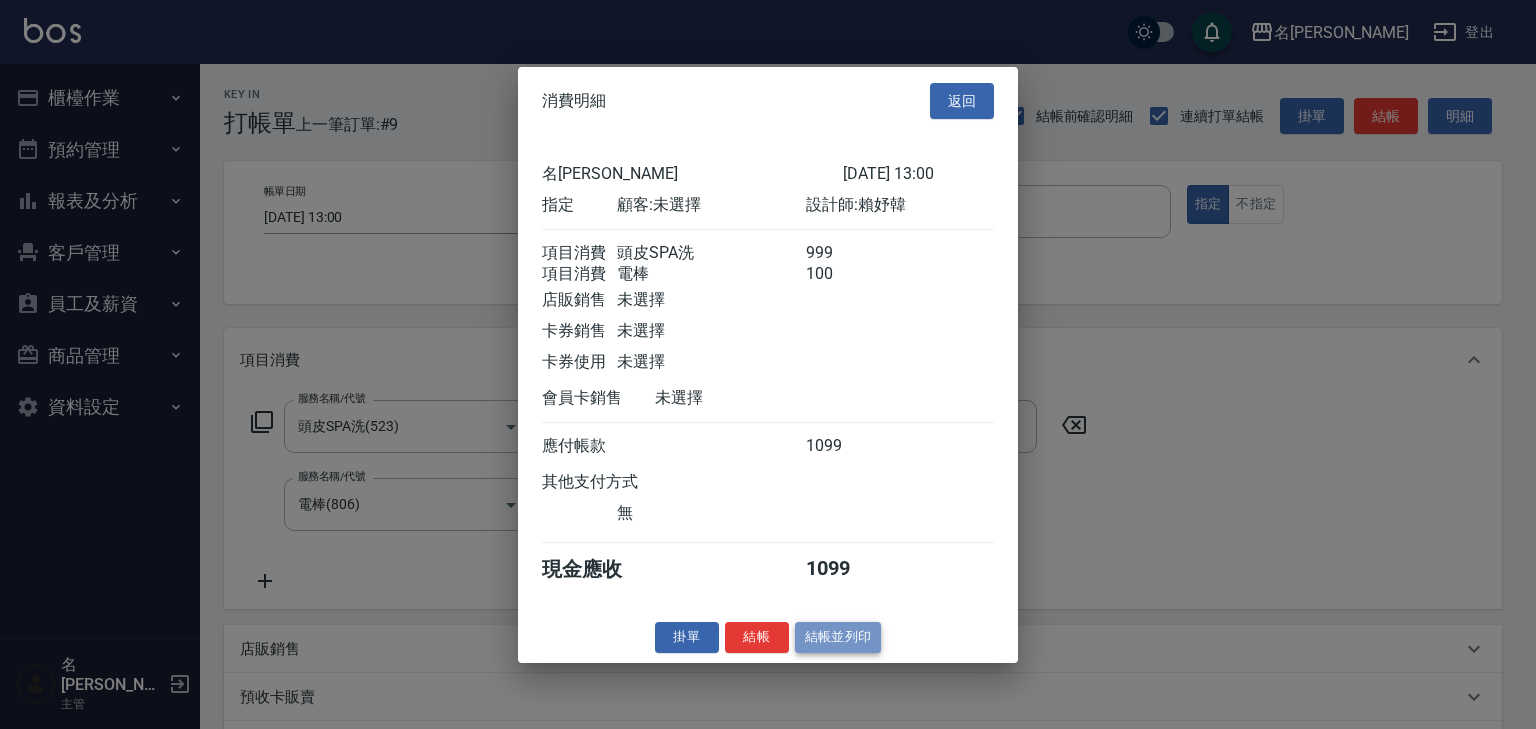 click on "結帳並列印" at bounding box center (838, 637) 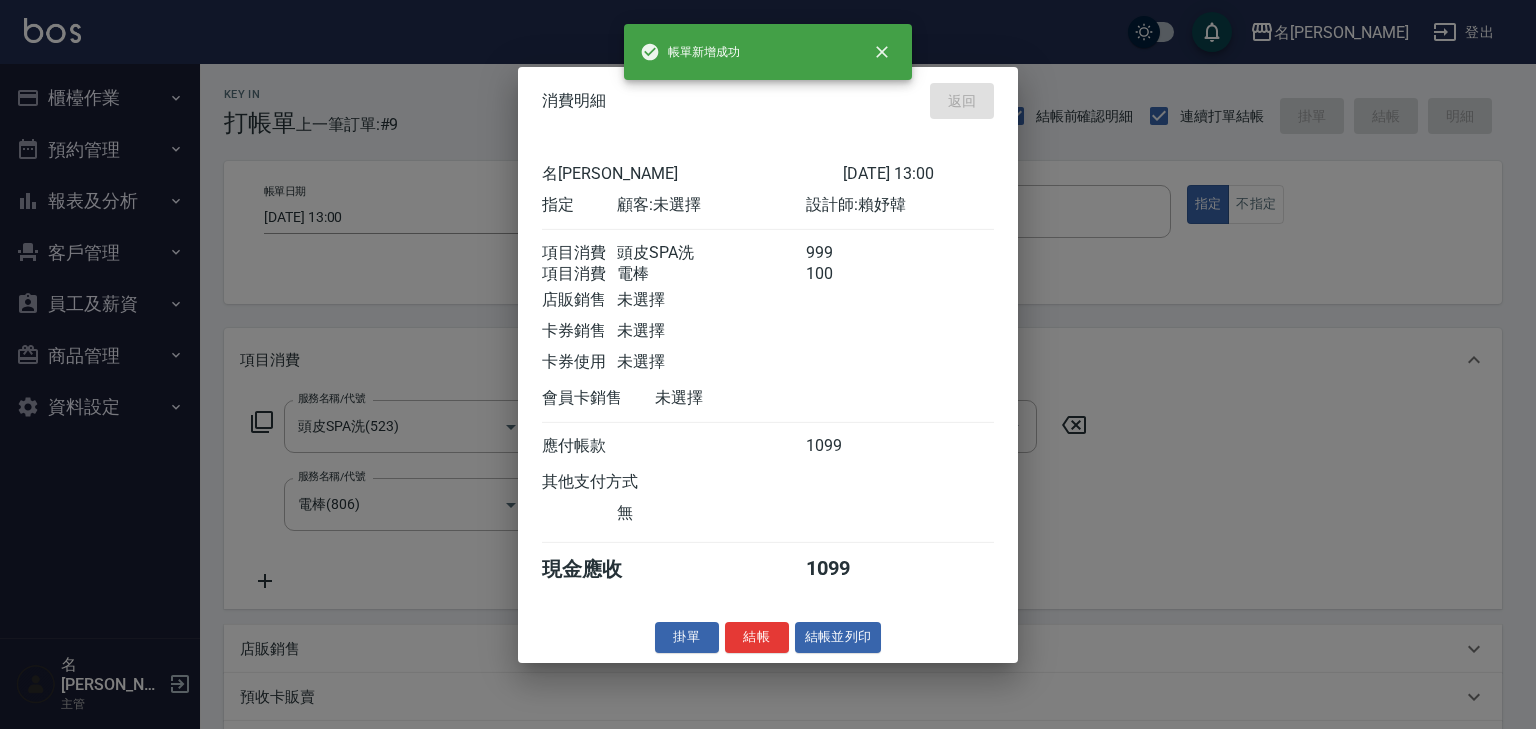 type on "[DATE] 13:04" 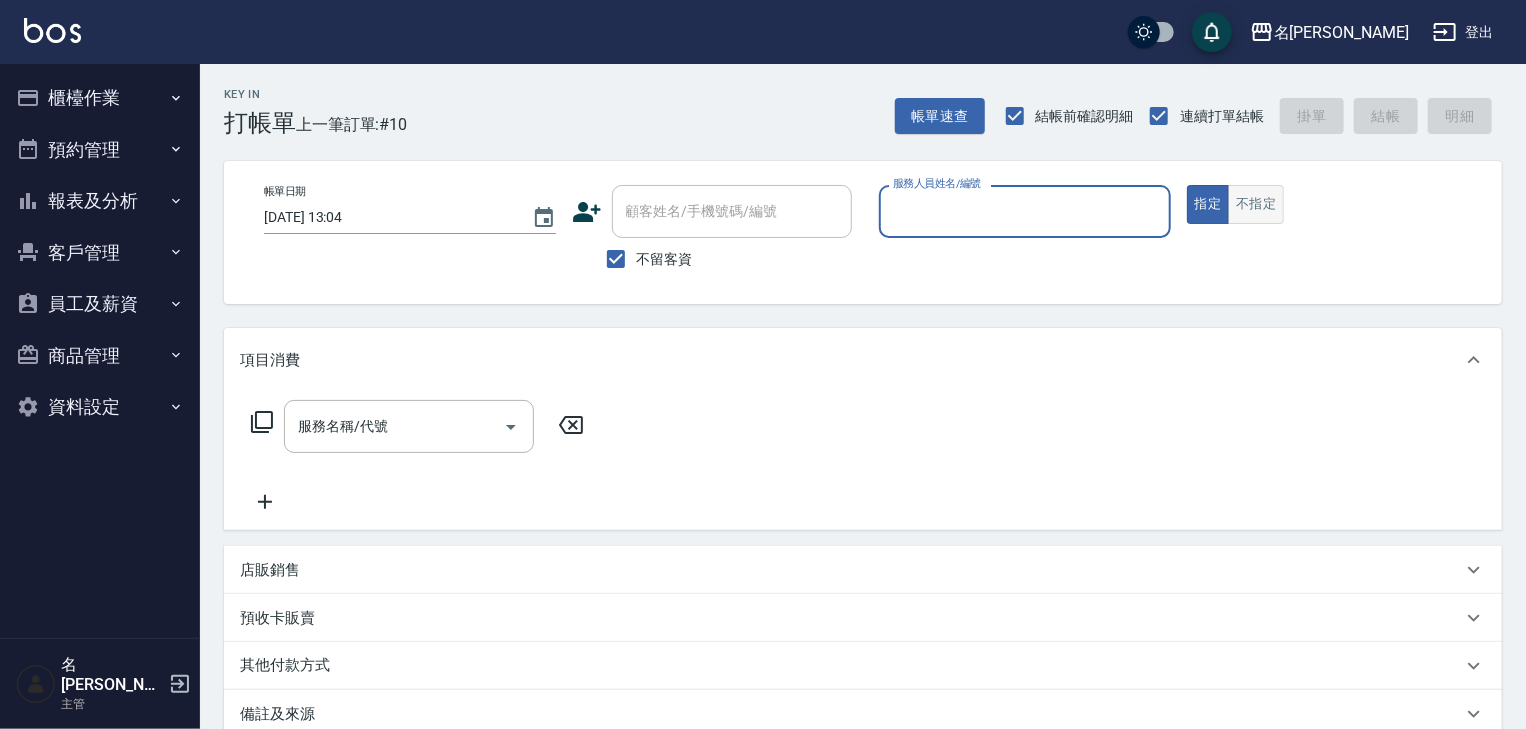 click on "不指定" at bounding box center (1256, 204) 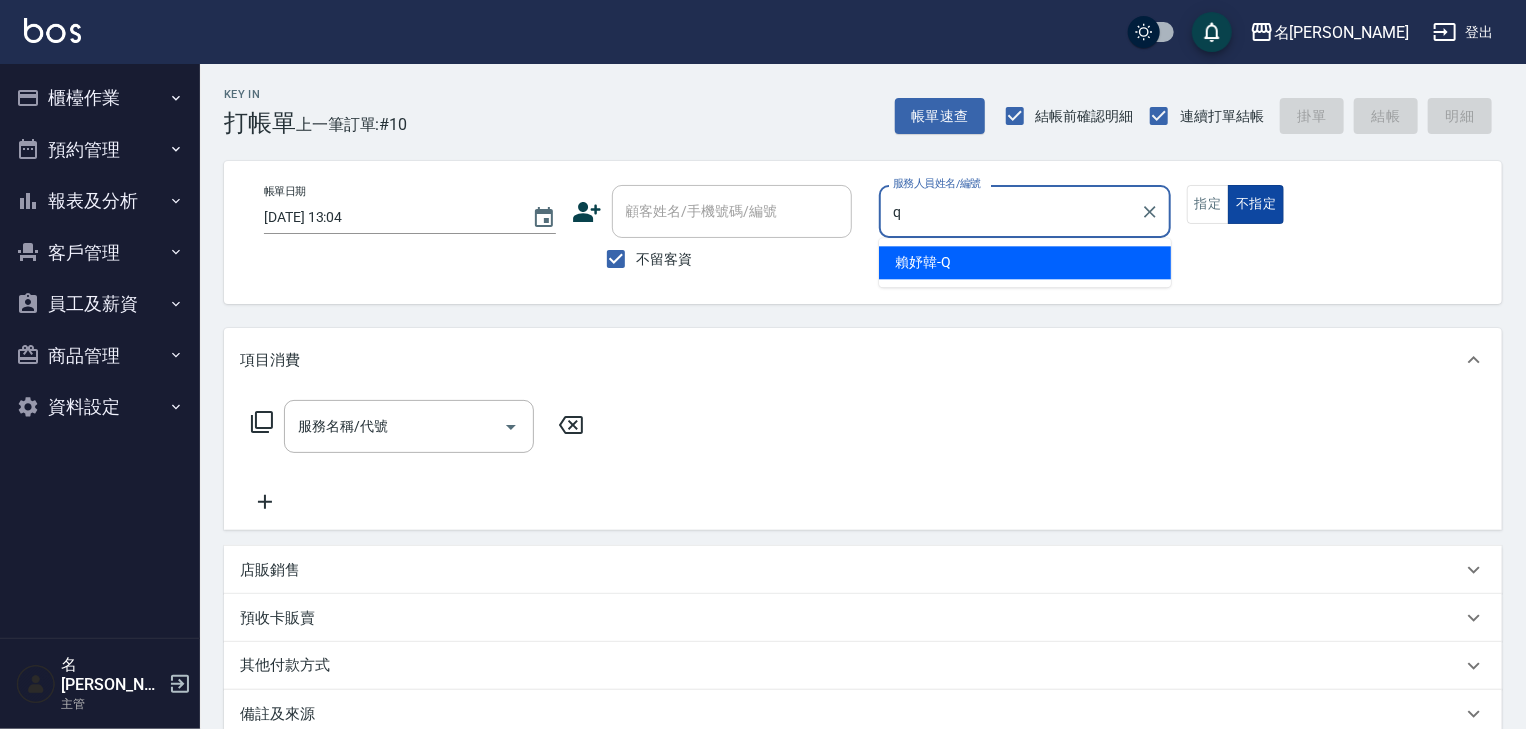 type on "[PERSON_NAME]" 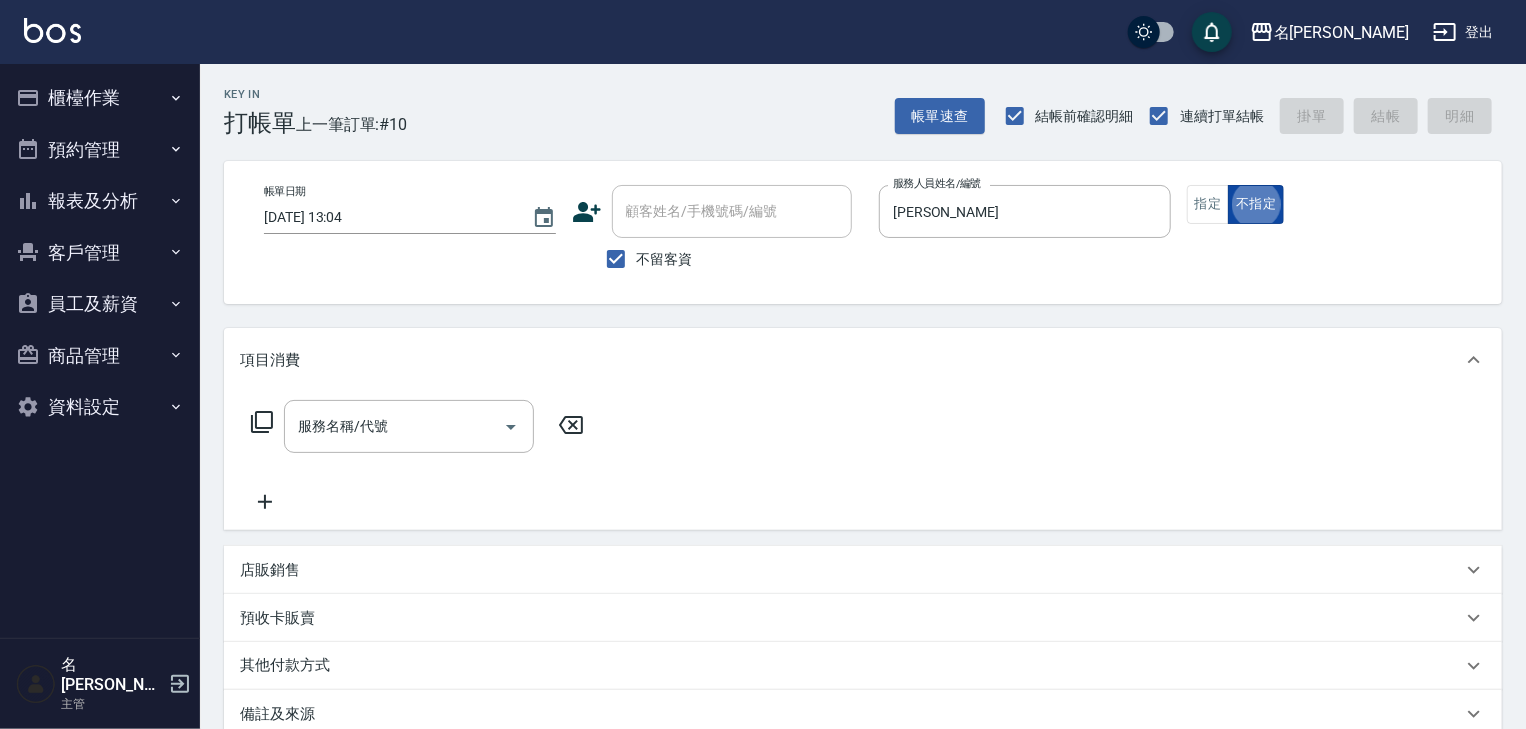 type on "false" 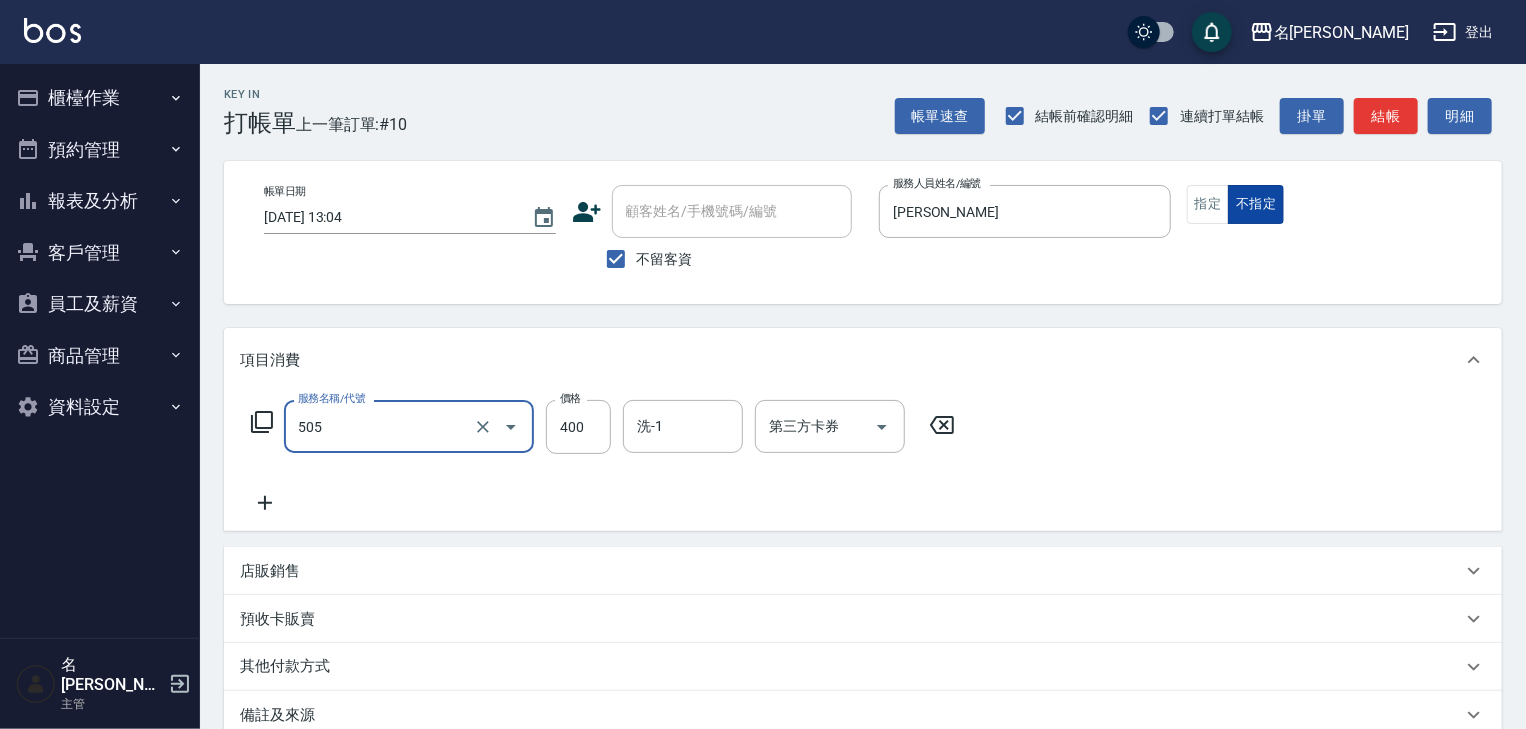 type on "洗髮(505)" 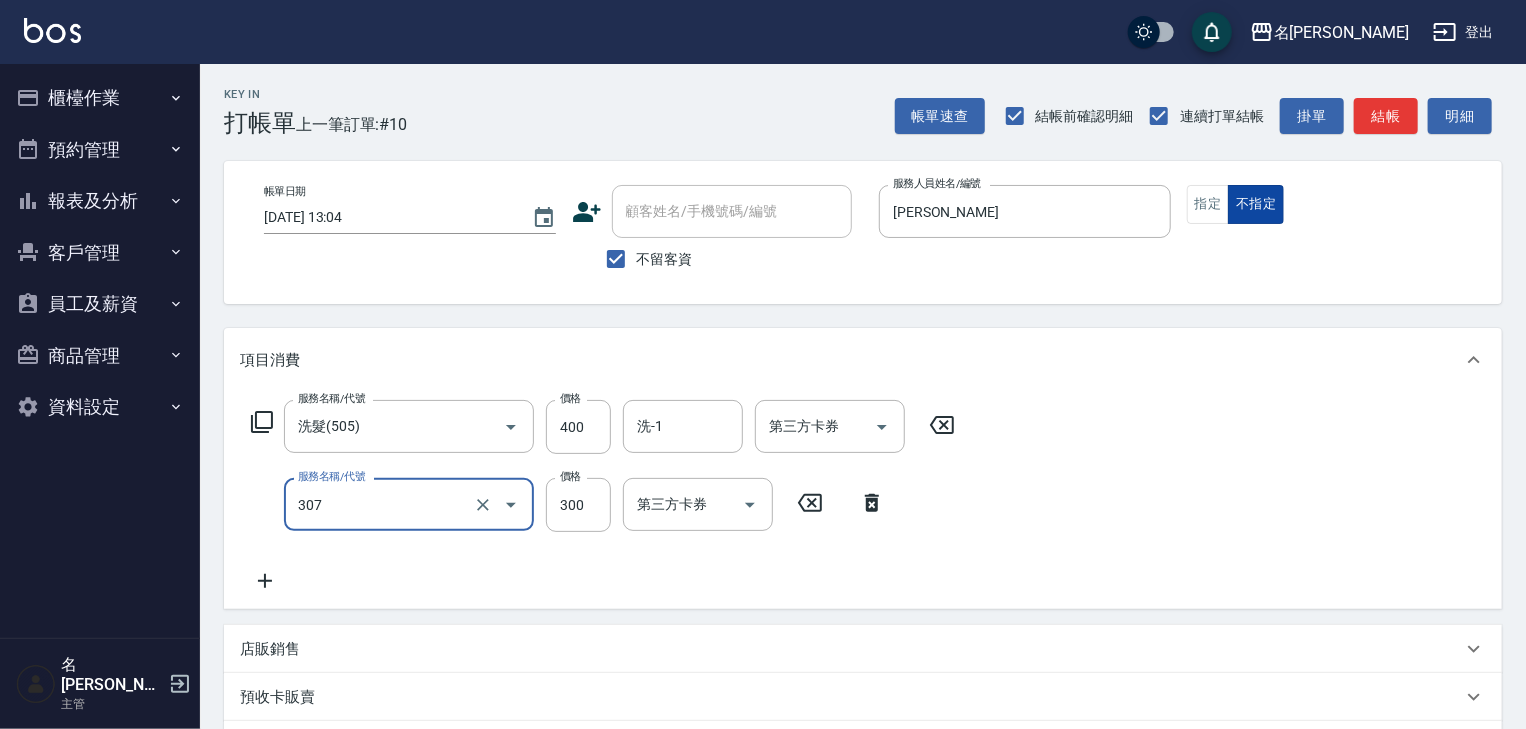 type on "剪髮(307)" 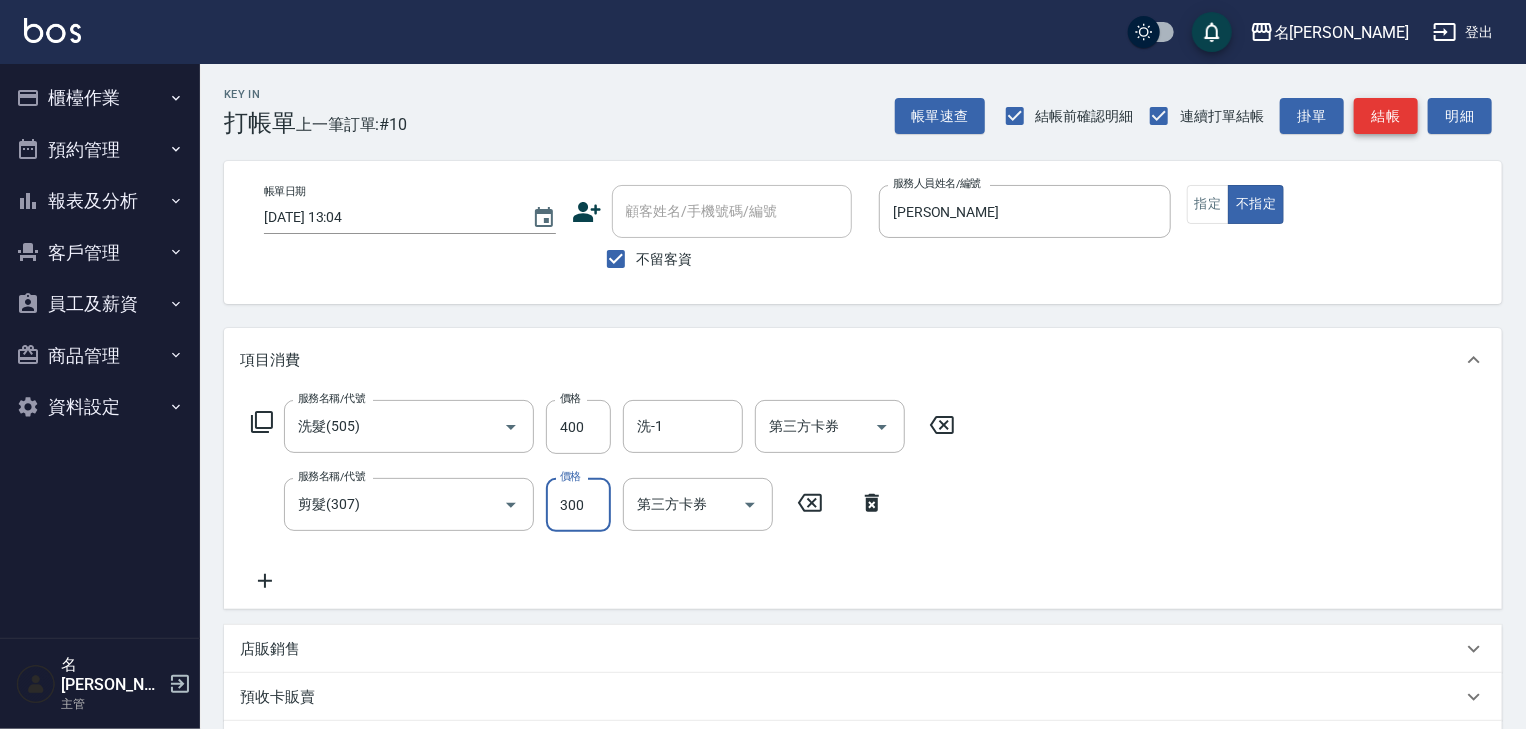 click on "結帳" at bounding box center (1386, 116) 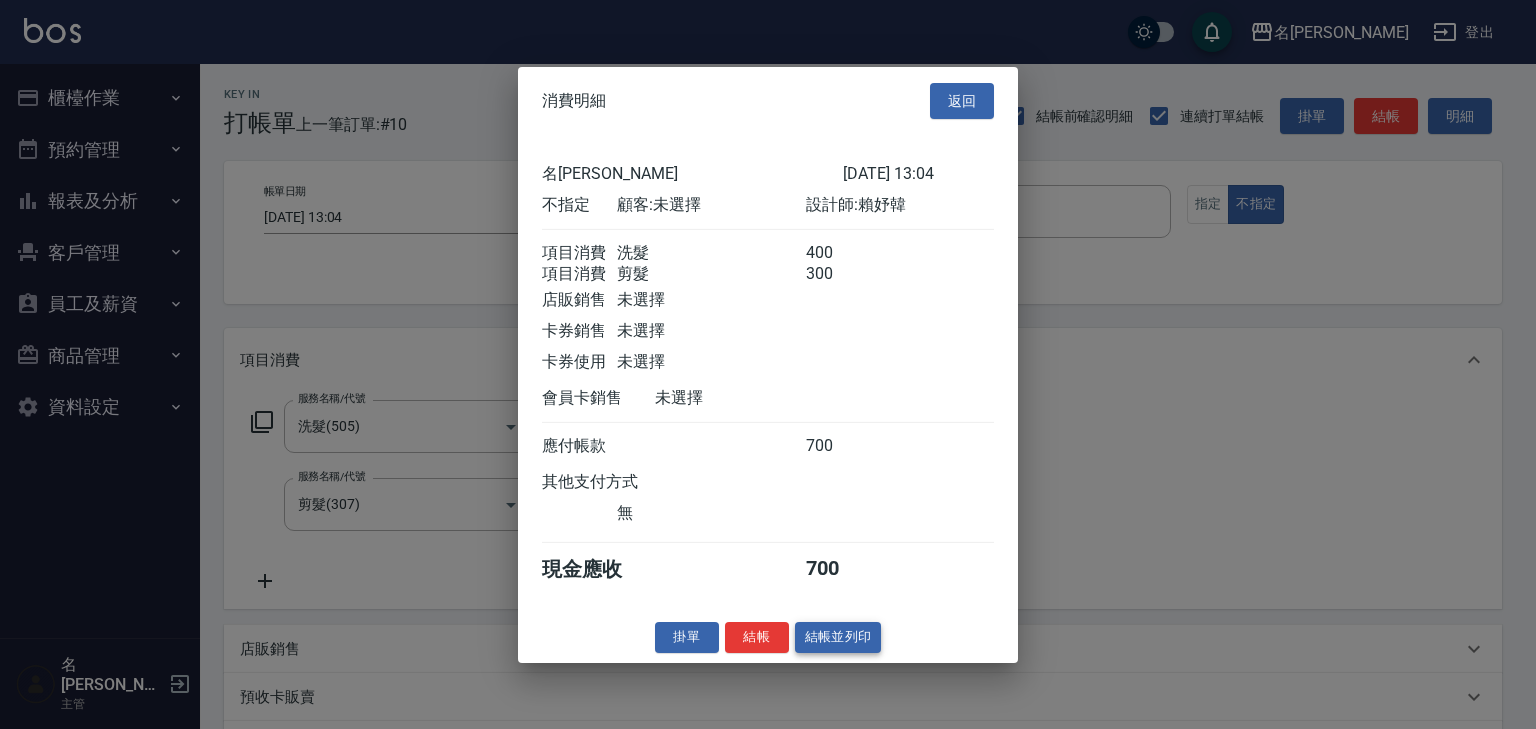 click on "結帳並列印" at bounding box center (838, 637) 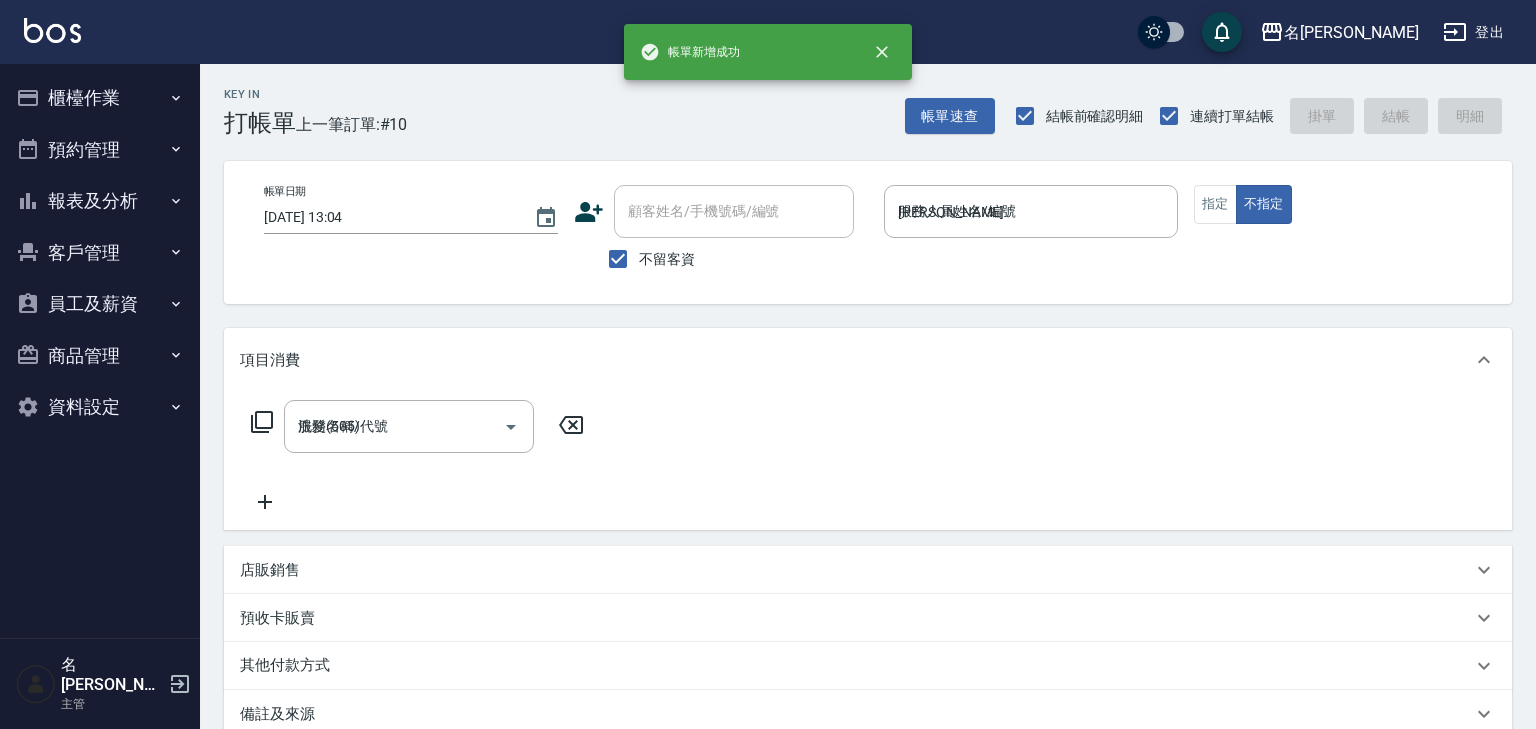 type on "[DATE] 13:05" 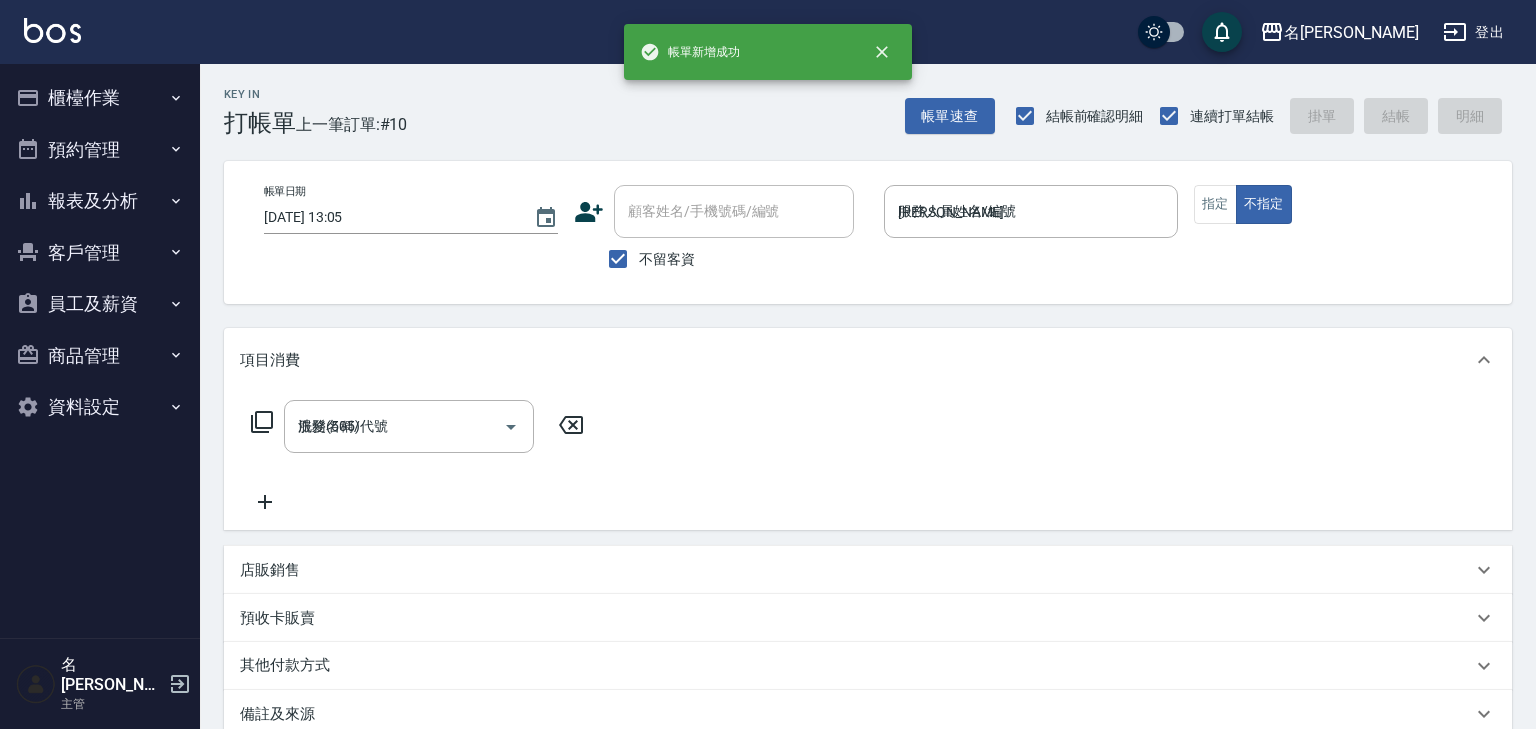 type 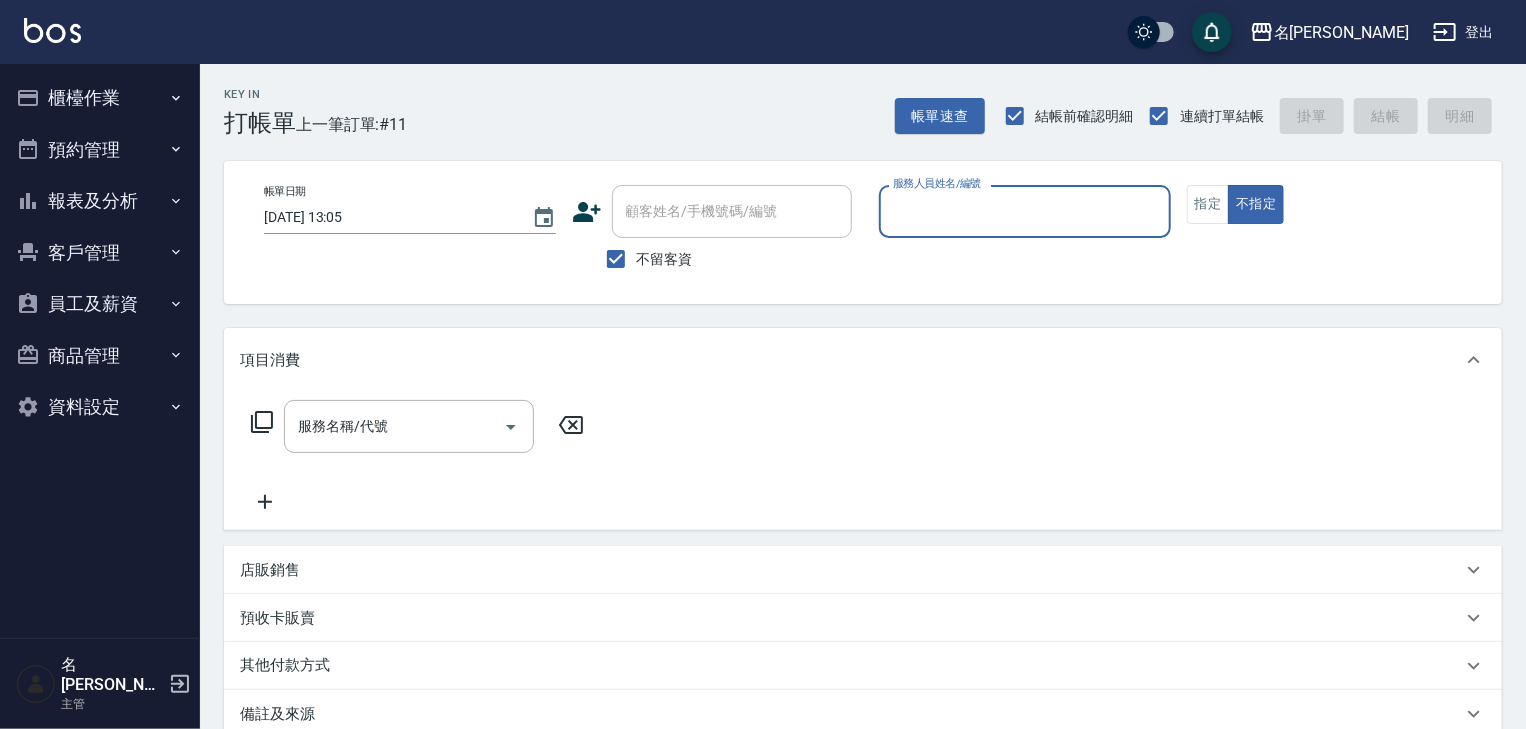 click on "服務人員姓名/編號" at bounding box center (1025, 211) 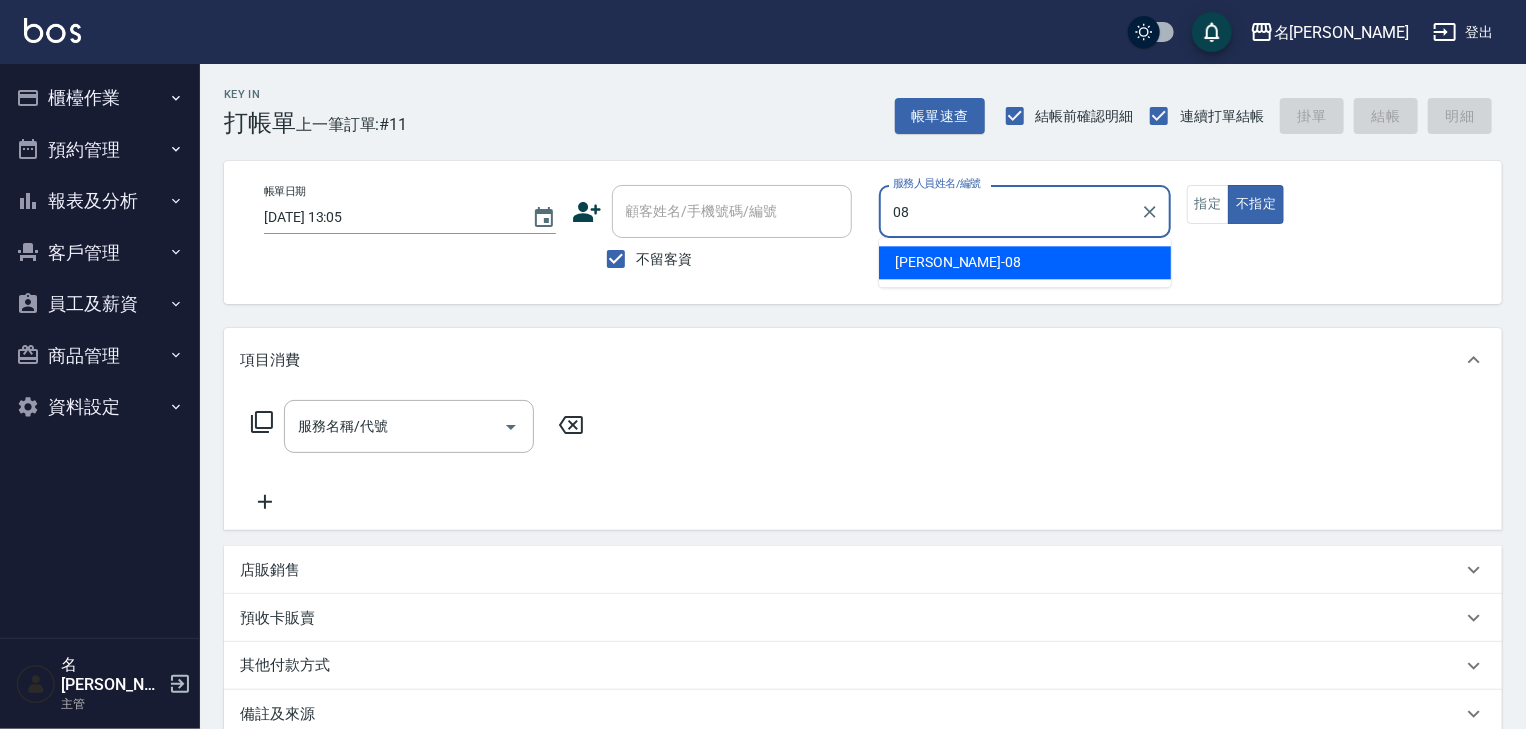 click on "[PERSON_NAME] -08" at bounding box center [958, 262] 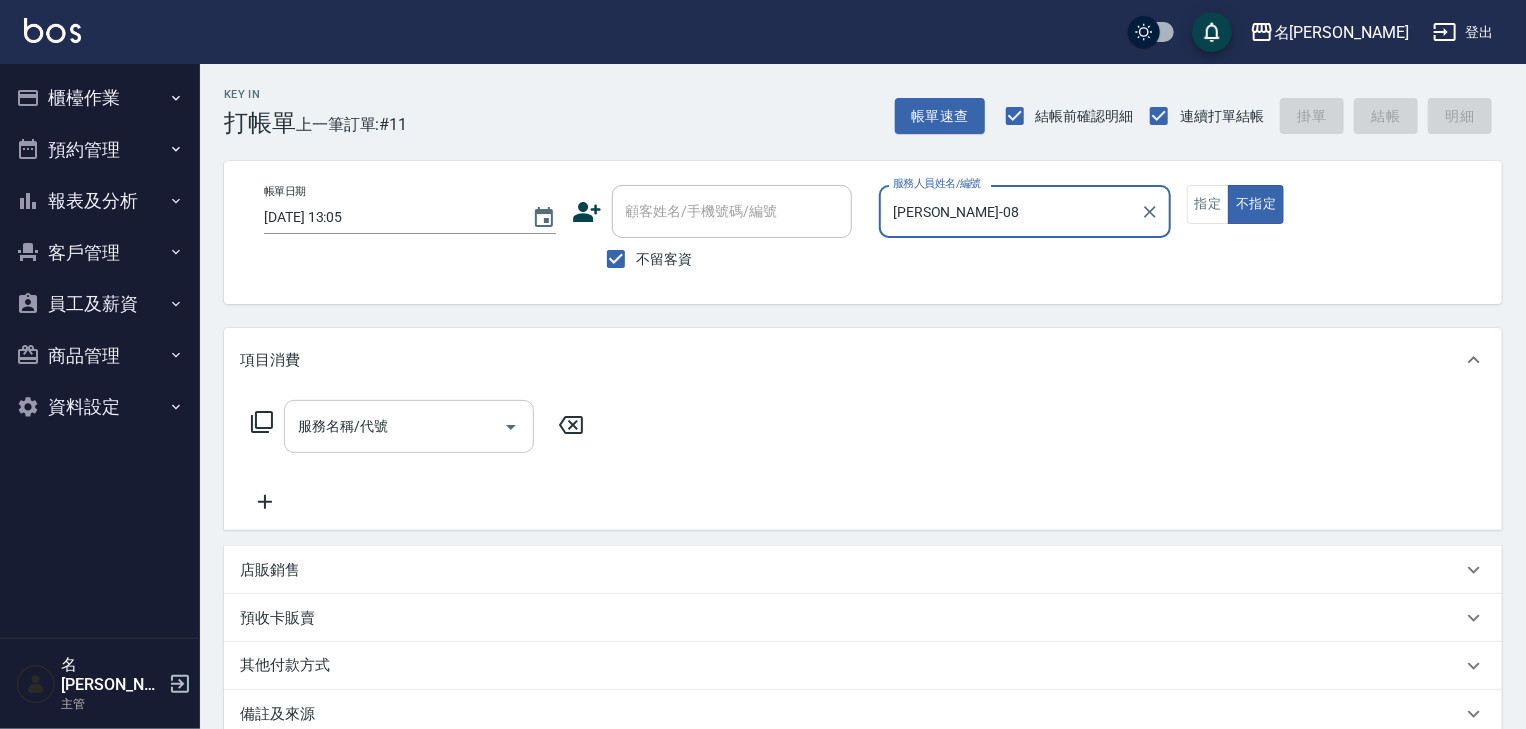 type on "[PERSON_NAME]-08" 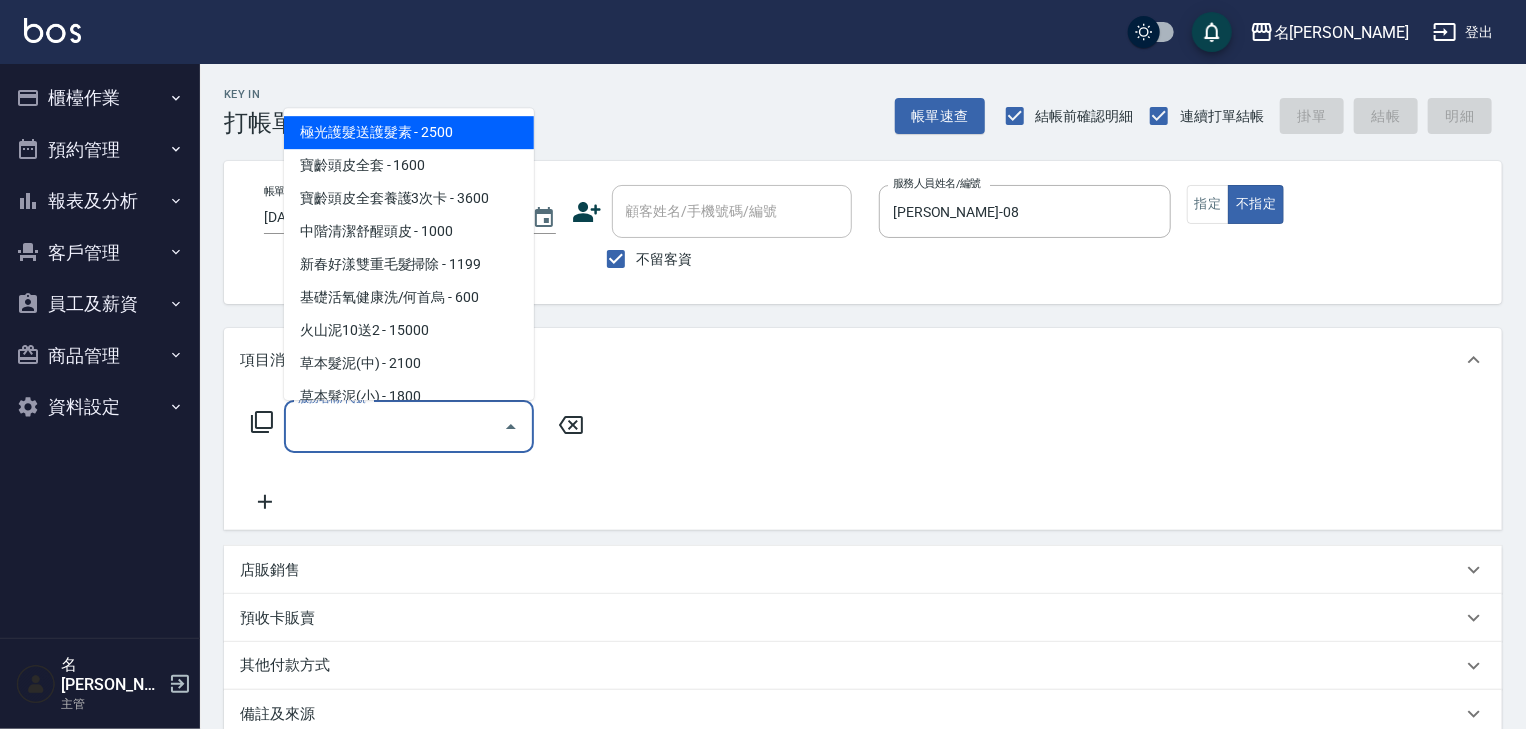 click on "服務名稱/代號" at bounding box center [394, 426] 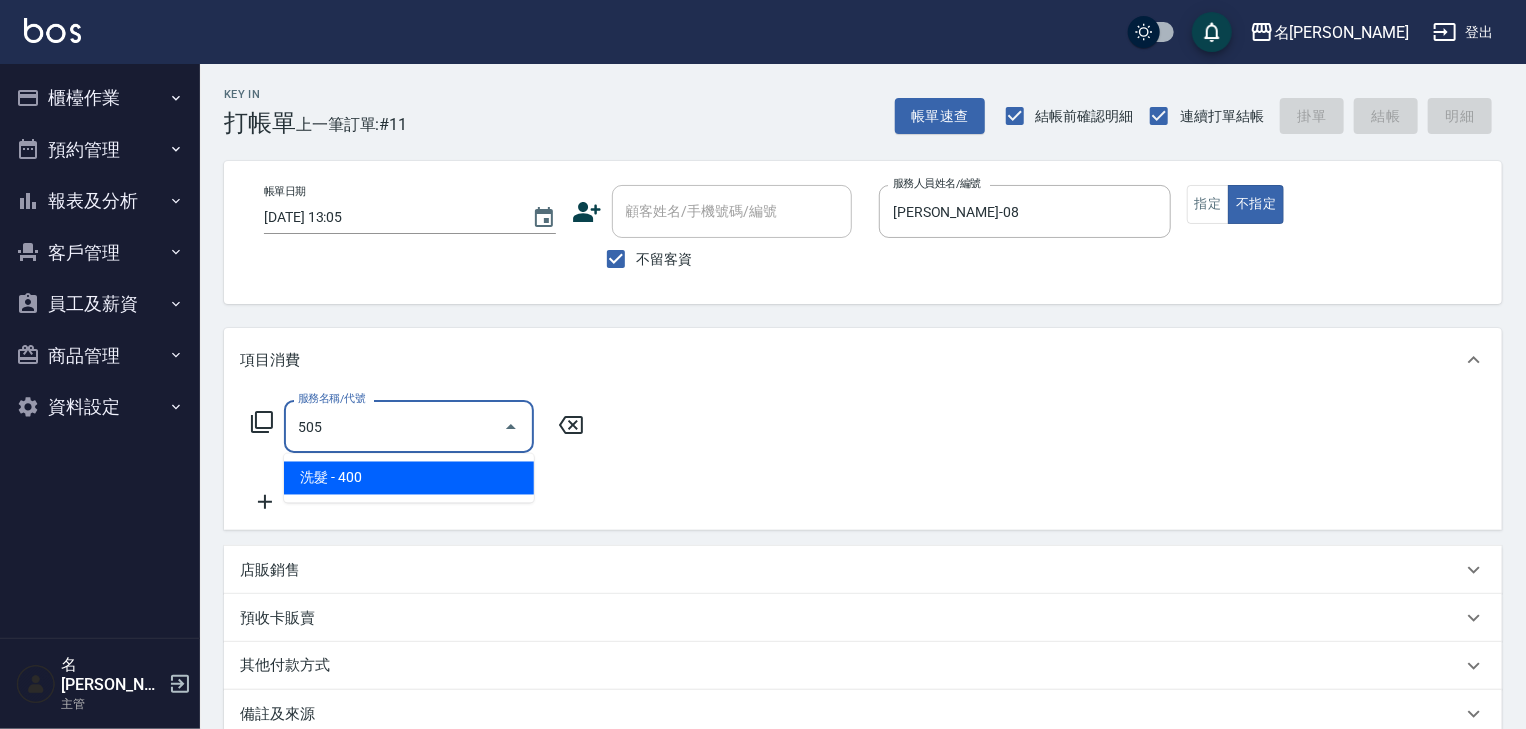 click on "洗髮 - 400" at bounding box center [409, 478] 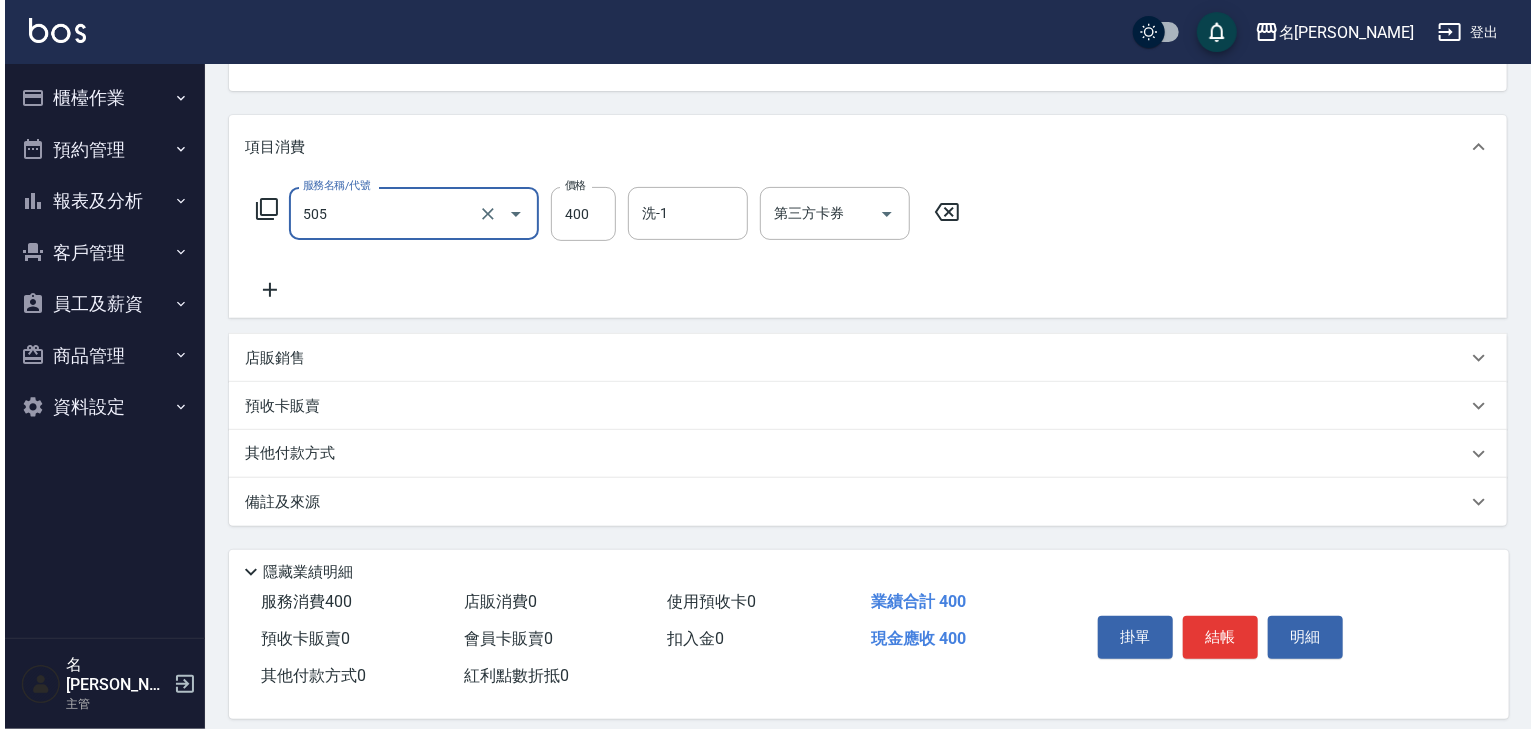 scroll, scrollTop: 234, scrollLeft: 0, axis: vertical 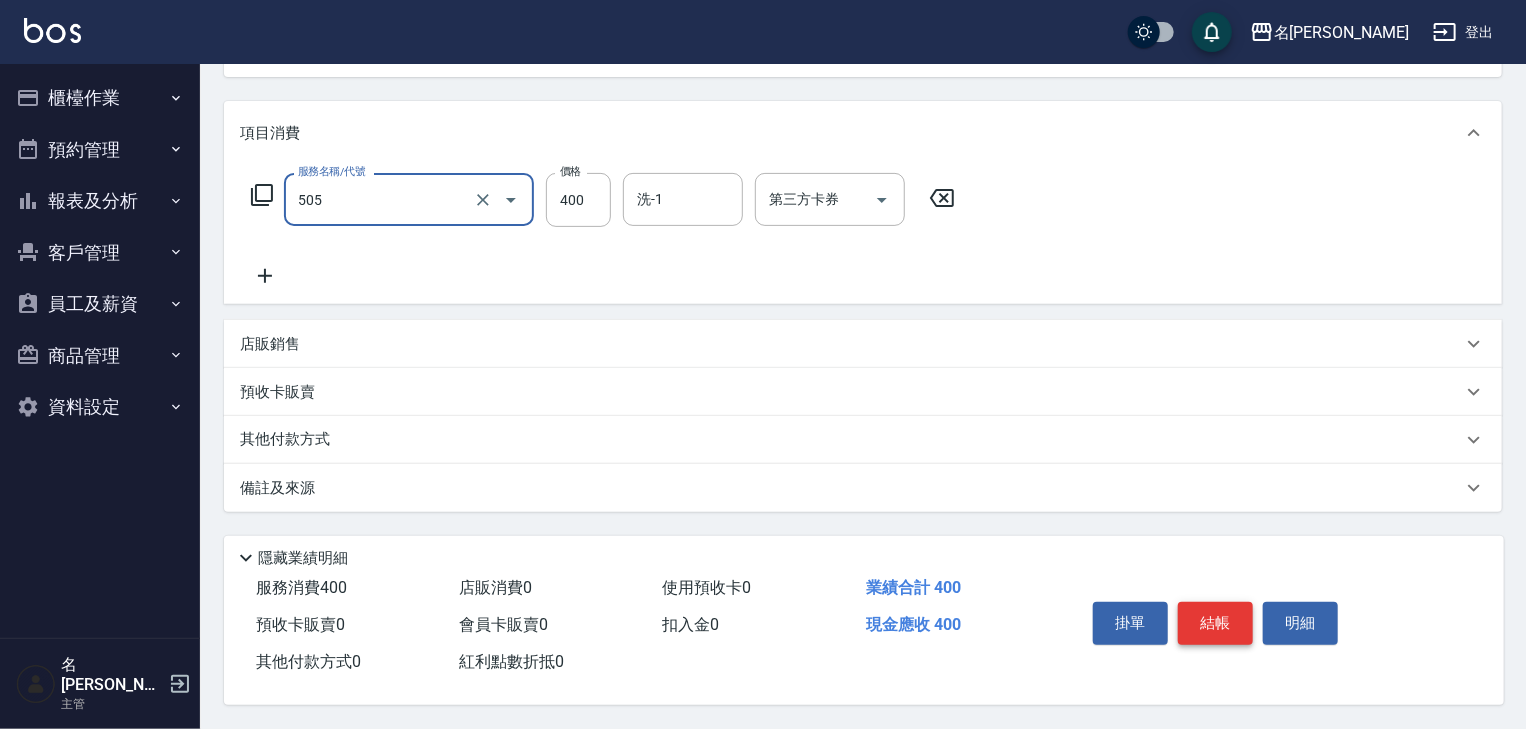 type on "洗髮(505)" 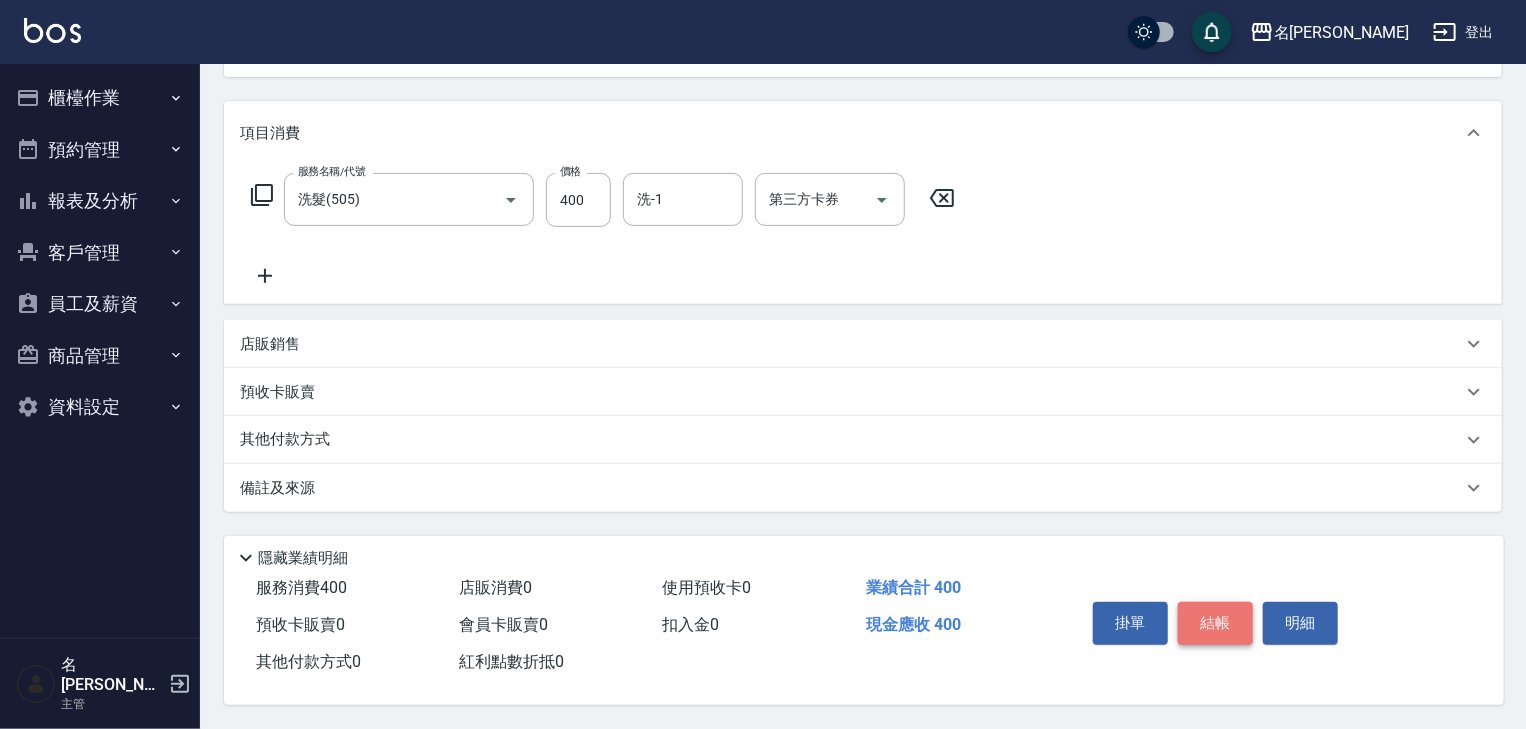 click on "結帳" at bounding box center [1215, 623] 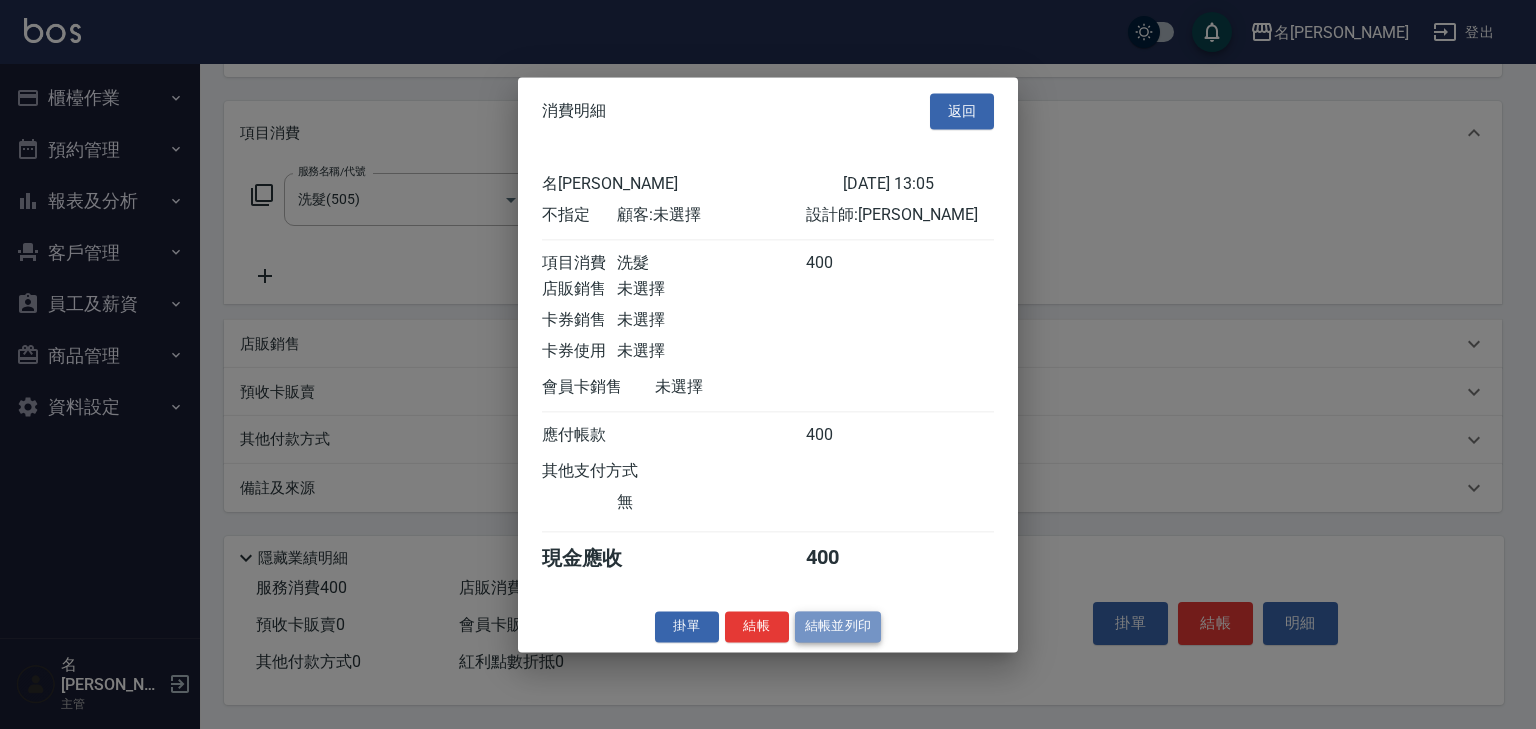 click on "結帳並列印" at bounding box center [838, 626] 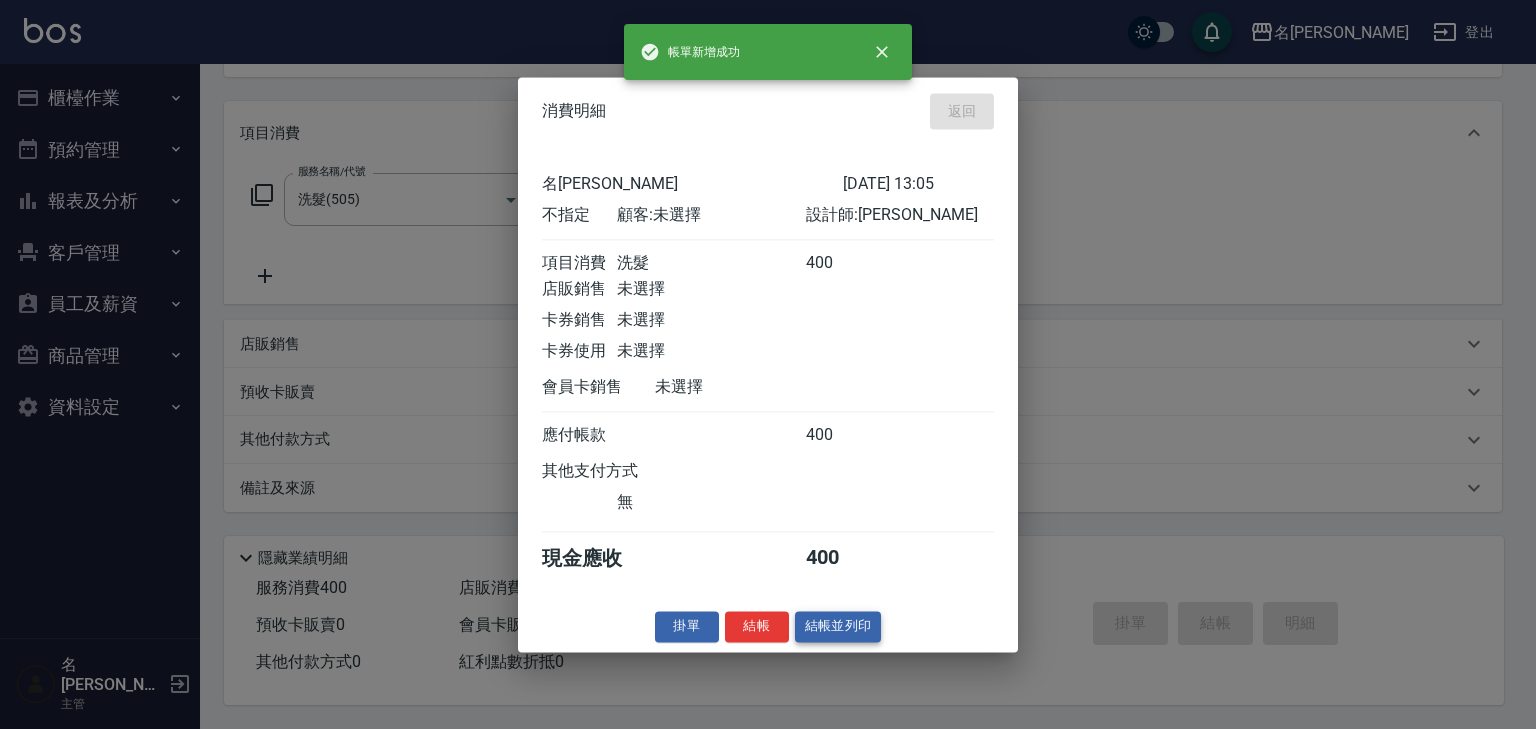 type on "[DATE] 13:24" 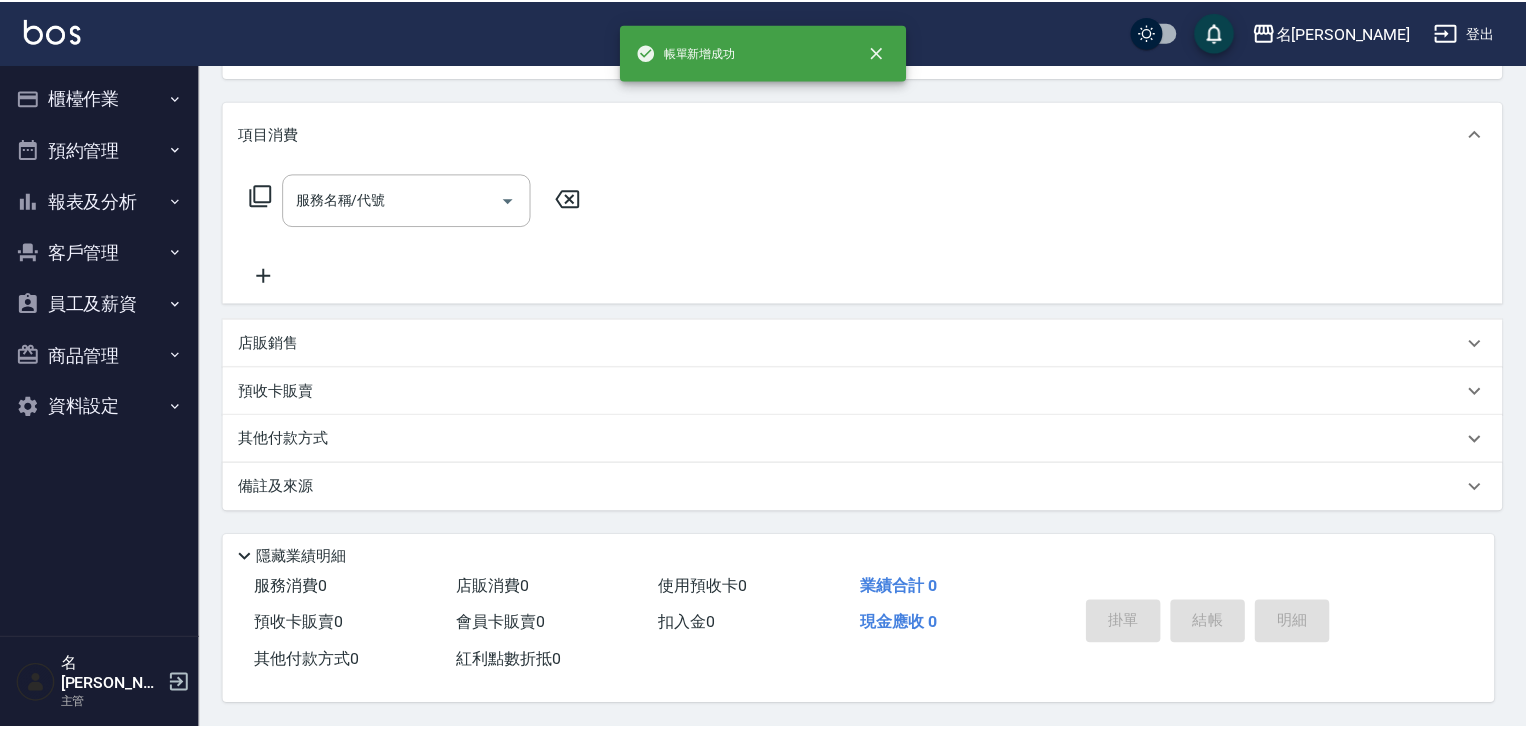 scroll, scrollTop: 0, scrollLeft: 0, axis: both 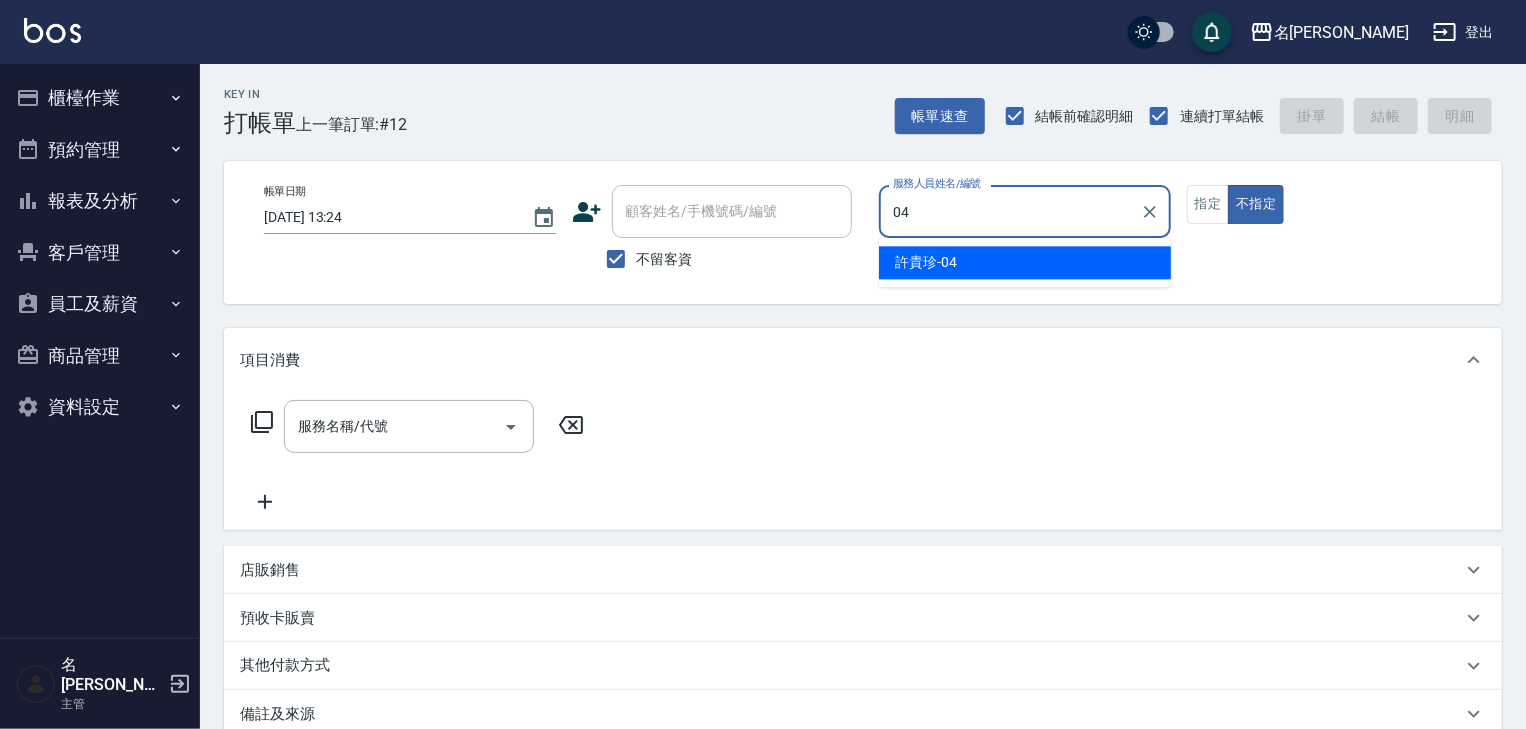 type on "[PERSON_NAME]-04" 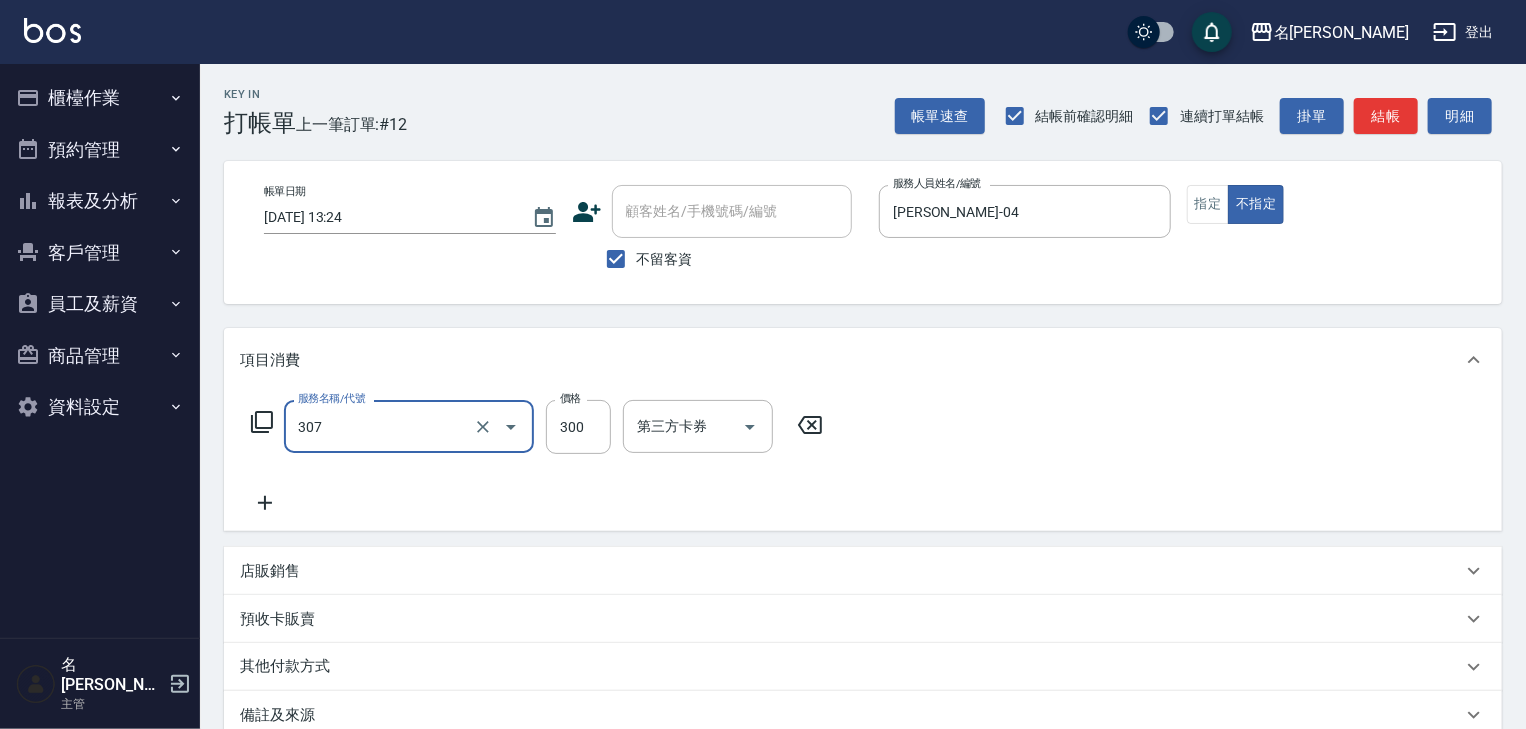 type on "剪髮(307)" 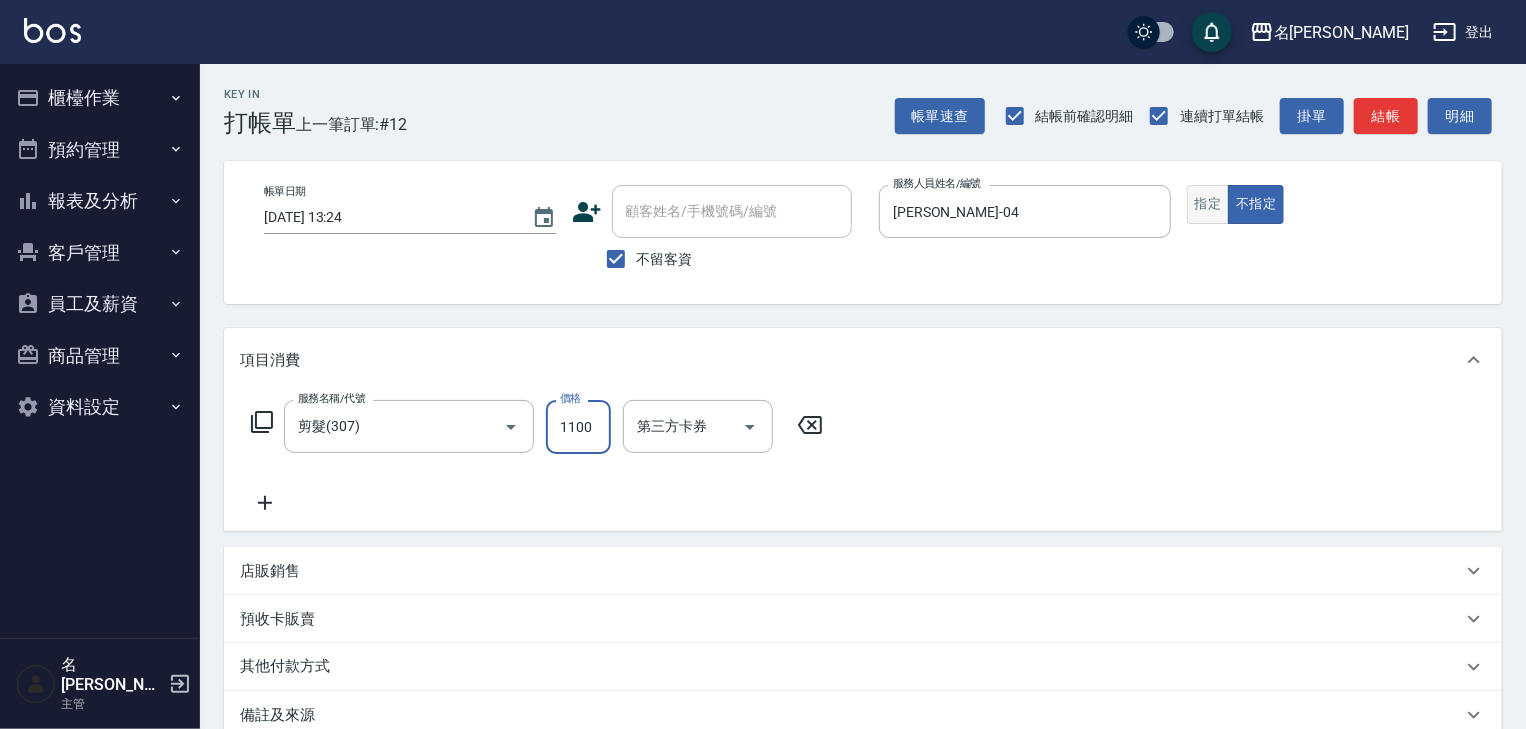 type on "1100" 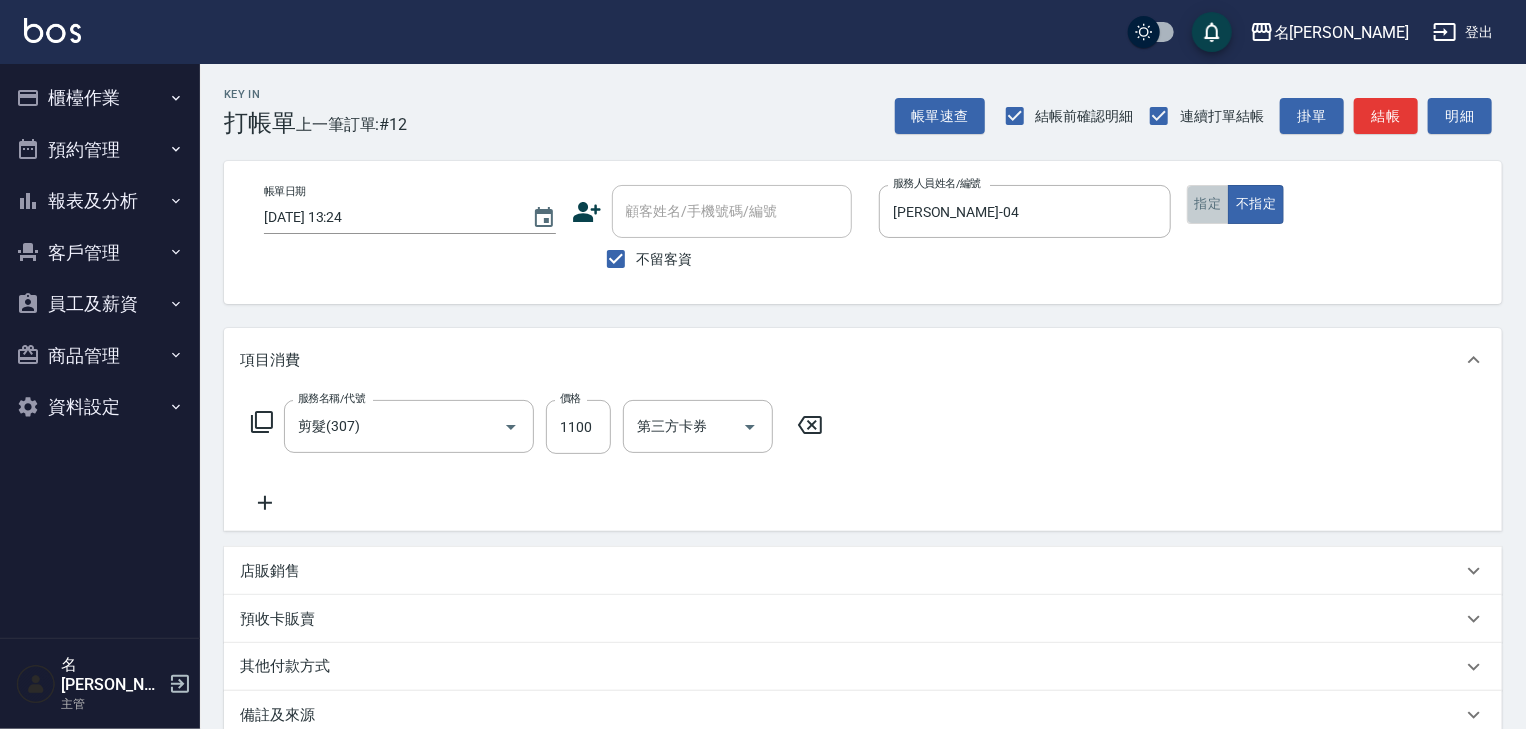 click on "指定" at bounding box center [1208, 204] 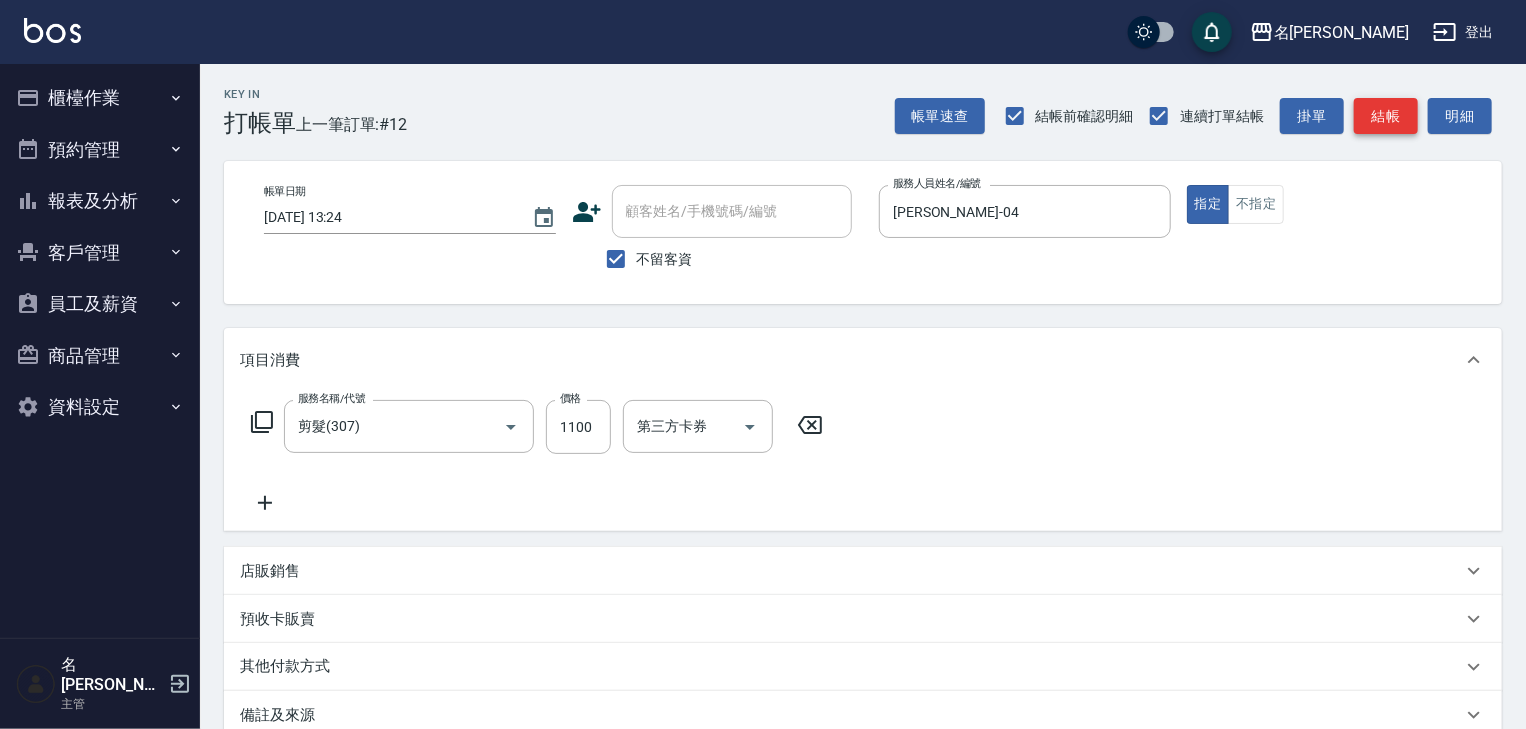 click on "結帳" at bounding box center (1386, 116) 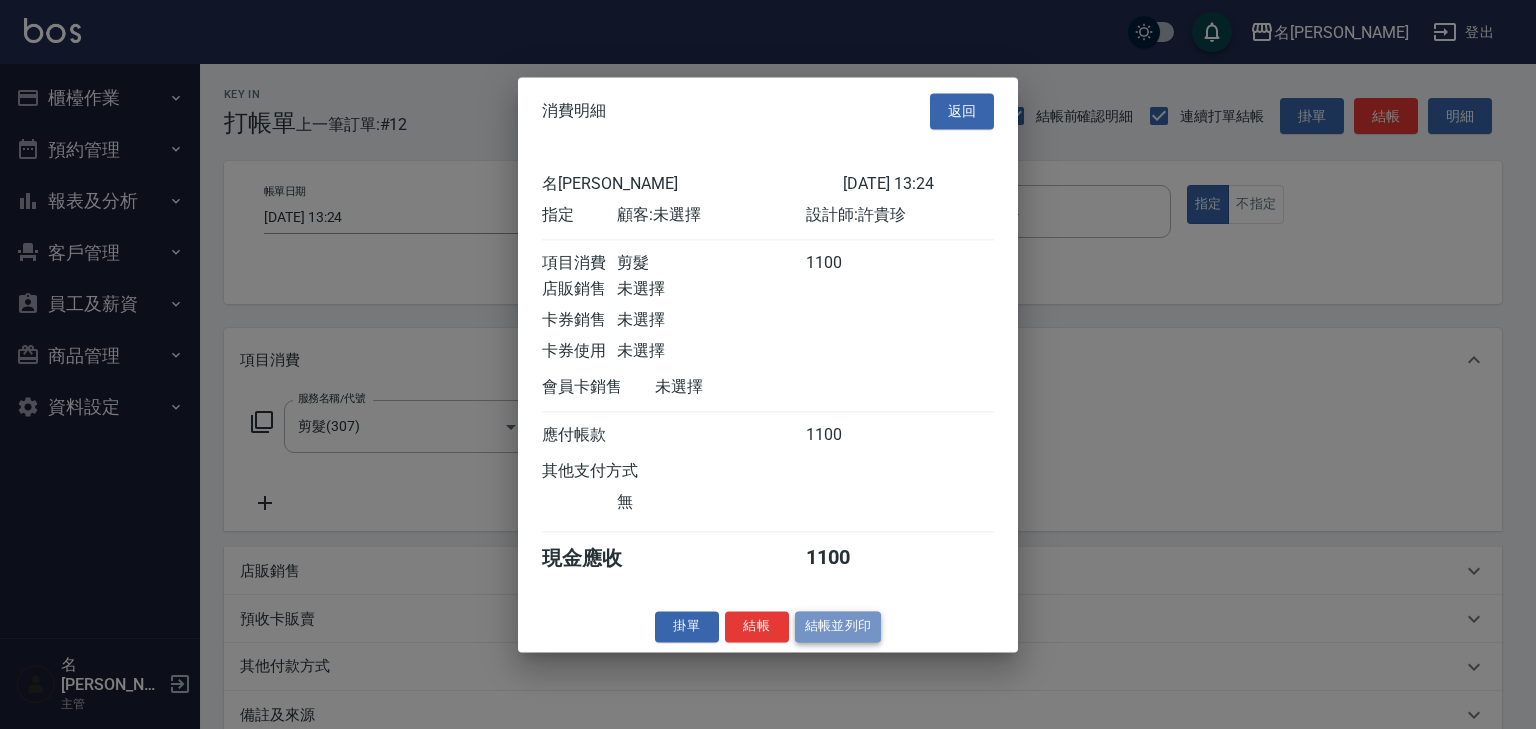click on "結帳並列印" at bounding box center [838, 626] 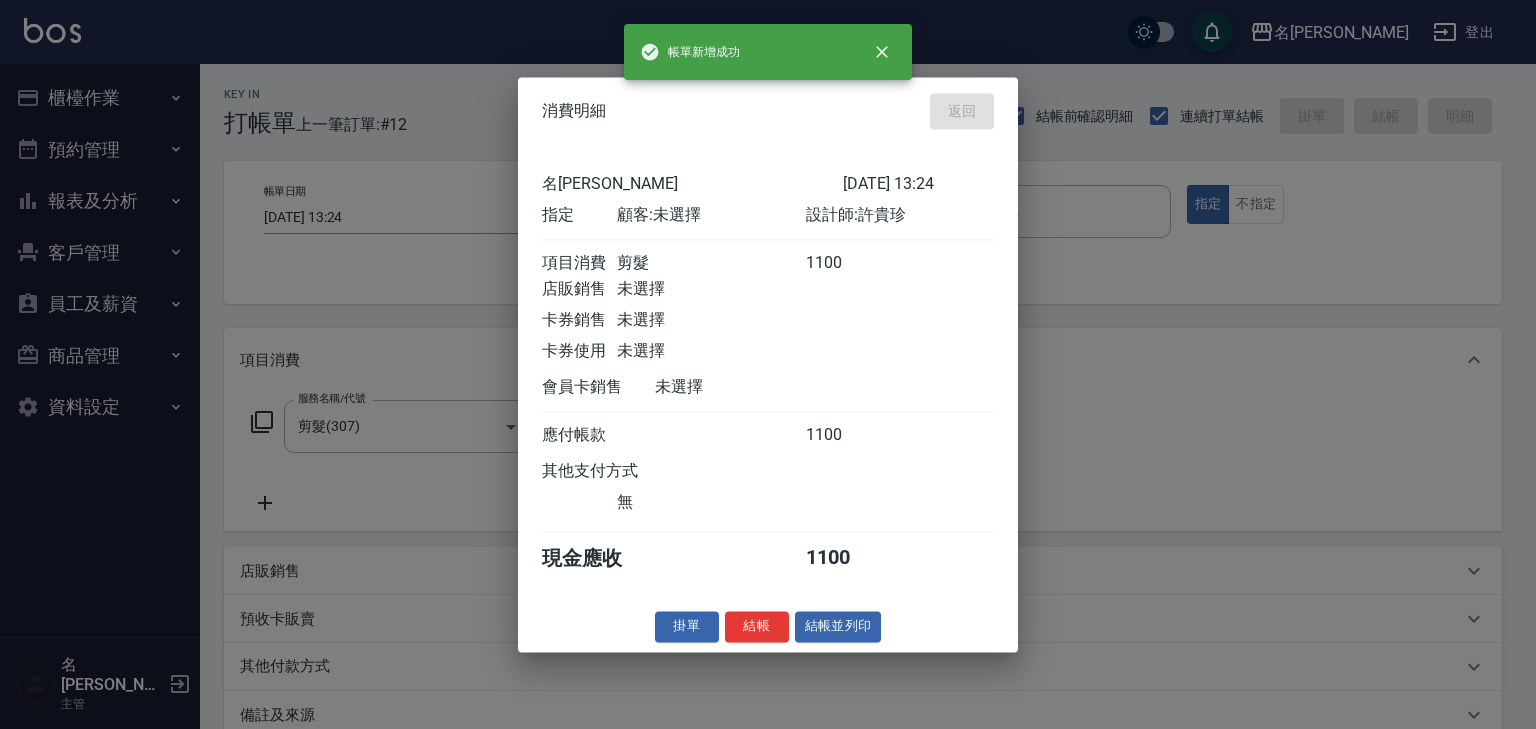 type on "[DATE] 13:33" 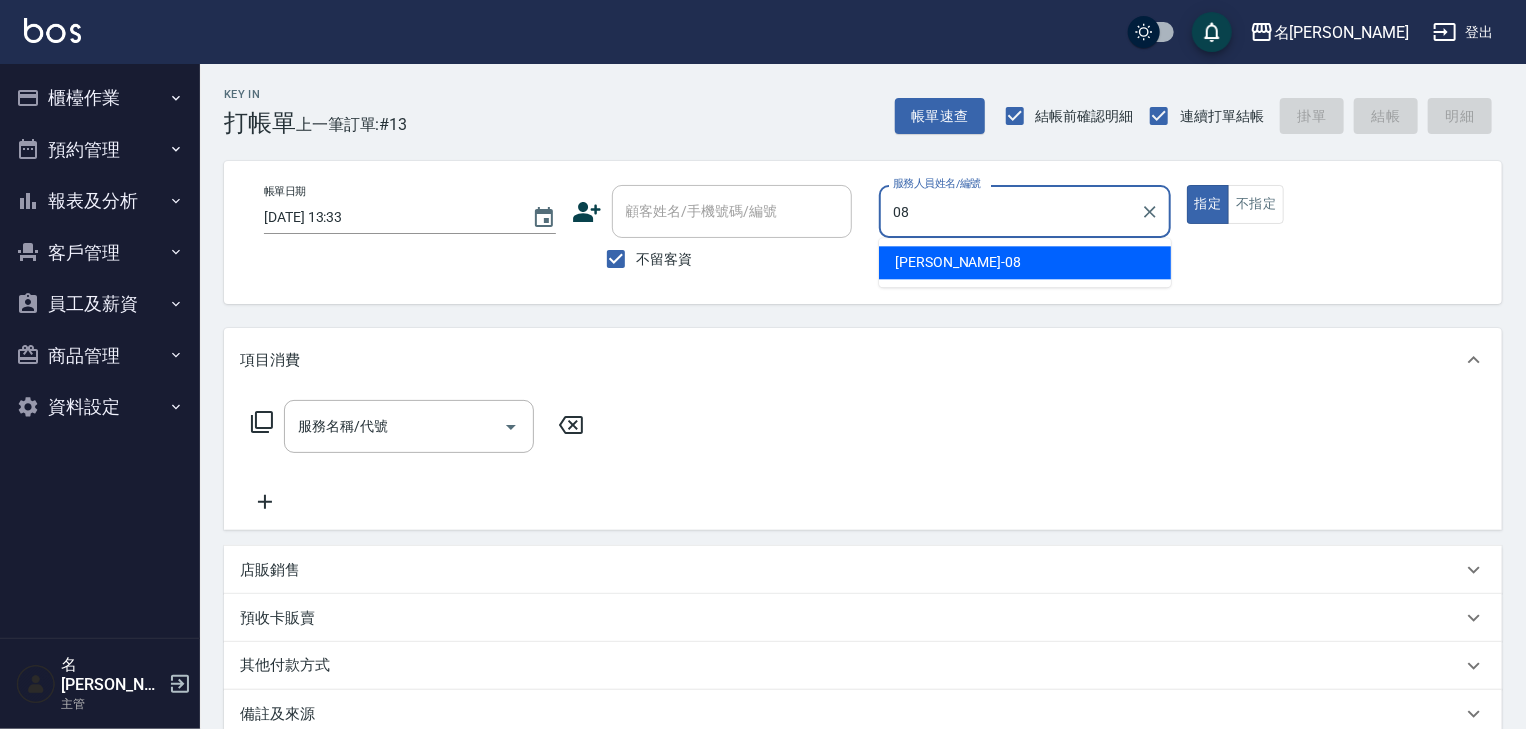 type on "0" 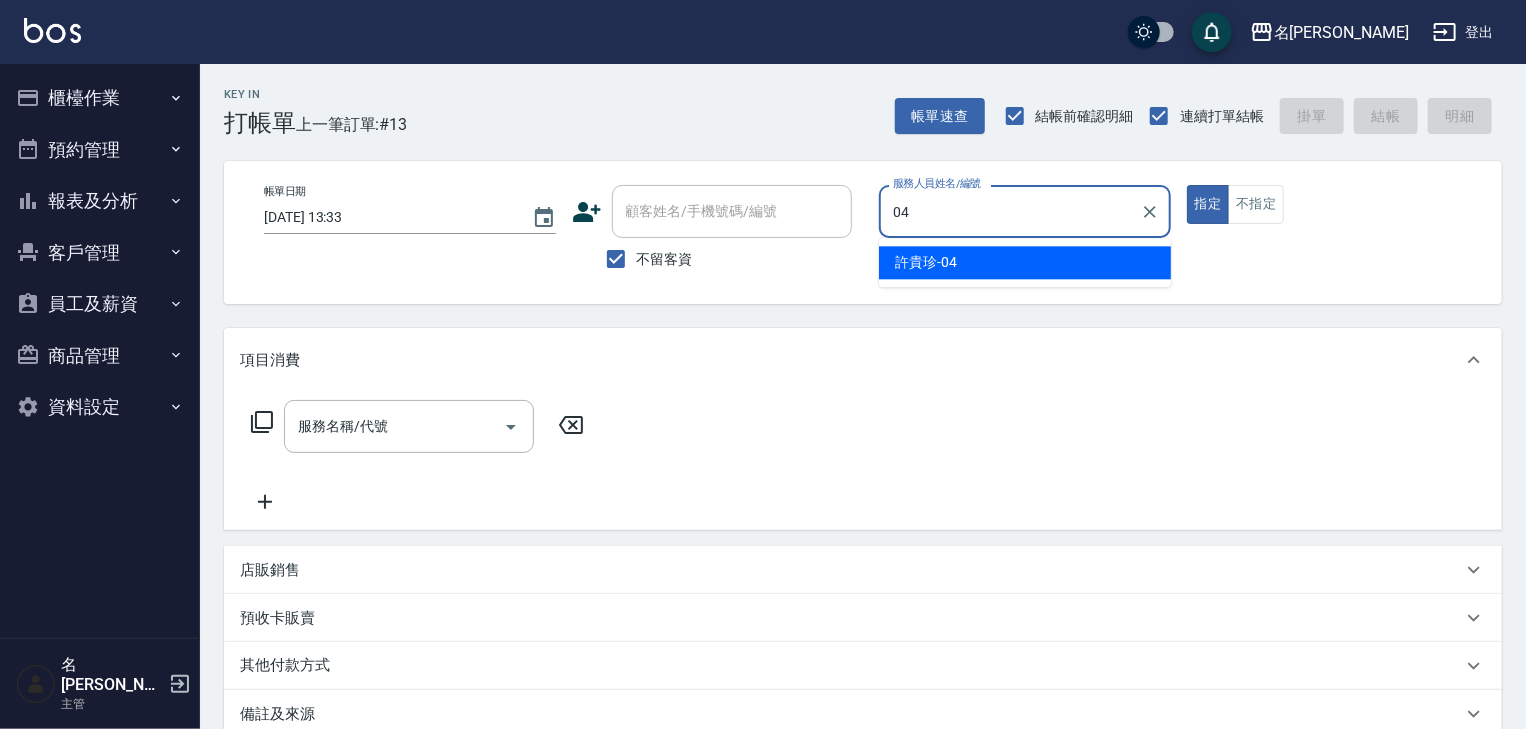 type on "[PERSON_NAME]-04" 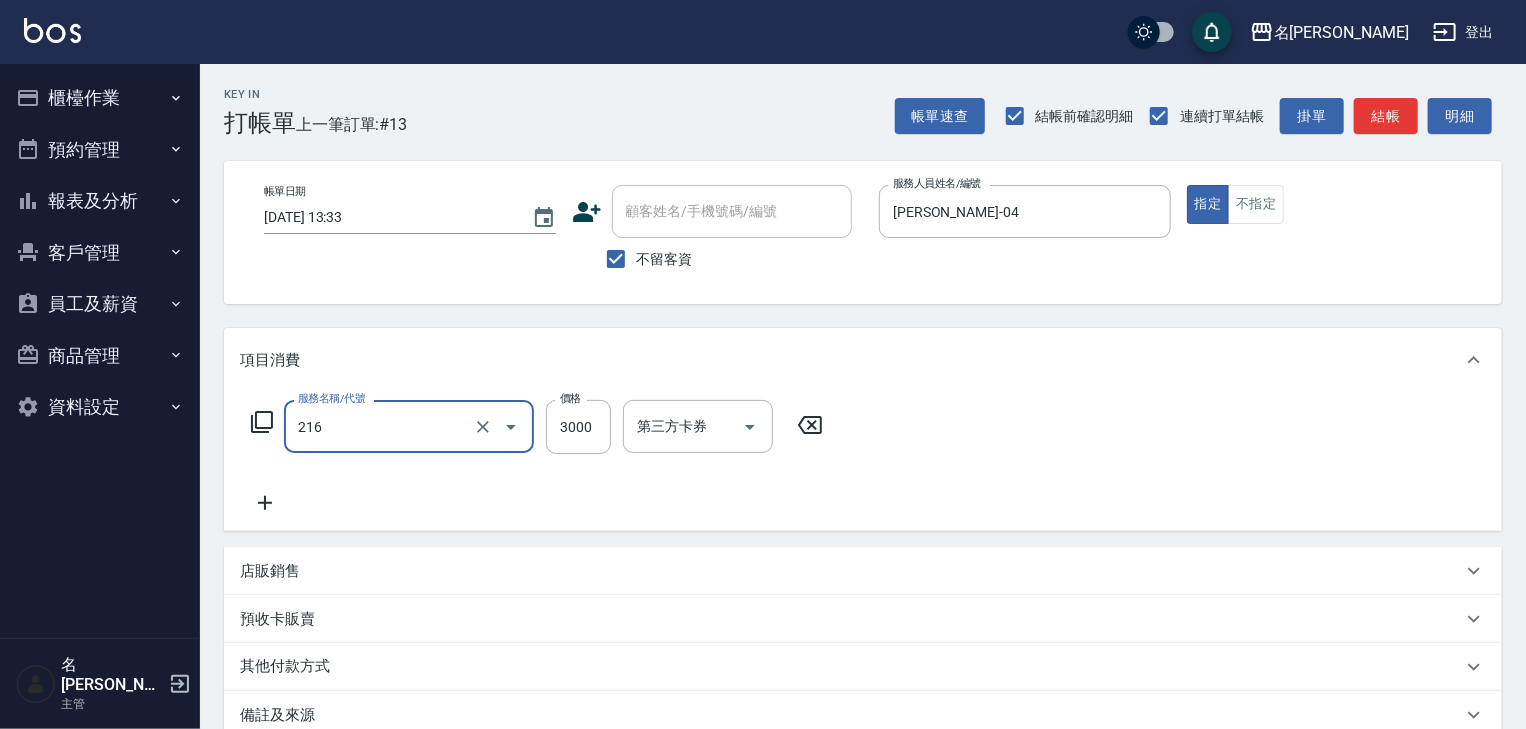 type on "陶瓷、溫朔燙(自備)(216)" 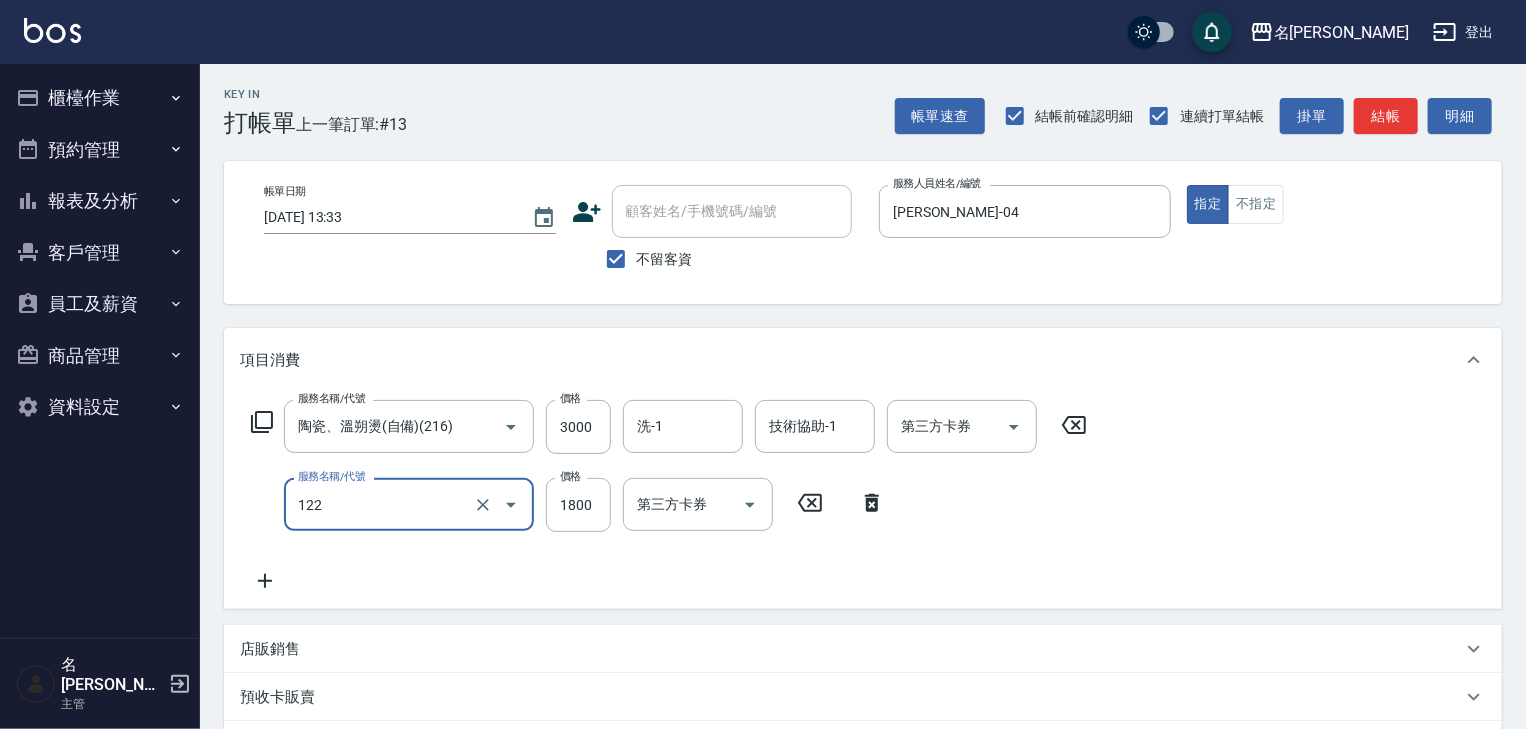 type on "草本髮泥(小)(122)" 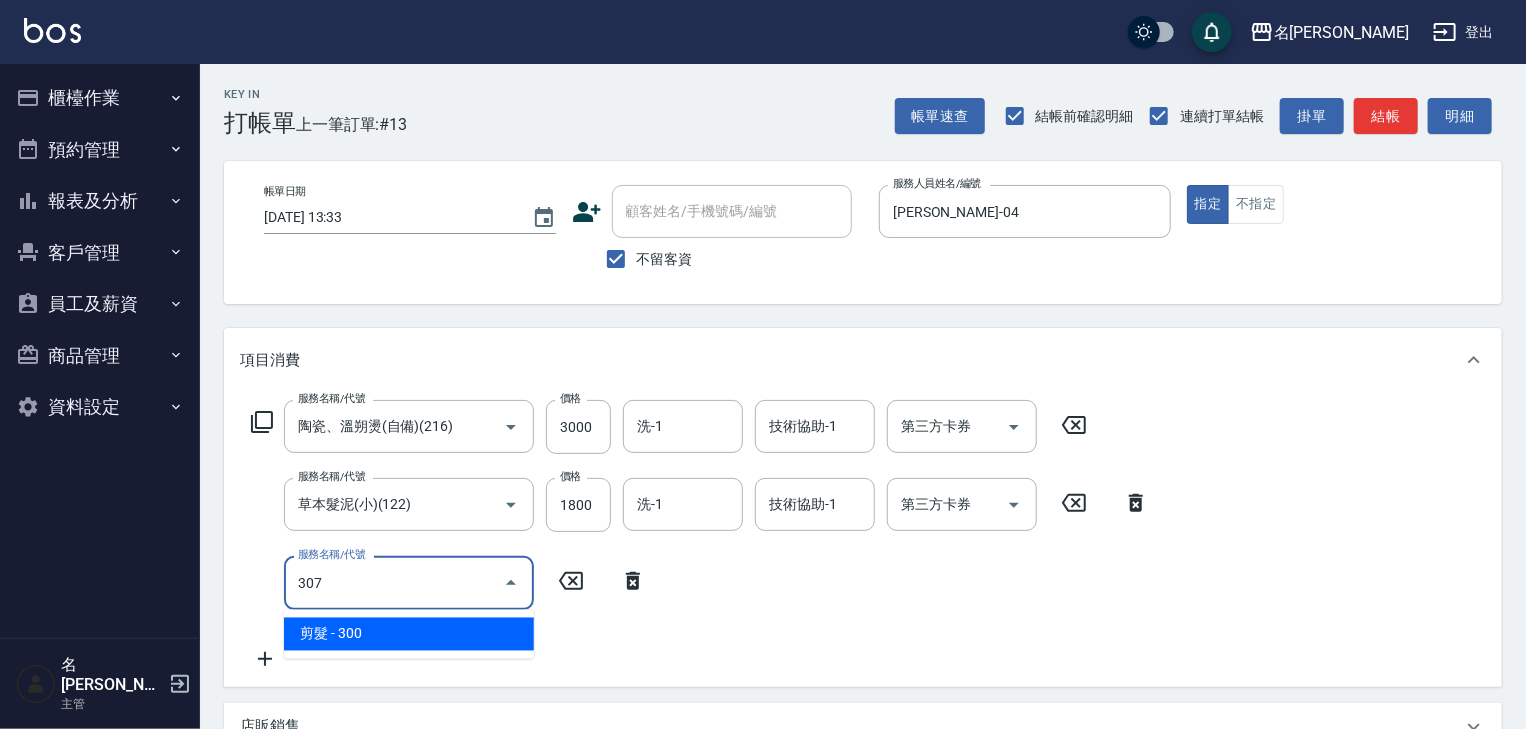 type on "剪髮(307)" 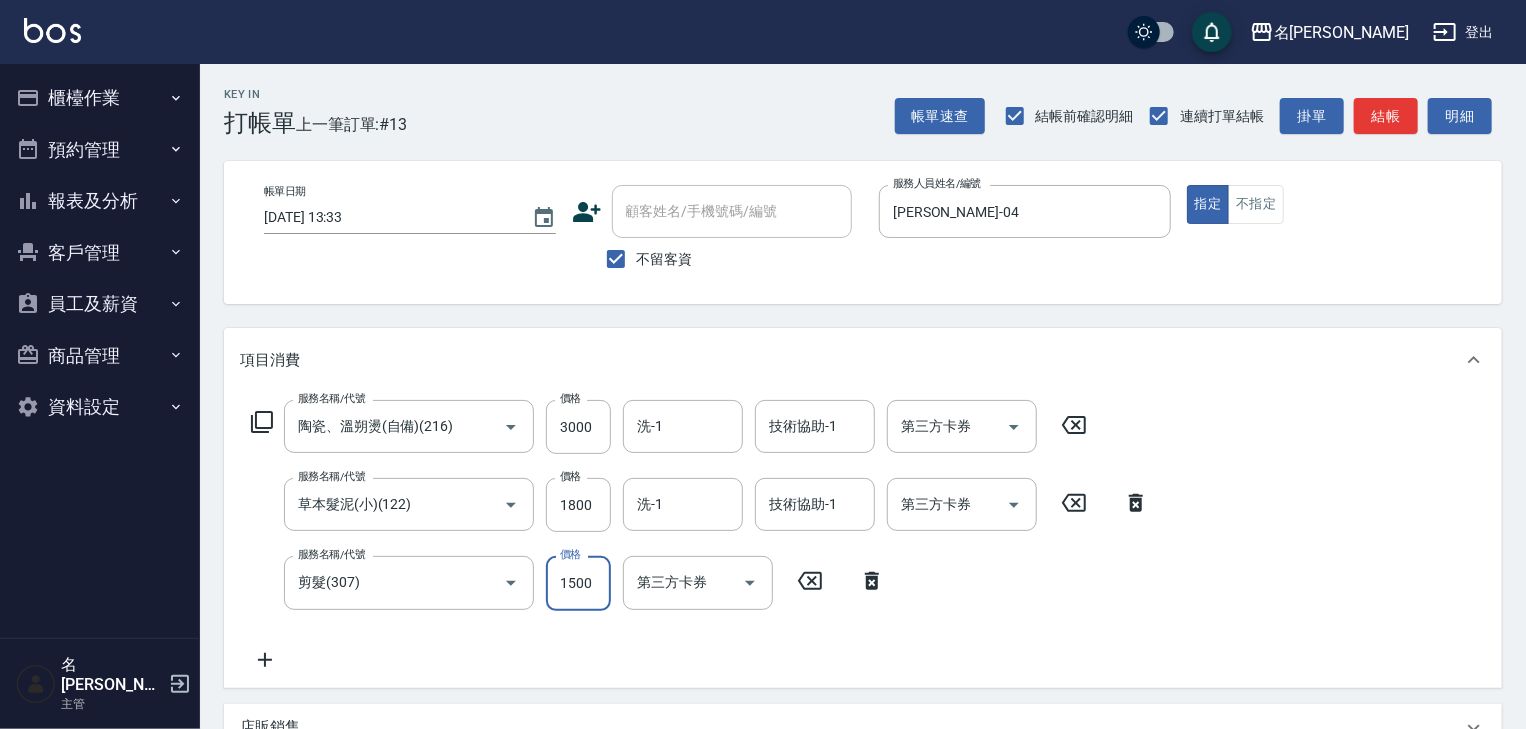 type on "1500" 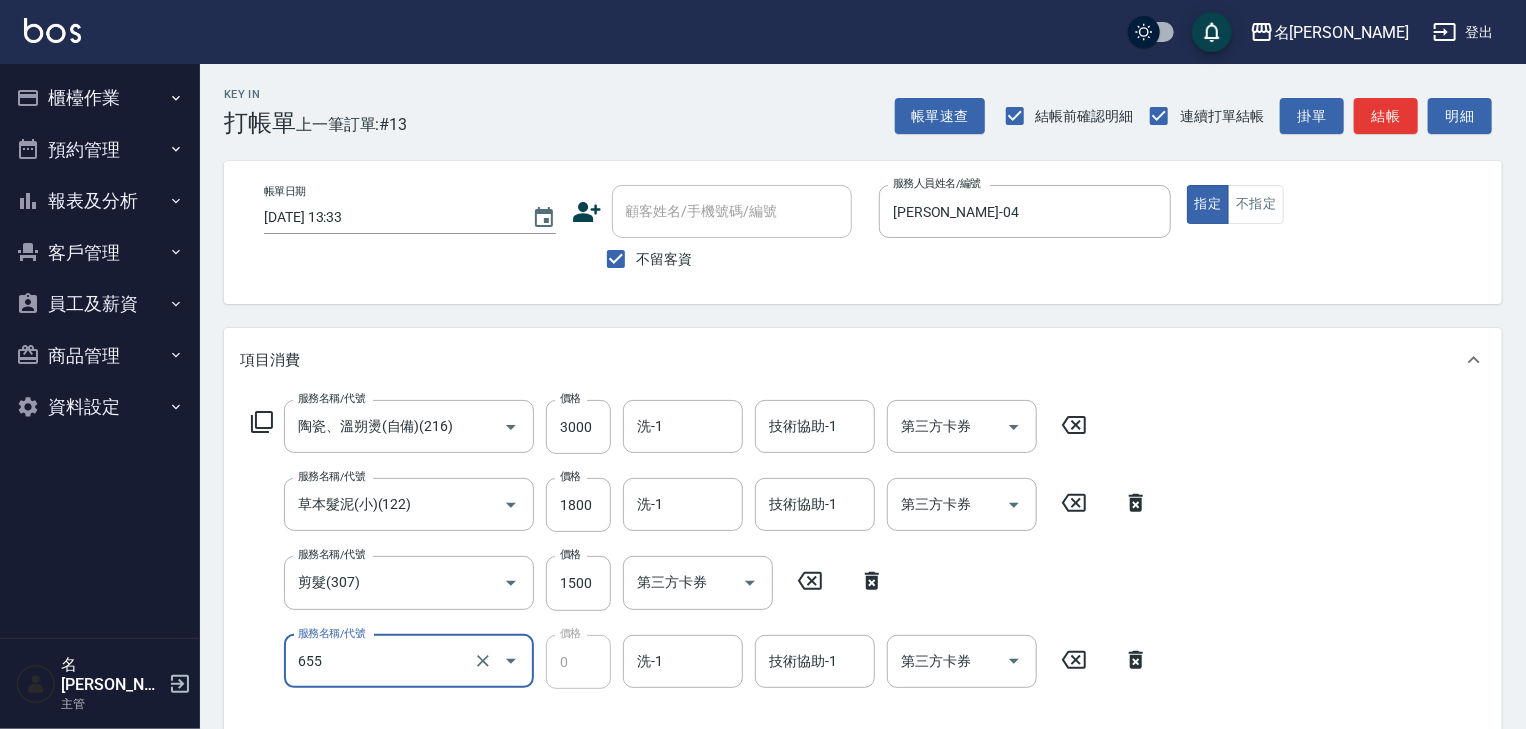 type on "頭皮、護髮免費卡(新)(655)" 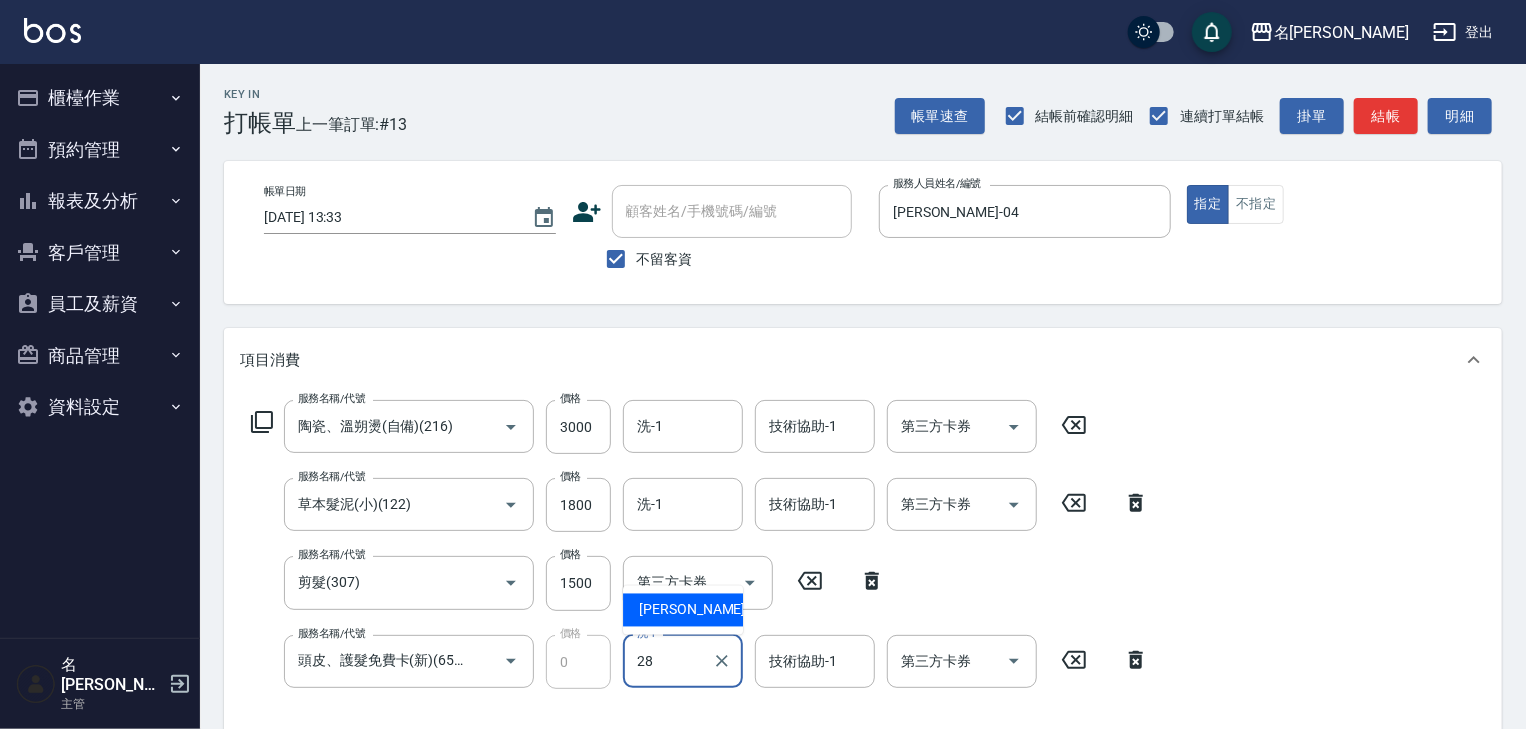 type on "[PERSON_NAME]-28" 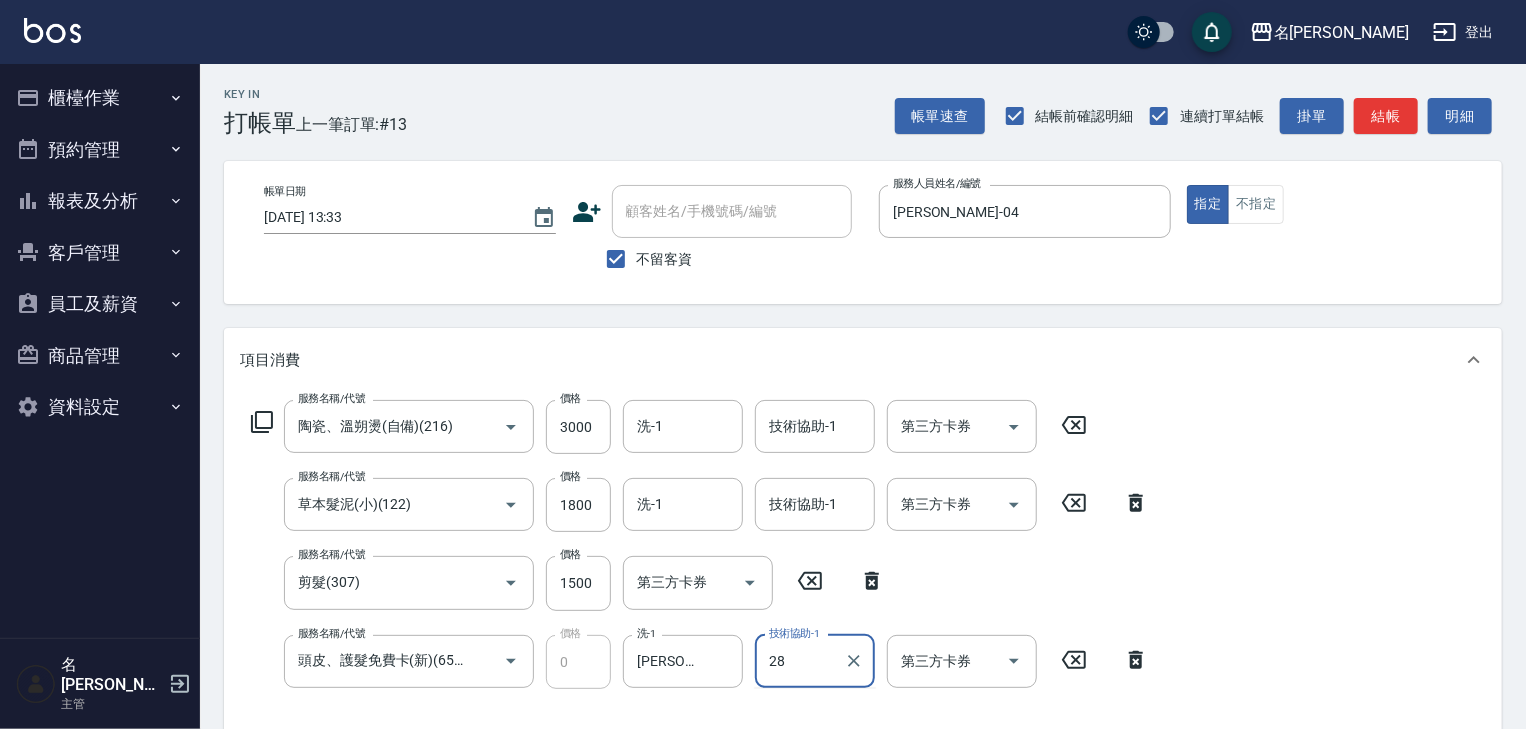 type on "[PERSON_NAME]-28" 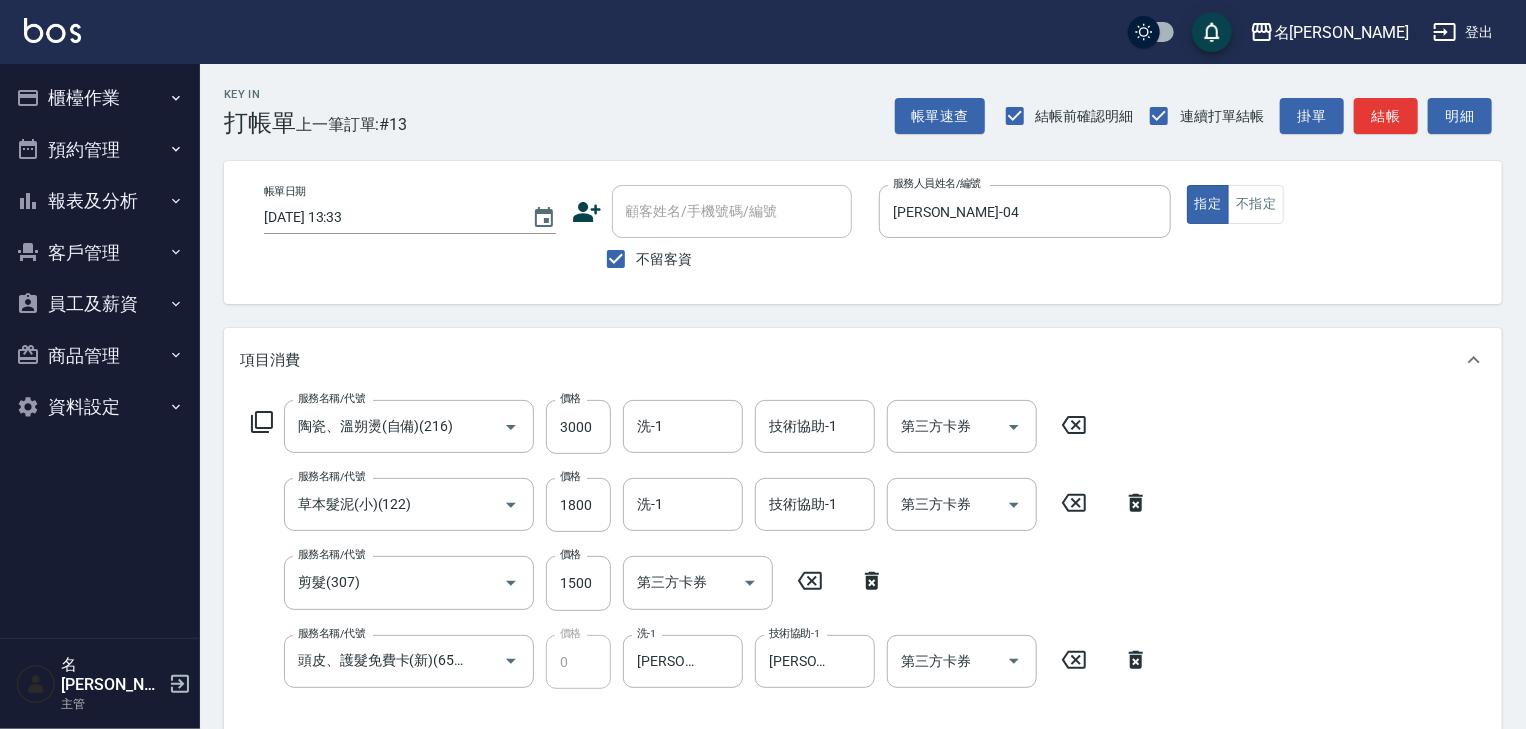click on "服務名稱/代號 陶瓷、溫朔燙(自備)(216) 服務名稱/代號 價格 3000 價格 洗-1 洗-1 技術協助-1 技術協助-1 第三方卡券 第三方卡券 服務名稱/代號 草本髮泥(小)(122) 服務名稱/代號 價格 1800 價格 洗-1 洗-1 技術協助-1 技術協助-1 第三方卡券 第三方卡券 服務名稱/代號 剪髮(307) 服務名稱/代號 價格 1500 價格 第三方卡券 第三方卡券 服務名稱/代號 頭皮、護髮免費卡(新)(655) 服務名稱/代號 價格 0 價格 洗-1 [PERSON_NAME]-28 洗-1 技術協助-1 [PERSON_NAME]-28 技術協助-1 第三方卡券 第三方卡券" at bounding box center [700, 575] 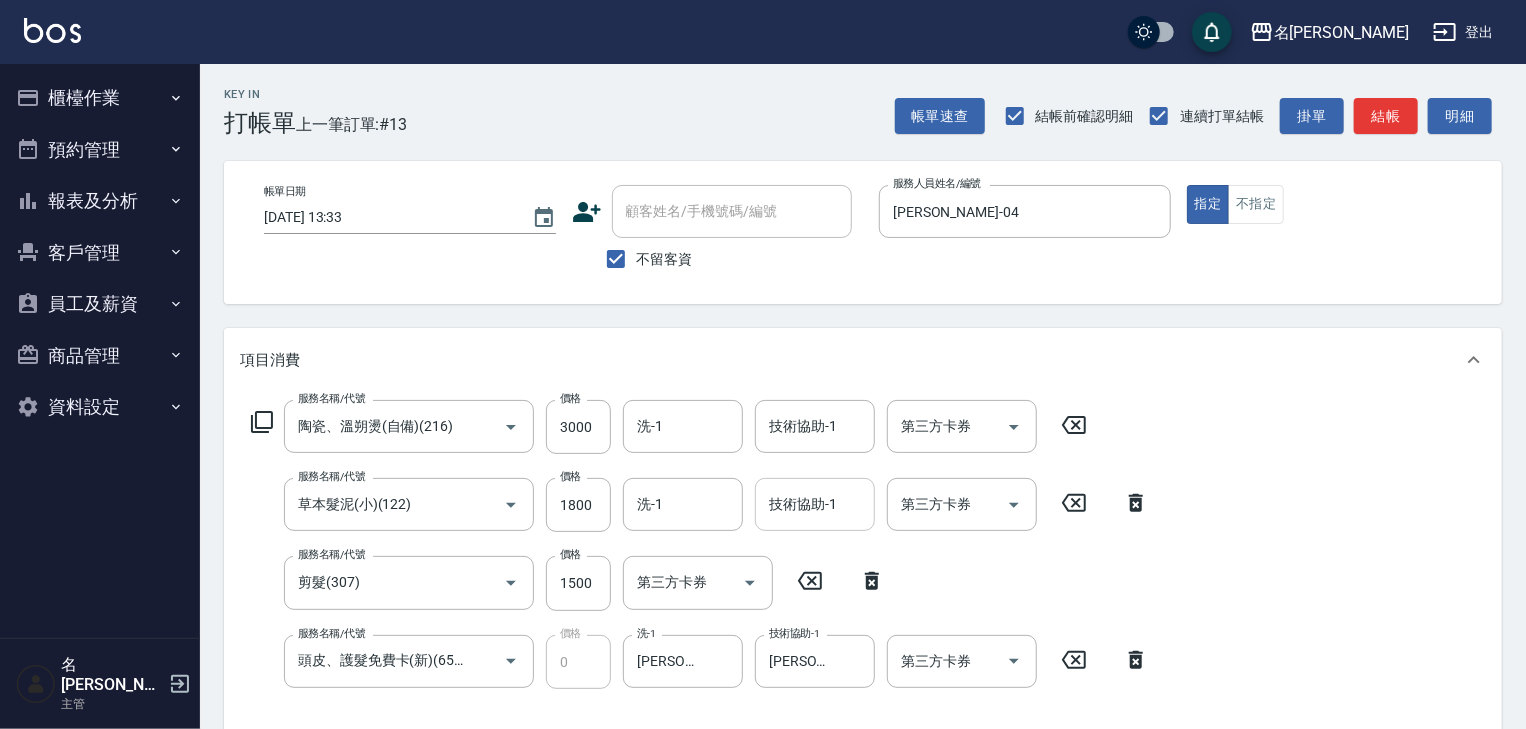 click on "技術協助-1" at bounding box center [815, 504] 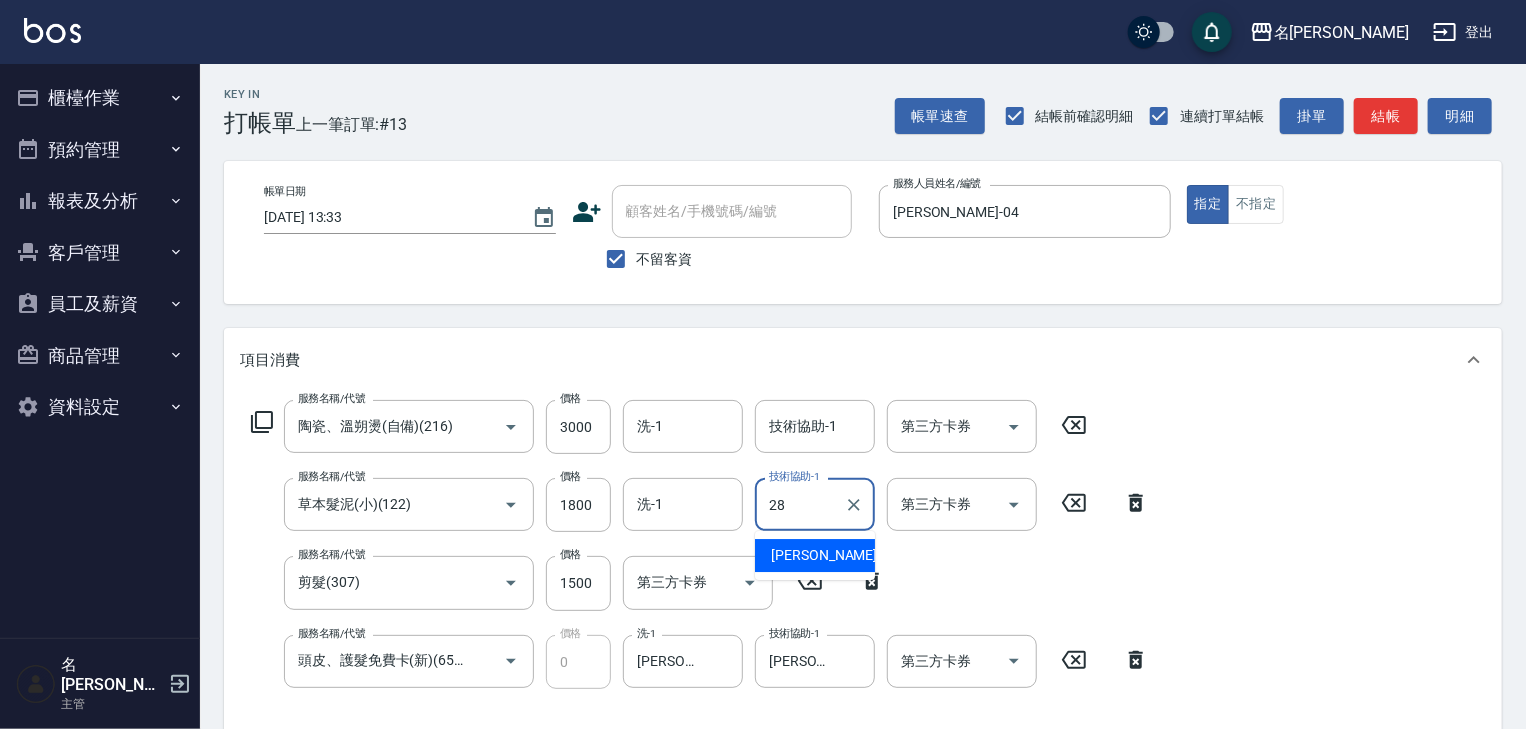 type on "[PERSON_NAME]-28" 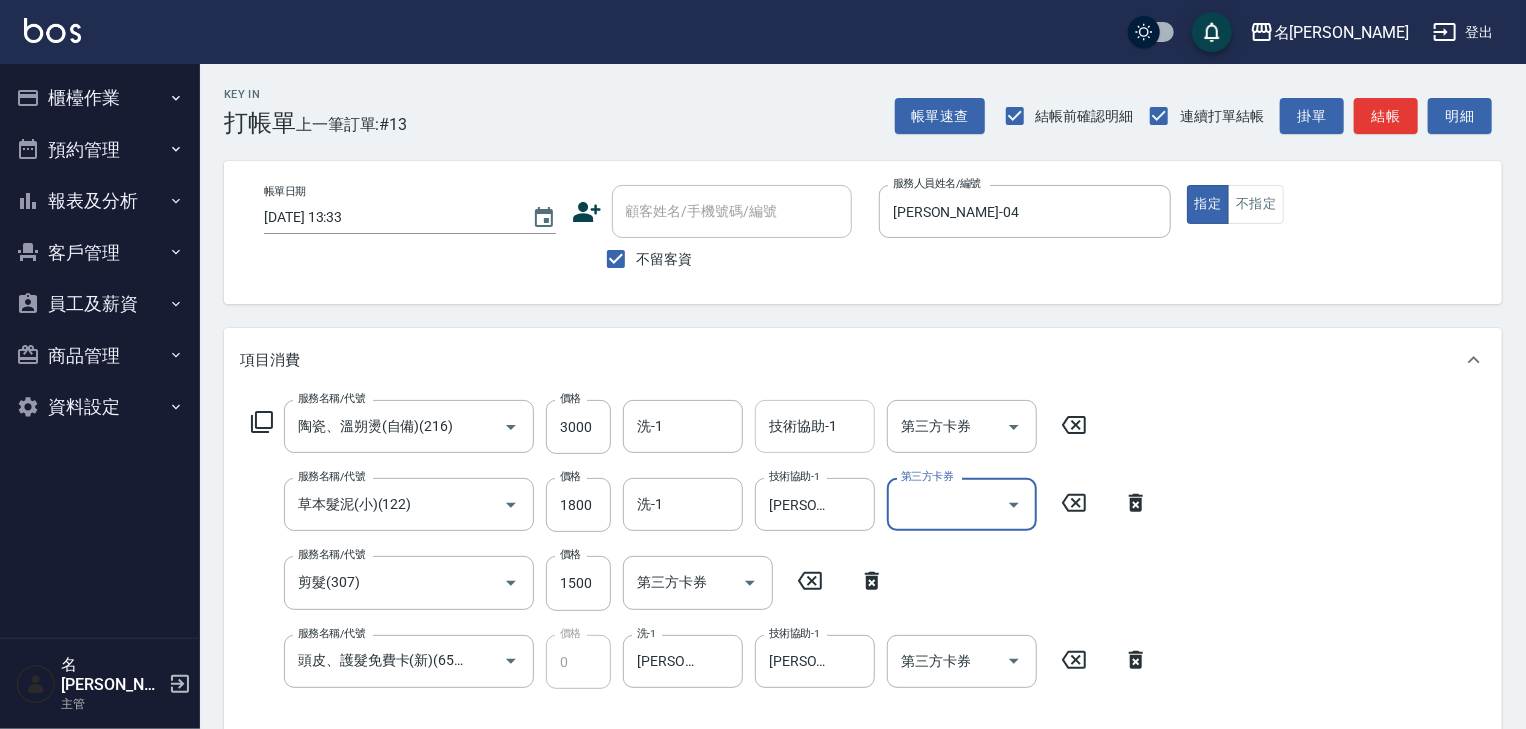 click on "技術協助-1 技術協助-1" at bounding box center [815, 426] 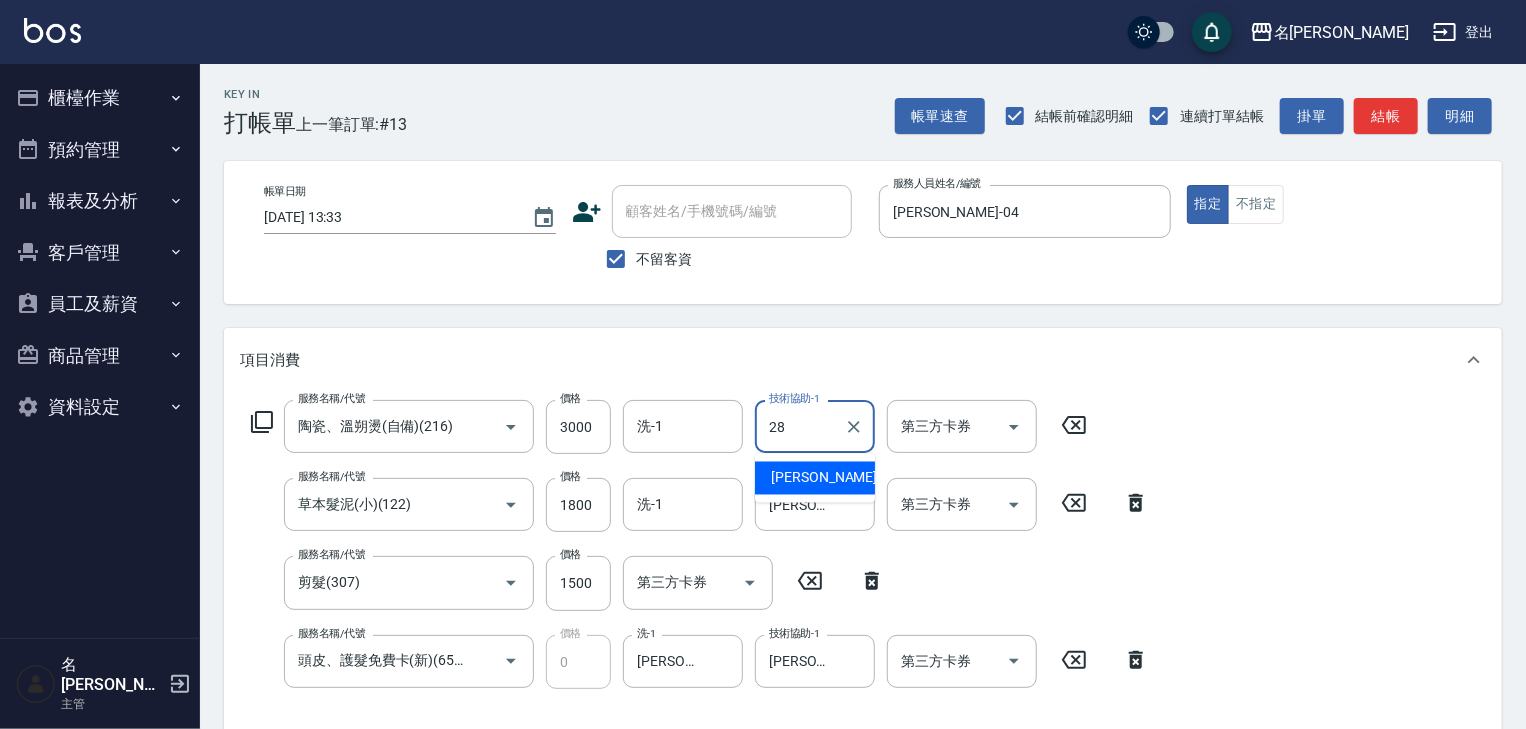 type on "[PERSON_NAME]-28" 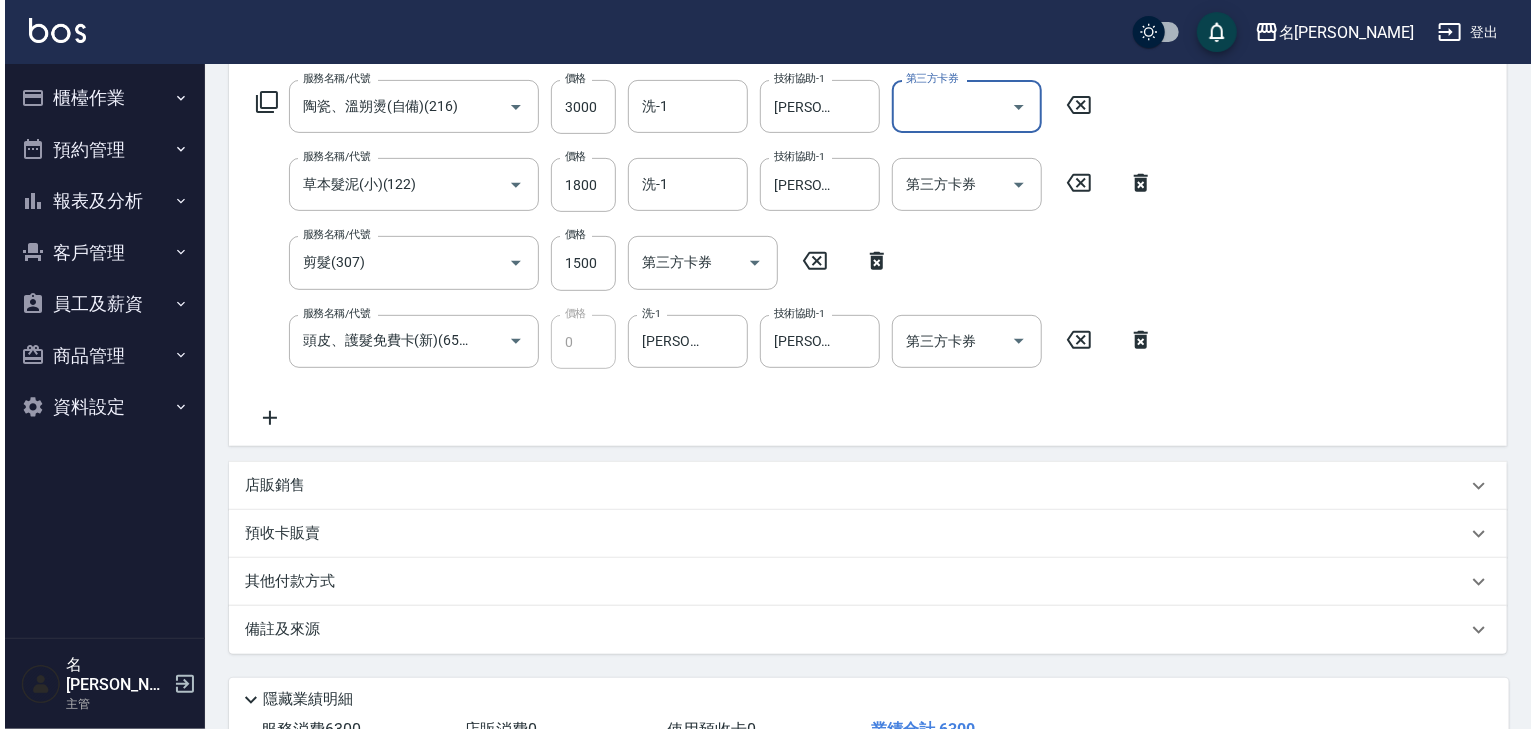 scroll, scrollTop: 468, scrollLeft: 0, axis: vertical 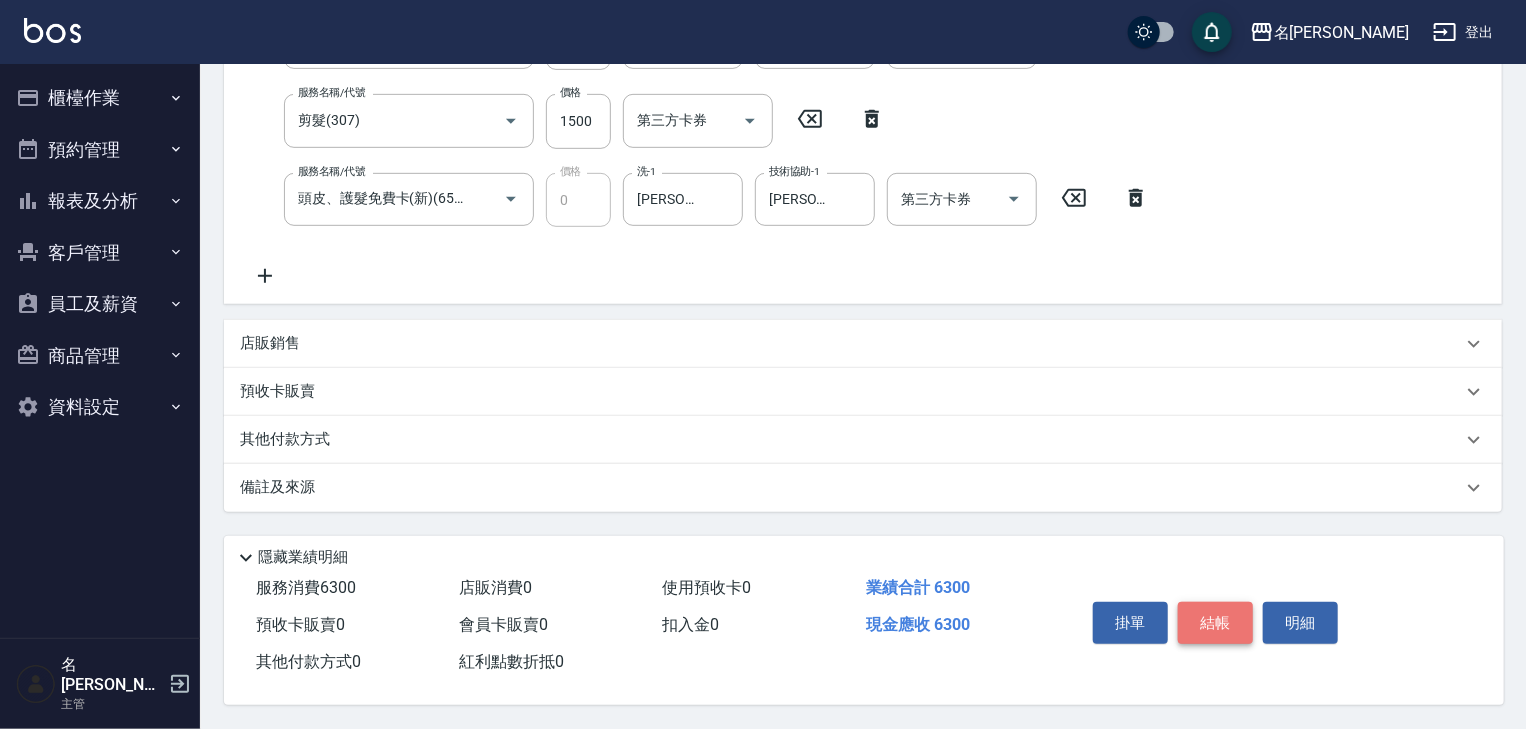 click on "結帳" at bounding box center [1215, 623] 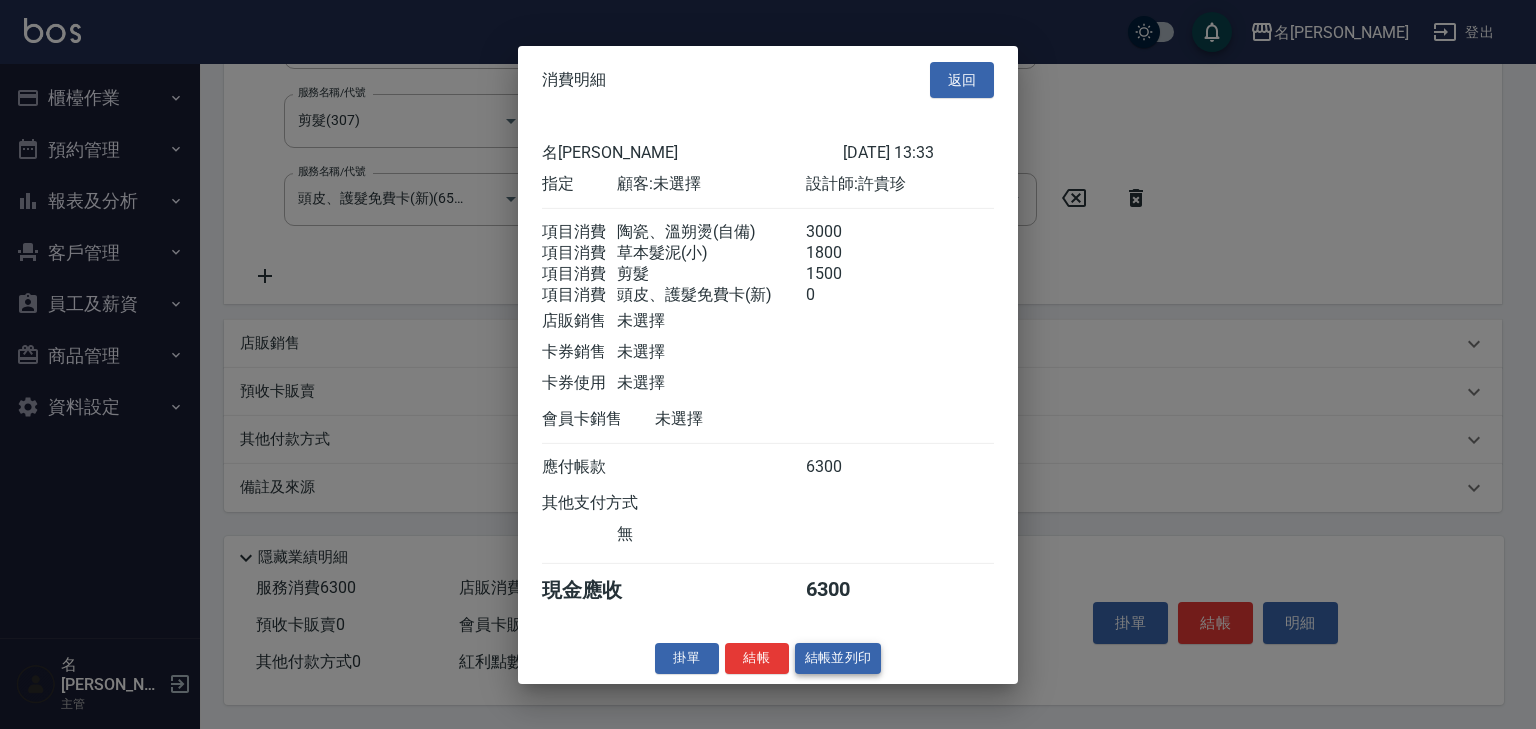 click on "結帳並列印" at bounding box center [838, 658] 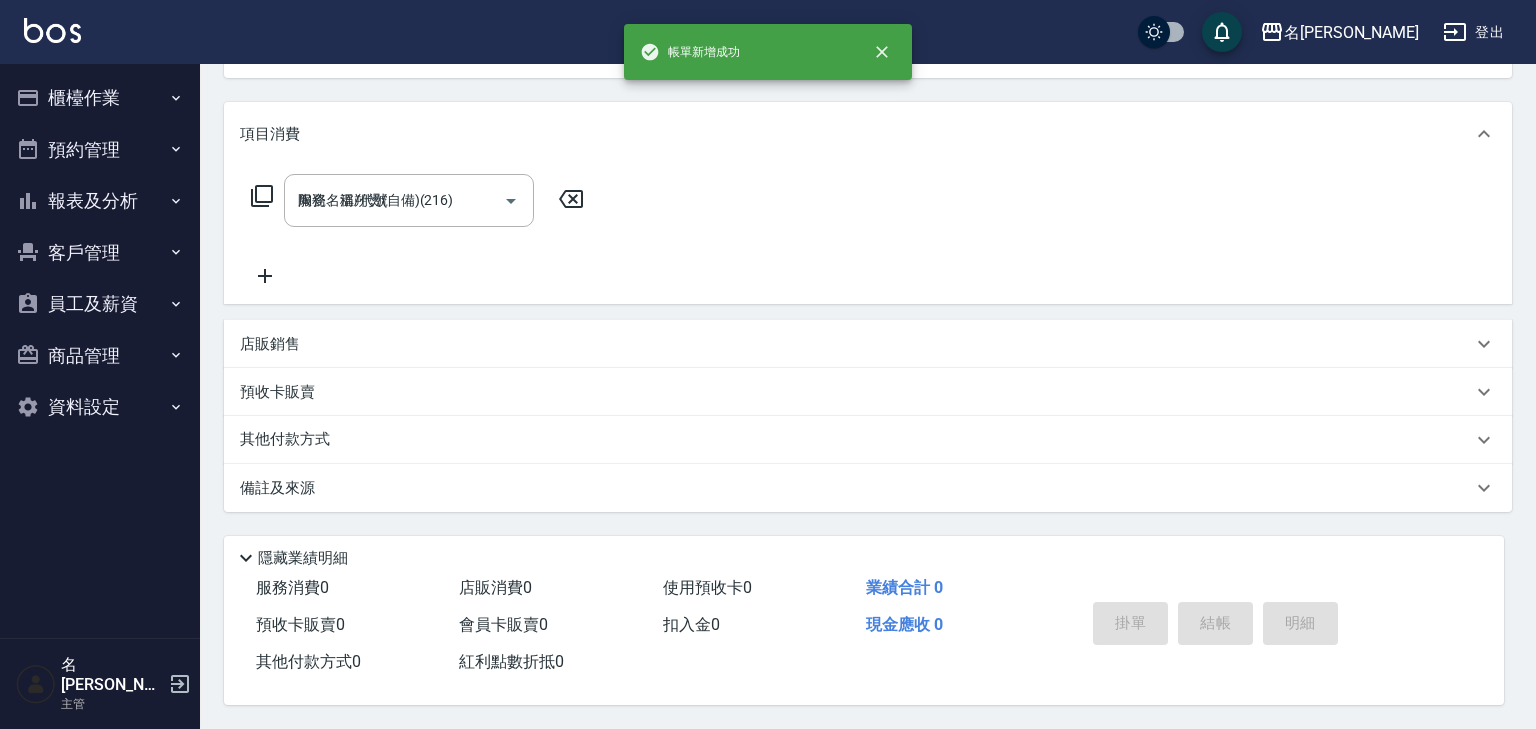 type on "[DATE] 13:59" 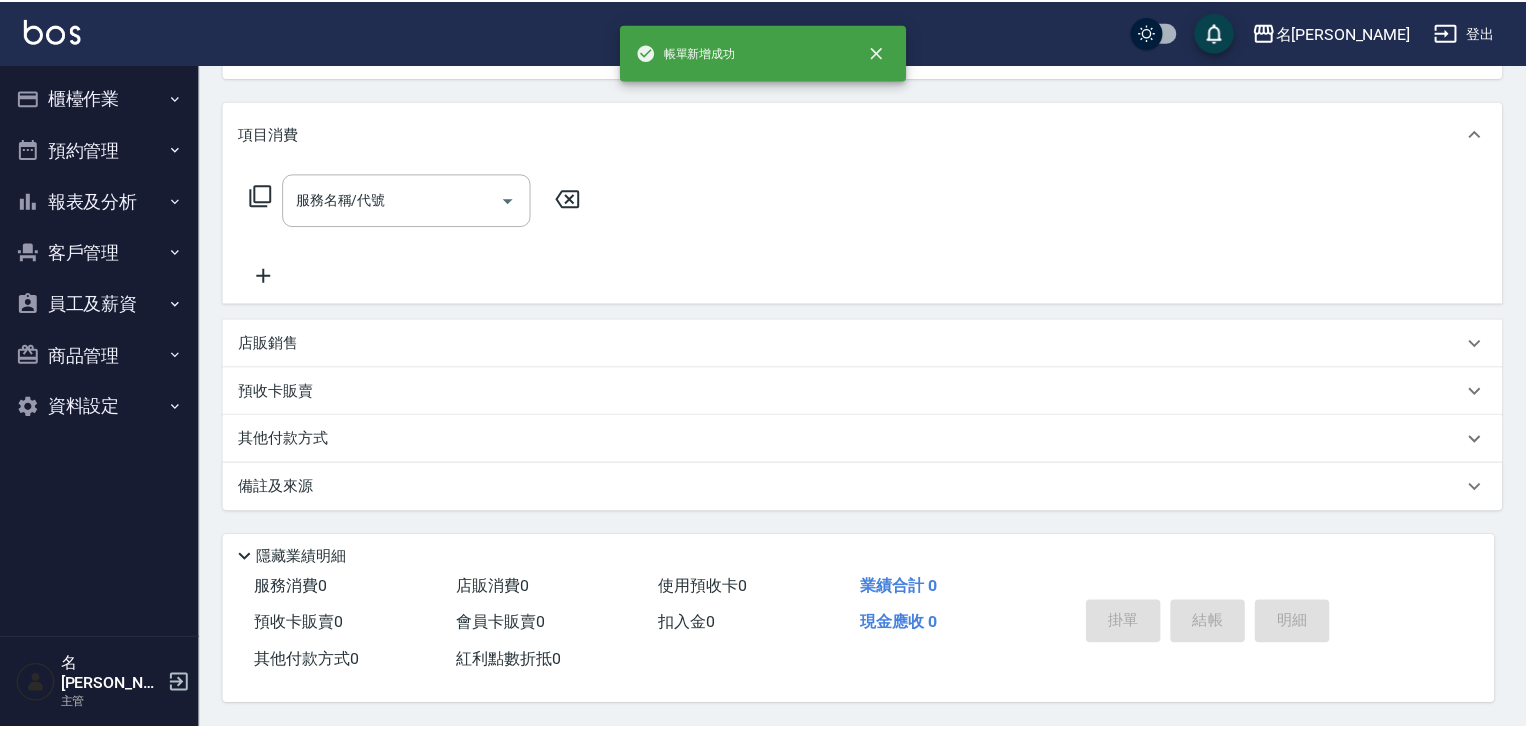 scroll, scrollTop: 0, scrollLeft: 0, axis: both 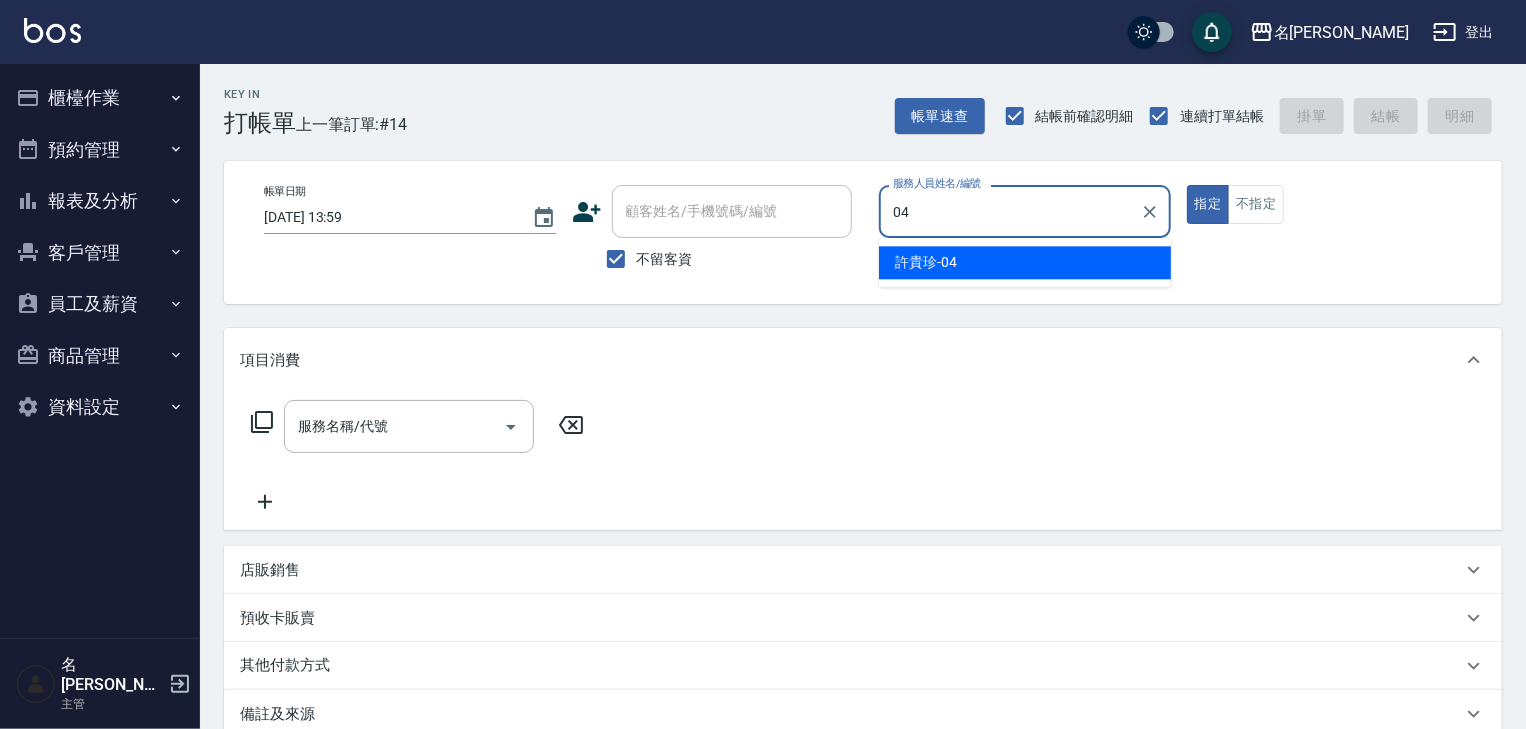 type on "[PERSON_NAME]-04" 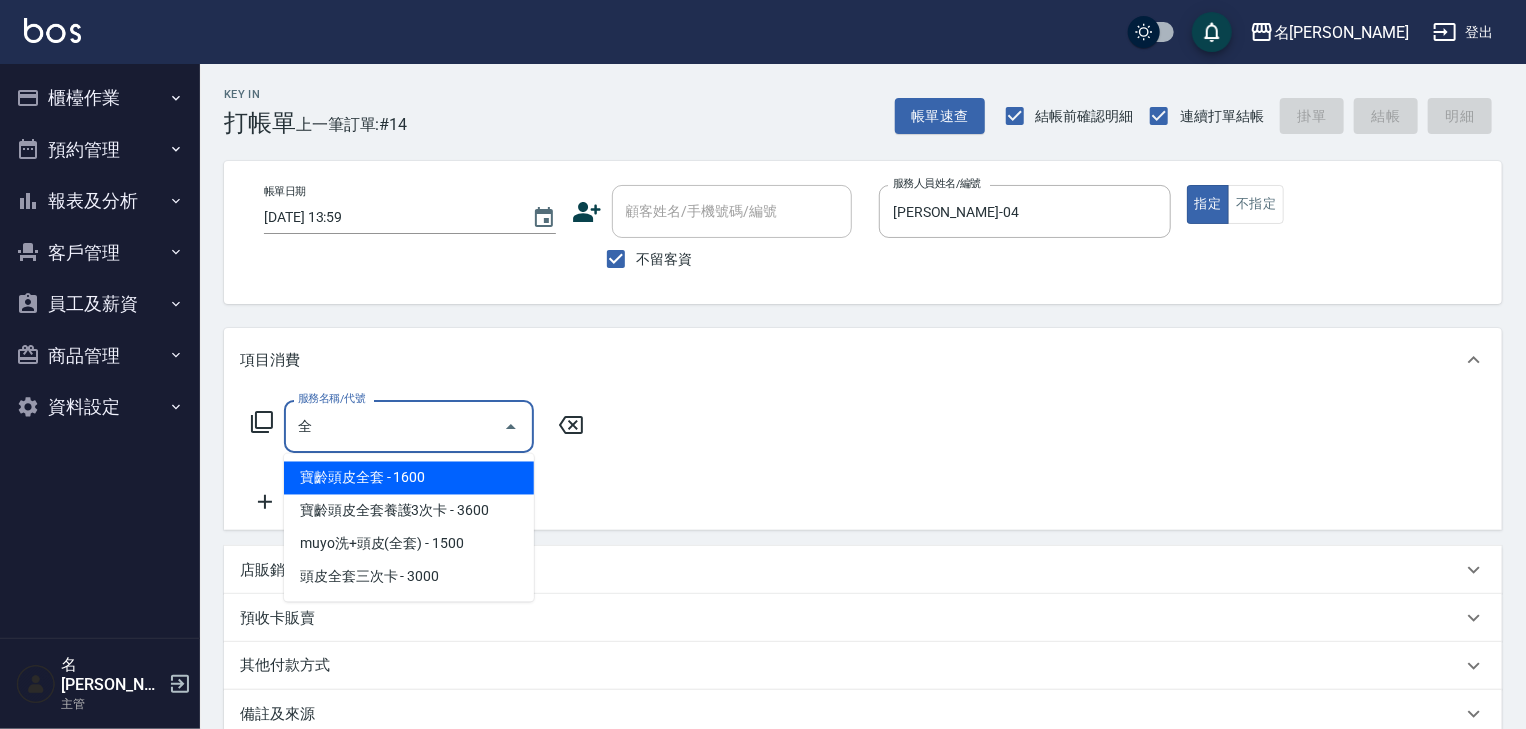 click on "寶齡頭皮全套 - 1600" at bounding box center (409, 478) 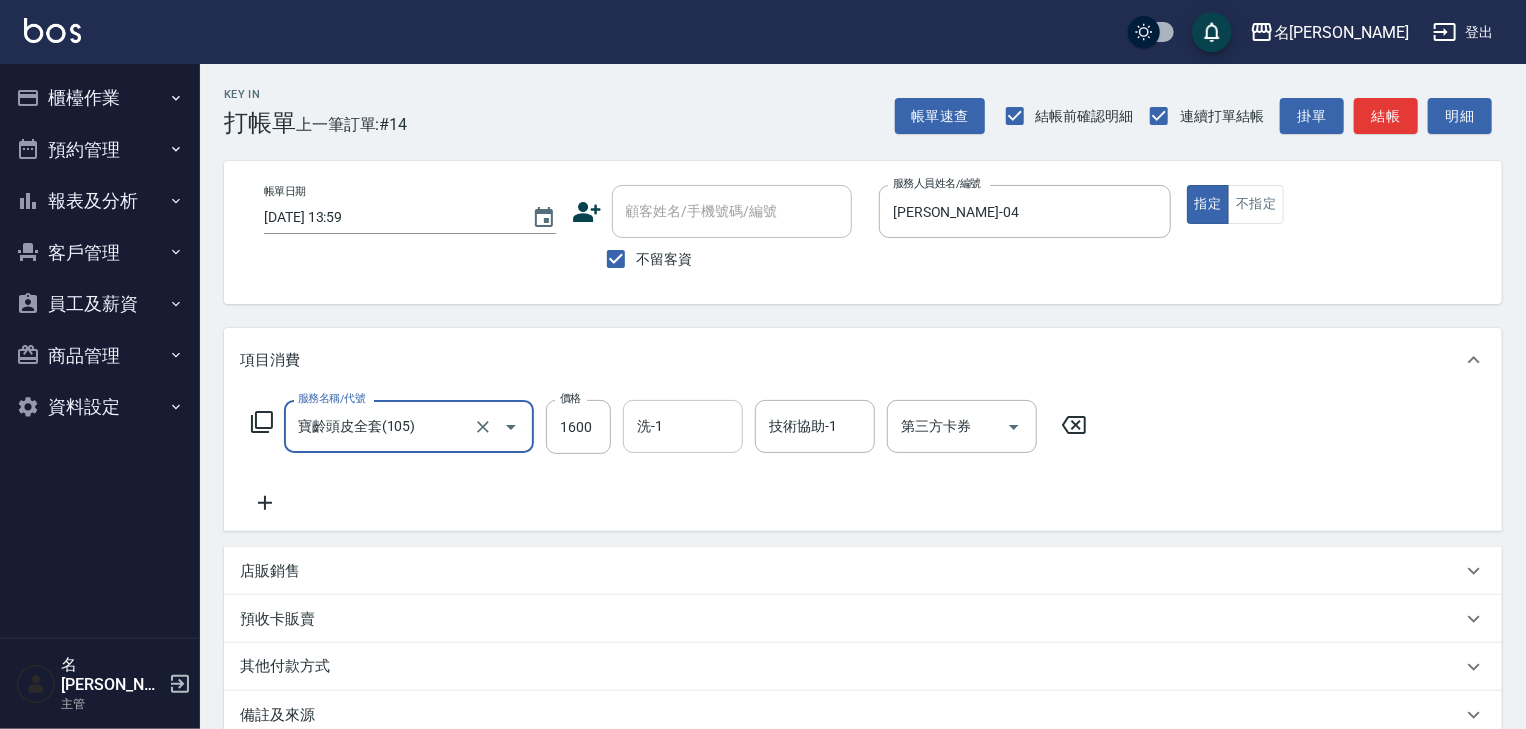 type on "寶齡頭皮全套(105)" 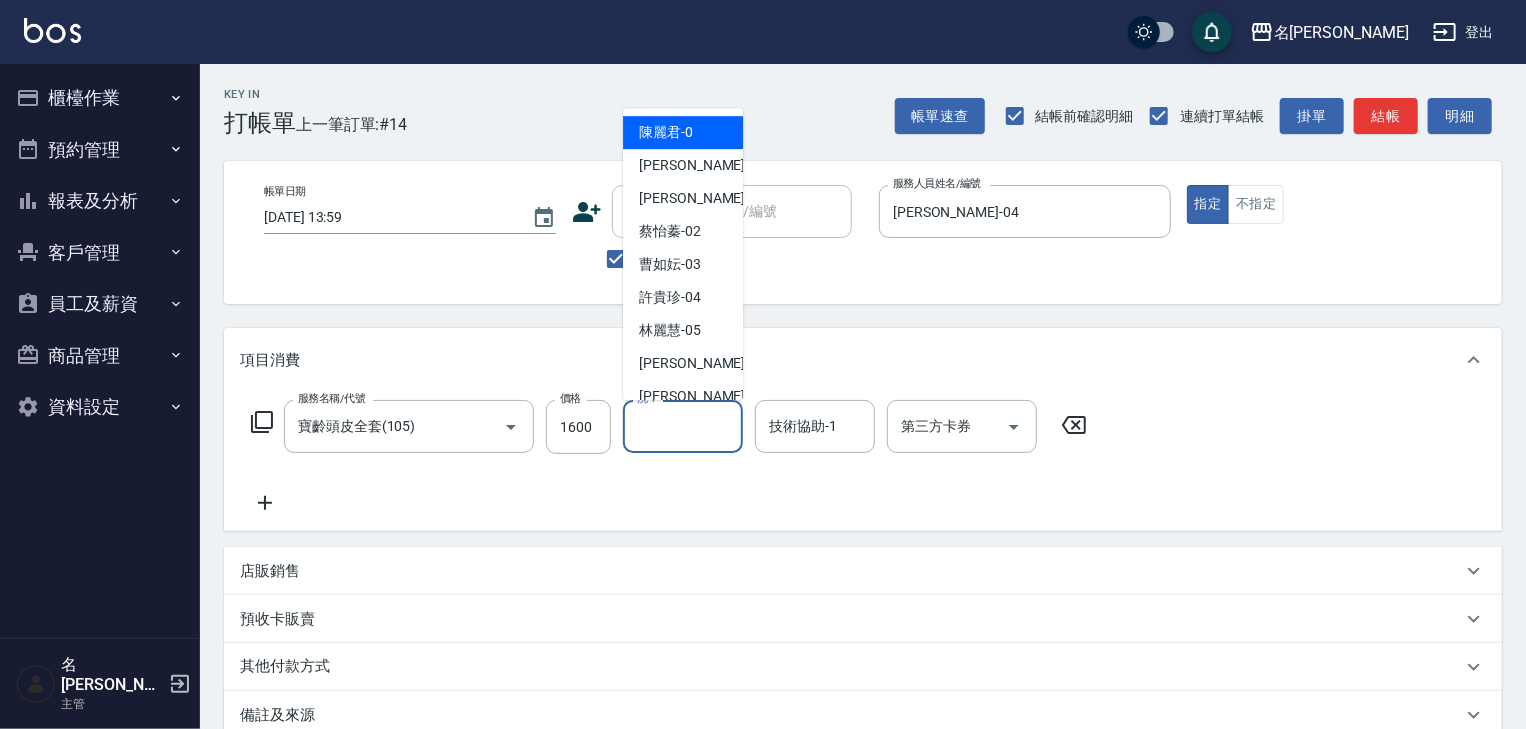 click on "洗-1" at bounding box center (683, 426) 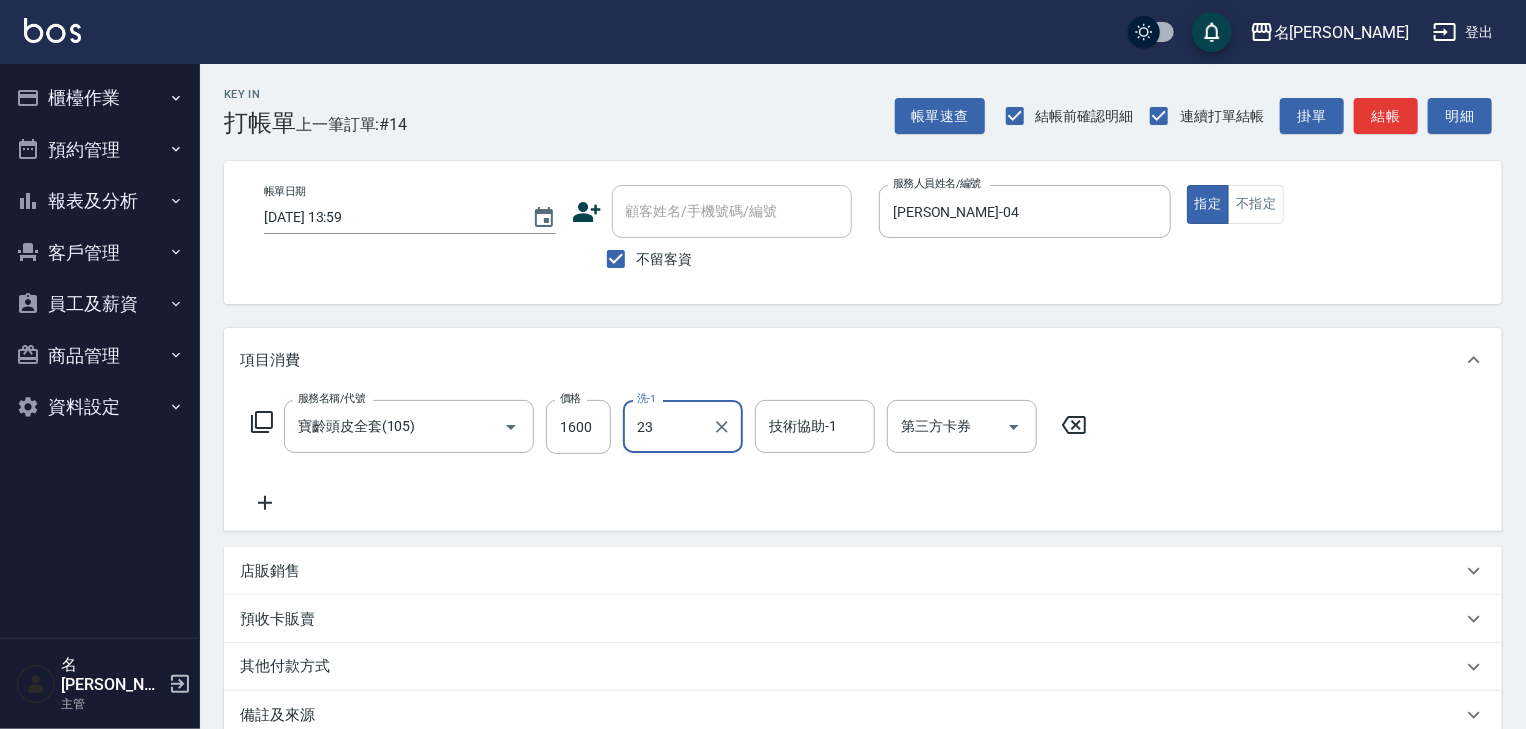 type on "[PERSON_NAME]-23" 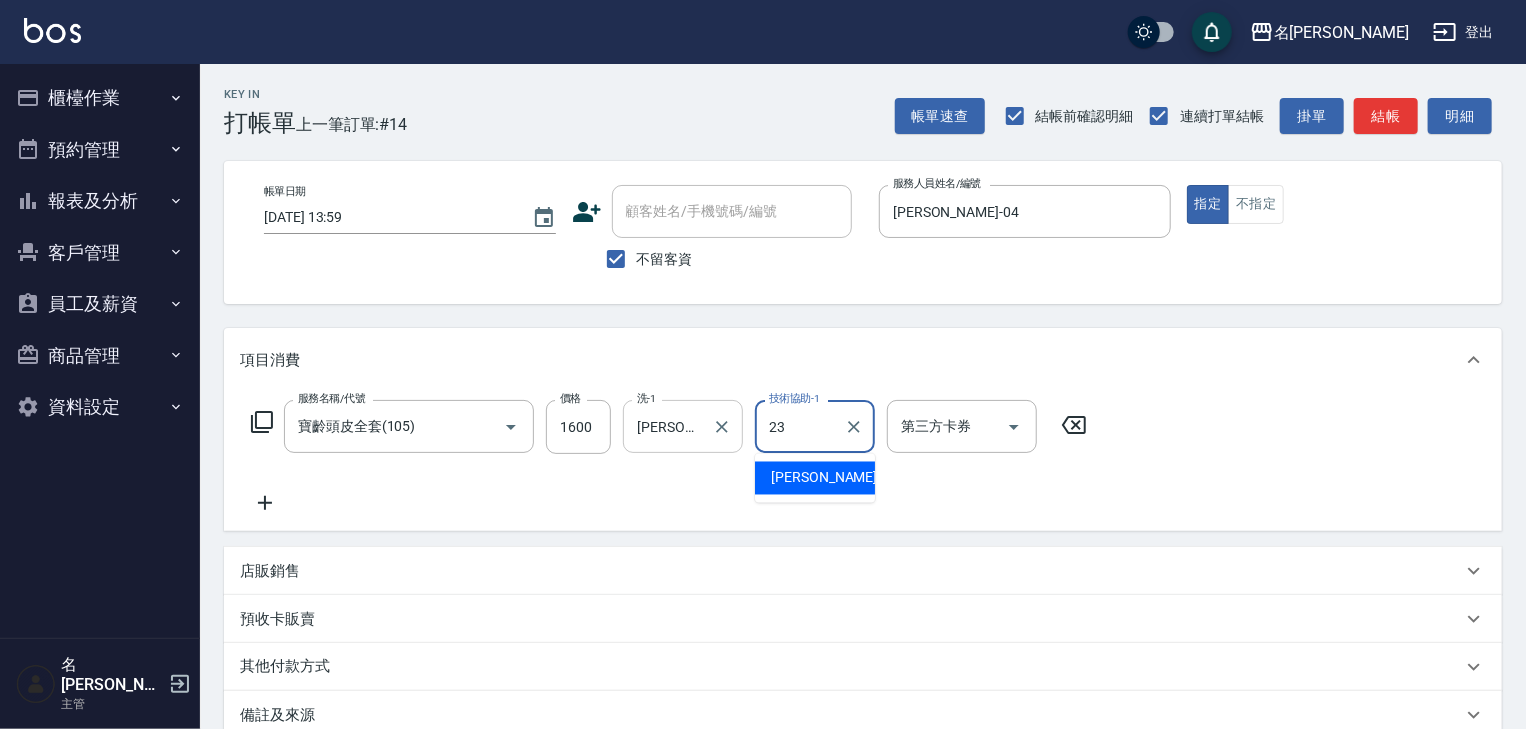 type on "[PERSON_NAME]-23" 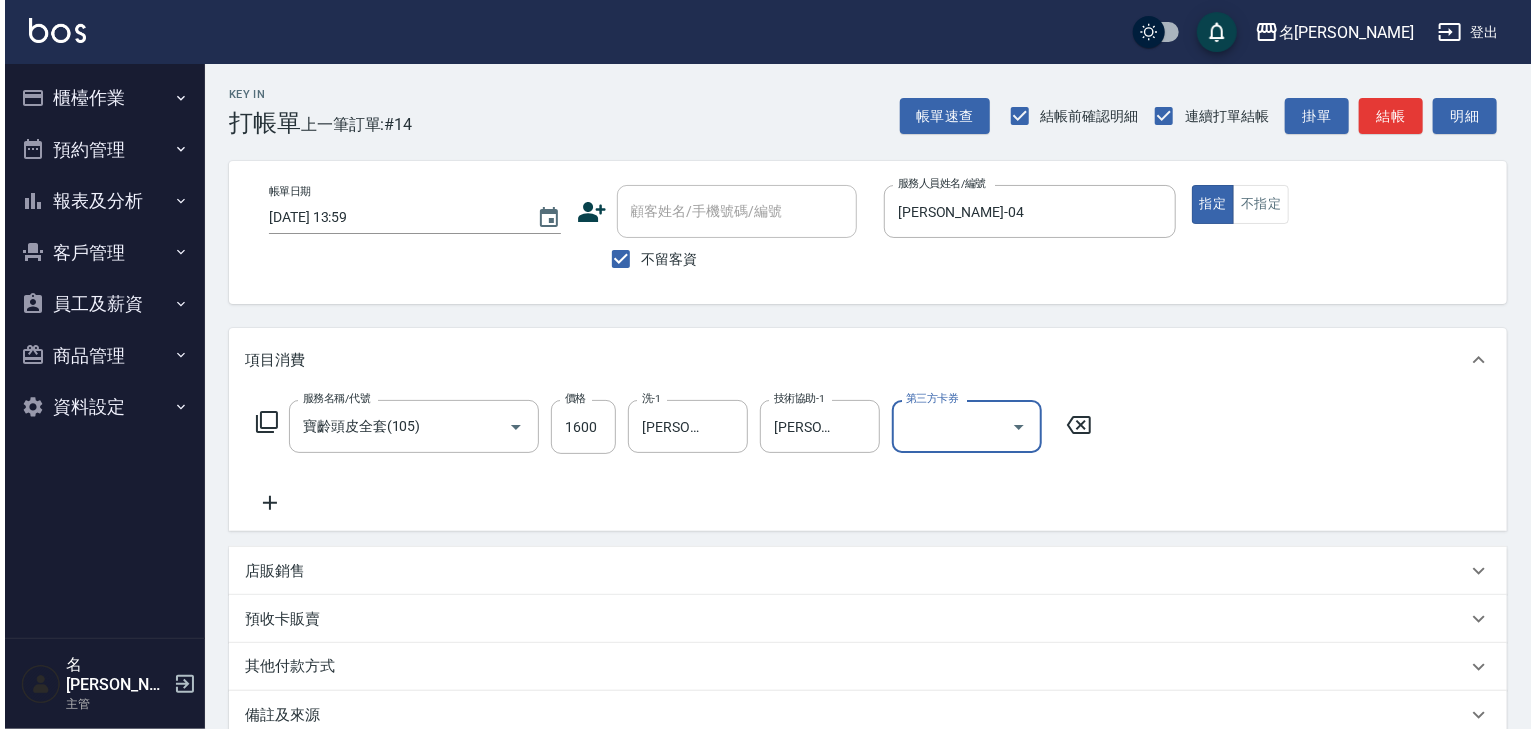 scroll, scrollTop: 234, scrollLeft: 0, axis: vertical 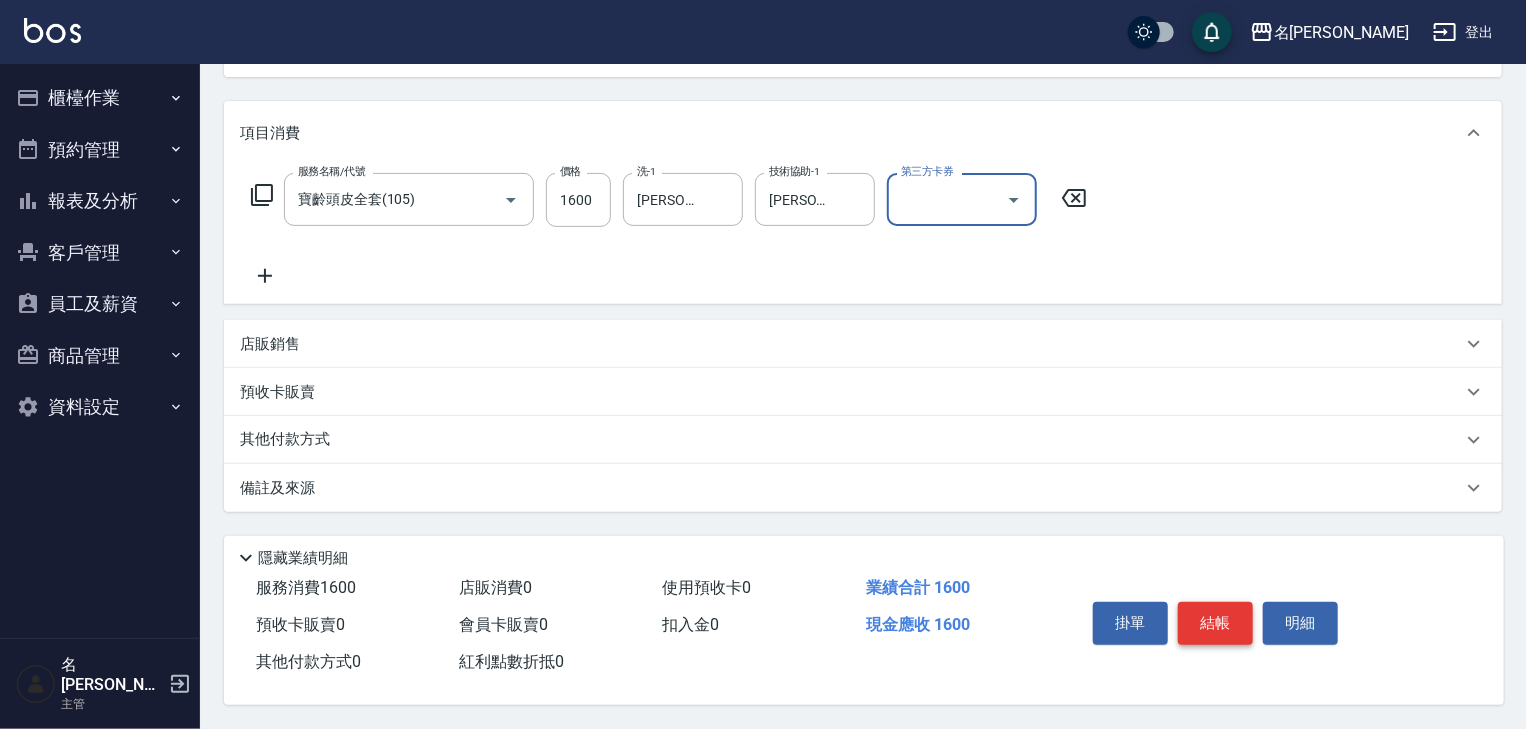 click on "結帳" at bounding box center [1215, 623] 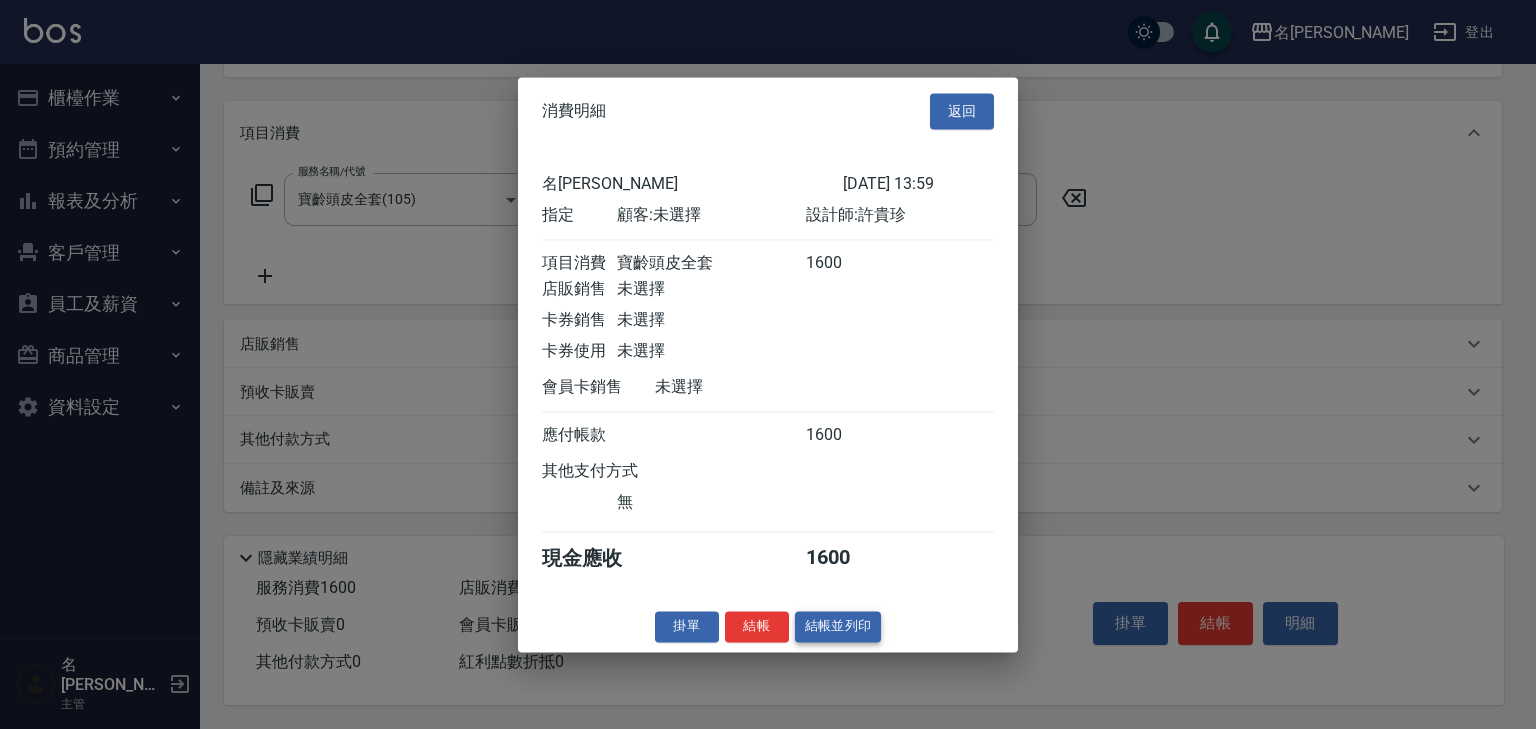 click on "結帳並列印" at bounding box center [838, 626] 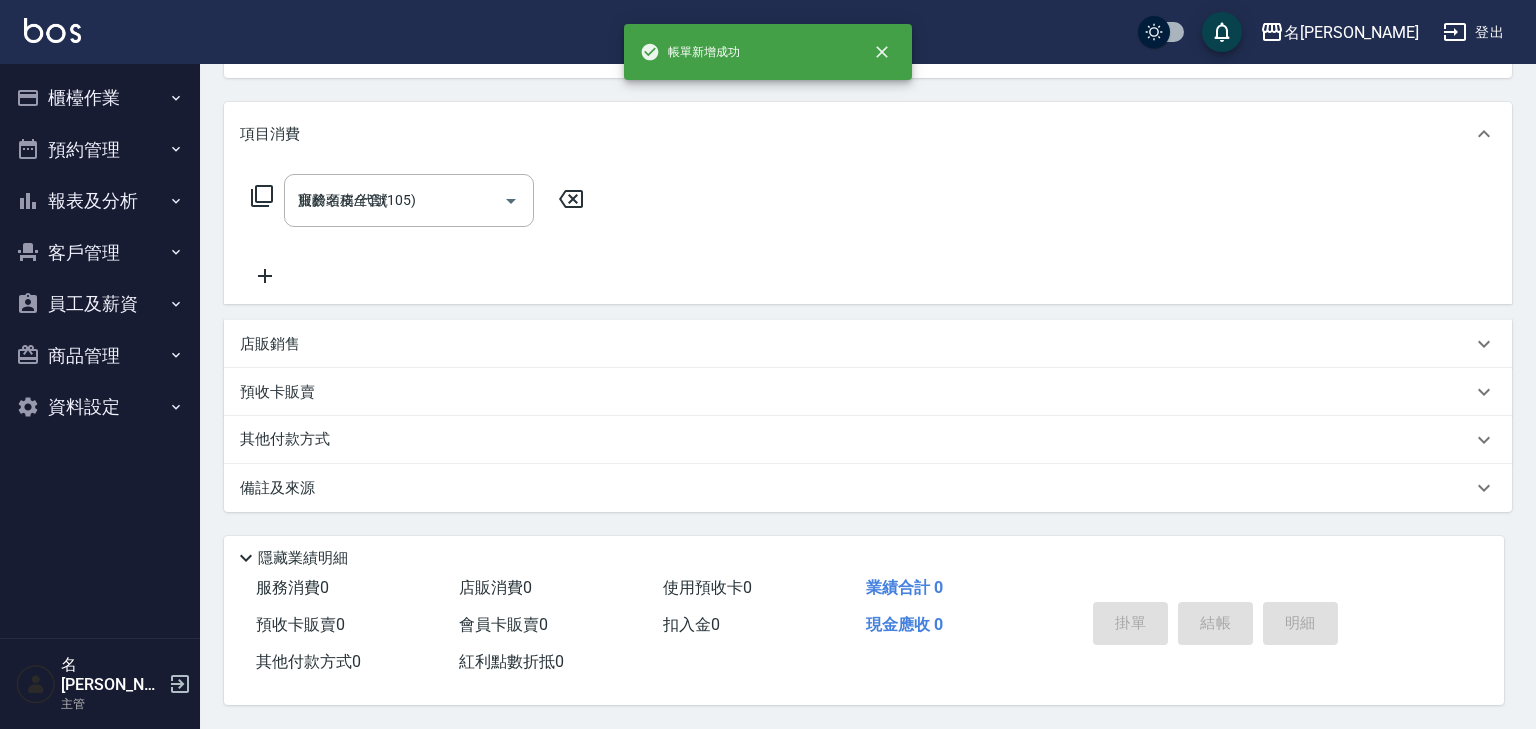 type on "[DATE] 14:01" 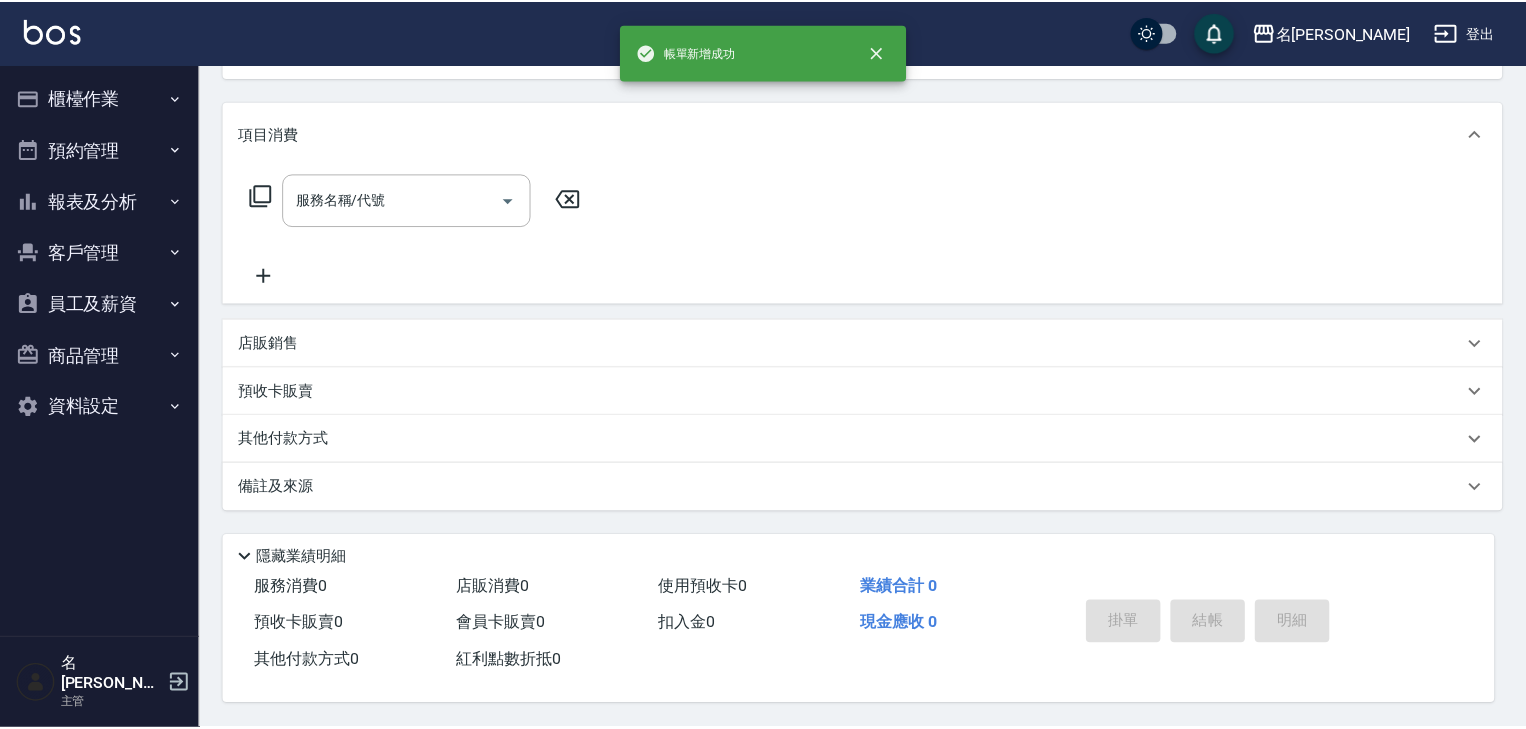 scroll, scrollTop: 0, scrollLeft: 0, axis: both 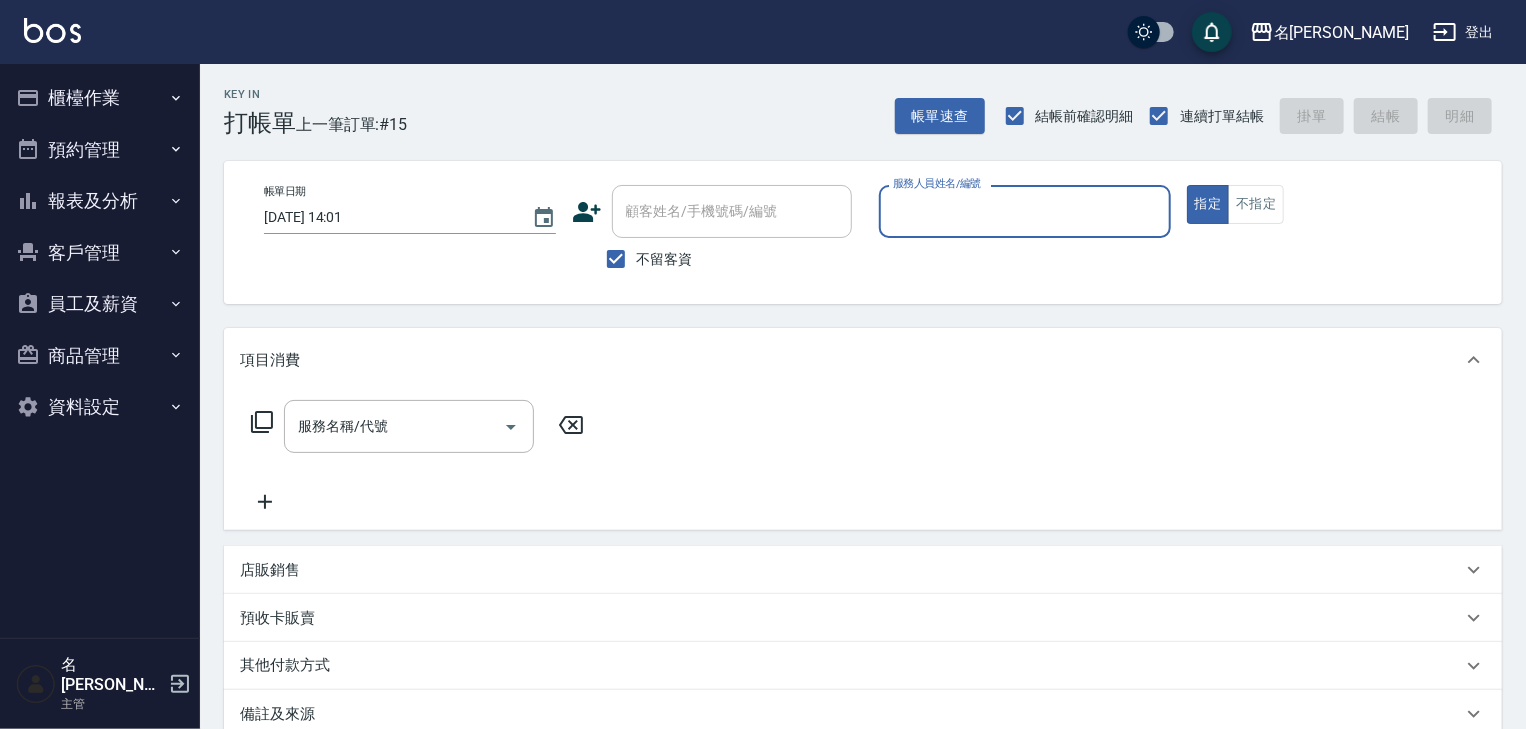 type on "ㄣ" 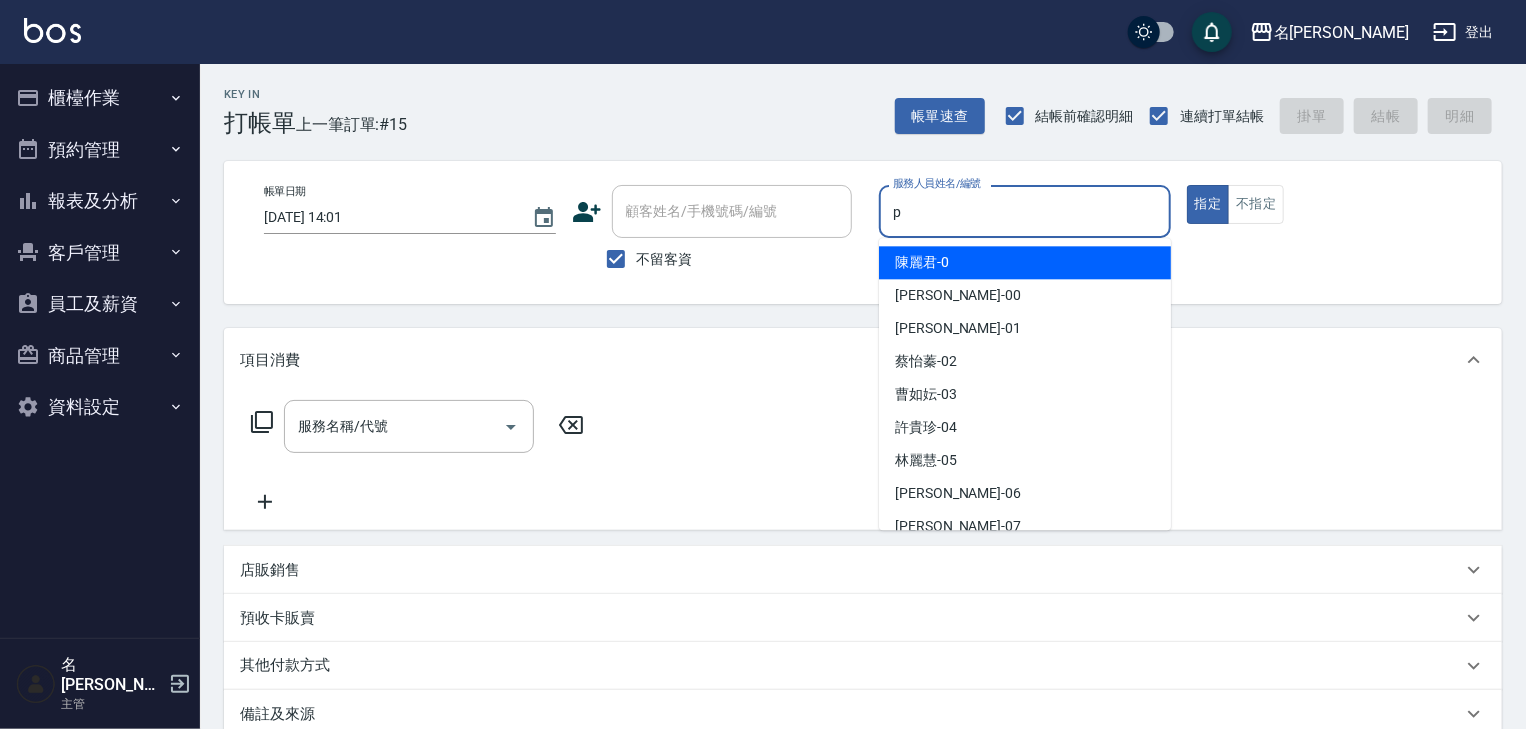 type on "皮皮-P" 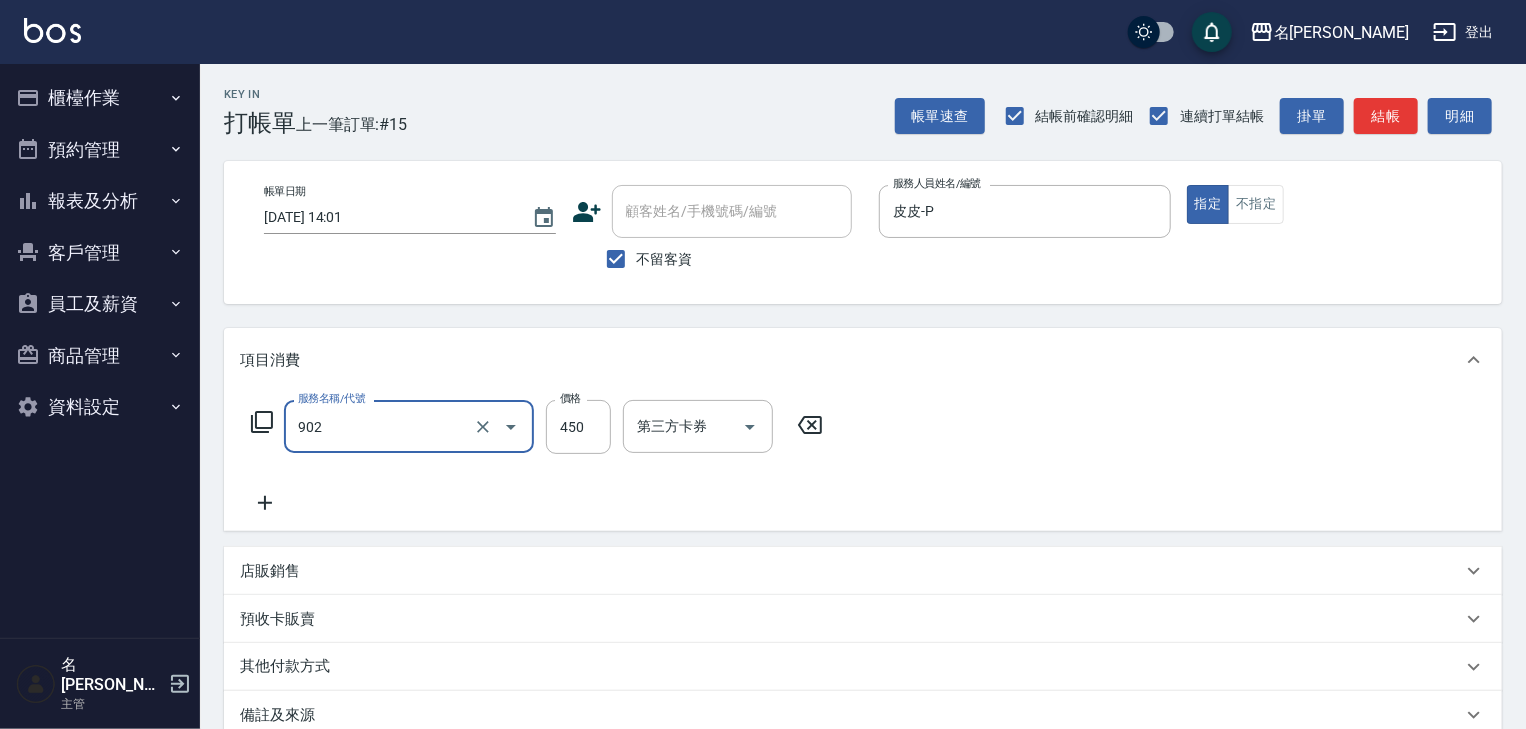 type on "修腳指甲(902)" 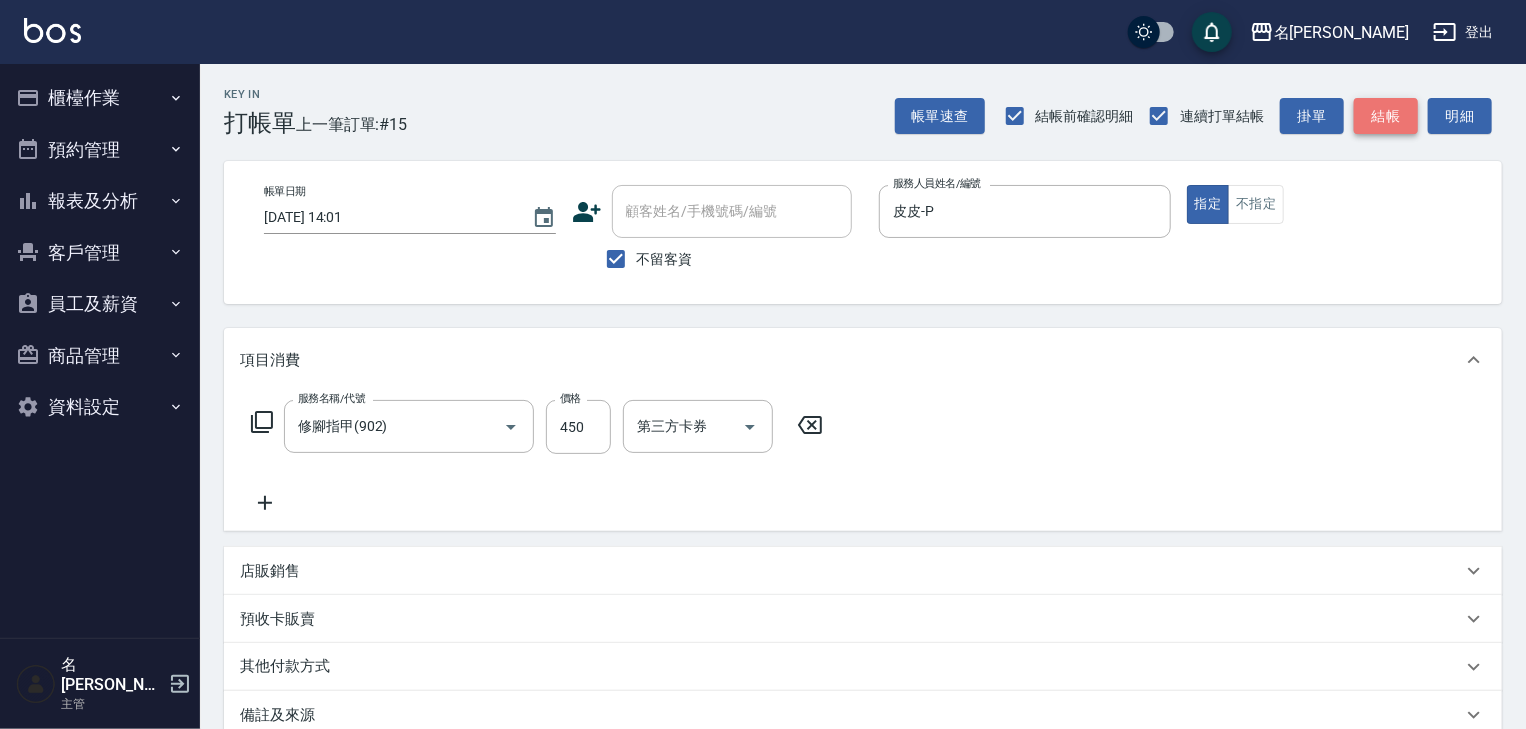 click on "結帳" at bounding box center [1386, 116] 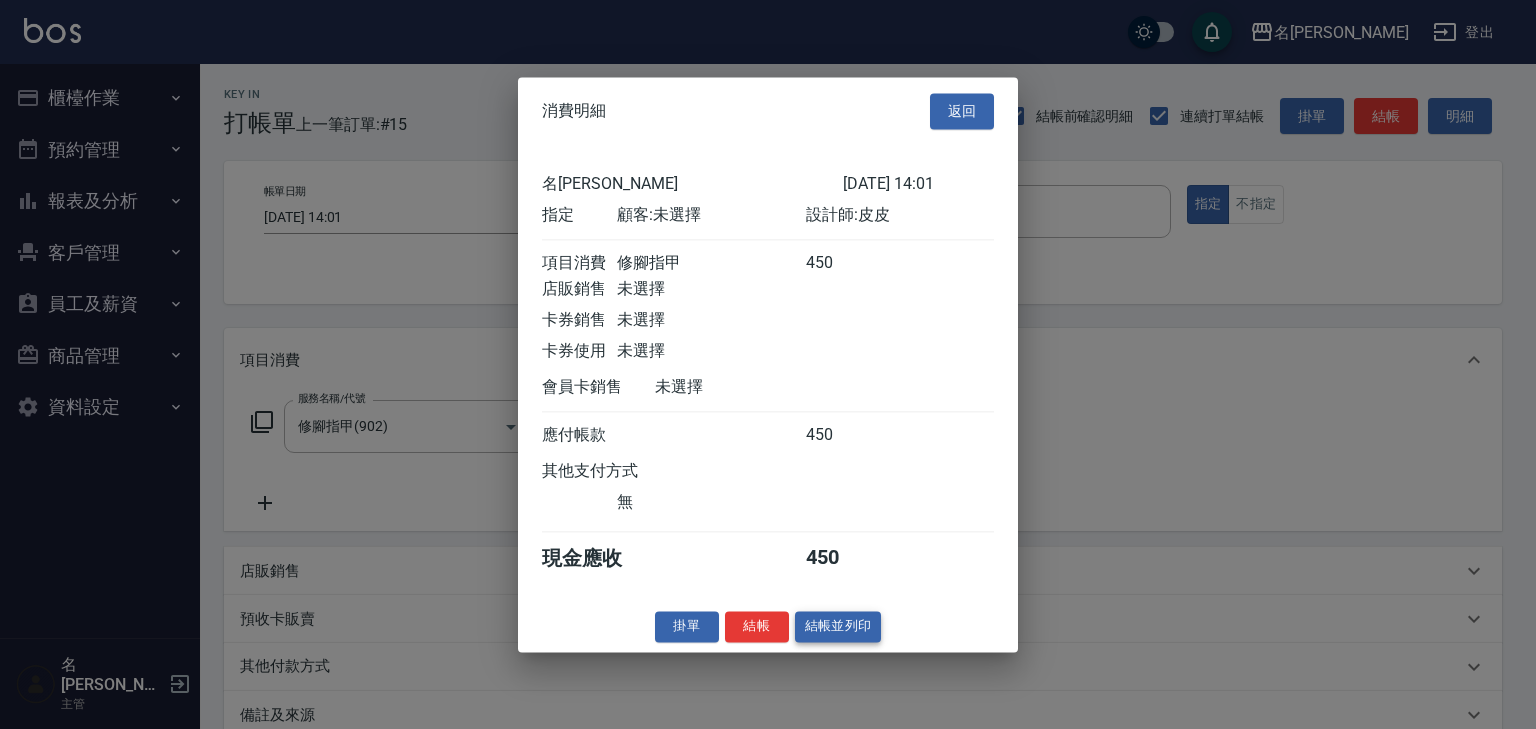 click on "結帳並列印" at bounding box center (838, 626) 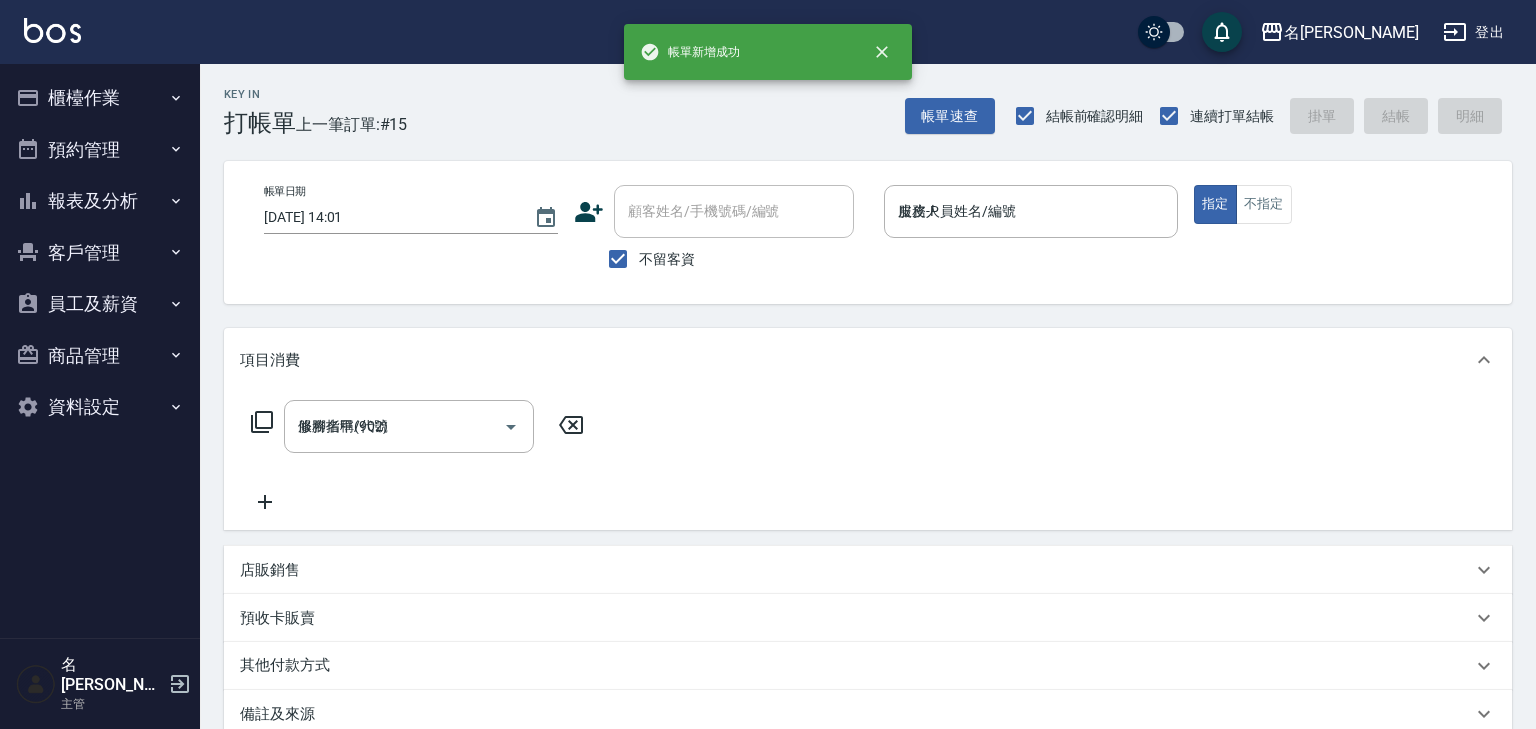 type on "[DATE] 14:07" 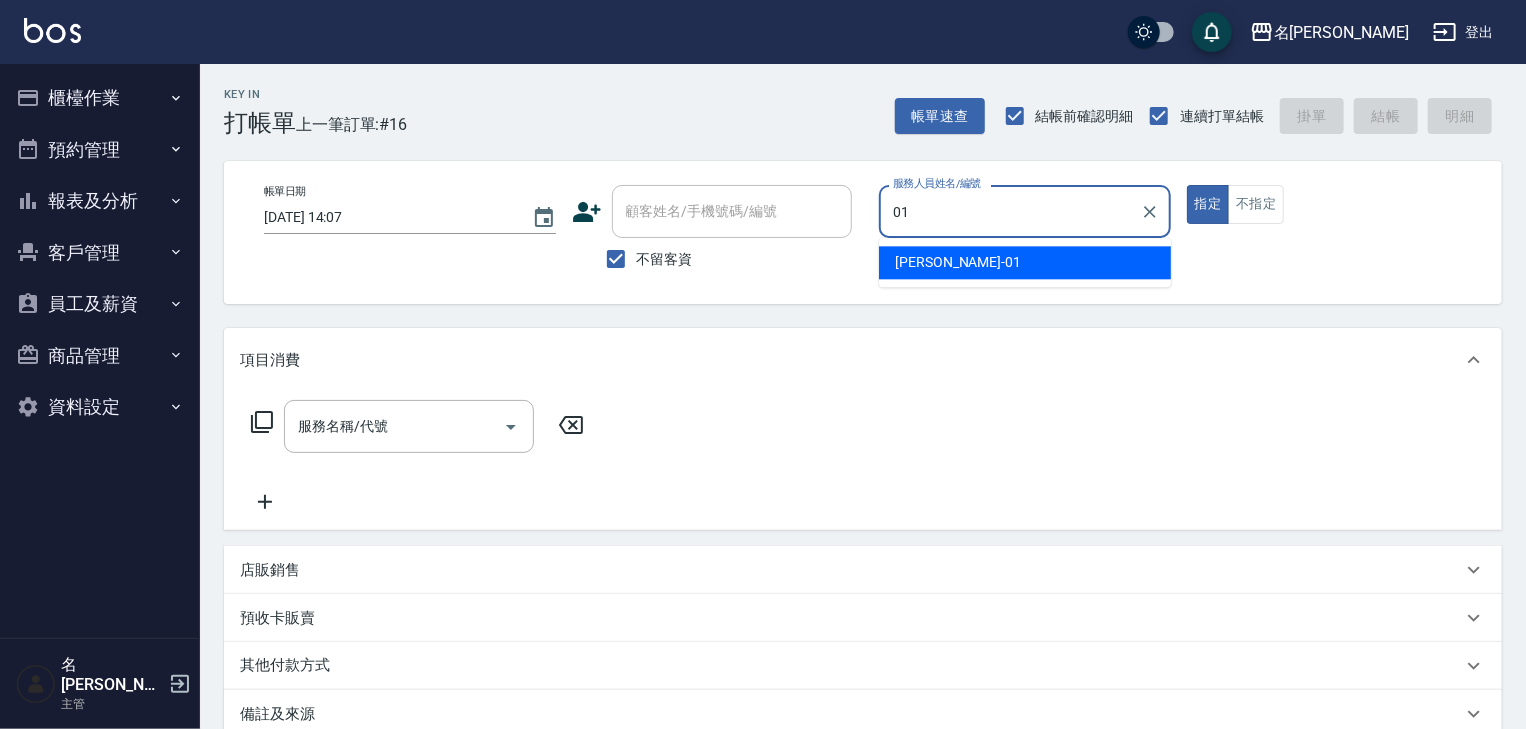 type on "[PERSON_NAME]-01" 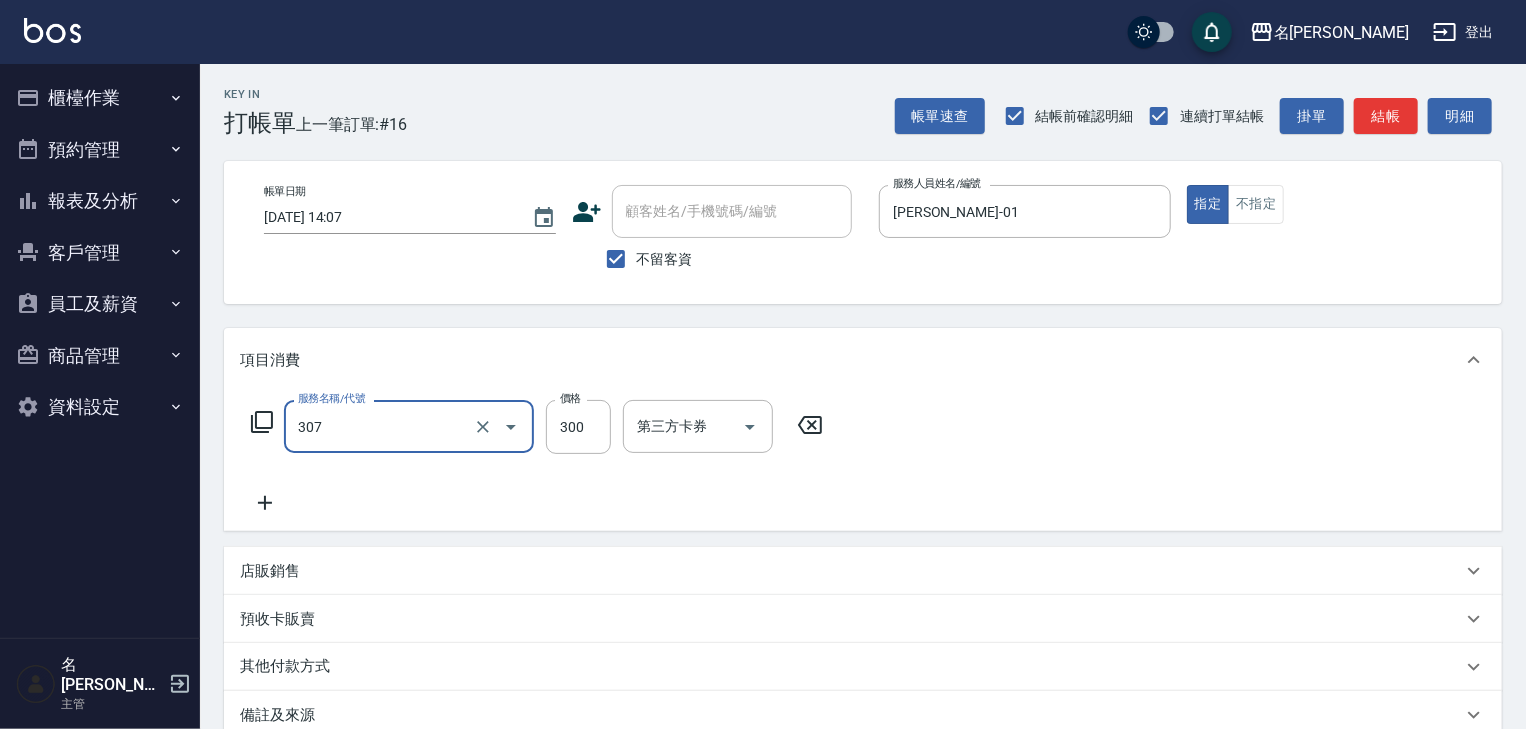 type on "剪髮(307)" 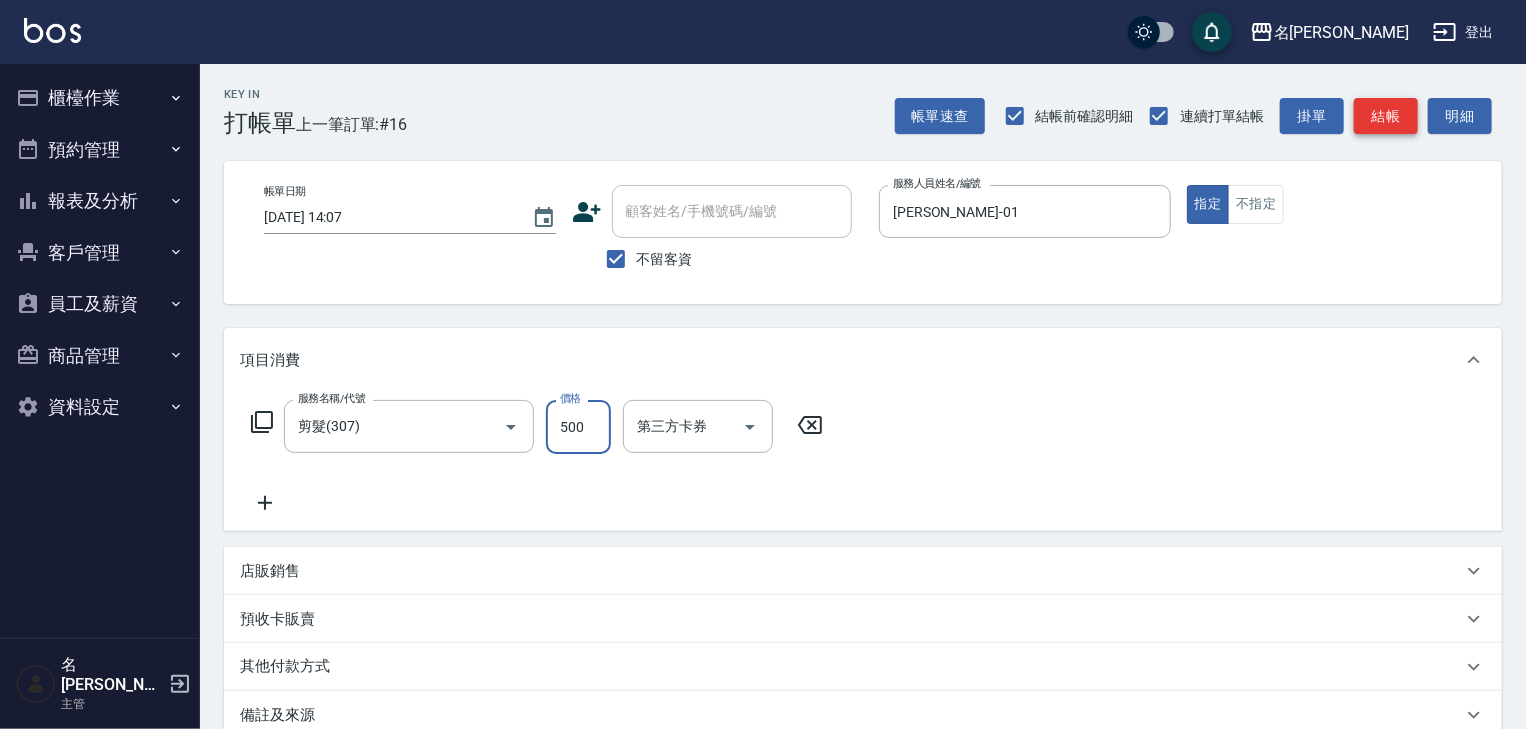 type on "500" 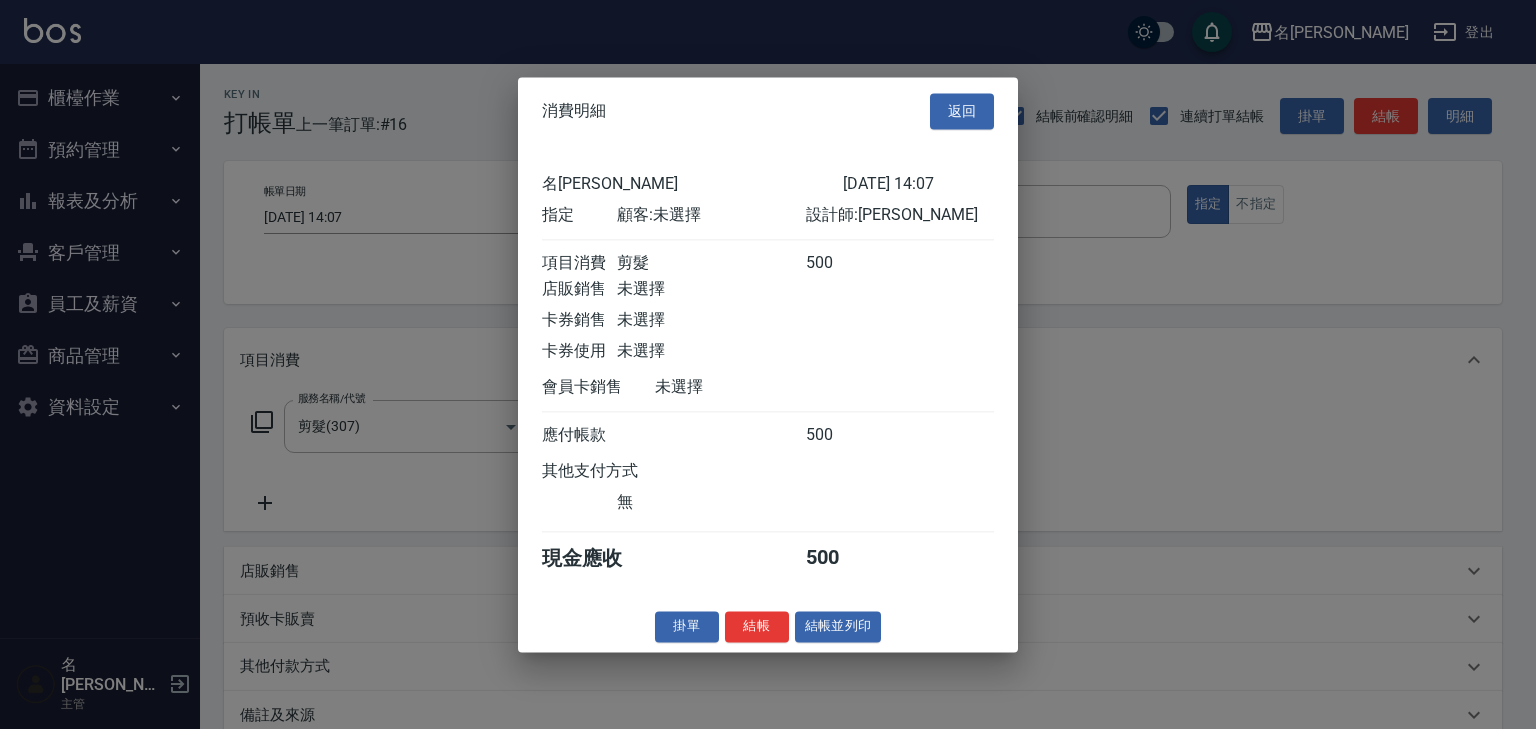 click on "消費明細 返回 名留[PERSON_NAME] [DATE] 14:07 指定 顧客: 未選擇 設計師: [PERSON_NAME] 項目消費 剪髮 500 店販銷售 未選擇 卡券銷售 未選擇 卡券使用 未選擇 會員卡銷售 未選擇 應付帳款 500 其他支付方式 無 現金應收 500 掛單 結帳 結帳並列印 名留[PERSON_NAME] 結帳單 日期： [DATE] 14:07 帳單編號： 0 設計師: [PERSON_NAME] 顧客： 未選擇 剪髮 500 x1 合計： 500 結帳： 扣入金： 0 入金餘額： 0 卡券金額： 0 付現金額： 500 名留[PERSON_NAME] 結帳單 日期： [DATE] 14:07 帳單編號： 設計師: [PERSON_NAME] 顧客： 未選擇 名稱 單價 數量 小計 剪髮 500 1 500 合計： 500 扣入金： 0 入金餘額： 0 卡券金額： 0 付現金額： 500 [PERSON_NAME],歡迎下次光臨!" at bounding box center (768, 364) 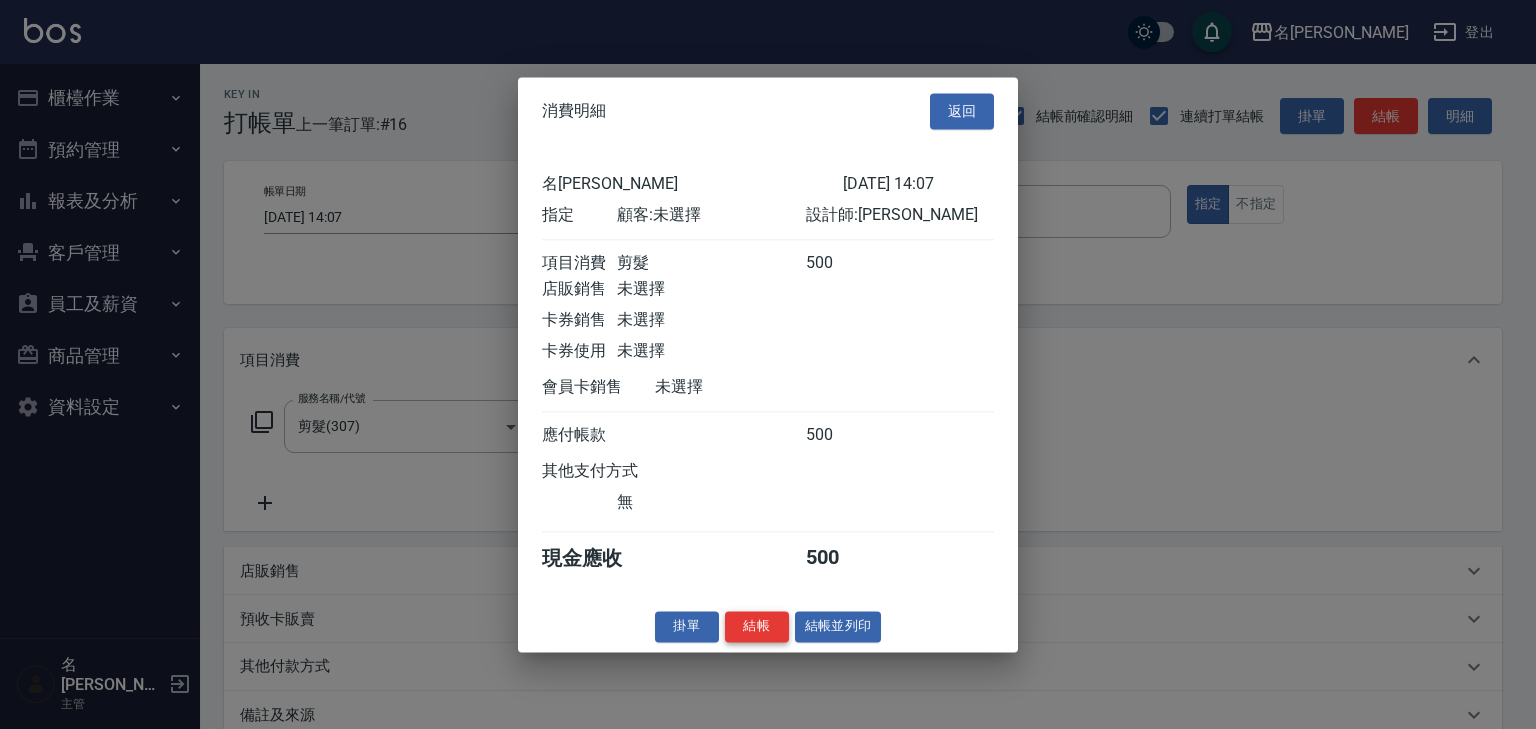 click on "結帳" at bounding box center (757, 626) 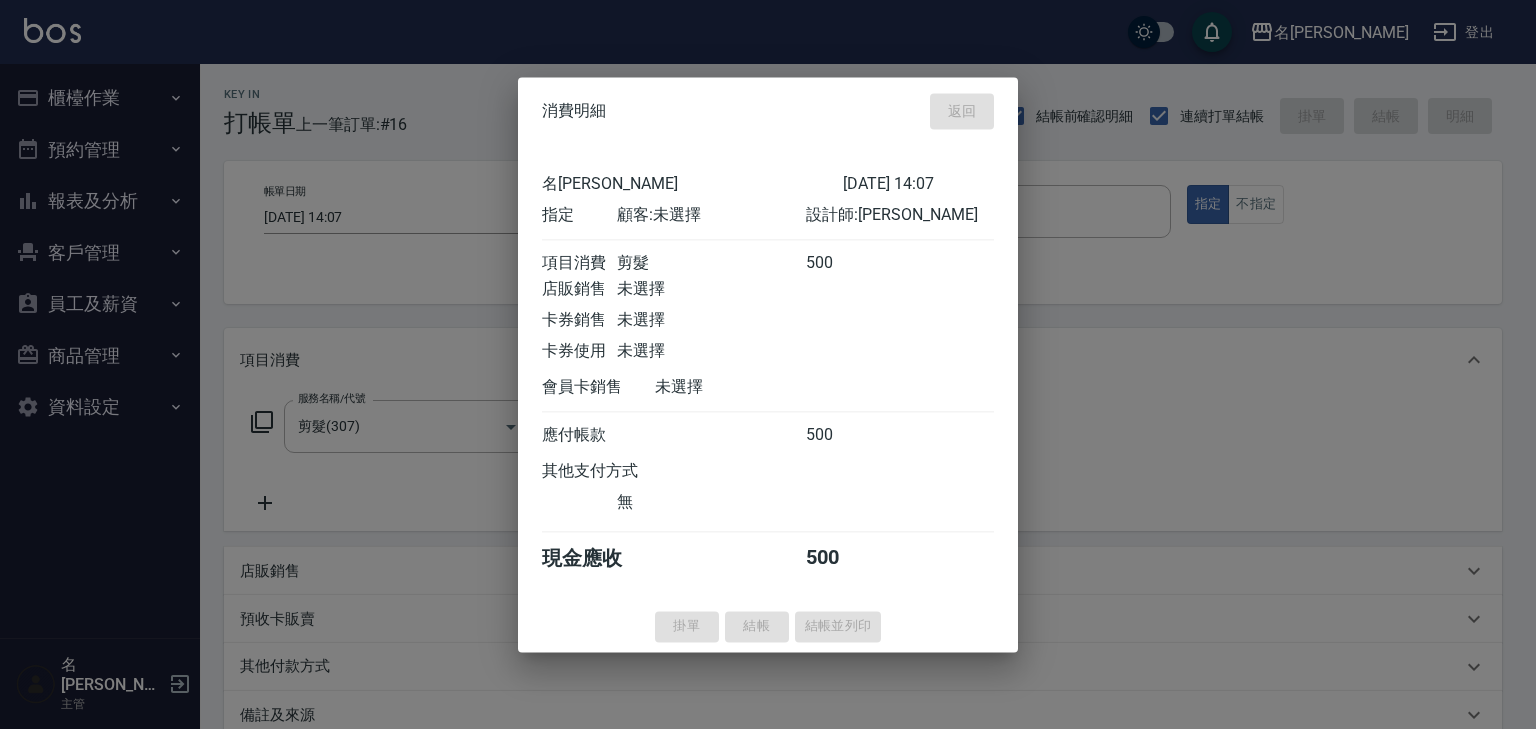 type on "[DATE] 14:17" 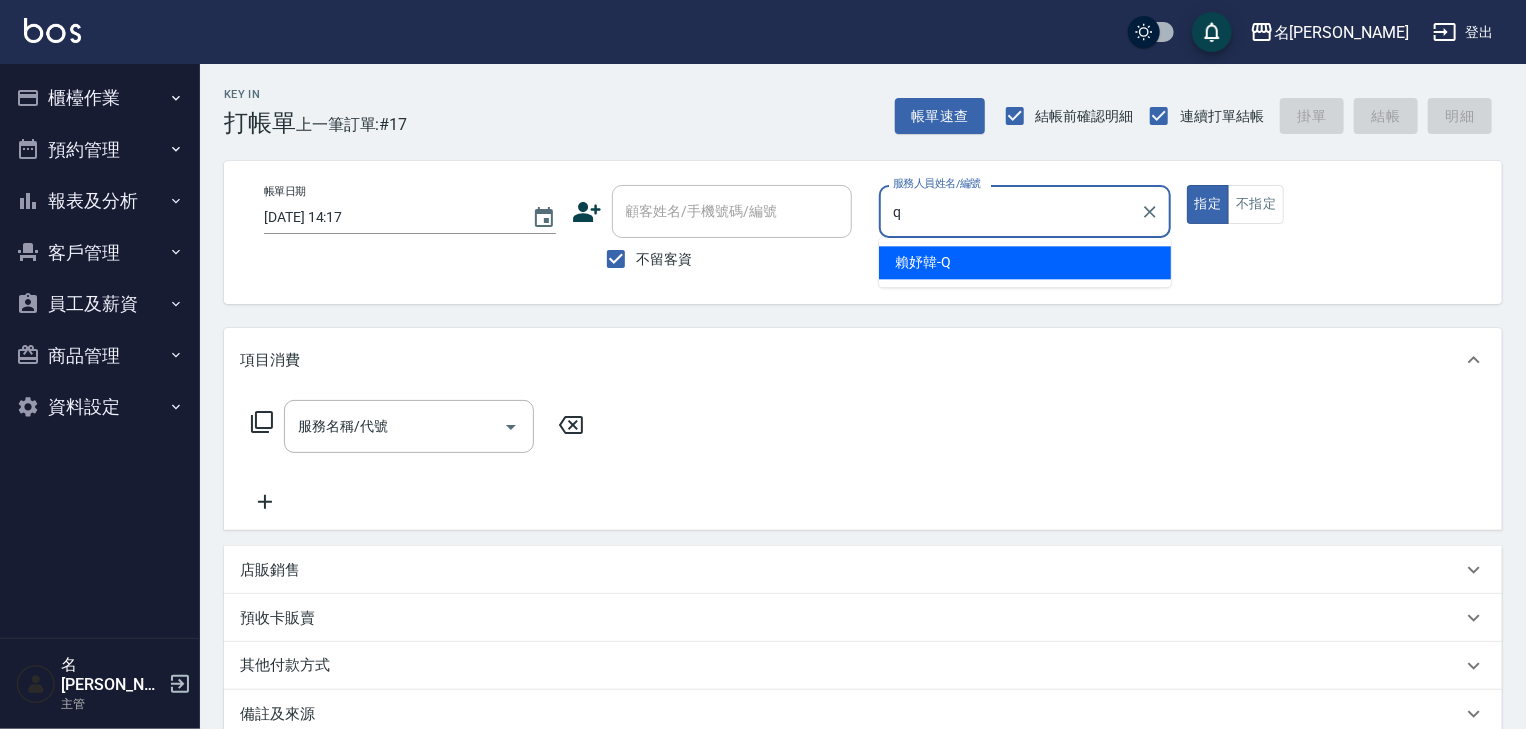 type on "[PERSON_NAME]" 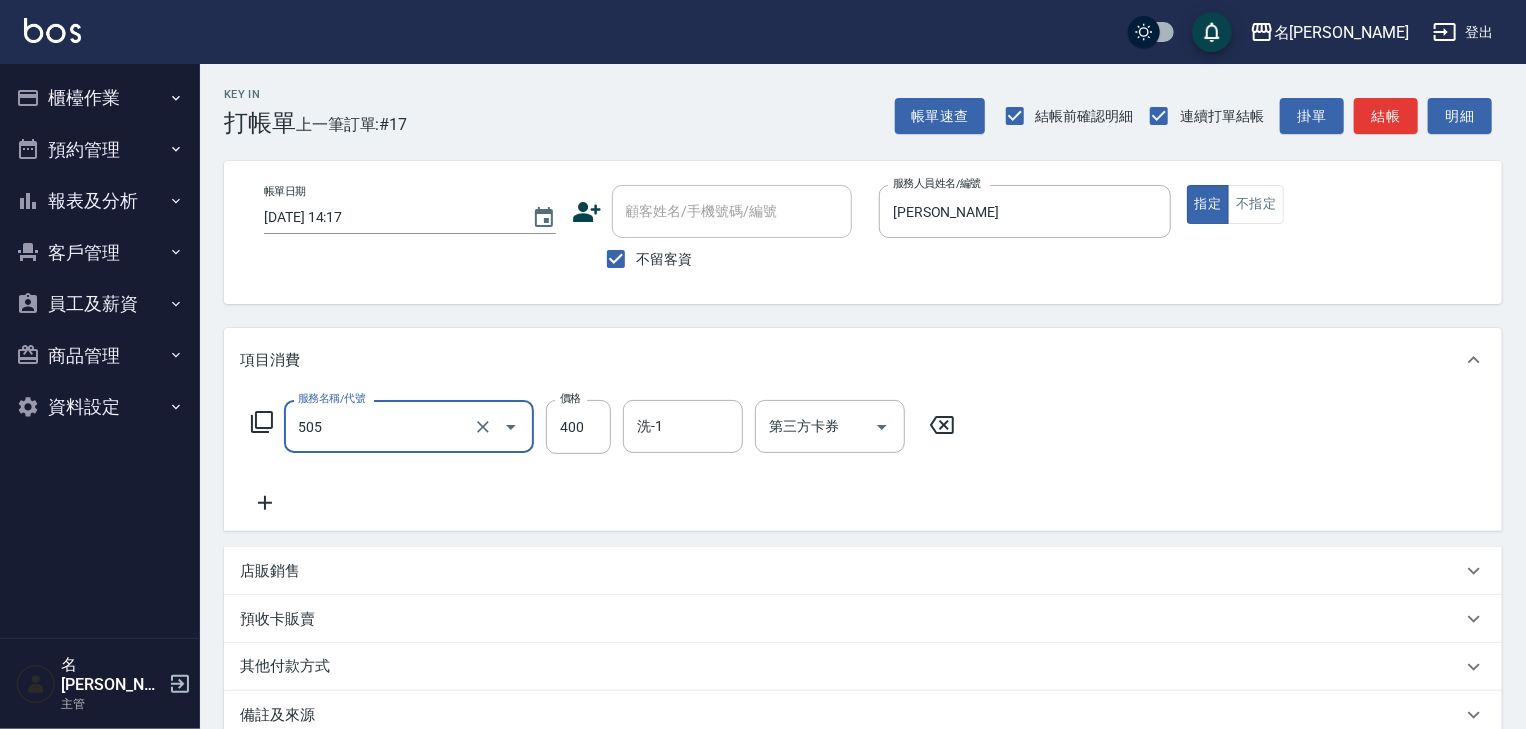 type on "洗髮(505)" 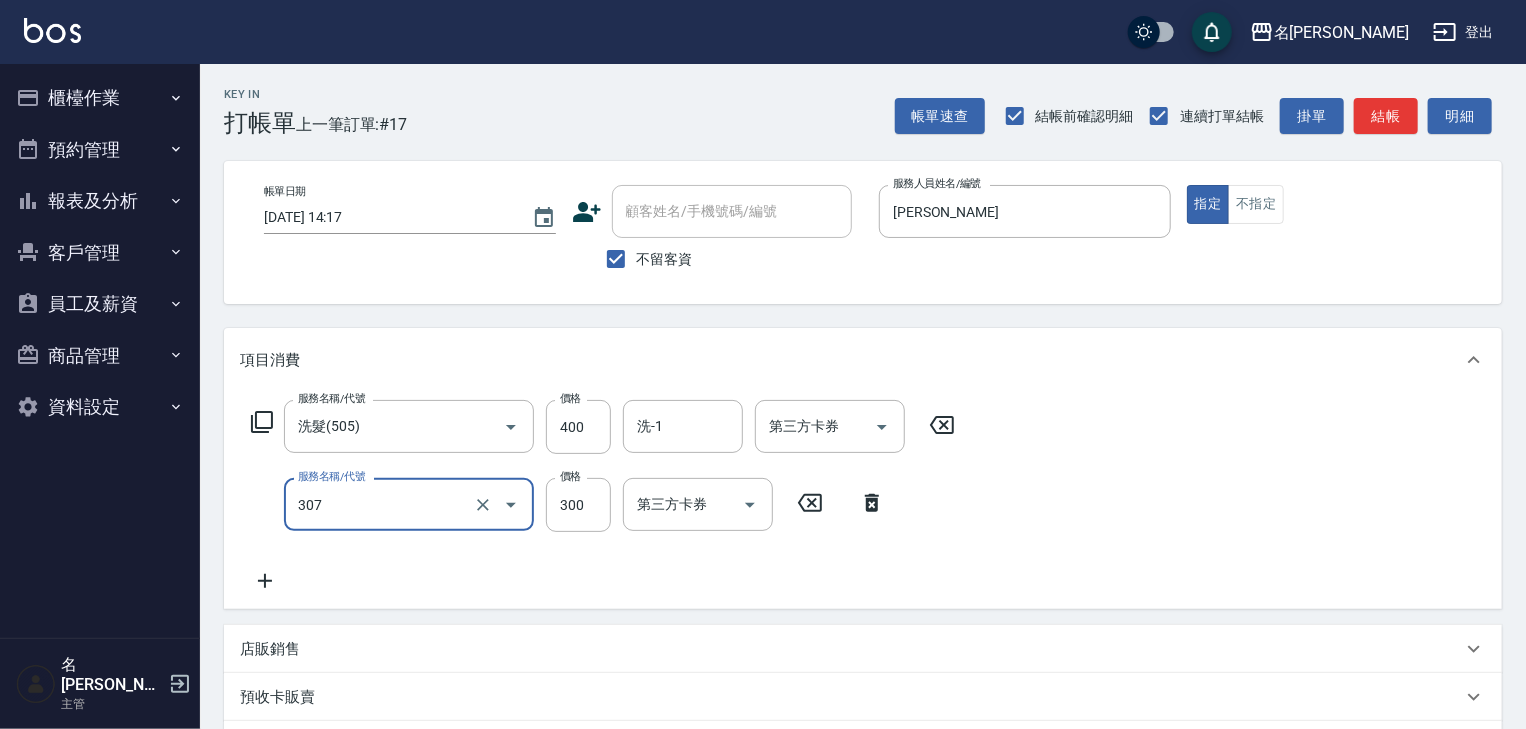 type on "剪髮(307)" 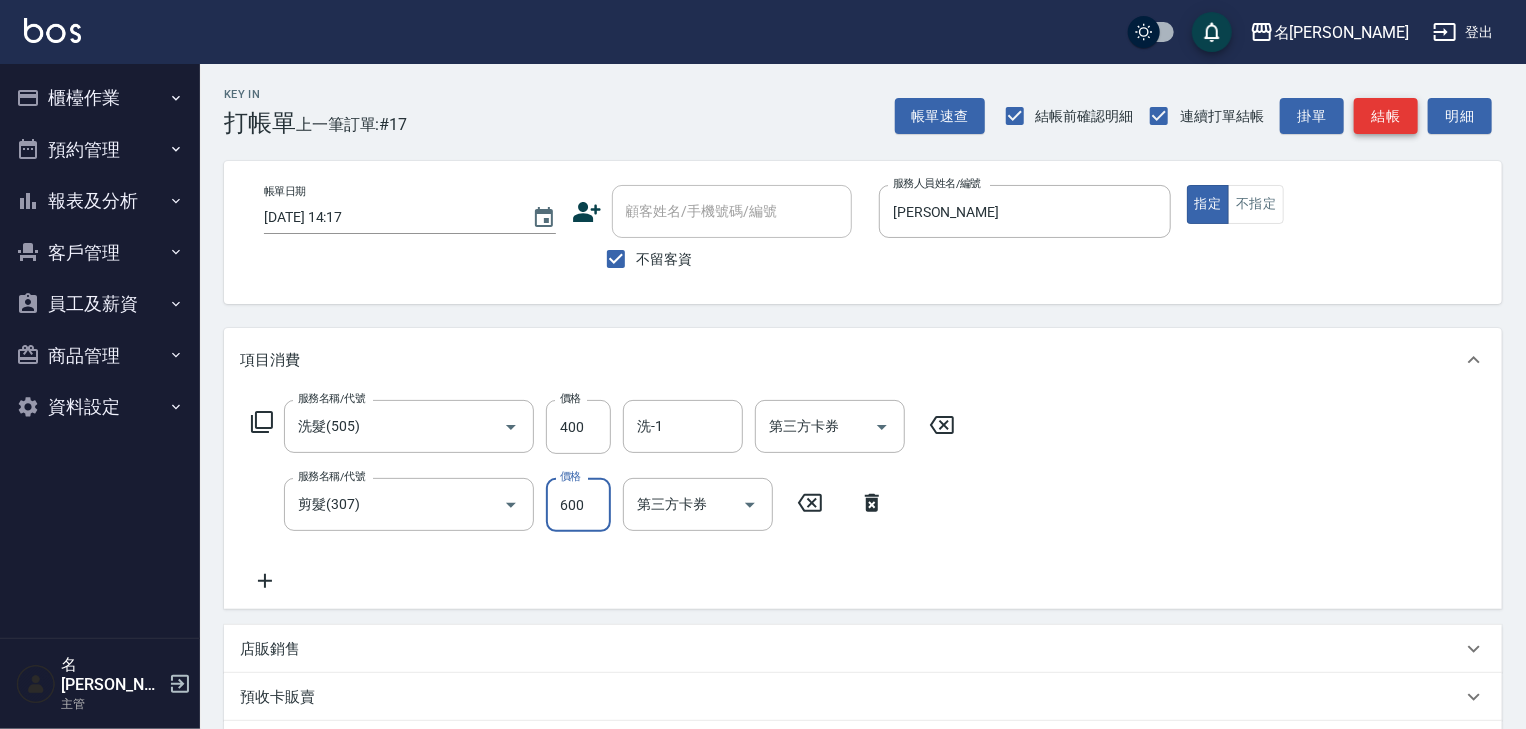type on "600" 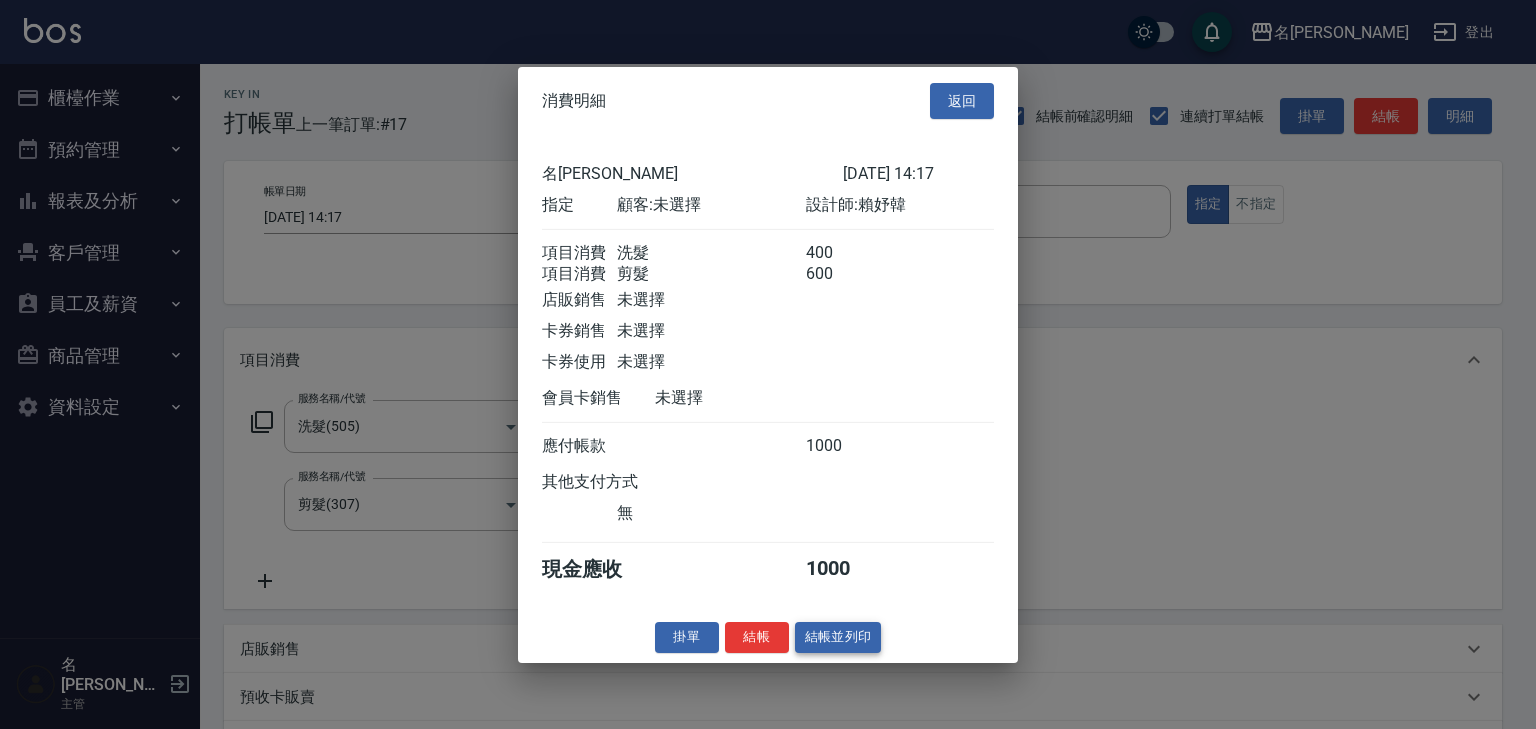 click on "結帳並列印" at bounding box center (838, 637) 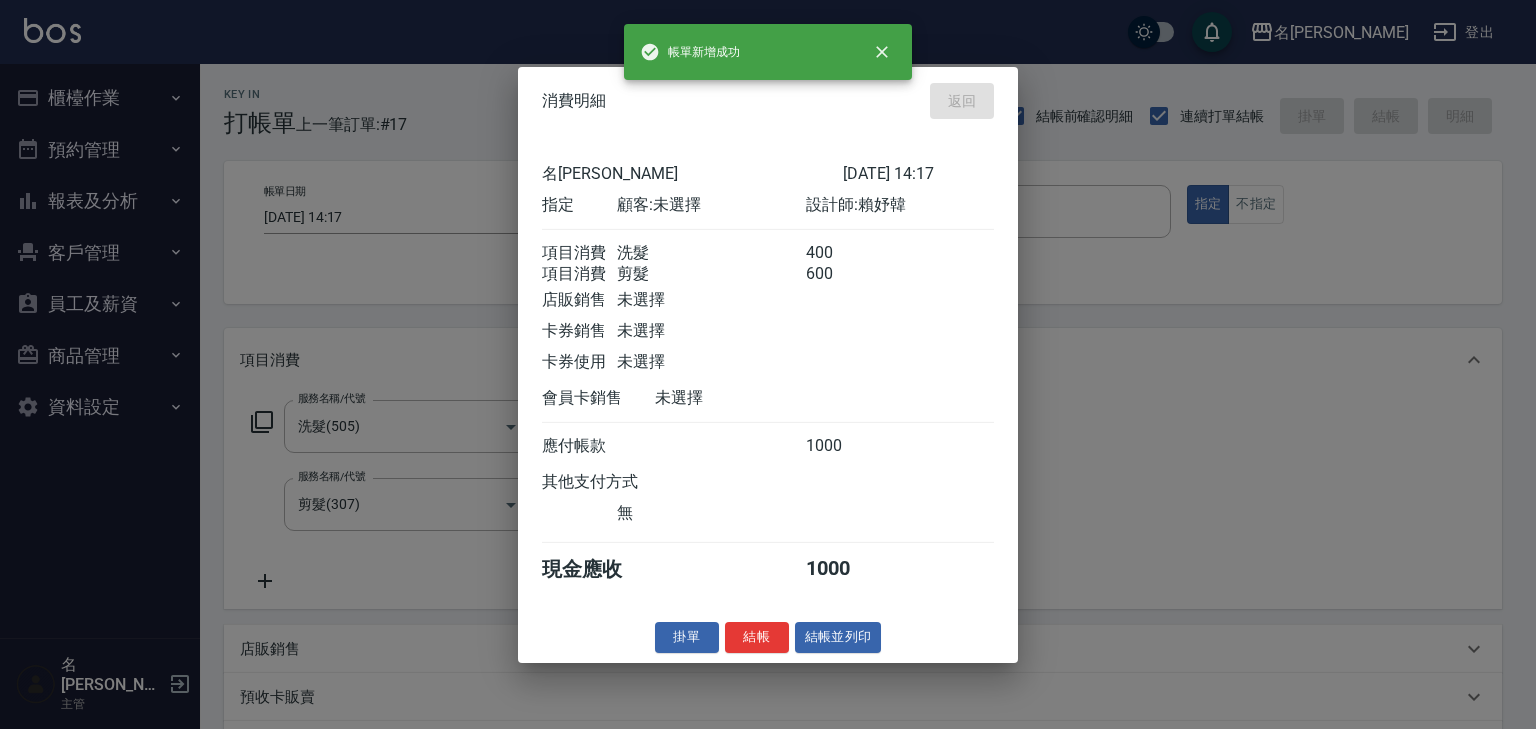type on "[DATE] 14:34" 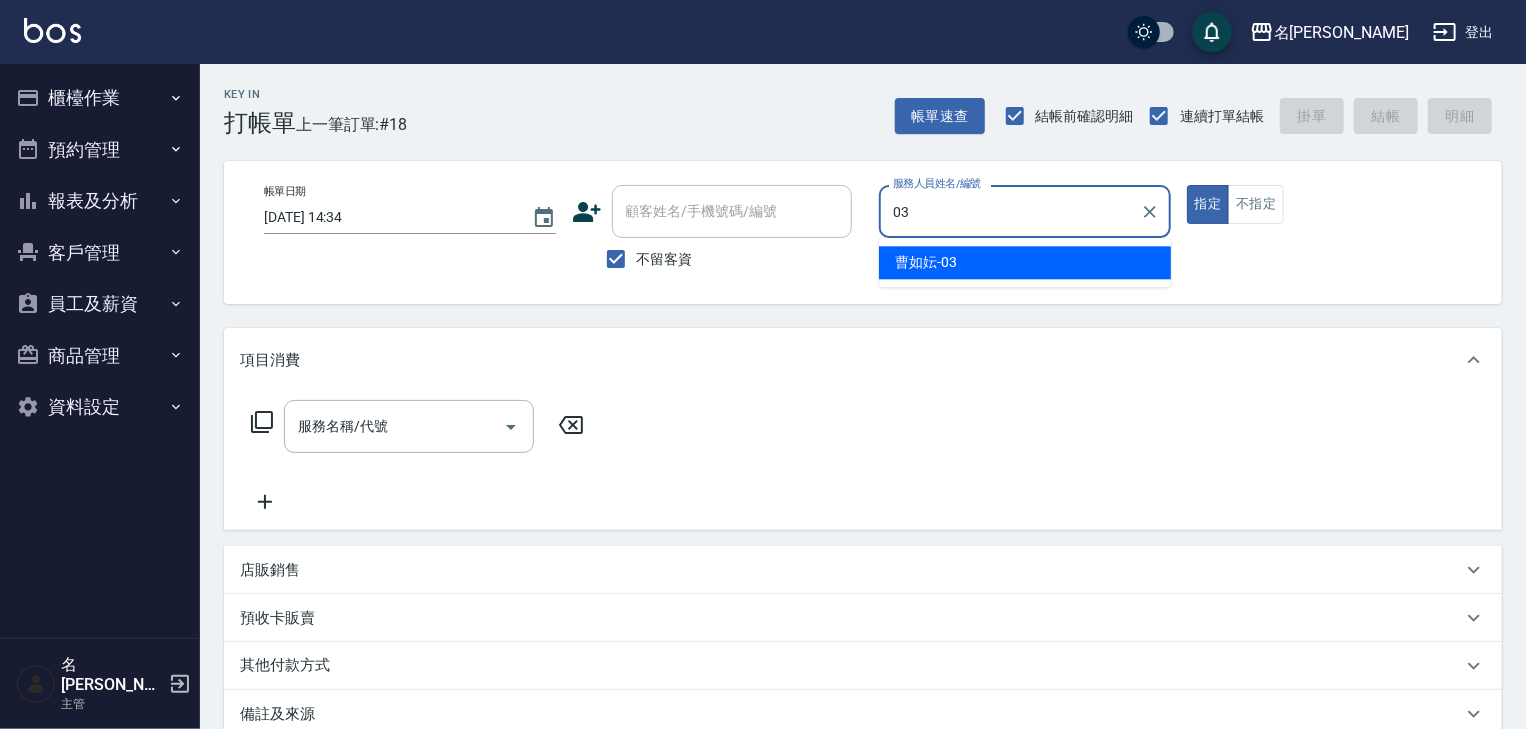 type on "[PERSON_NAME]-03" 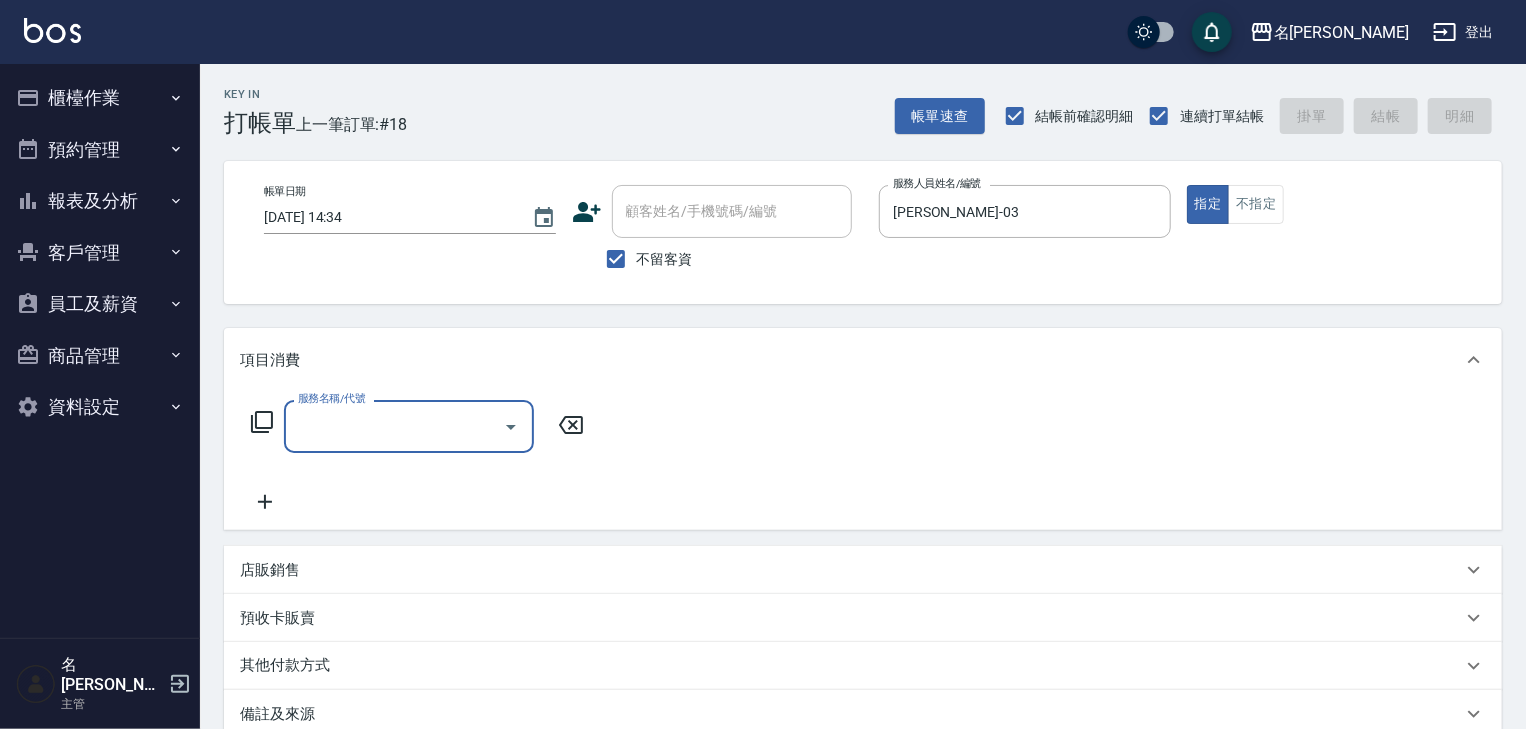 click 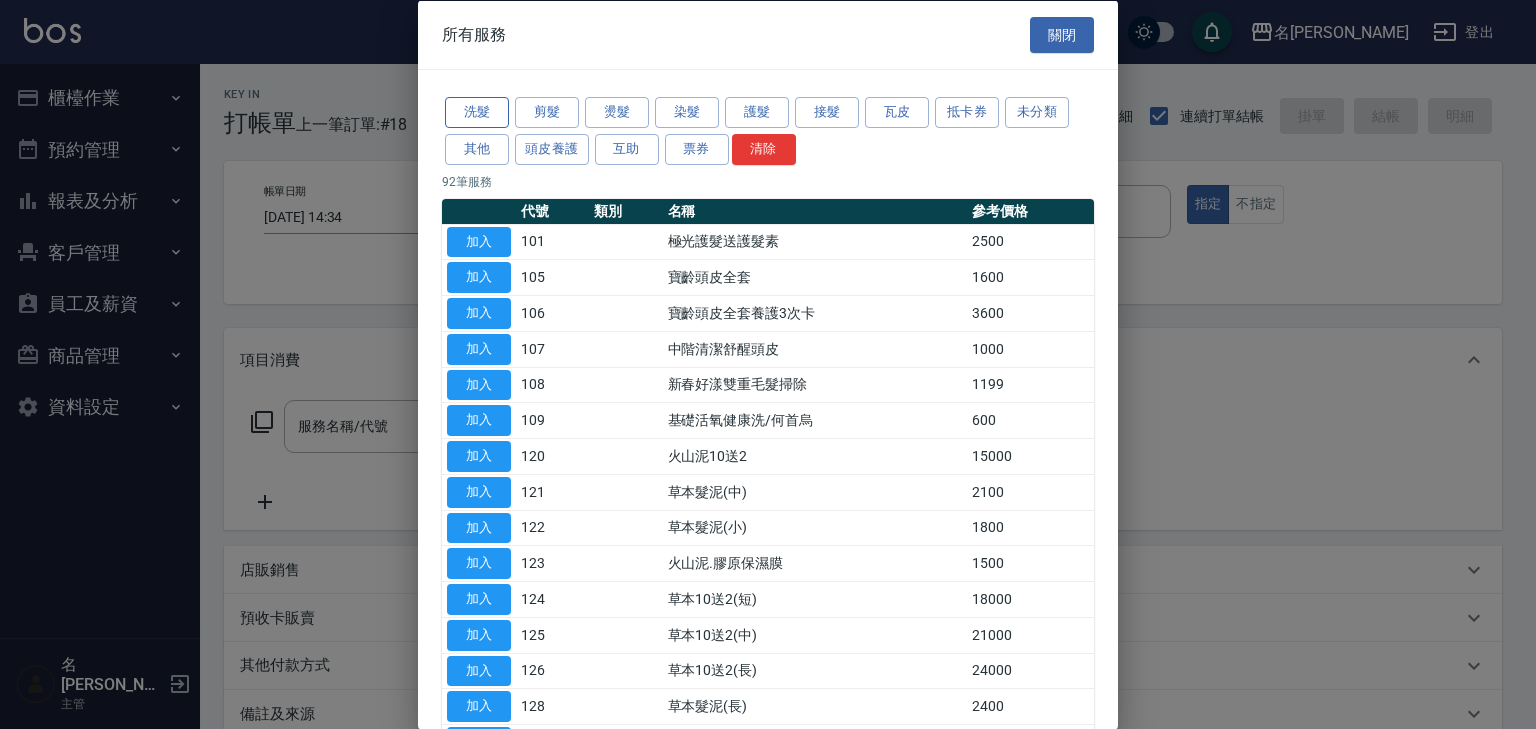 click on "洗髮" at bounding box center [477, 112] 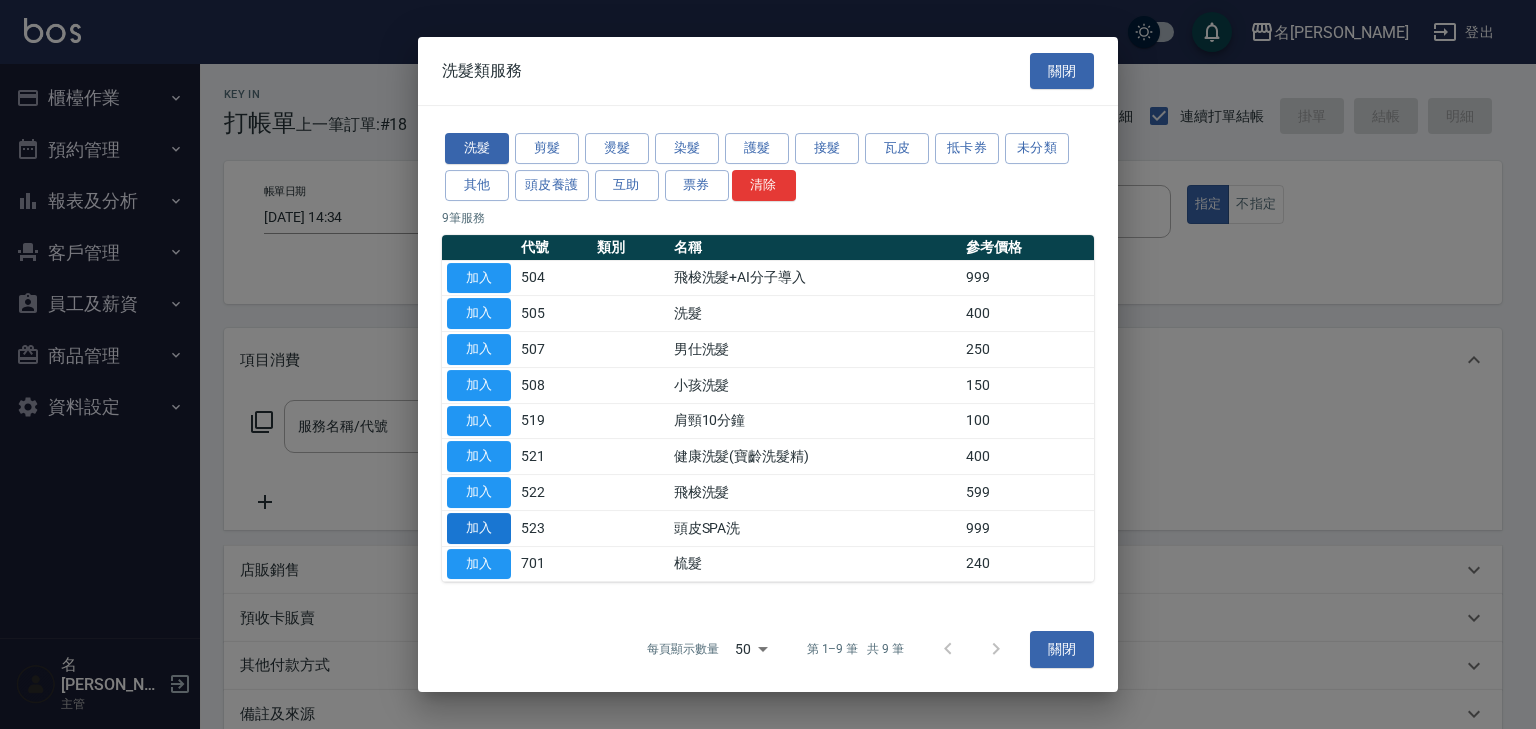 click on "加入" at bounding box center [479, 528] 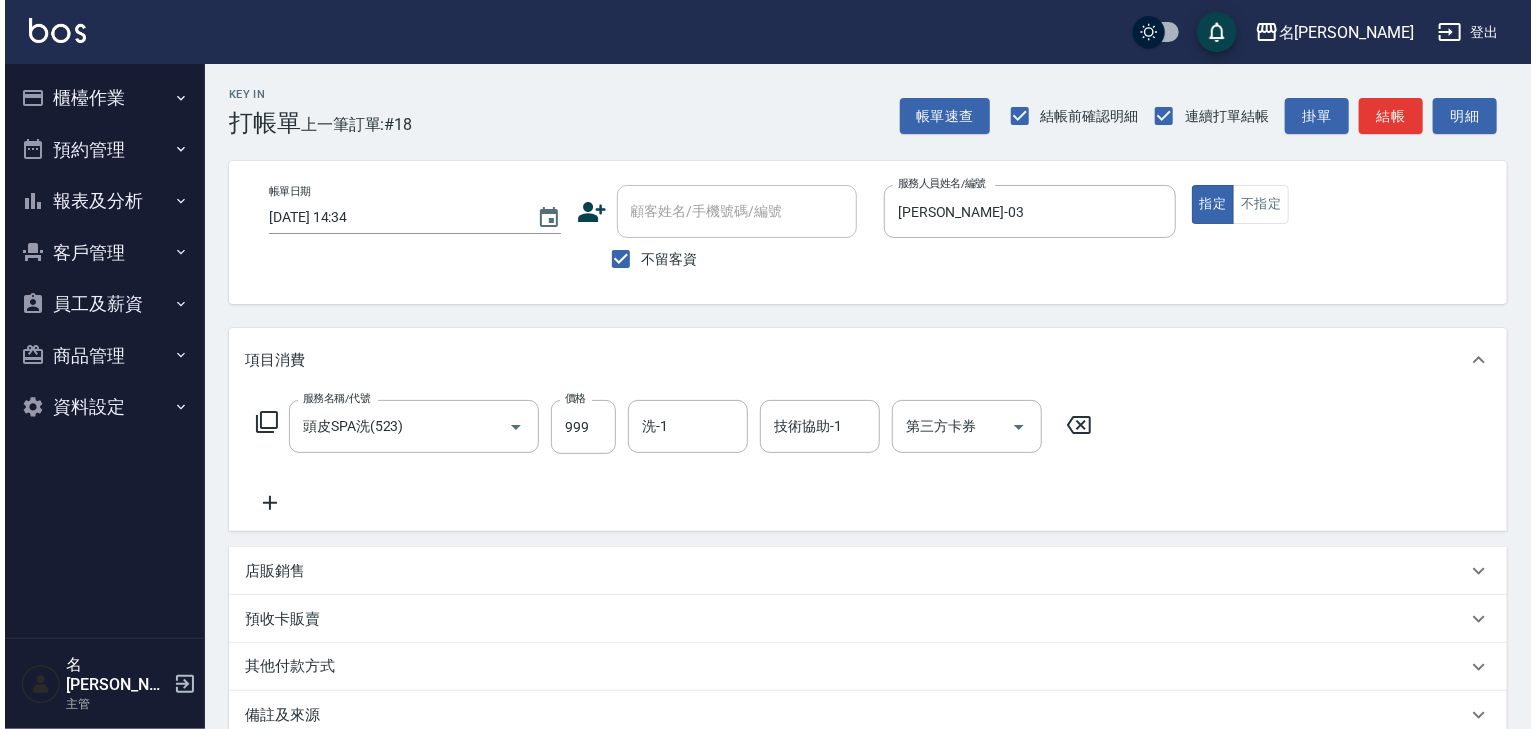 scroll, scrollTop: 234, scrollLeft: 0, axis: vertical 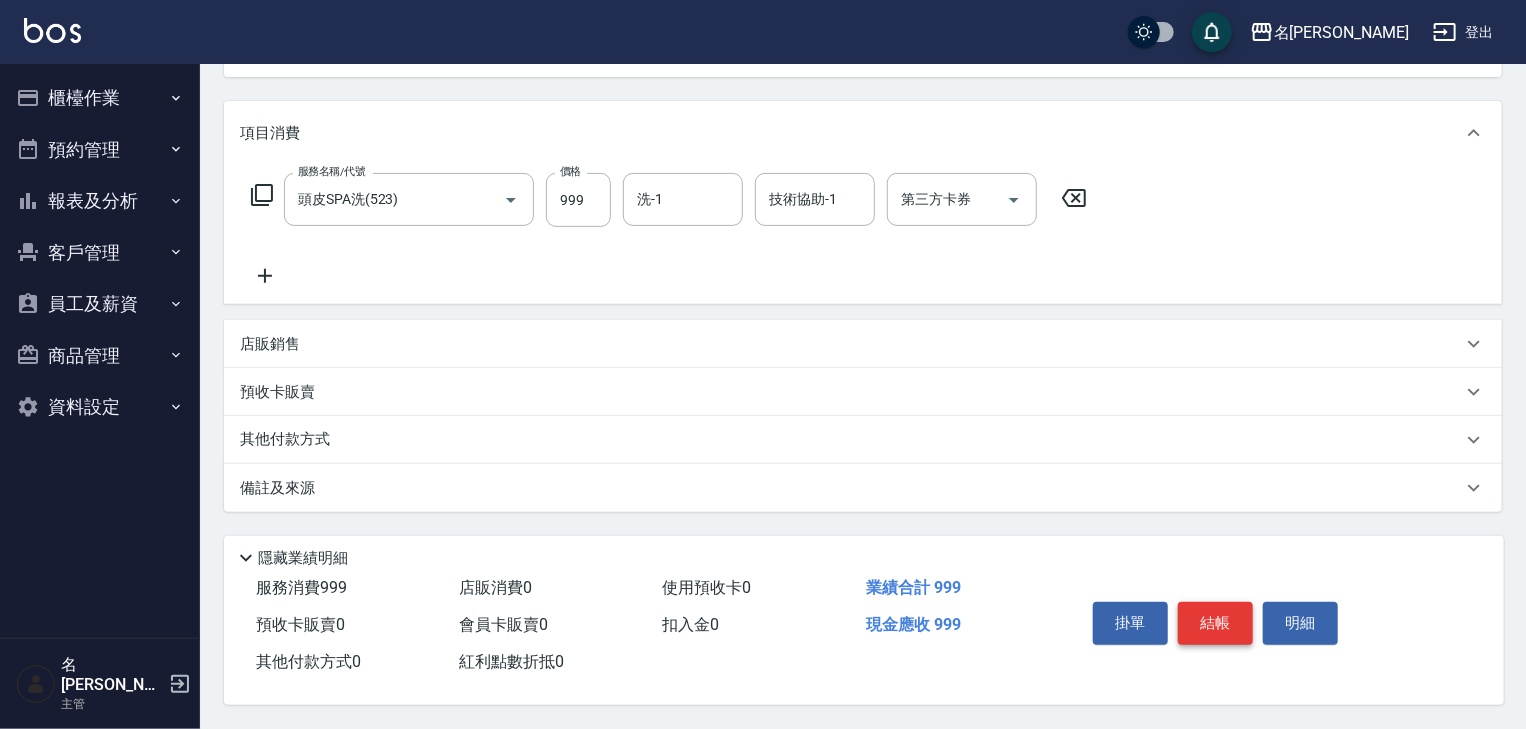 click on "結帳" at bounding box center (1215, 623) 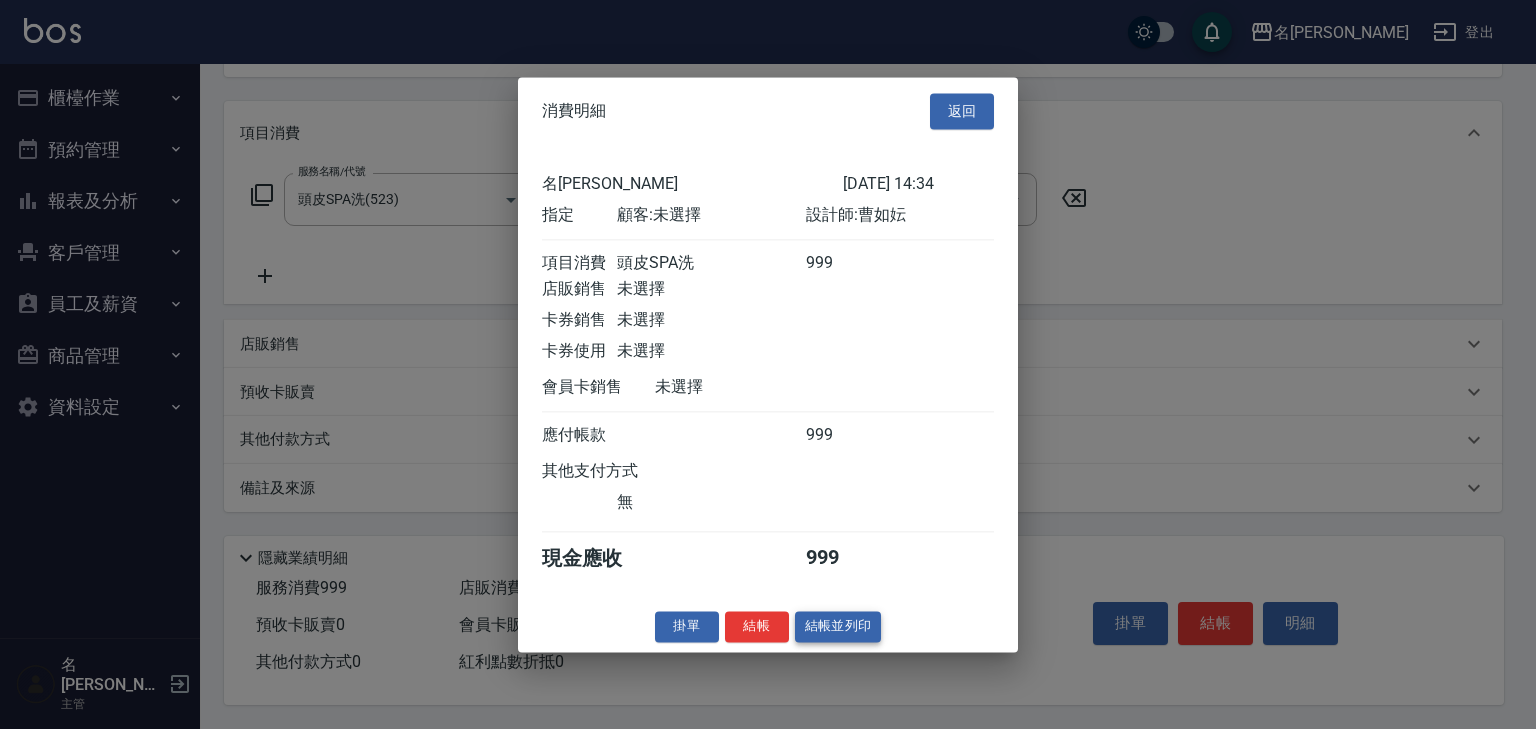click on "結帳並列印" at bounding box center [838, 626] 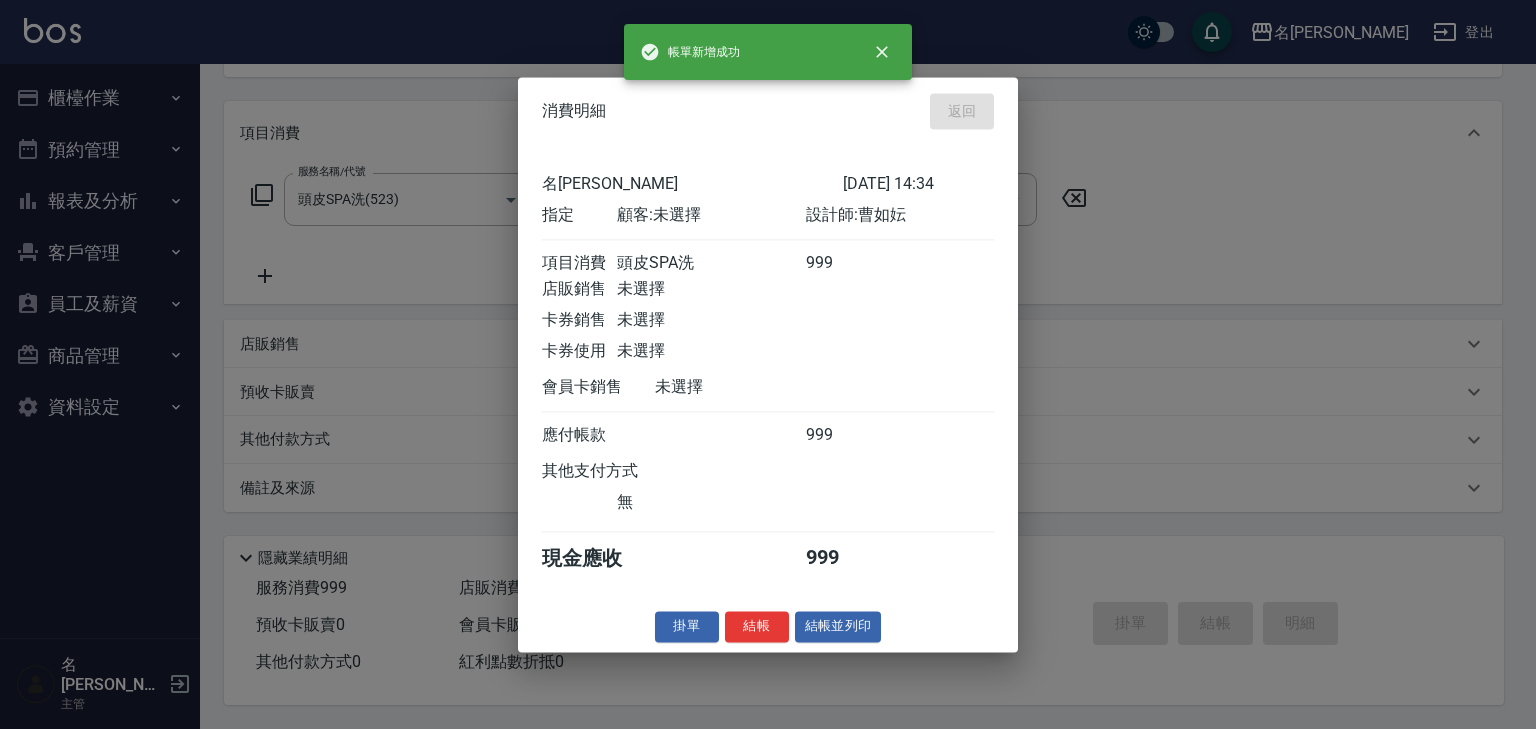type on "[DATE] 14:36" 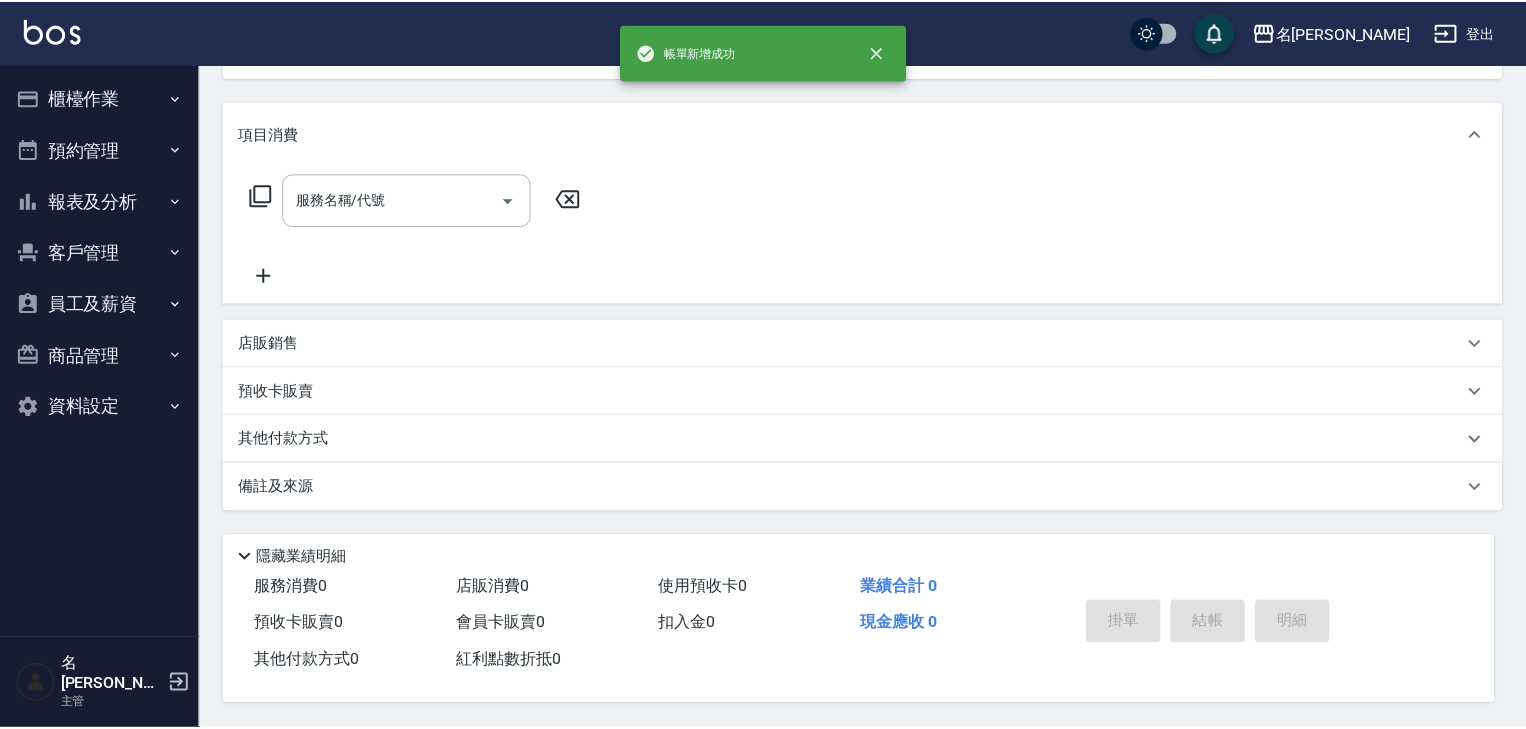 scroll, scrollTop: 0, scrollLeft: 0, axis: both 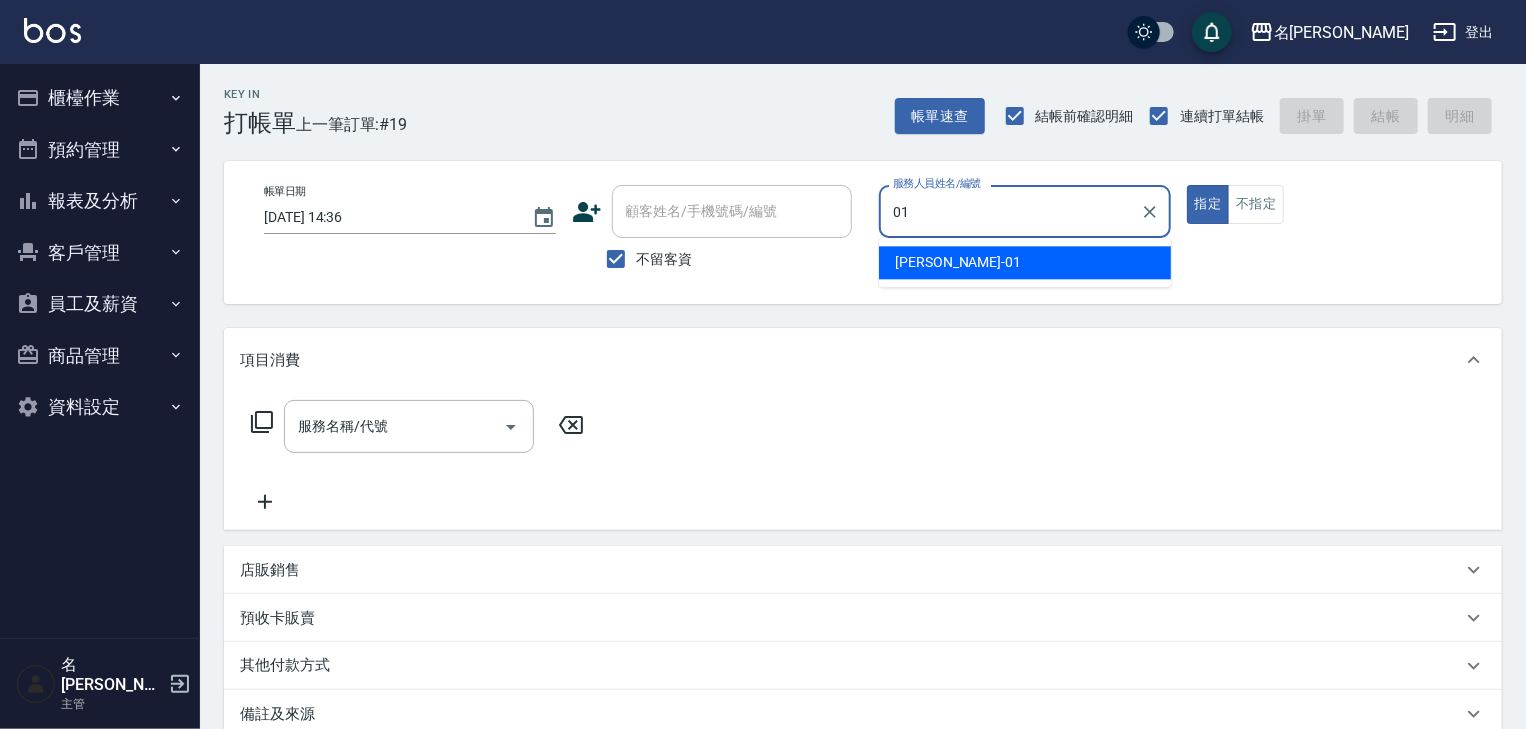 type on "[PERSON_NAME]-01" 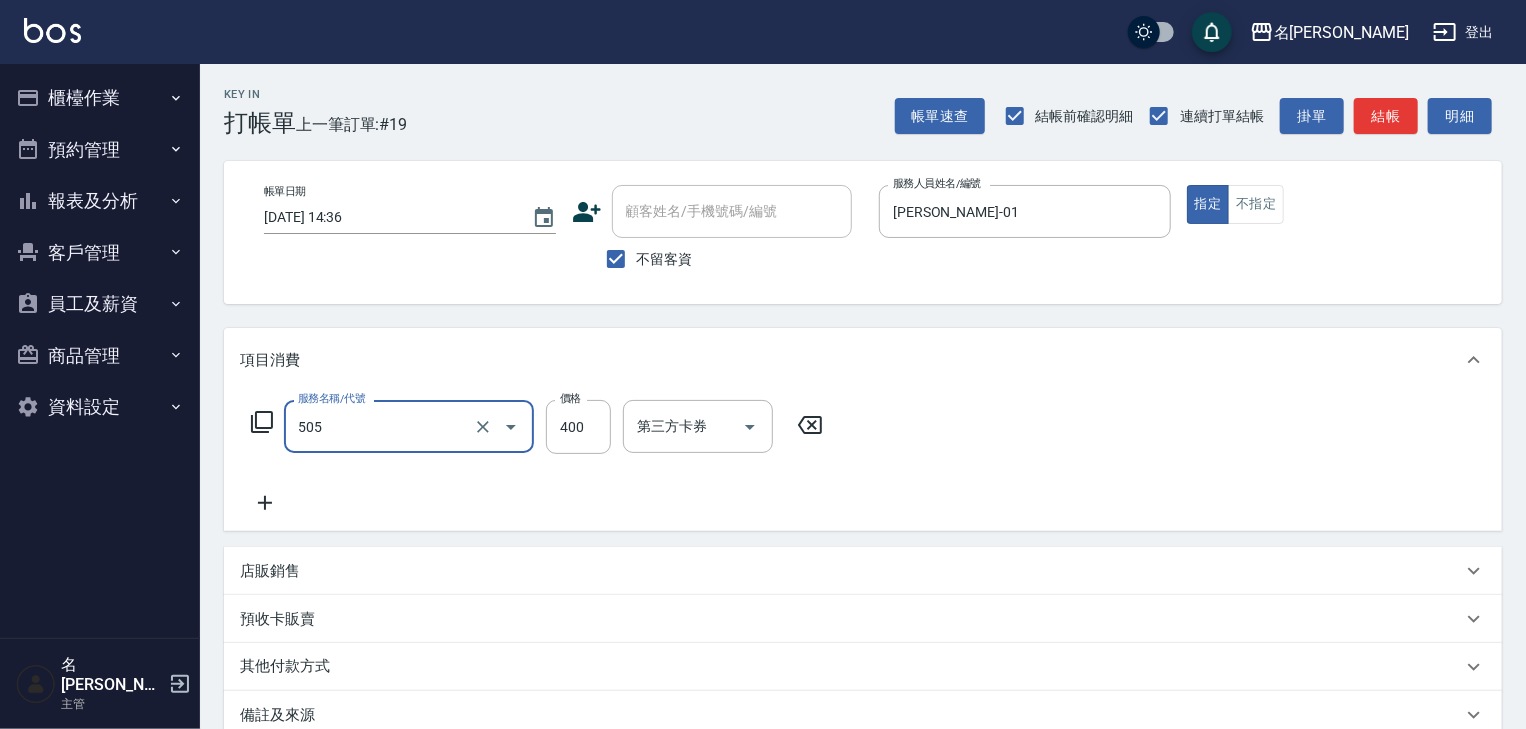 type on "洗髮(505)" 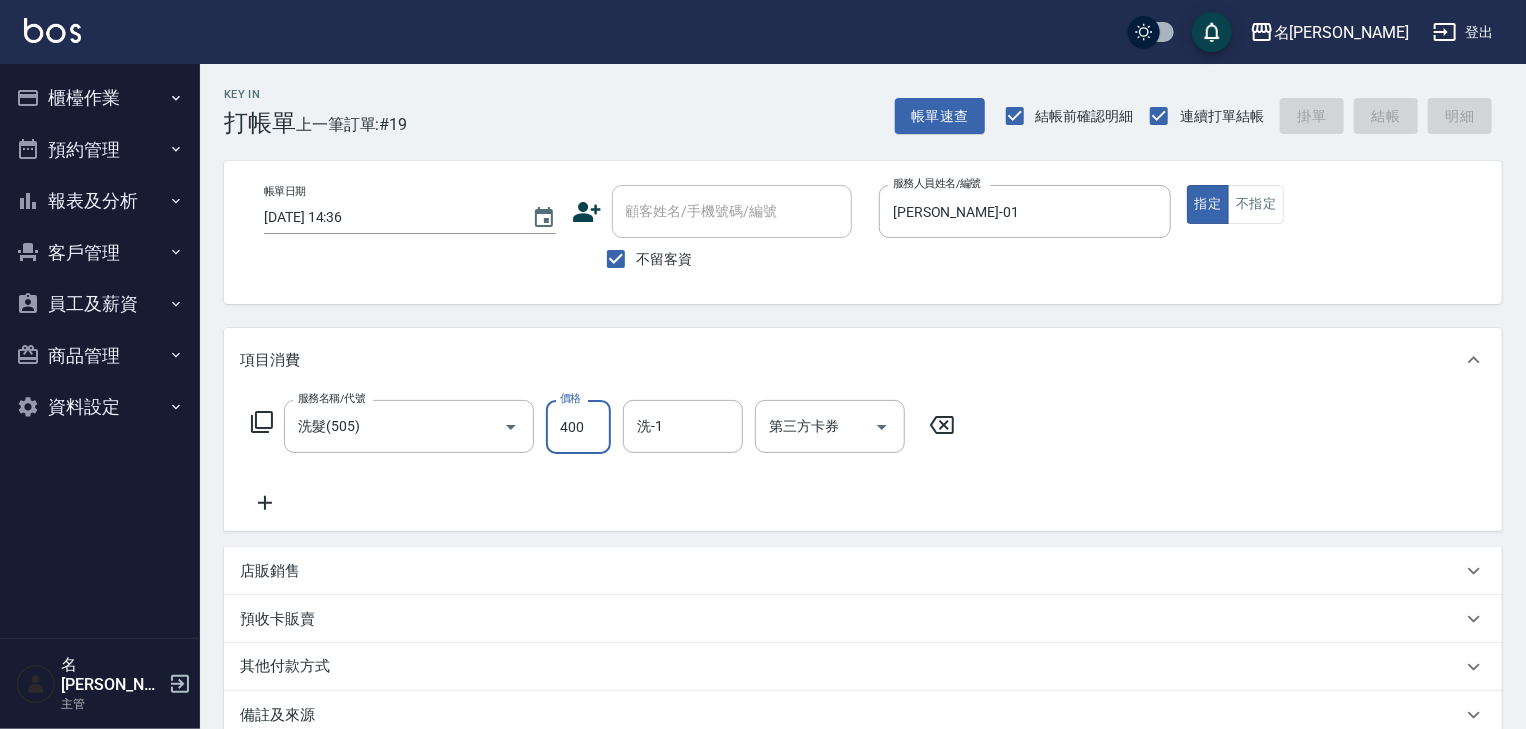 type on "[DATE] 14:38" 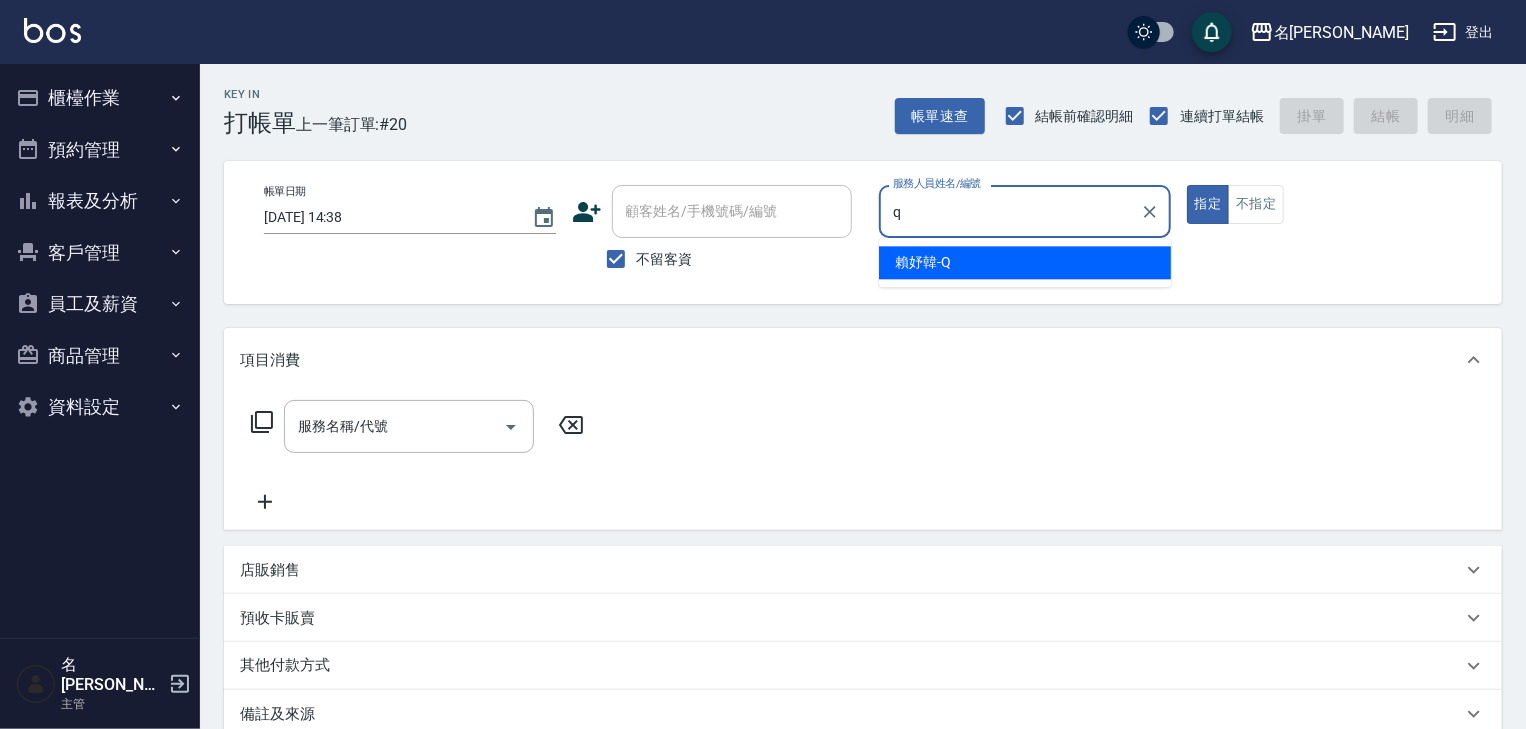 type on "[PERSON_NAME]" 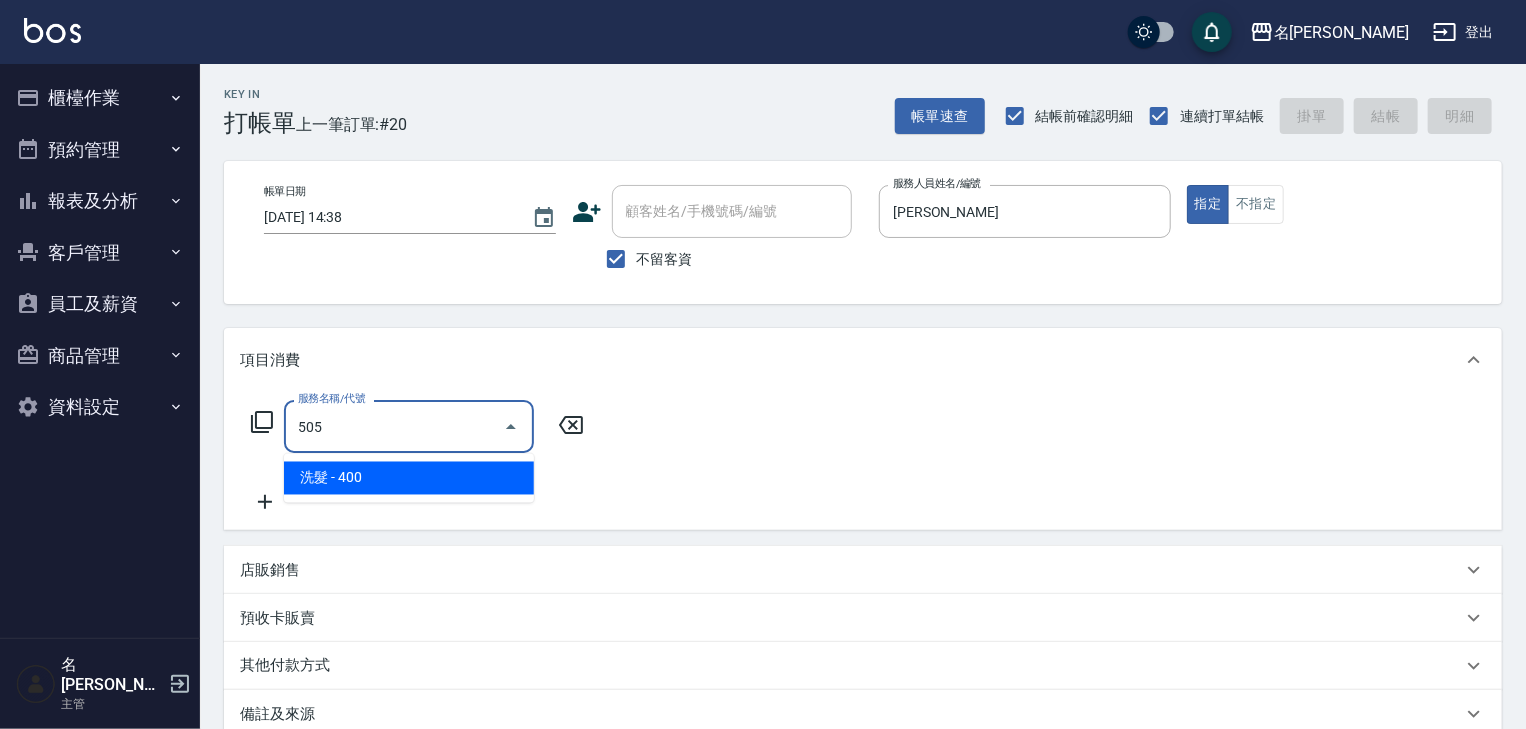 type on "洗髮(505)" 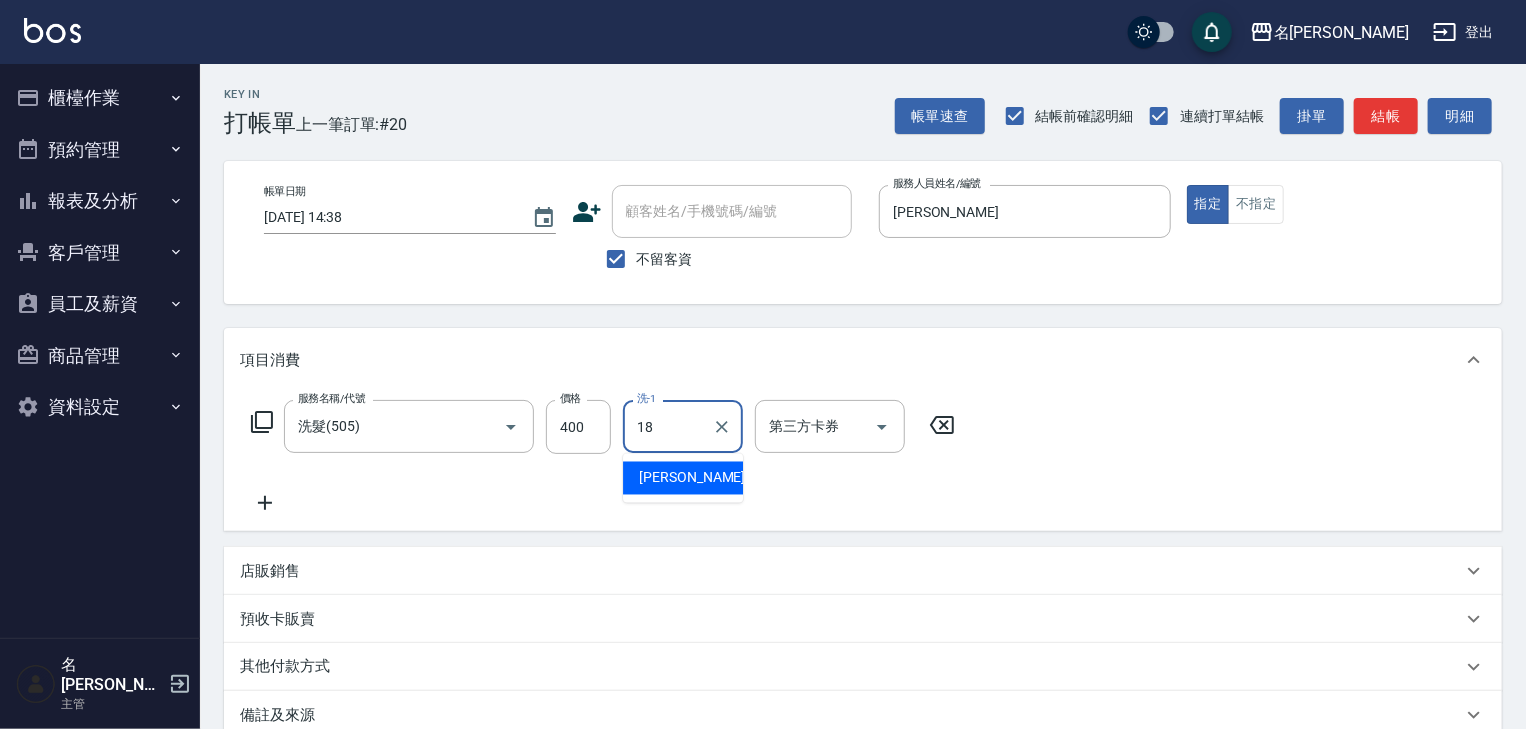 type on "[PERSON_NAME]-18" 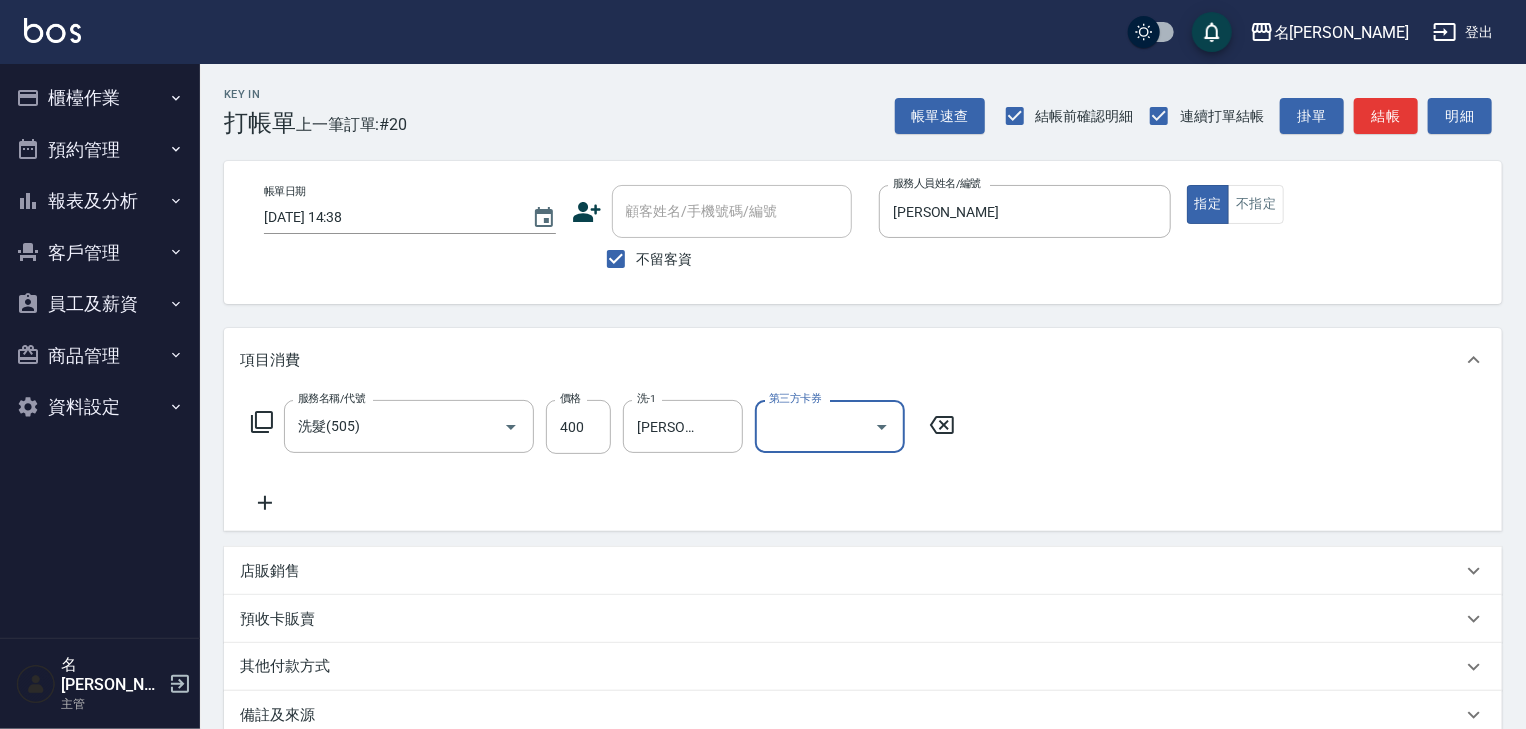 click on "結帳" at bounding box center (1386, 116) 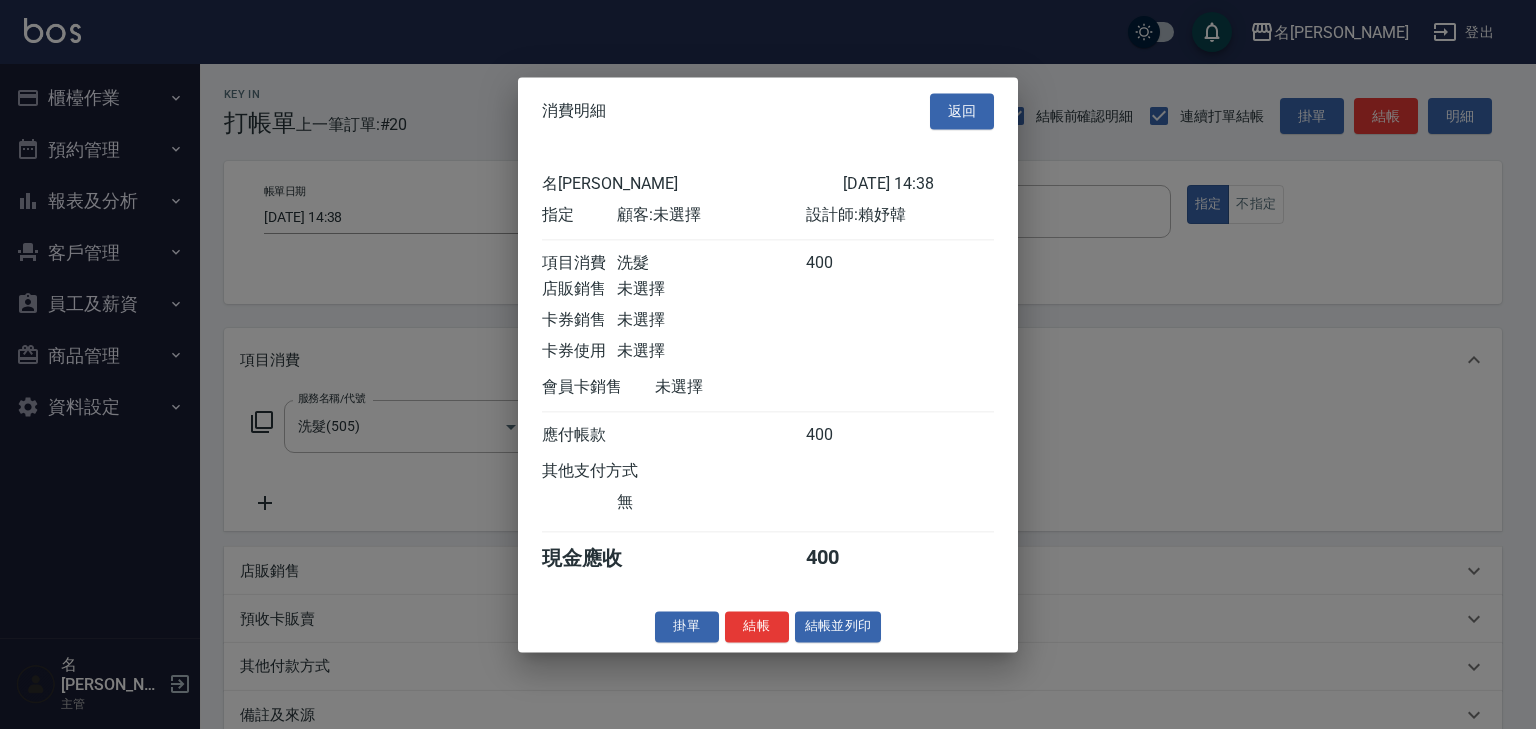 click on "結帳並列印" at bounding box center [838, 626] 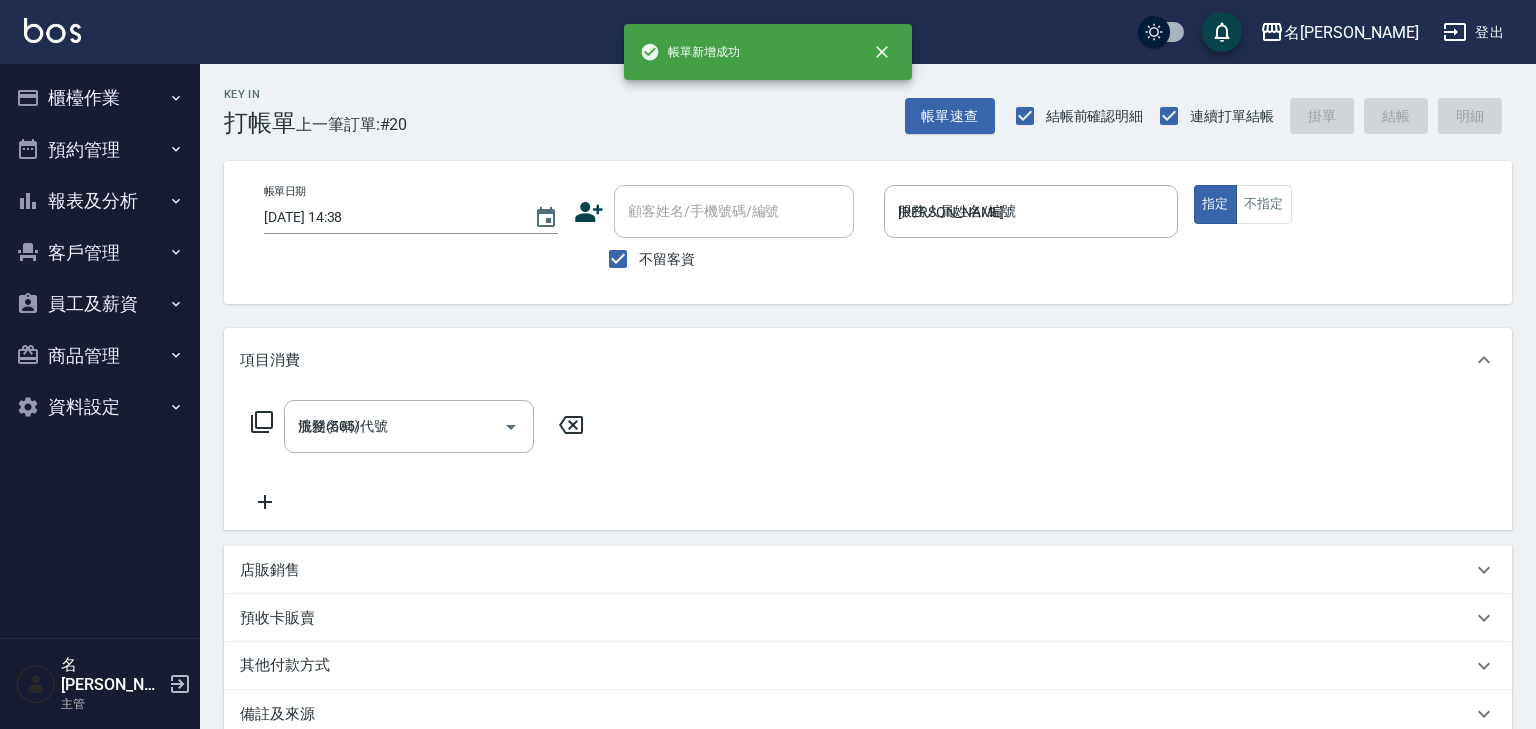 type on "[DATE] 14:41" 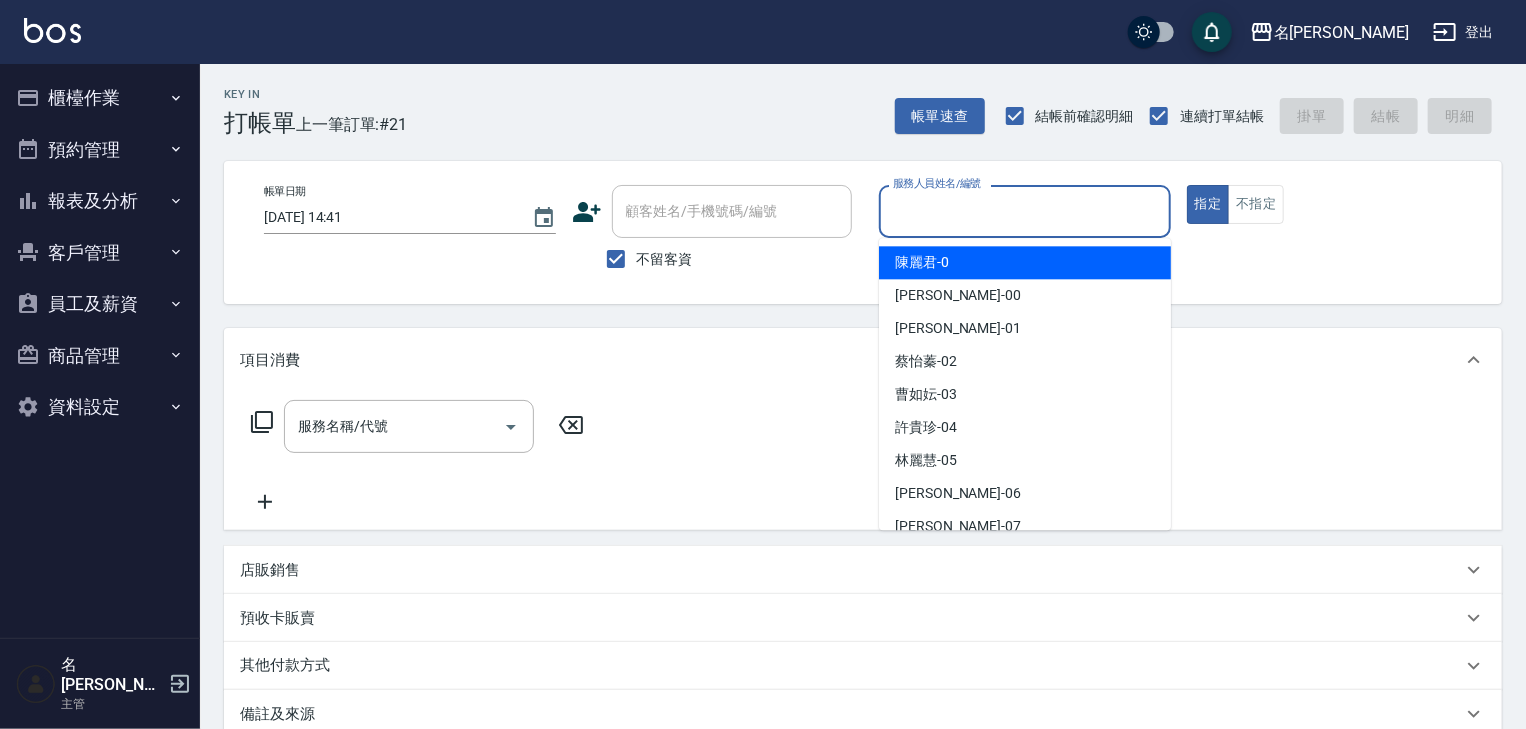 click on "服務人員姓名/編號" at bounding box center (1025, 211) 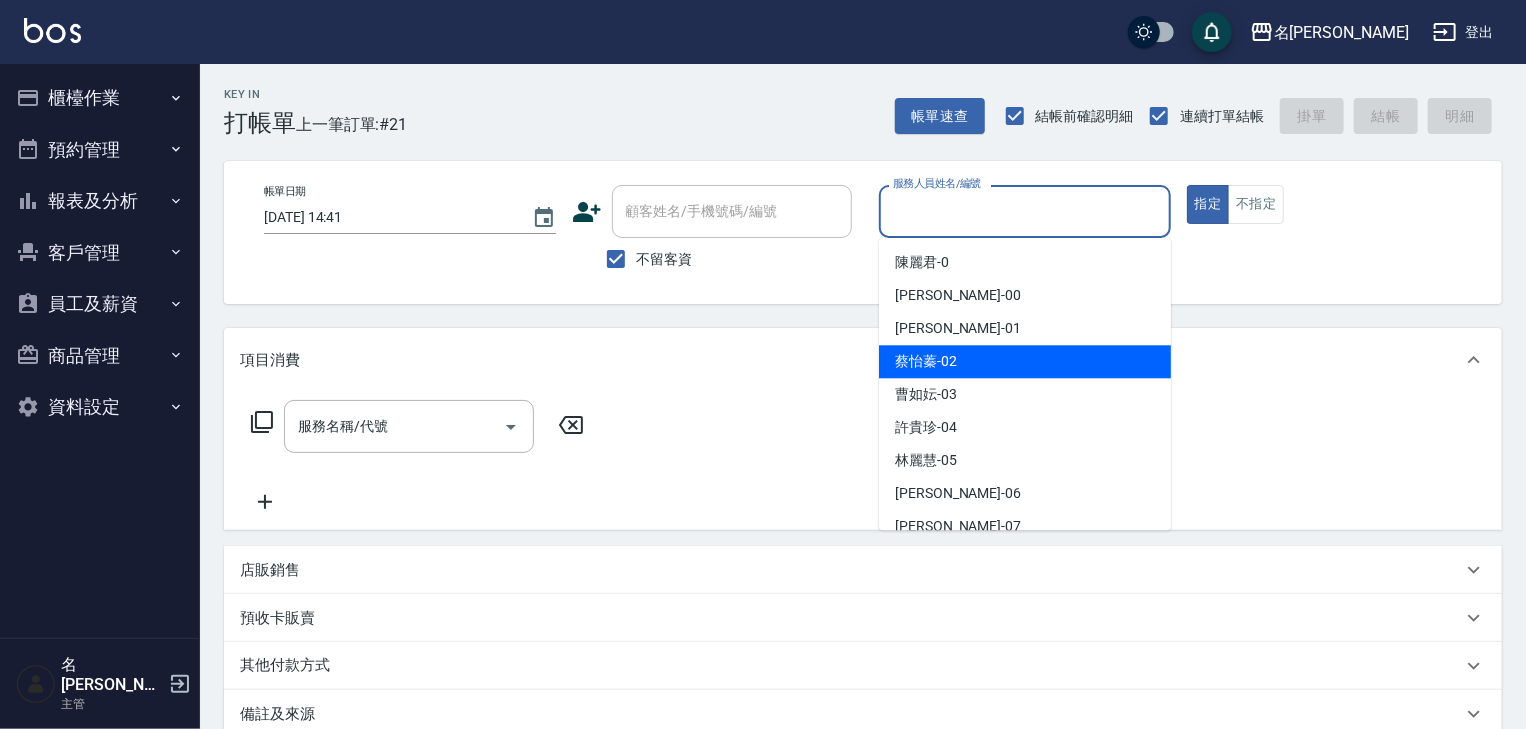 click on "[PERSON_NAME]-02" at bounding box center (1025, 361) 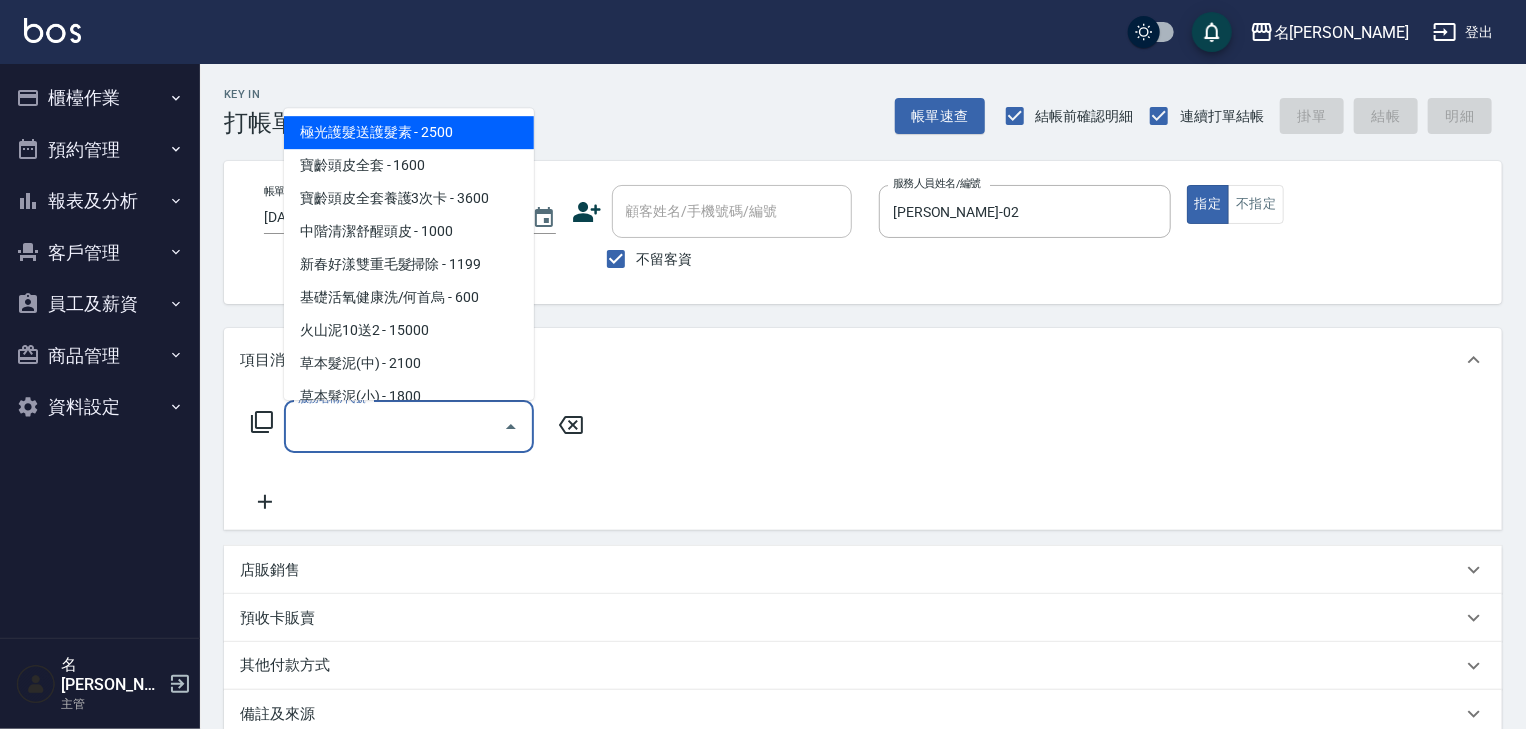 click on "服務名稱/代號" at bounding box center (394, 426) 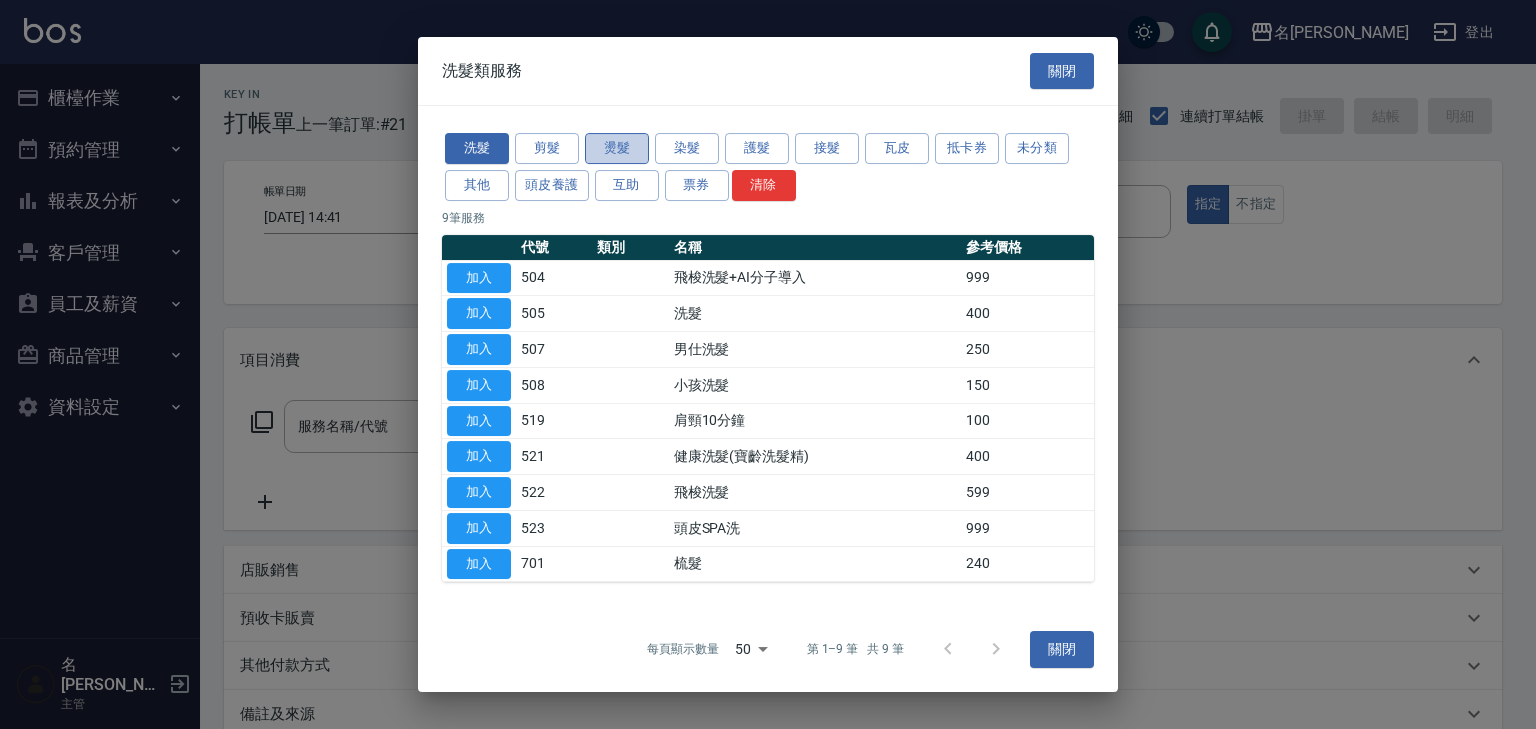 click on "燙髮" at bounding box center [617, 148] 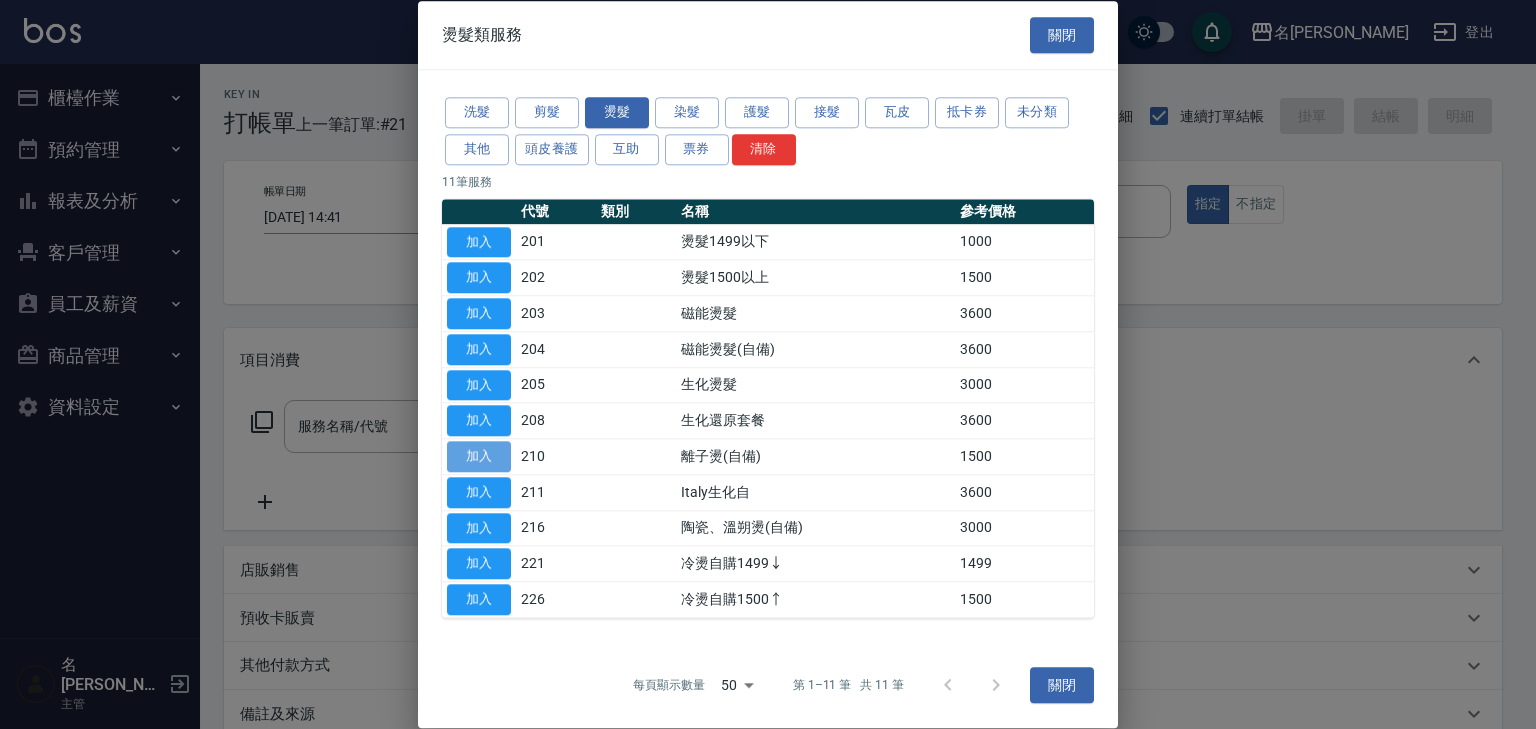 click on "加入" at bounding box center [479, 456] 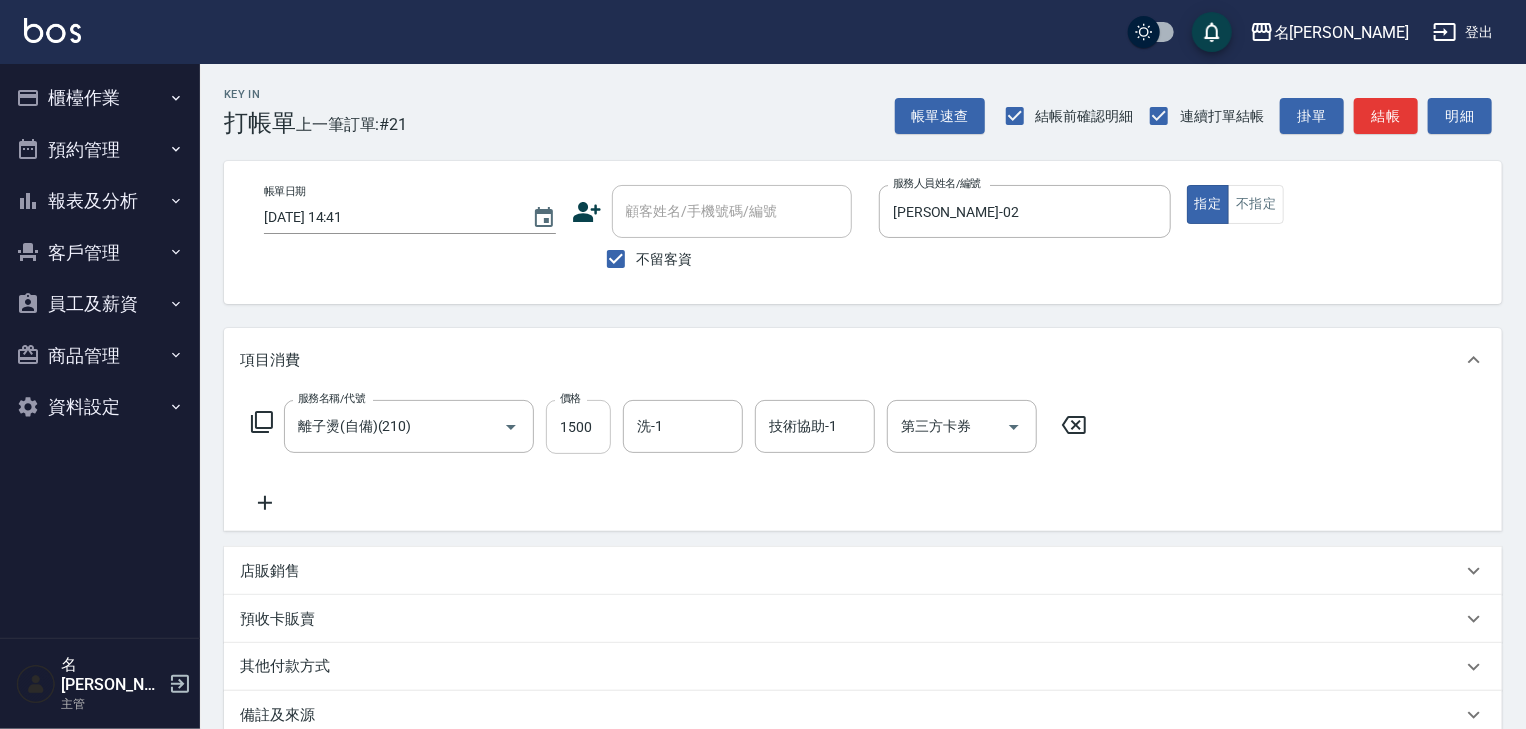 click on "1500" at bounding box center (578, 427) 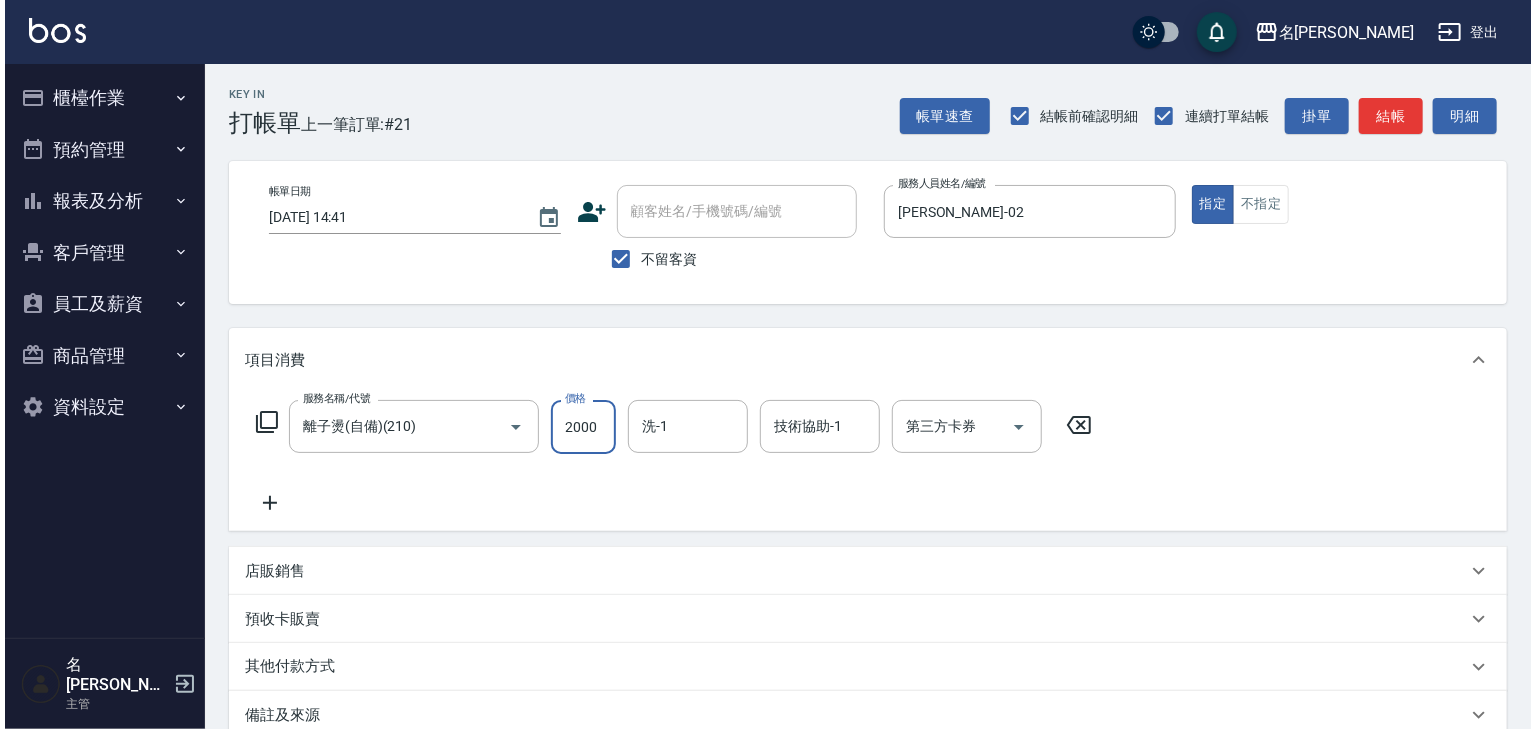 scroll, scrollTop: 234, scrollLeft: 0, axis: vertical 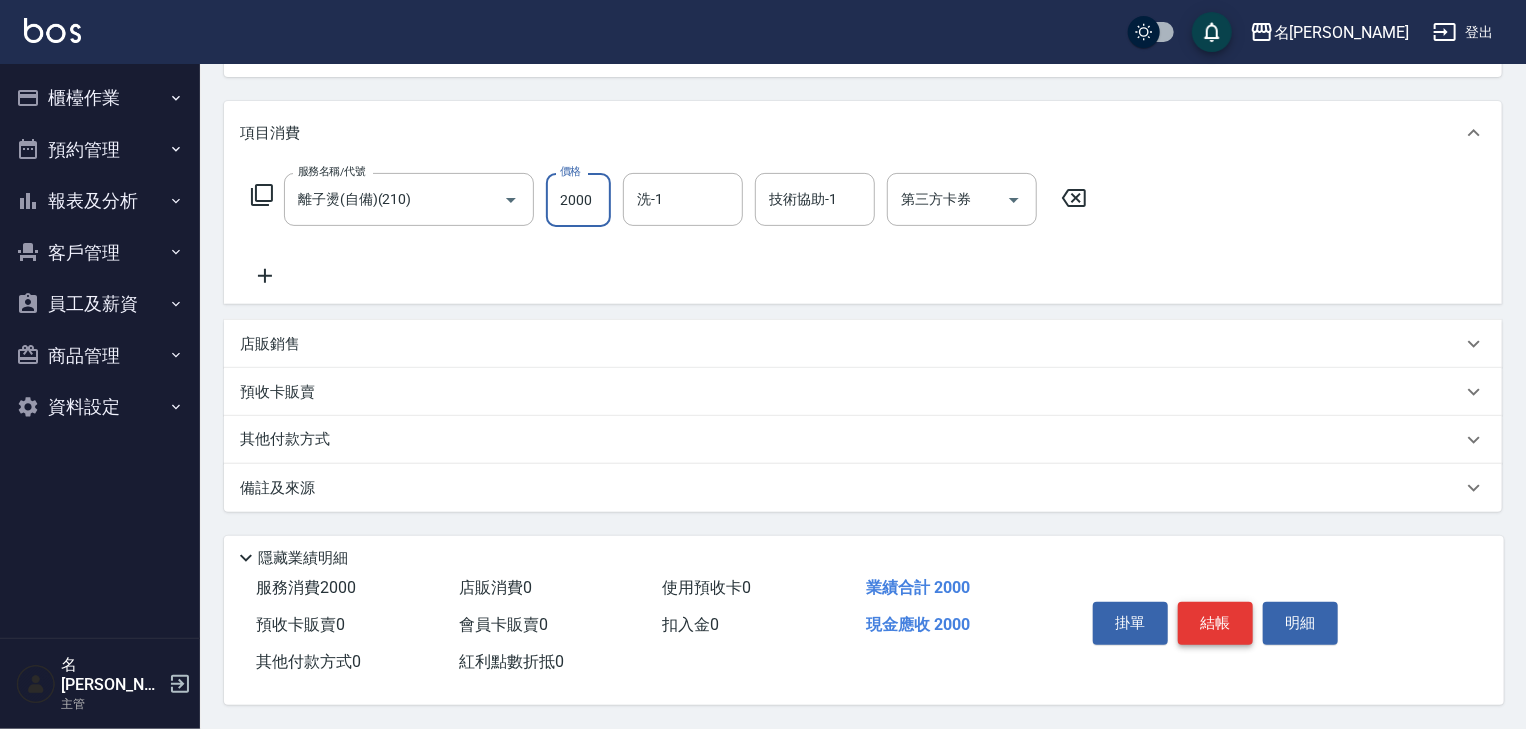 type on "2000" 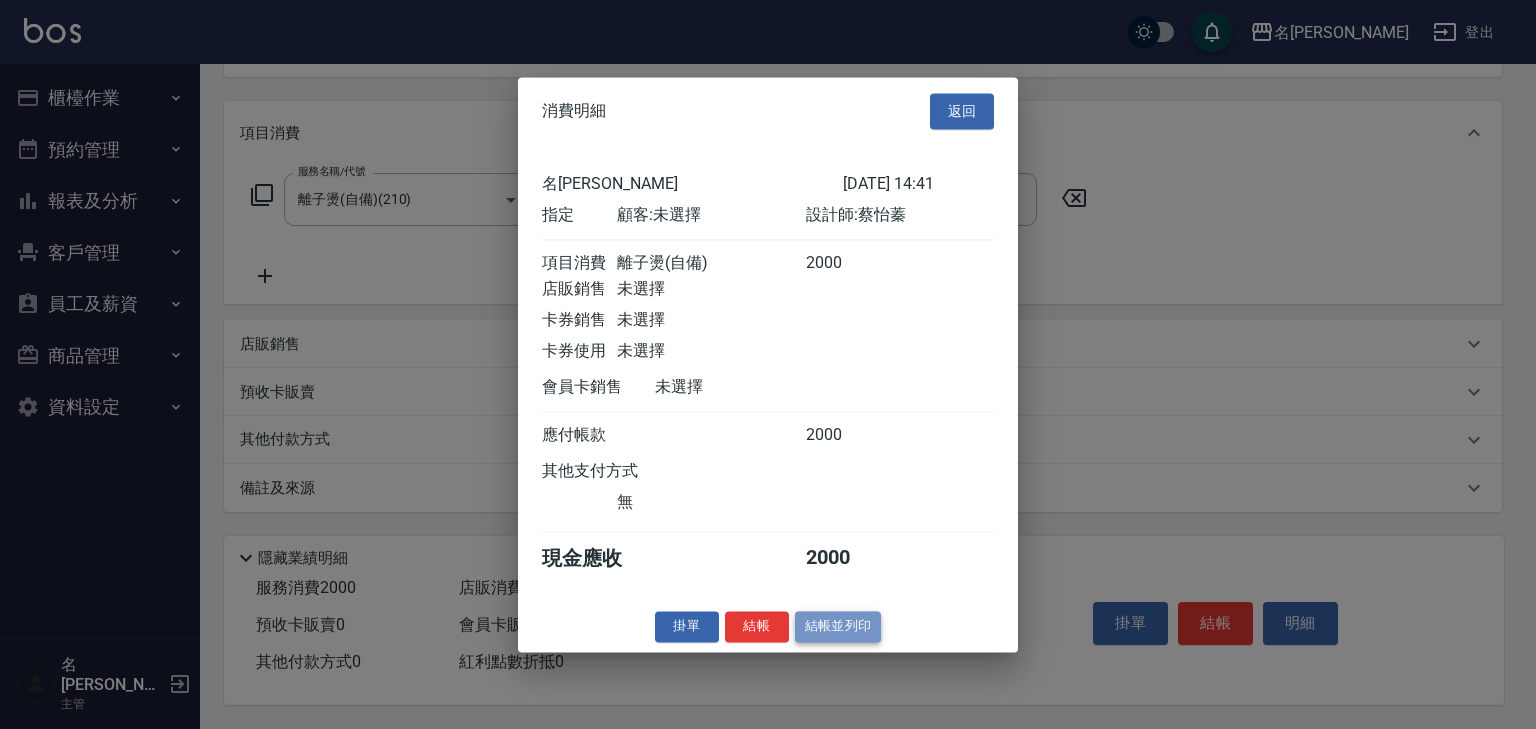 click on "結帳並列印" at bounding box center [838, 626] 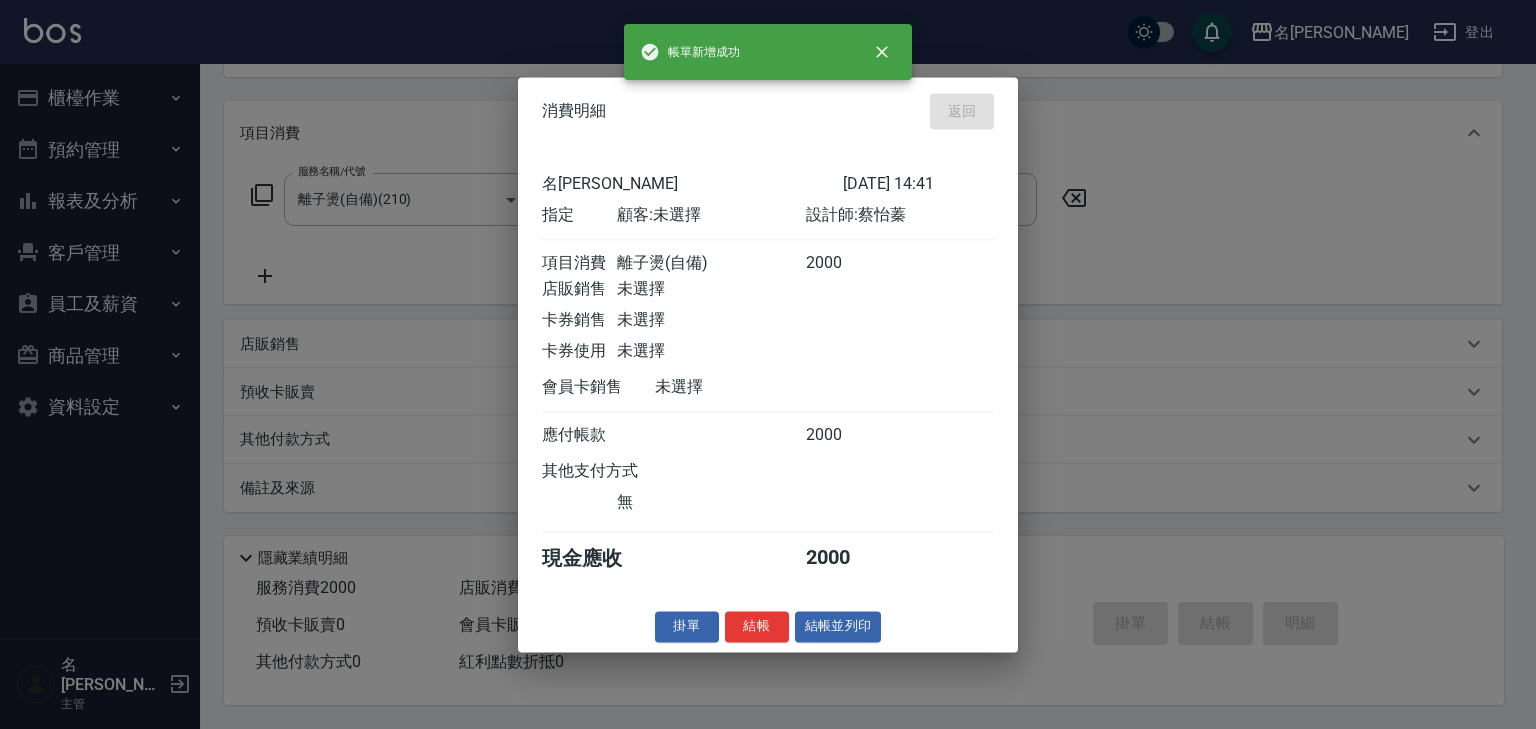 type on "[DATE] 14:48" 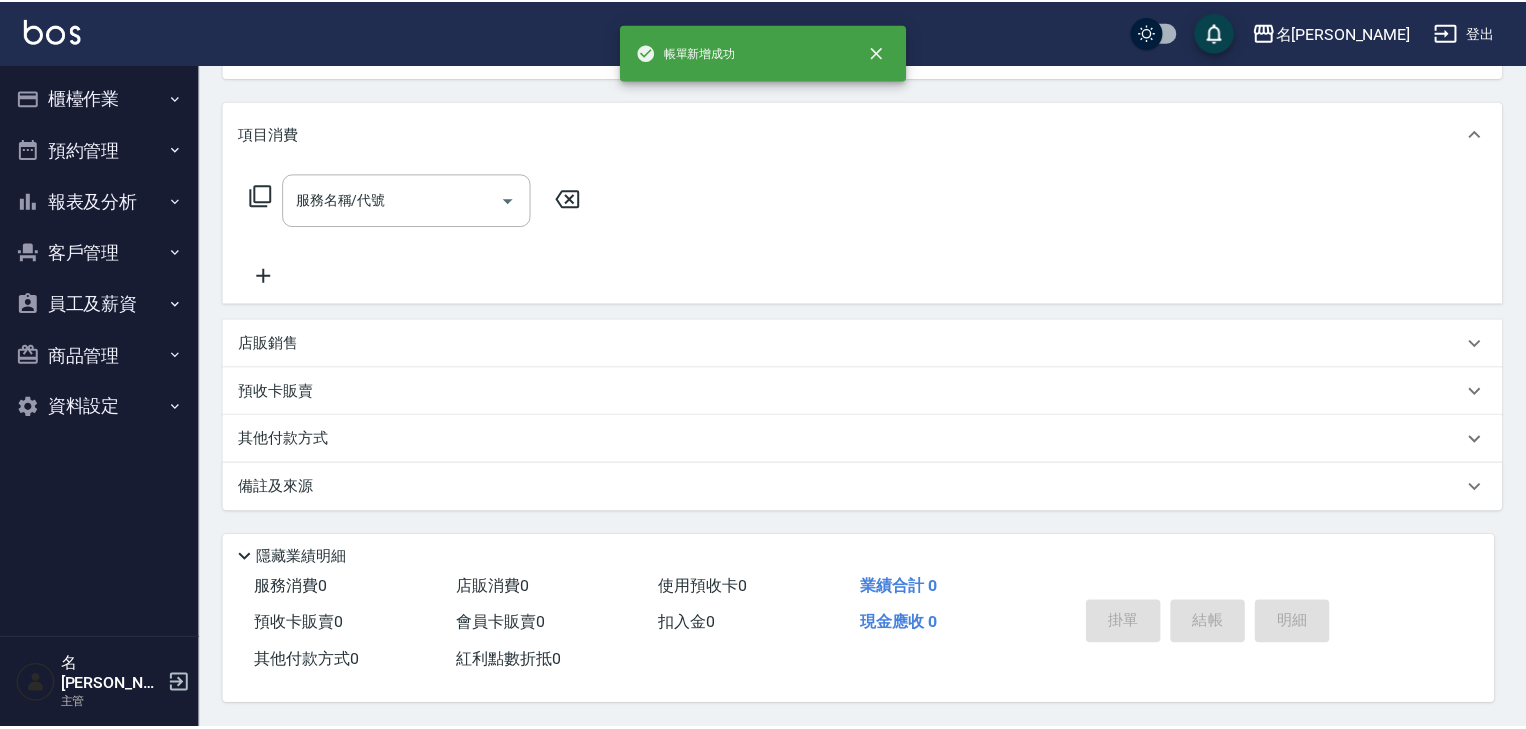 scroll, scrollTop: 0, scrollLeft: 0, axis: both 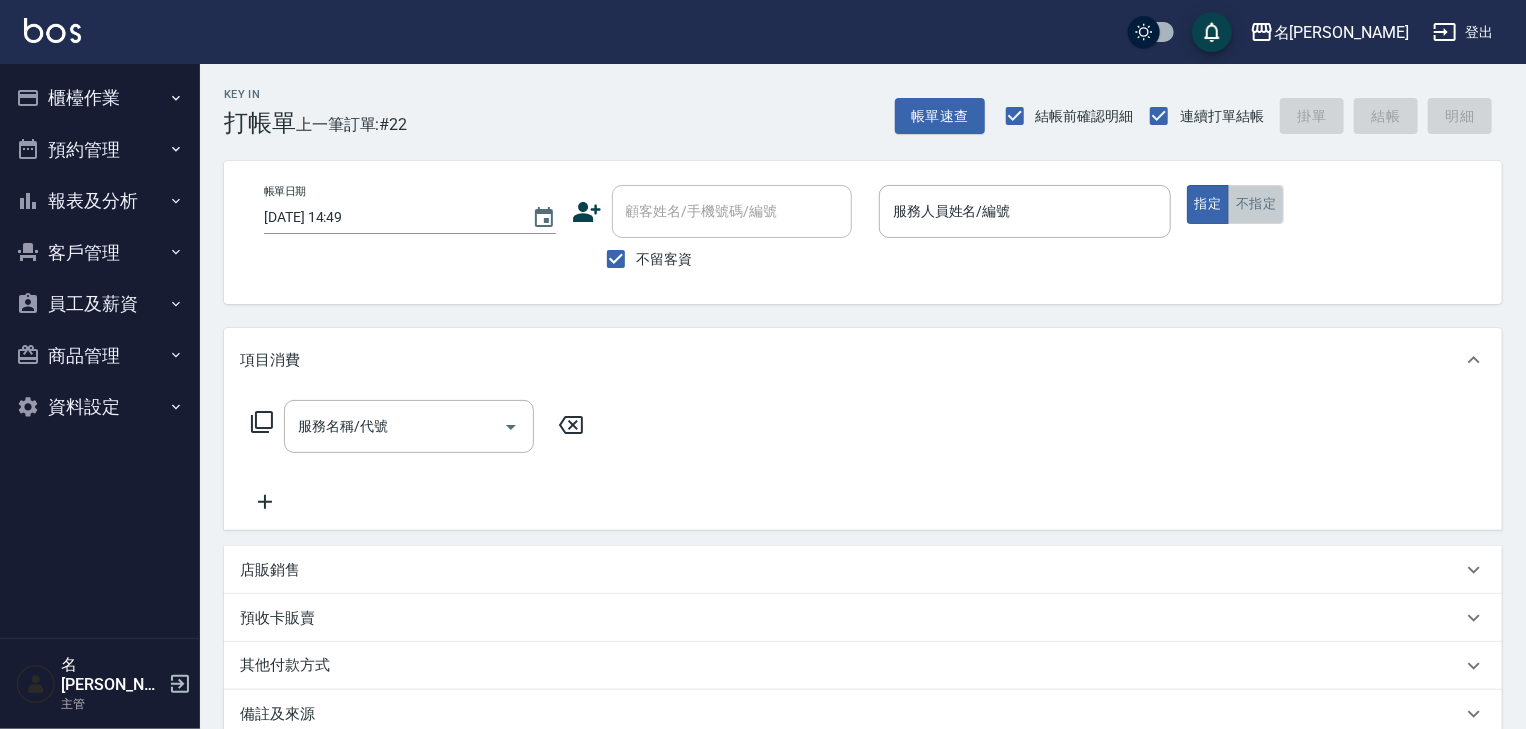 click on "不指定" at bounding box center (1256, 204) 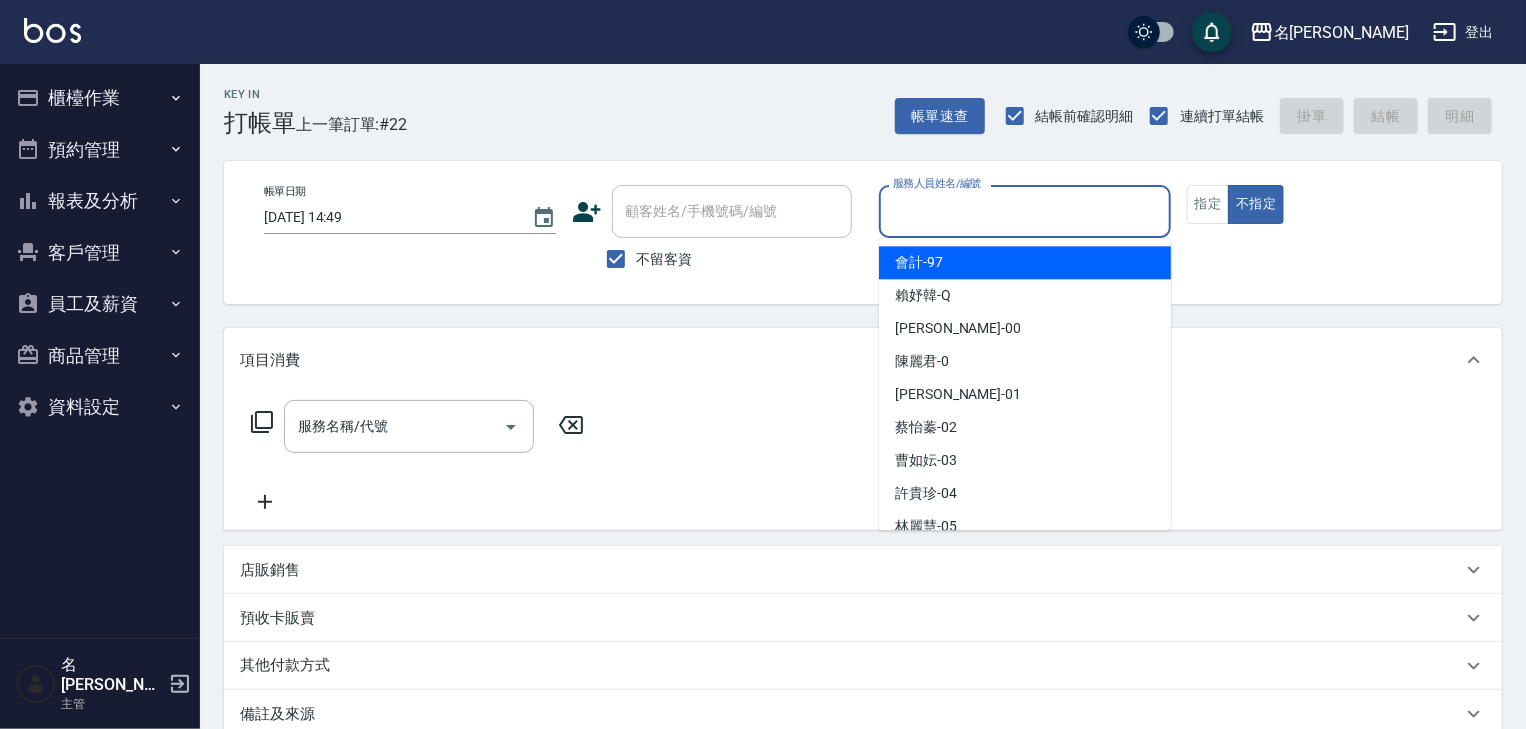 click on "服務人員姓名/編號" at bounding box center (1025, 211) 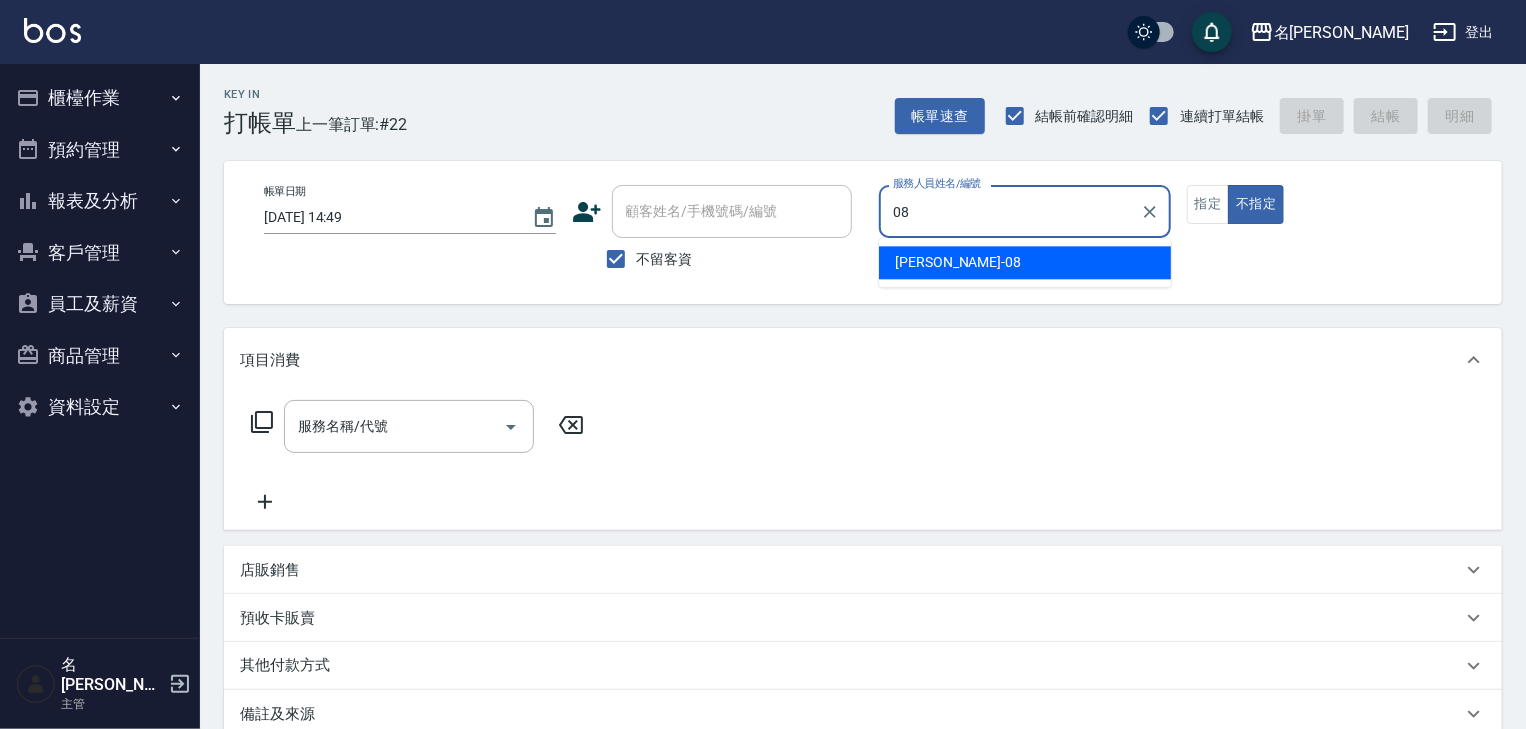 click on "[PERSON_NAME] -08" at bounding box center [1025, 262] 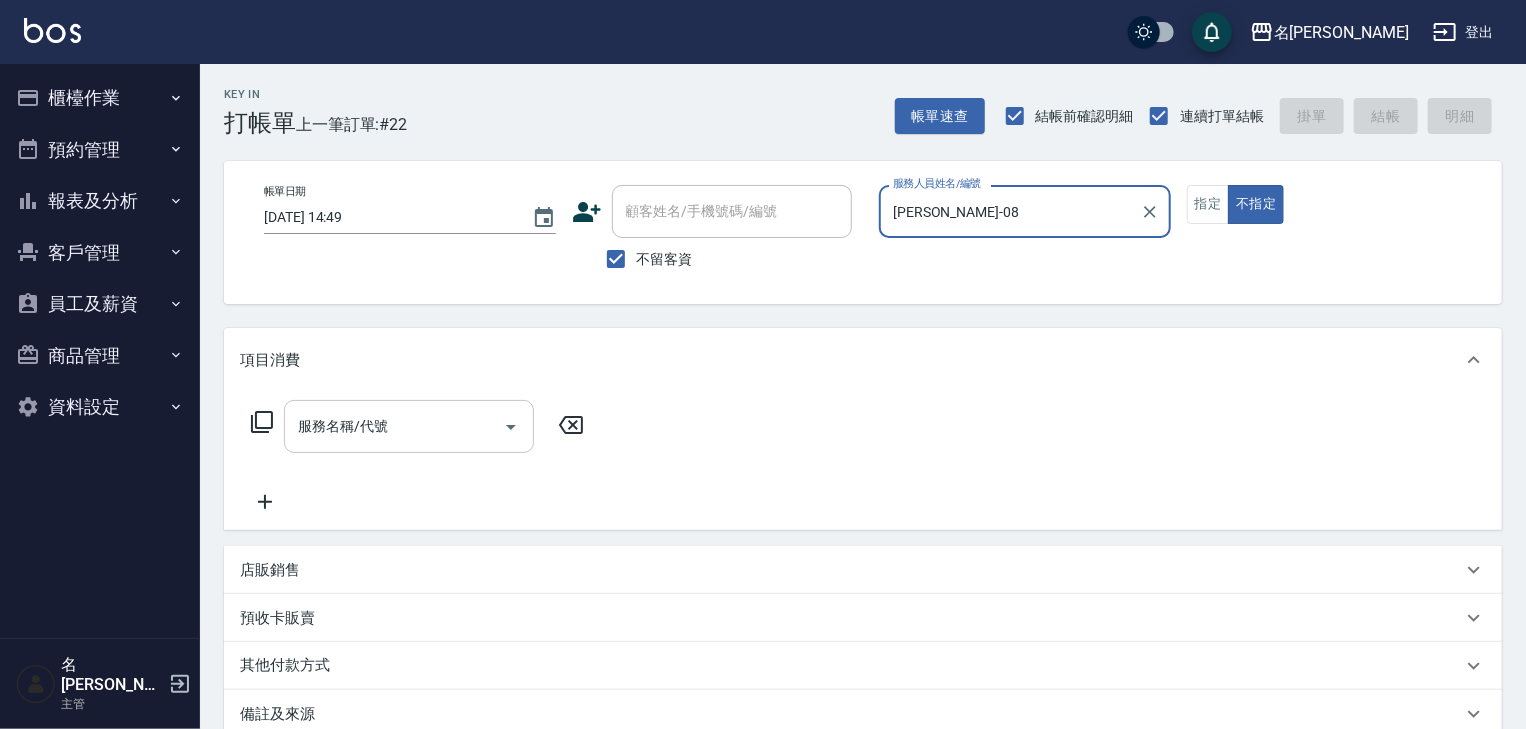 type on "[PERSON_NAME]-08" 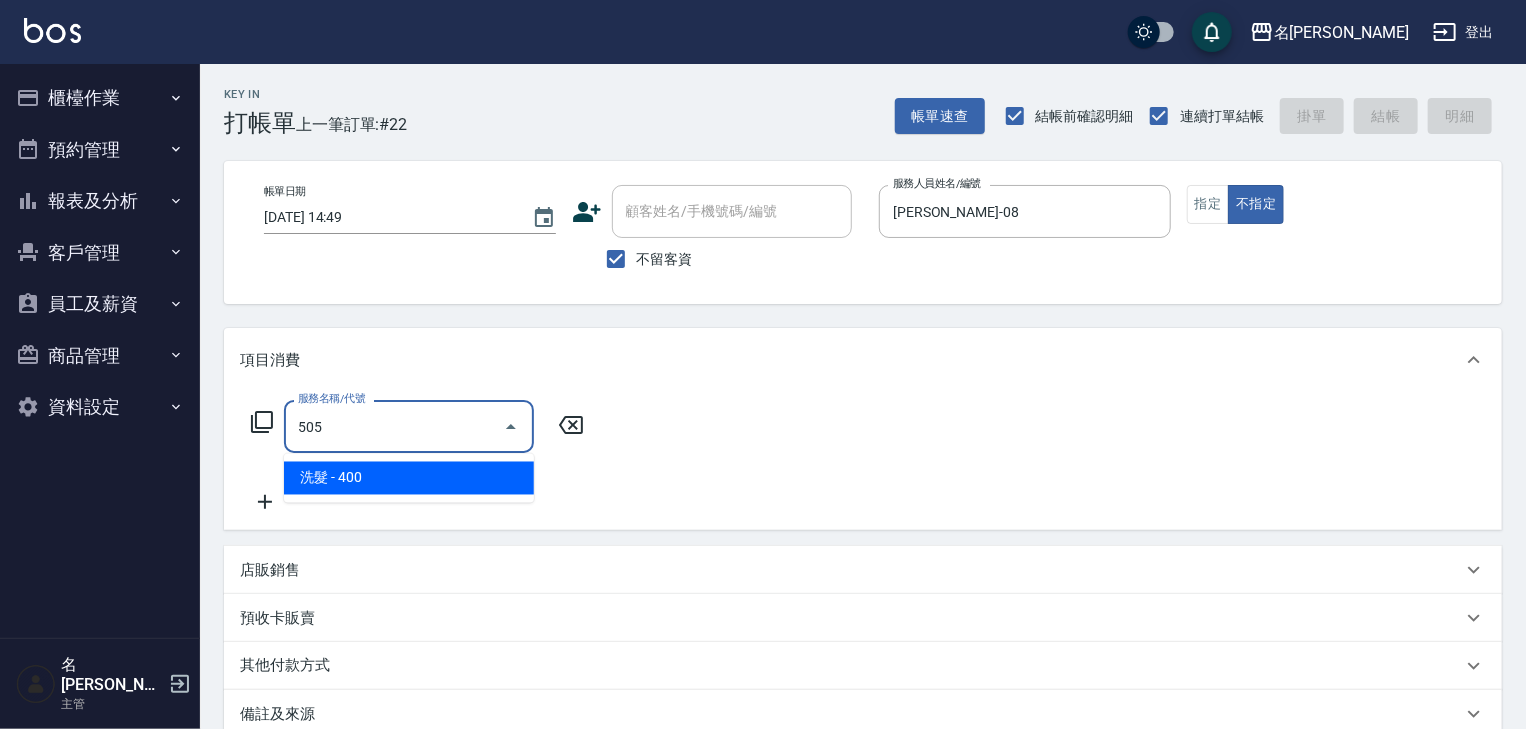 click on "洗髮 - 400" at bounding box center [409, 478] 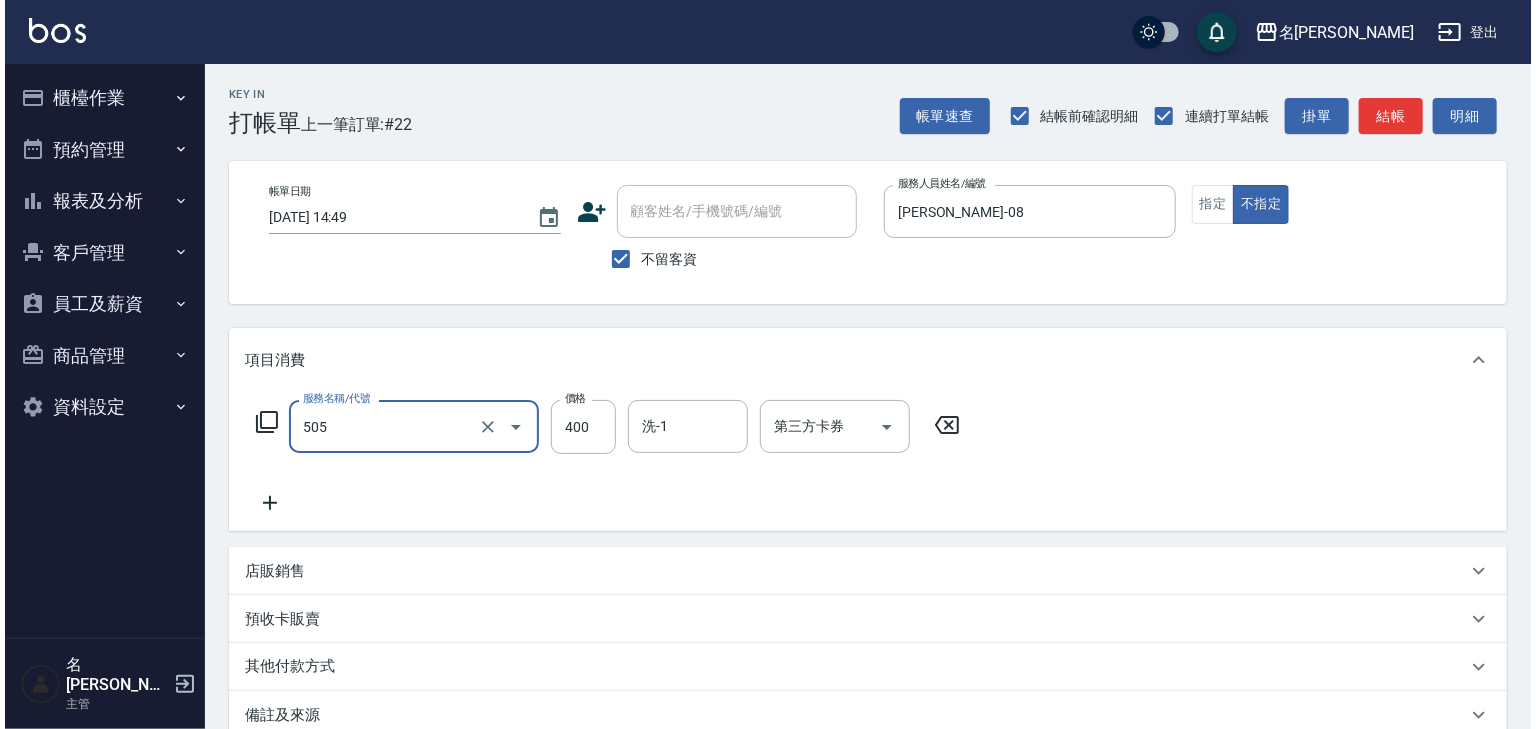 scroll, scrollTop: 234, scrollLeft: 0, axis: vertical 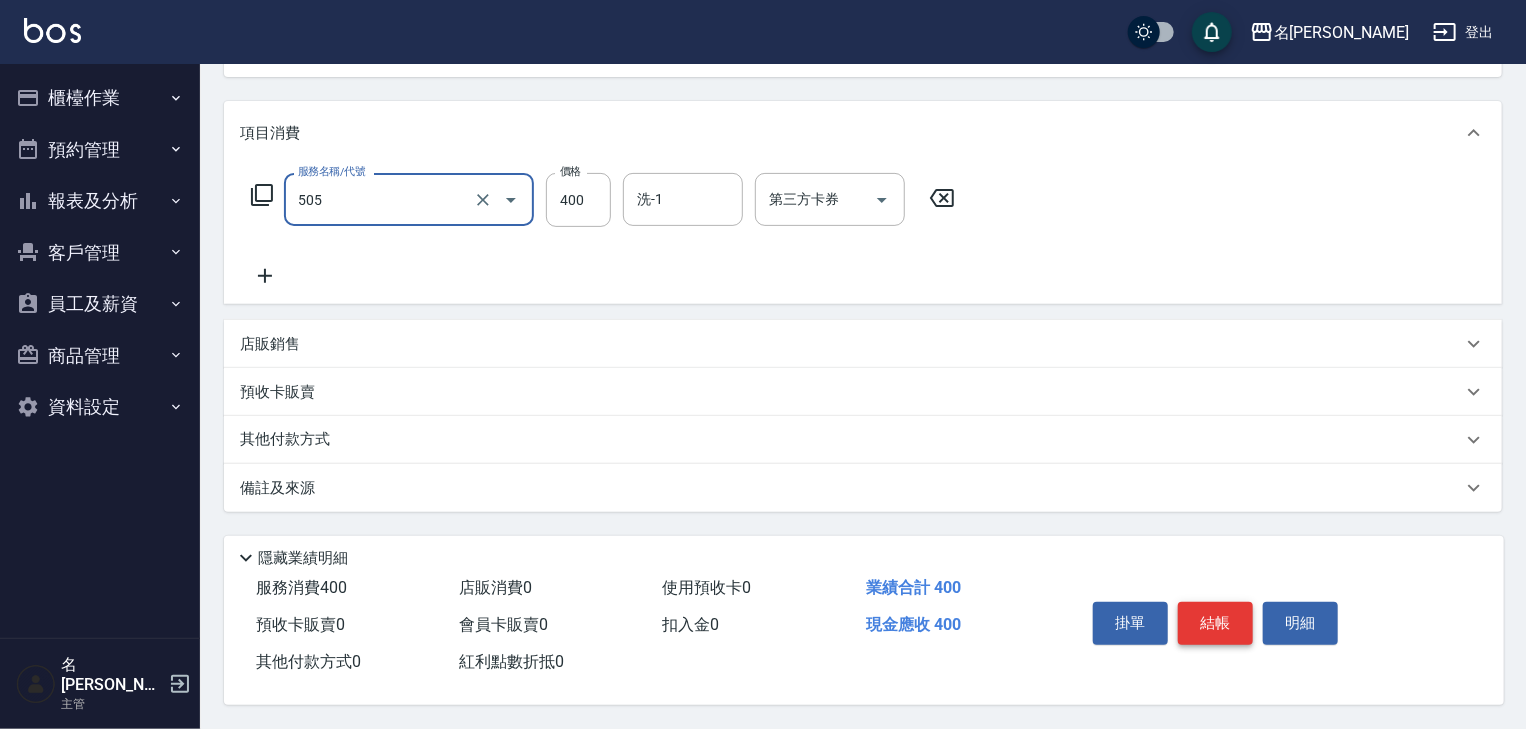 type on "洗髮(505)" 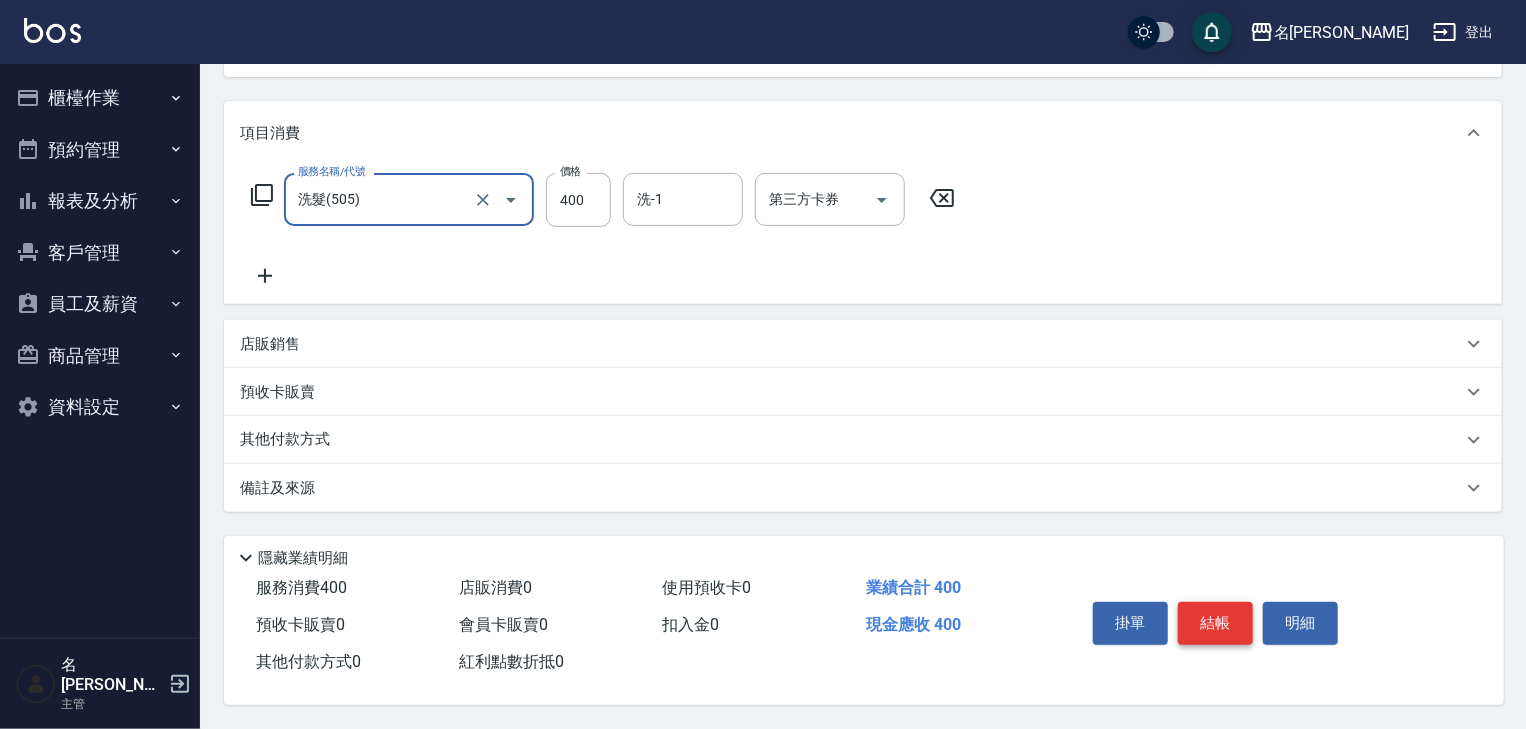 click on "結帳" at bounding box center [1215, 623] 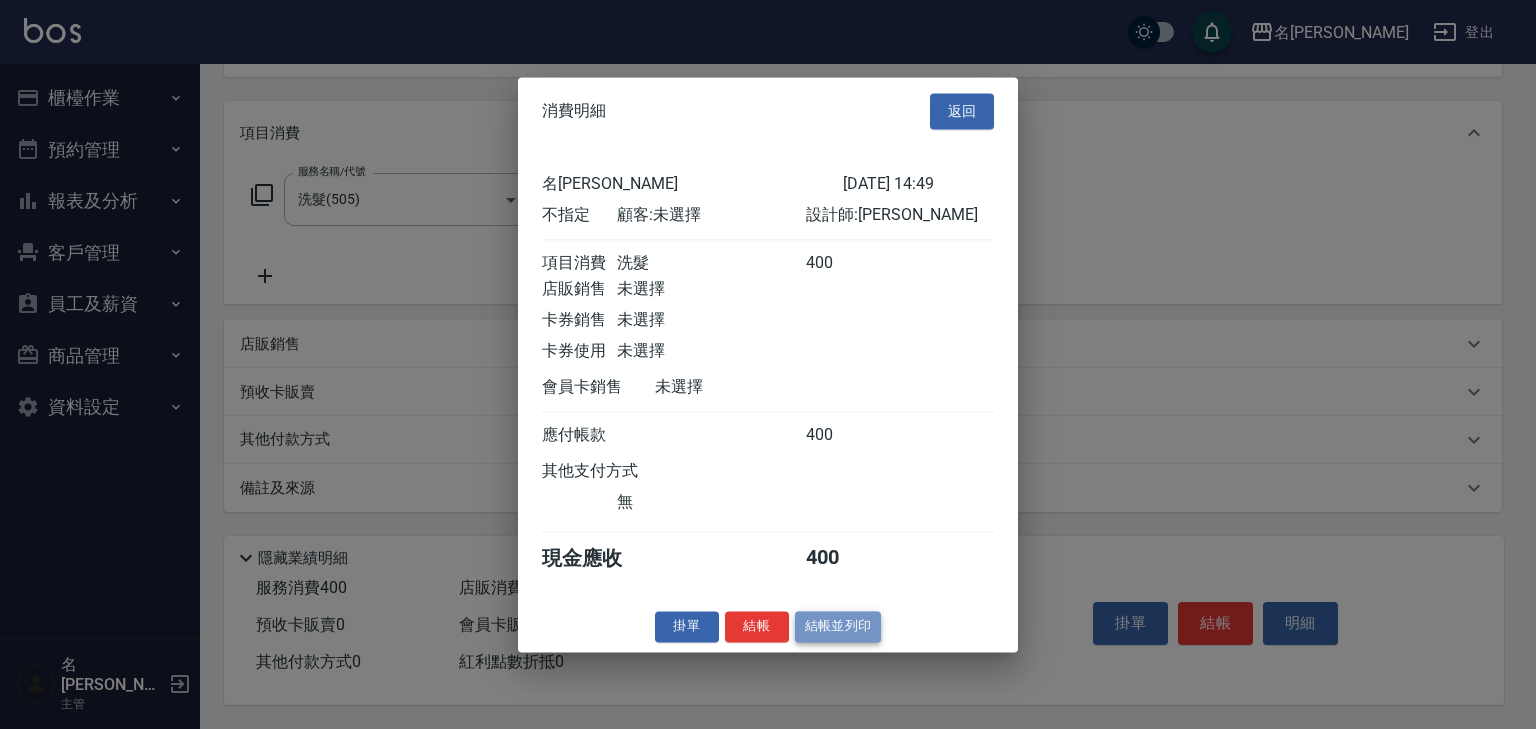 click on "結帳並列印" at bounding box center [838, 626] 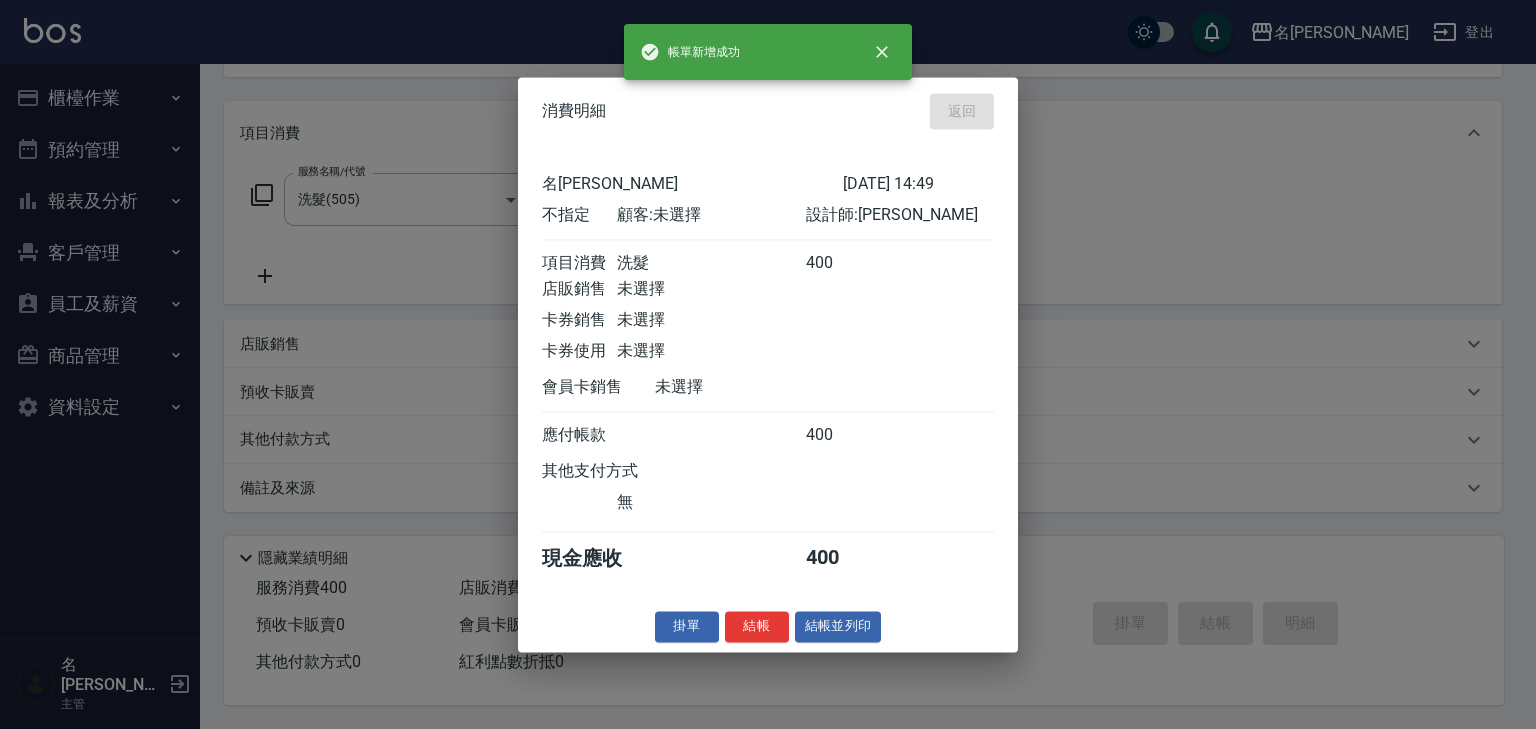 type on "2025/07/12 14:51" 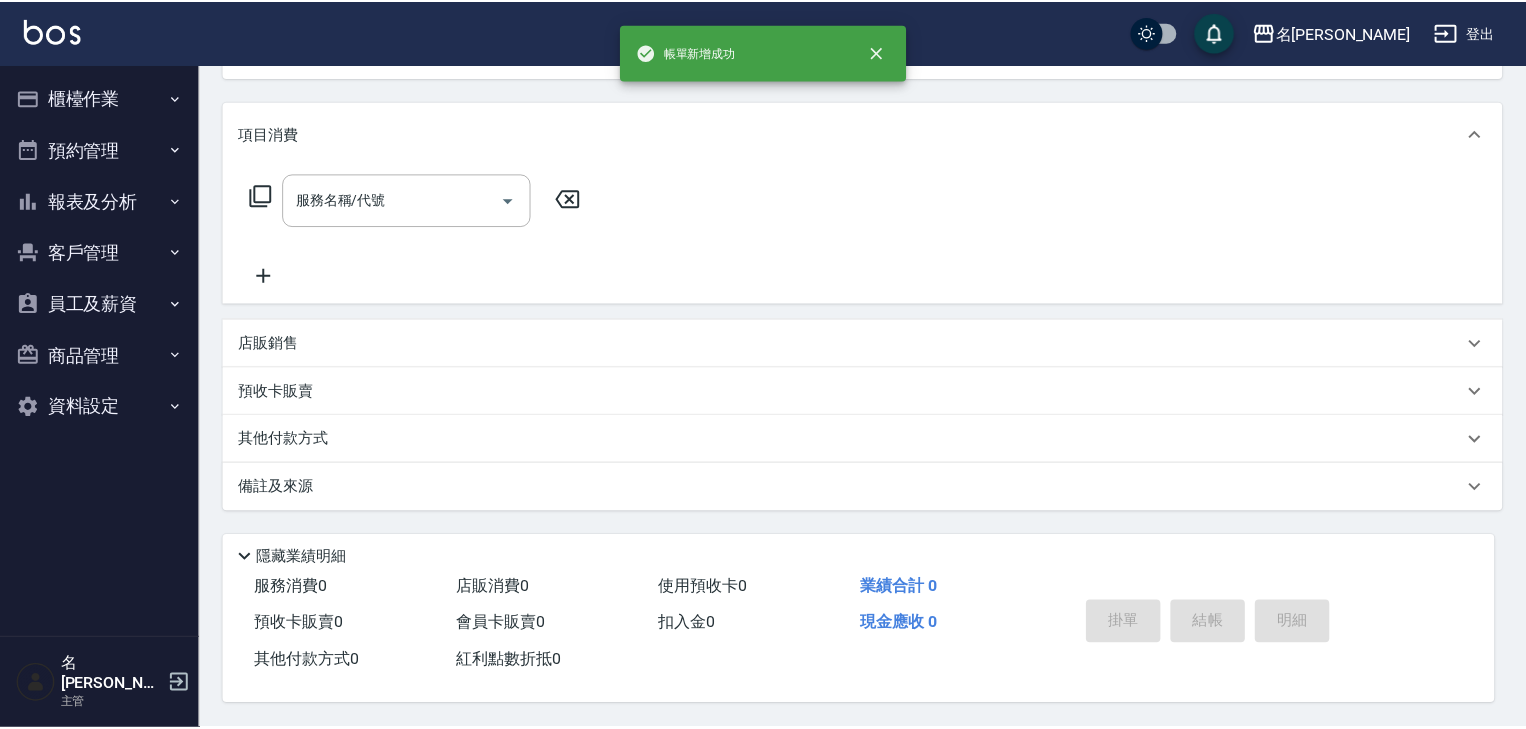 scroll, scrollTop: 0, scrollLeft: 0, axis: both 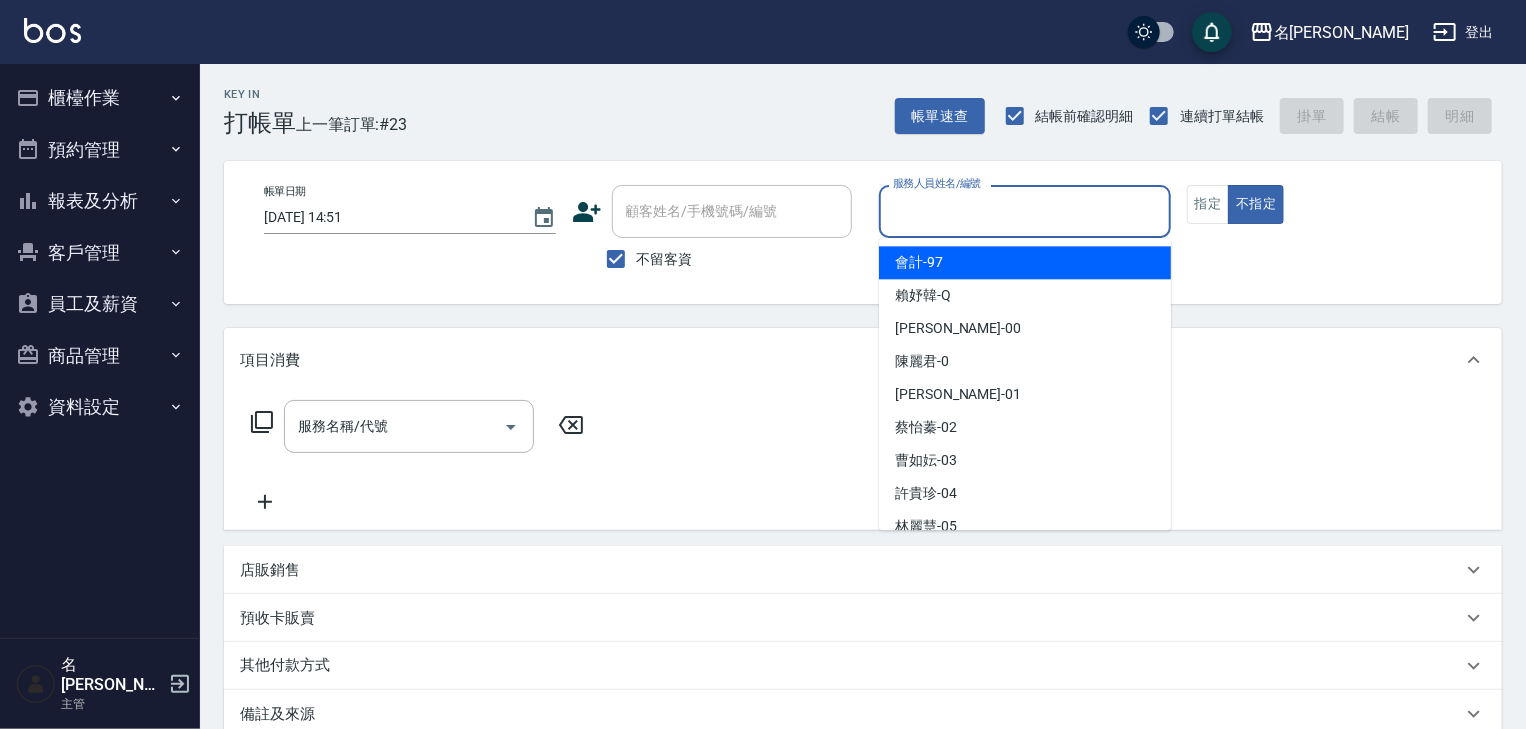 click on "服務人員姓名/編號" at bounding box center (1025, 211) 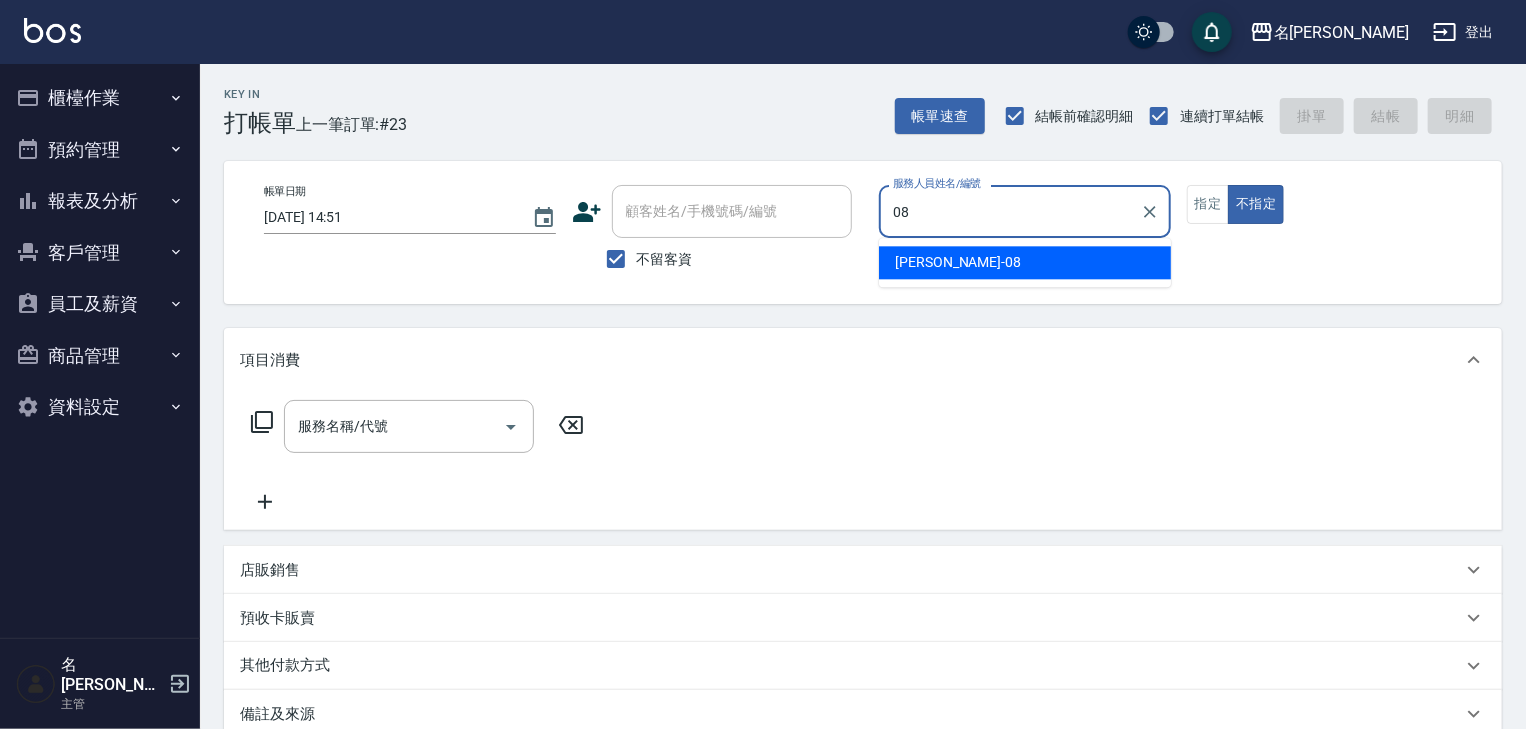 click on "[PERSON_NAME] -08" at bounding box center (1025, 262) 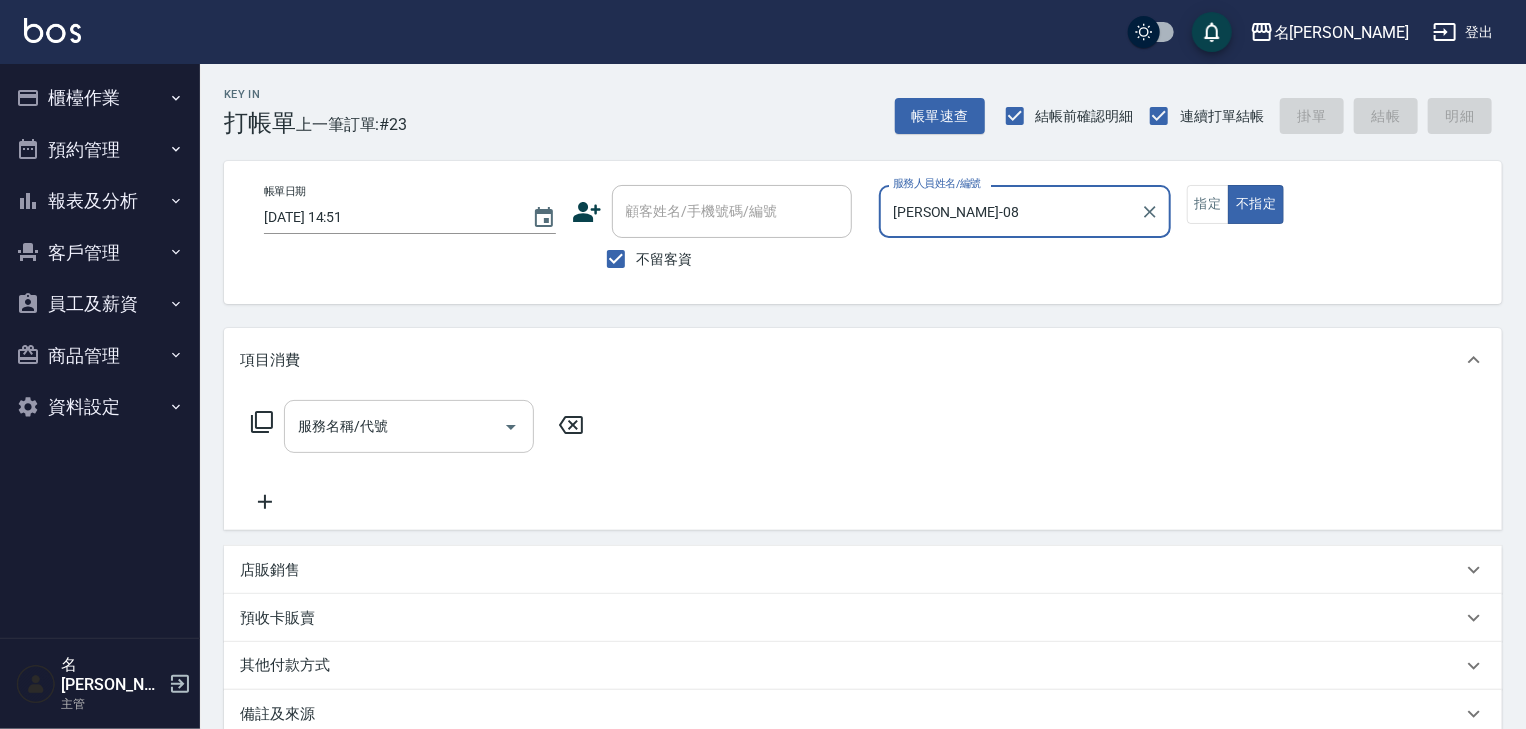 type on "[PERSON_NAME]-08" 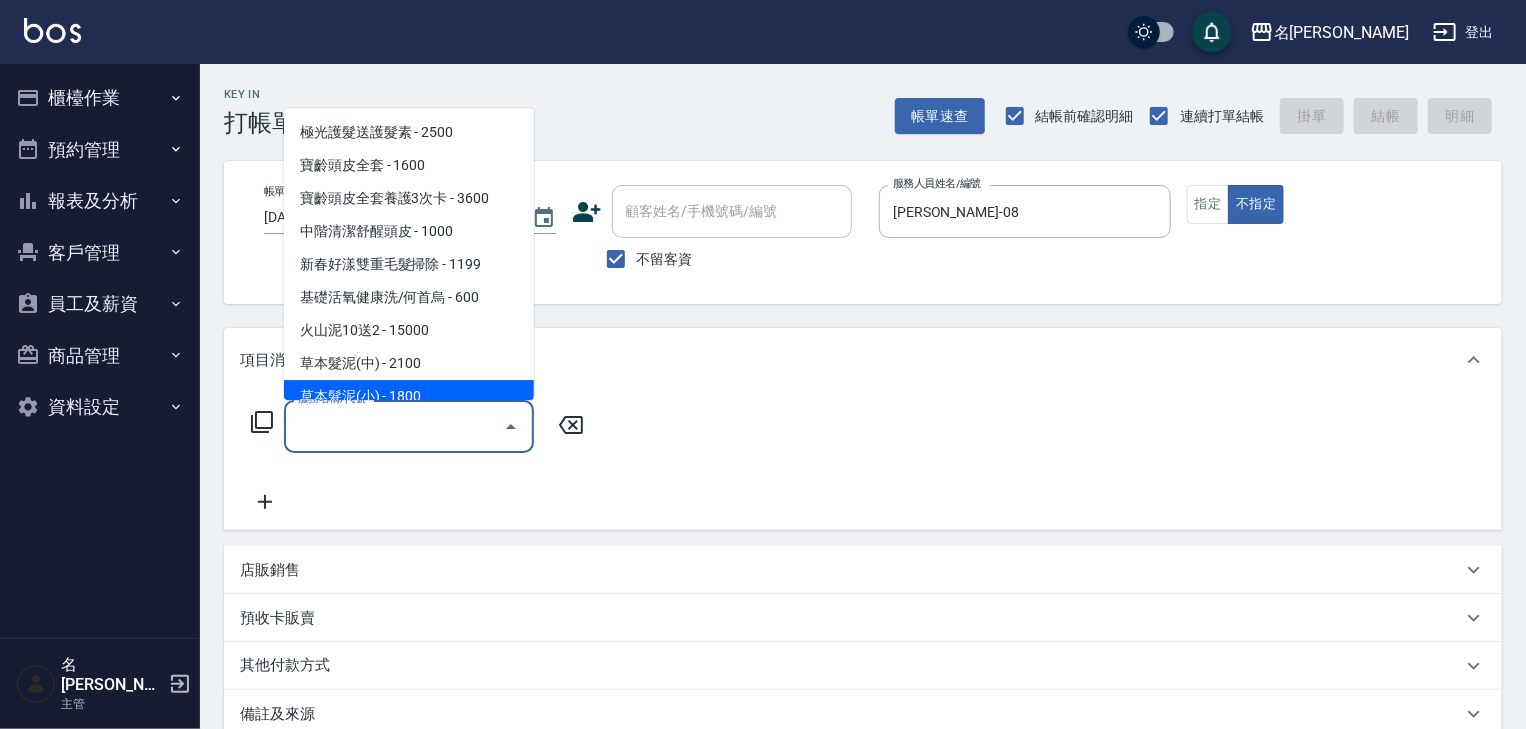 click 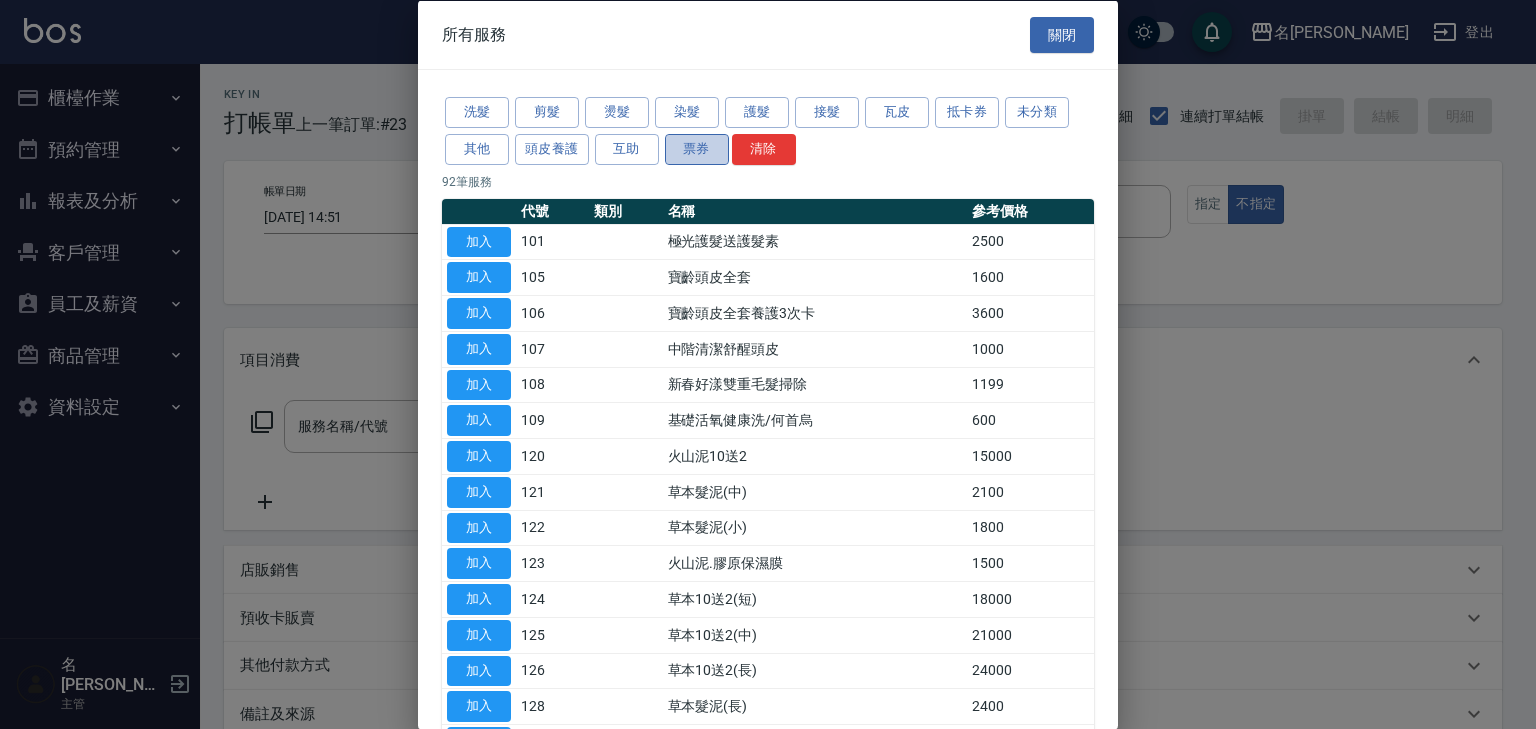 click on "票券" at bounding box center [697, 148] 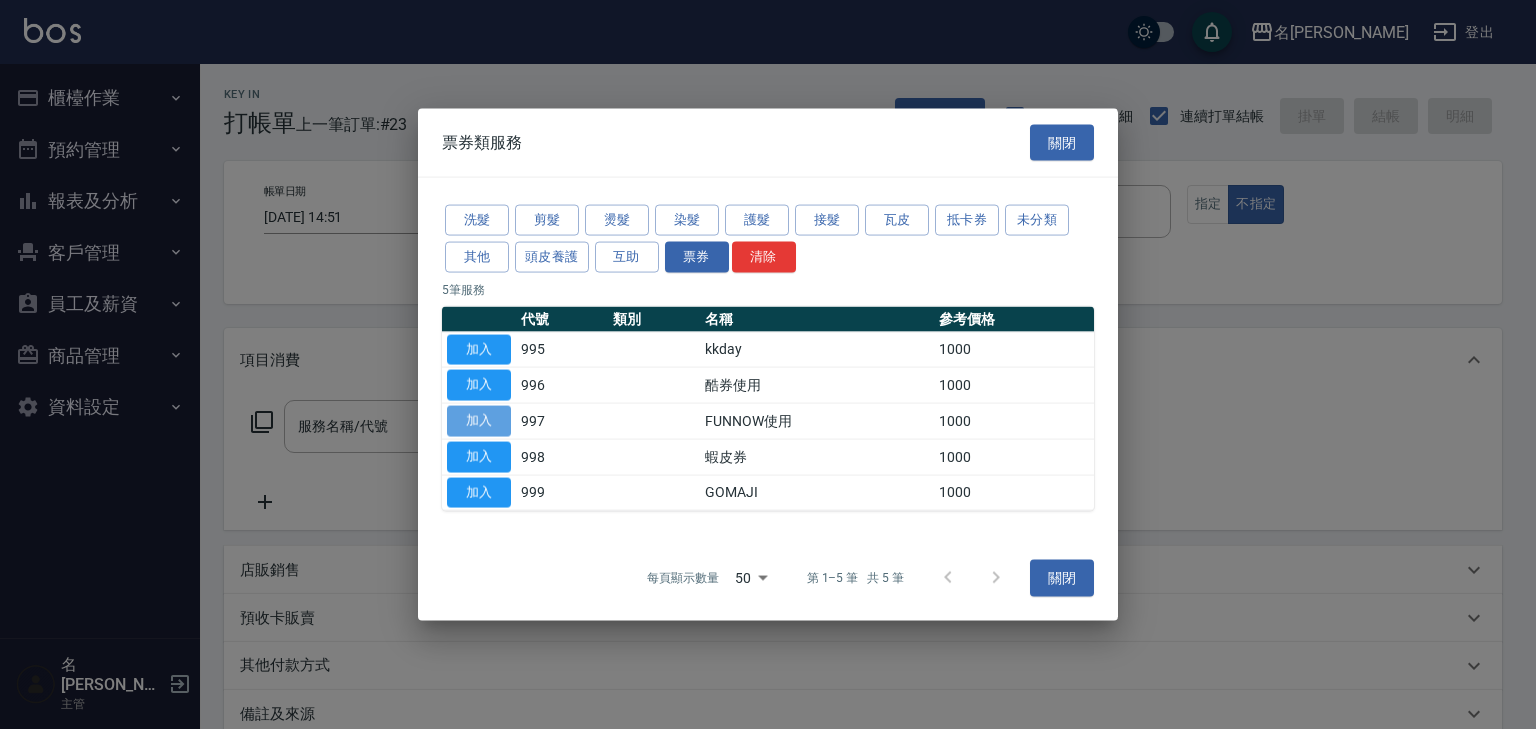 click on "加入" at bounding box center [479, 421] 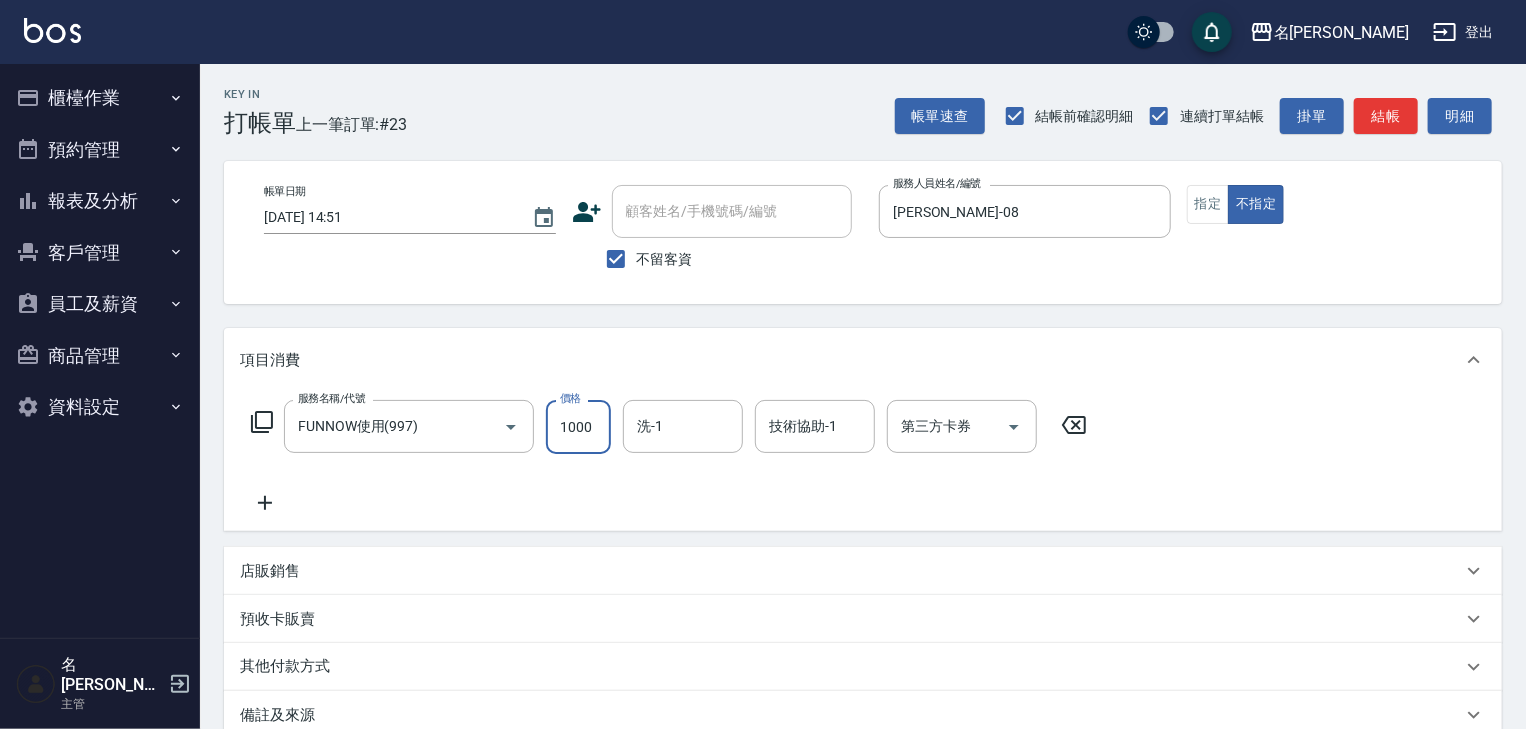 click on "1000" at bounding box center [578, 427] 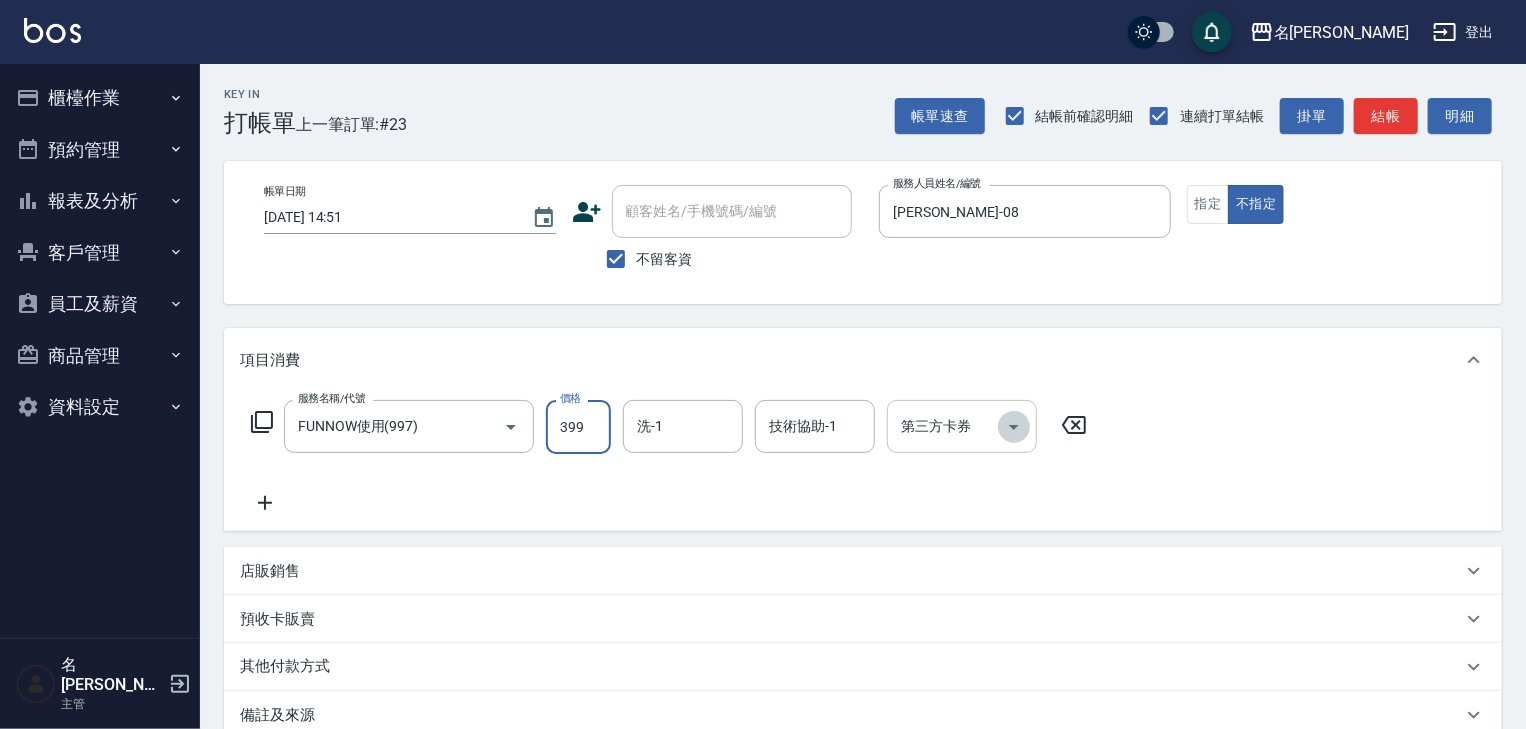 click 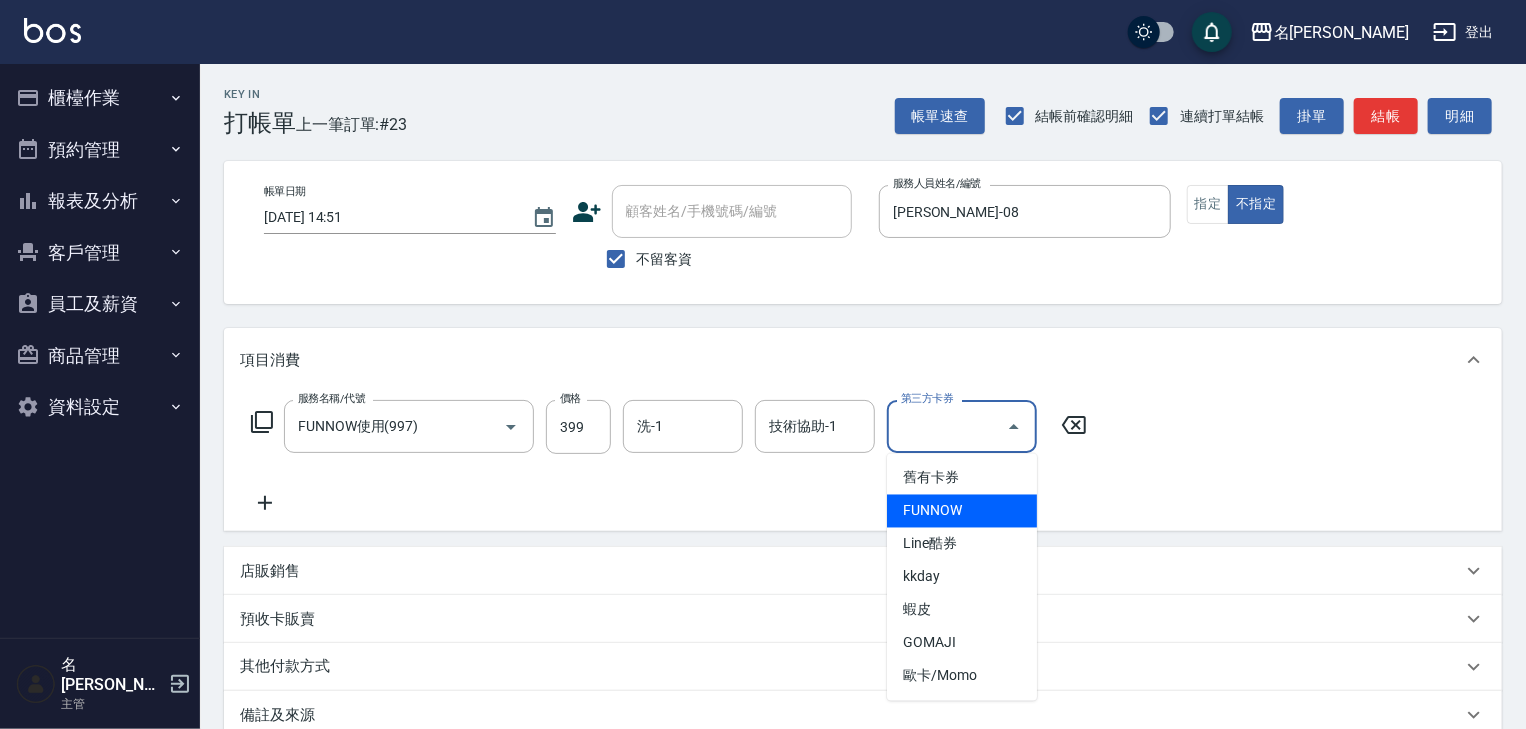 click on "FUNNOW" at bounding box center [962, 511] 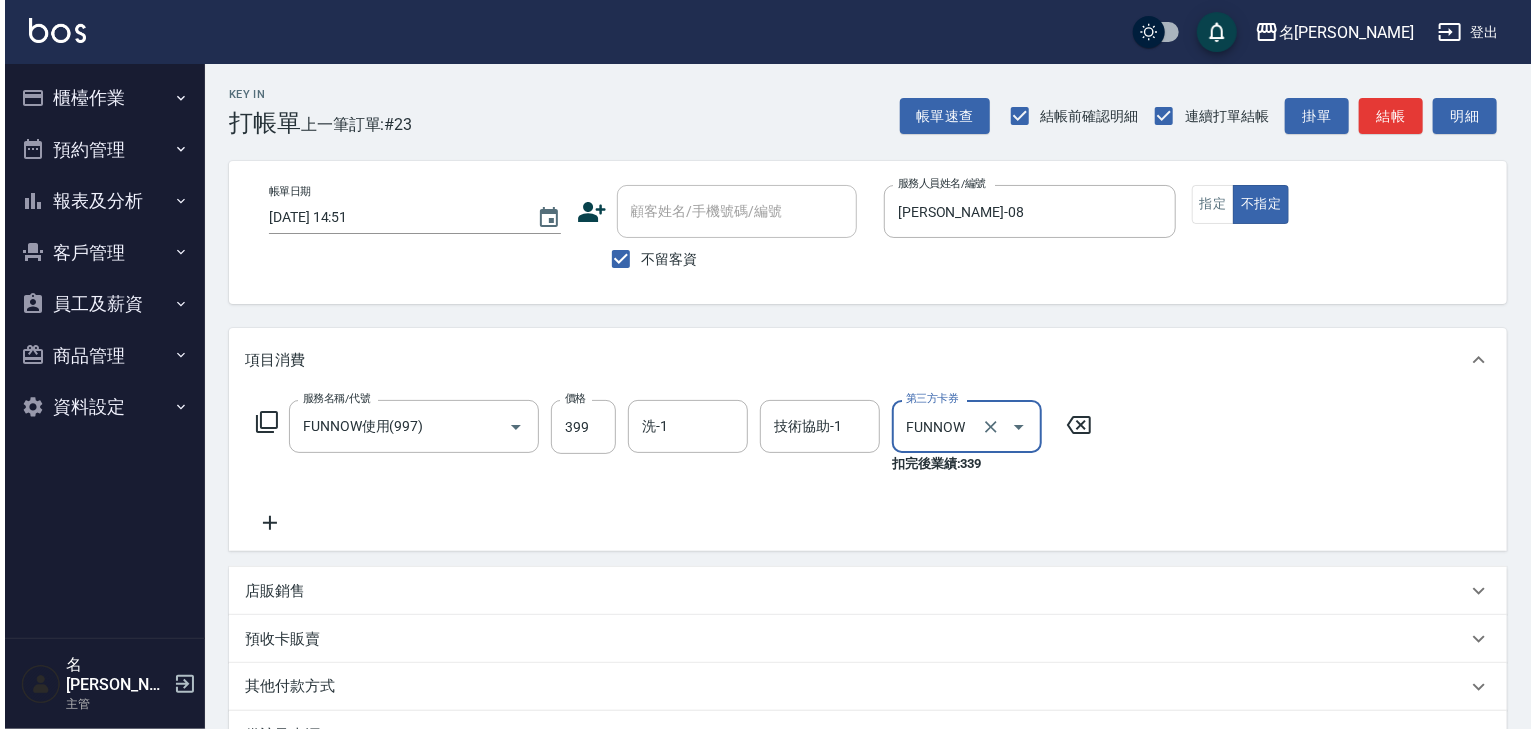 scroll, scrollTop: 254, scrollLeft: 0, axis: vertical 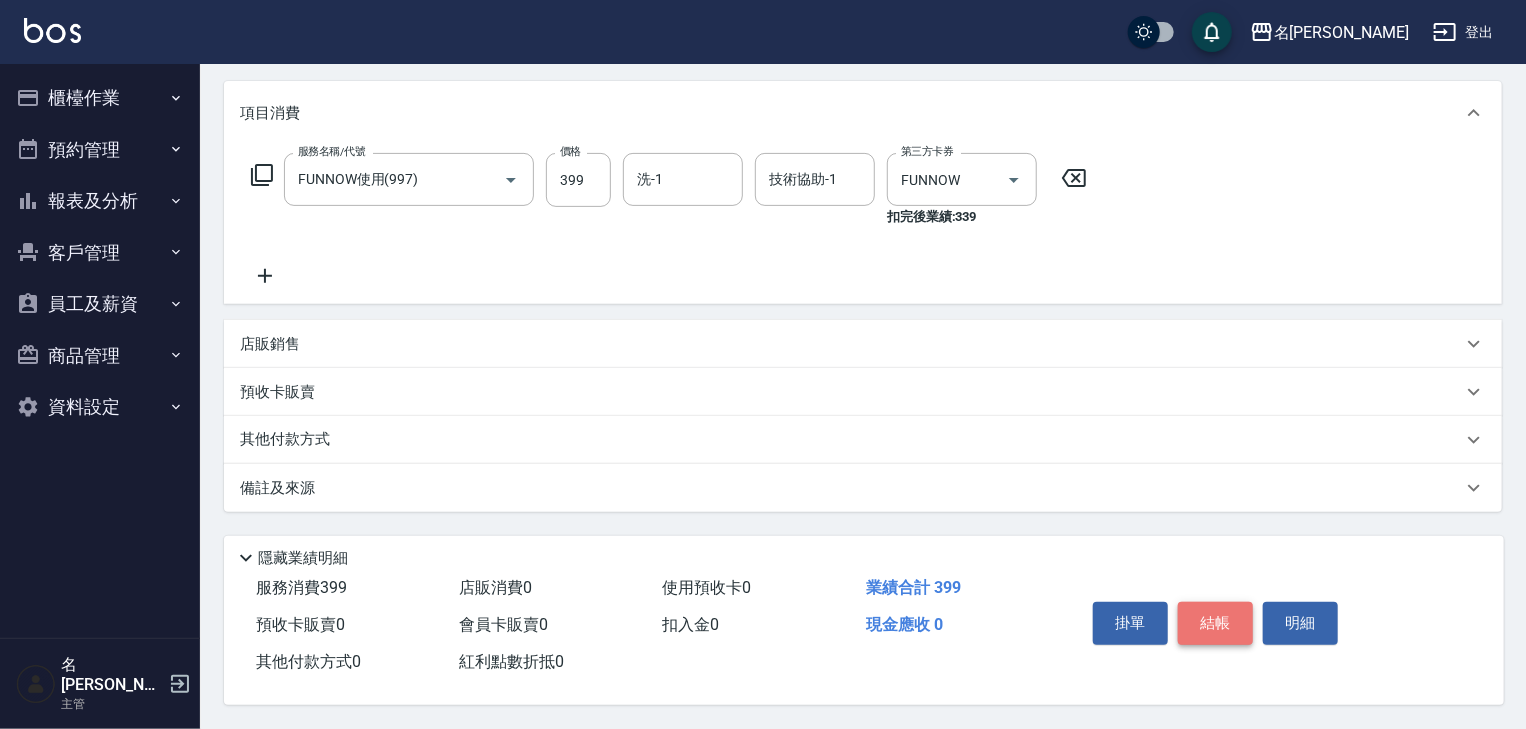 click on "結帳" at bounding box center (1215, 623) 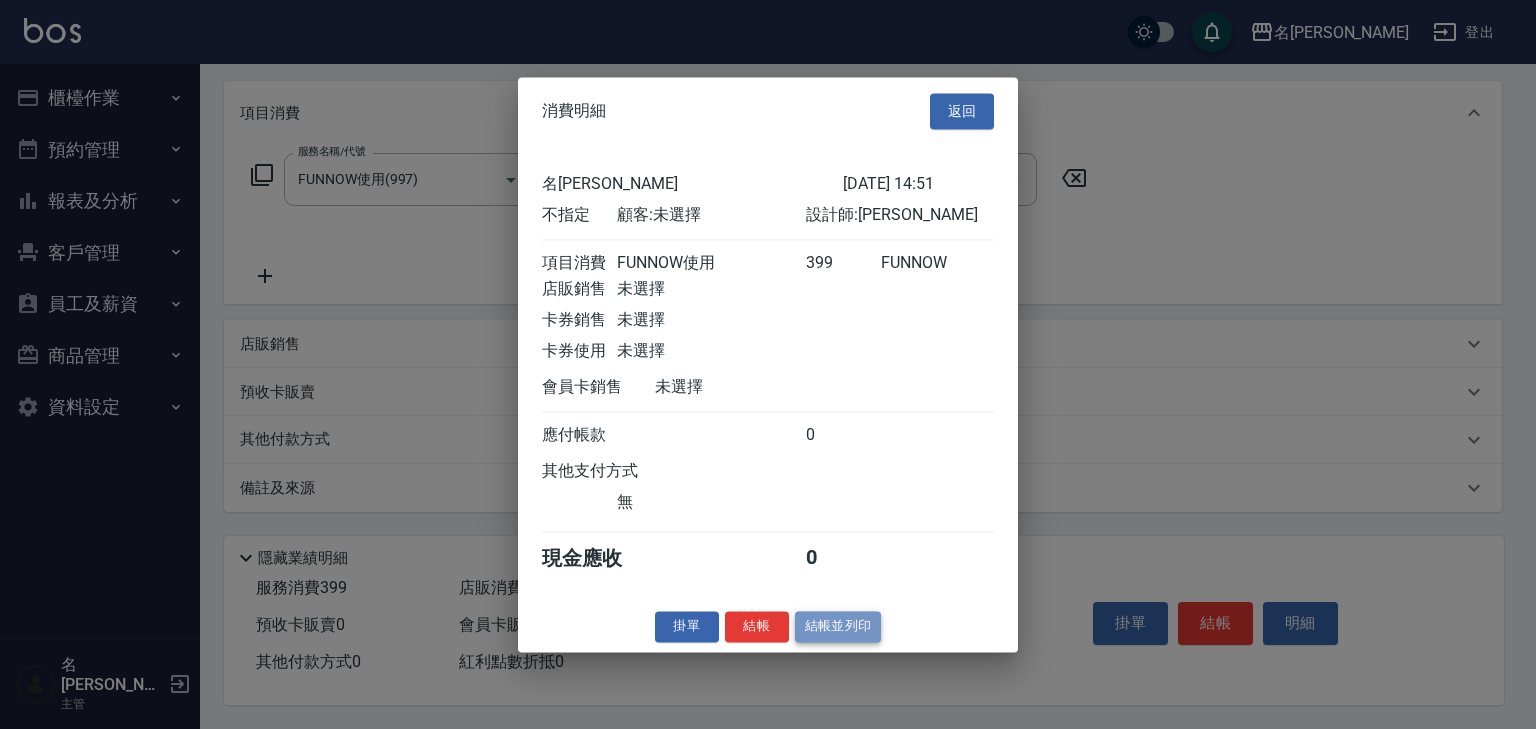 click on "結帳並列印" at bounding box center [838, 626] 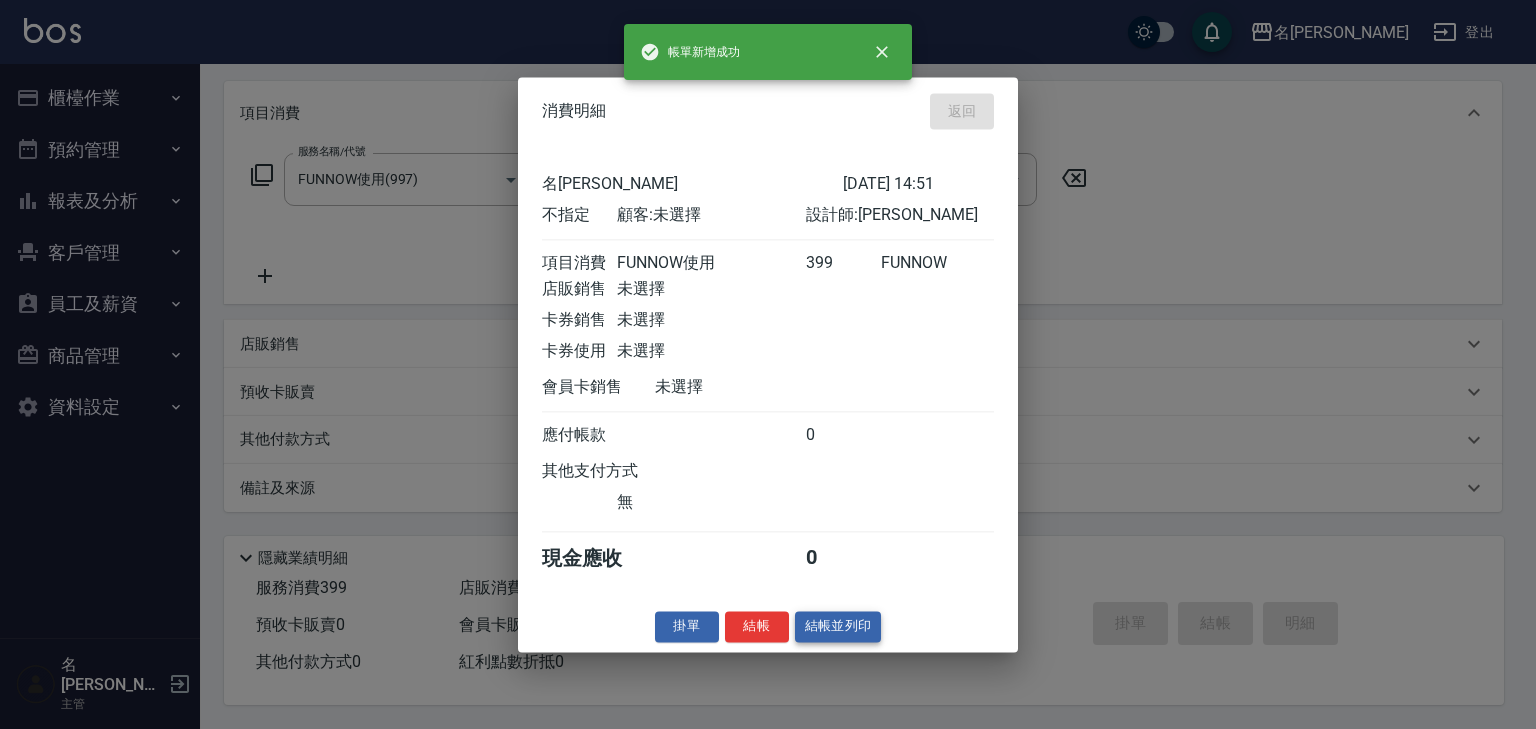 type 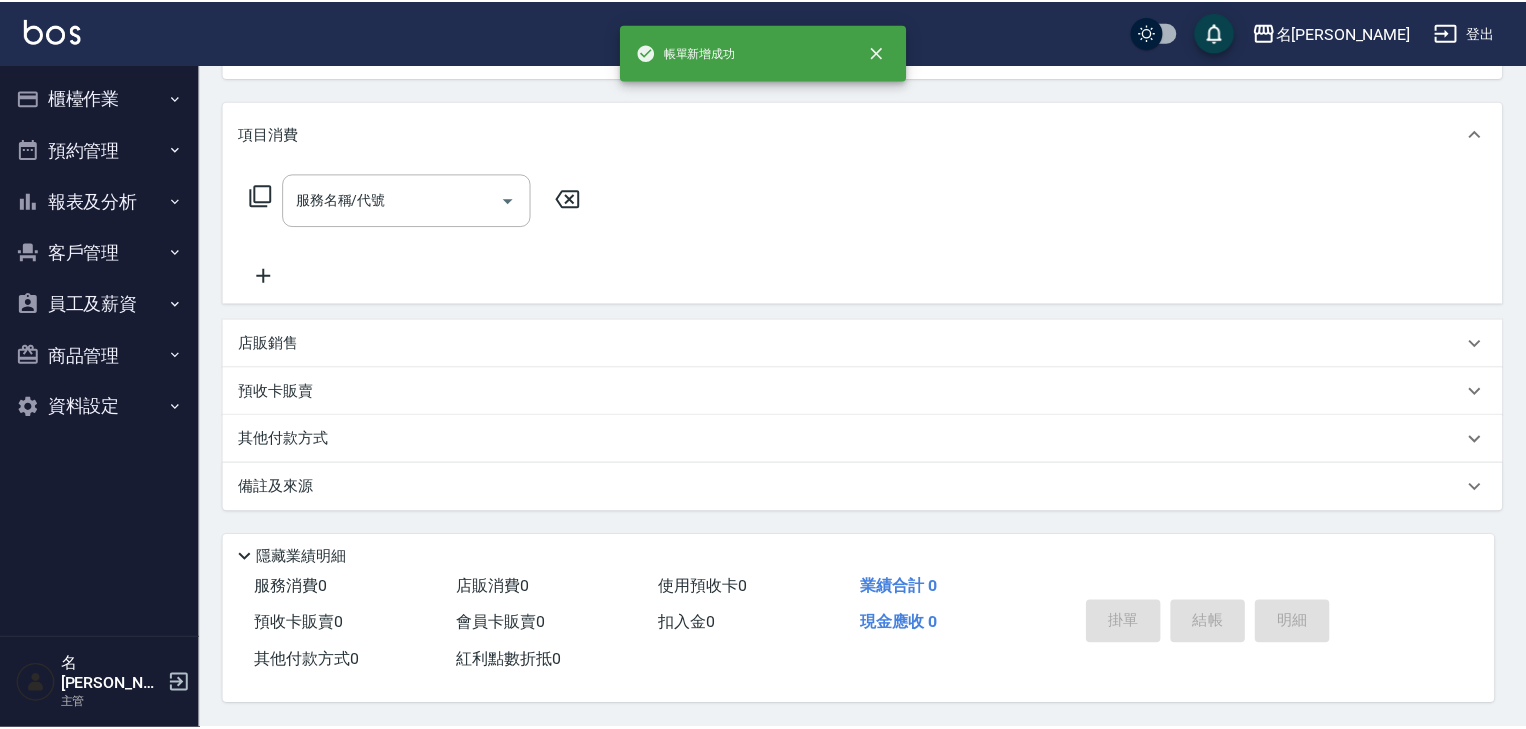 scroll, scrollTop: 0, scrollLeft: 0, axis: both 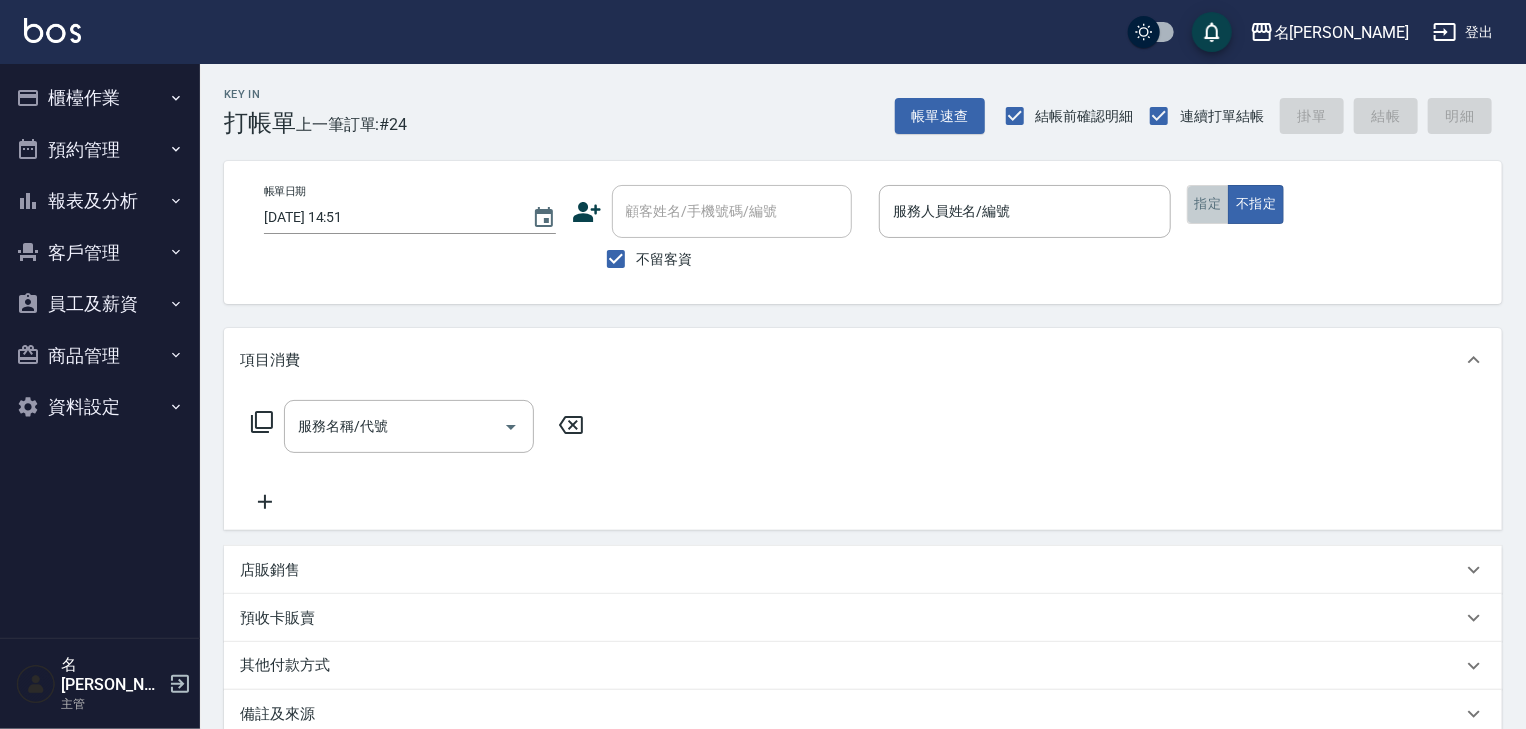click on "指定" at bounding box center (1208, 204) 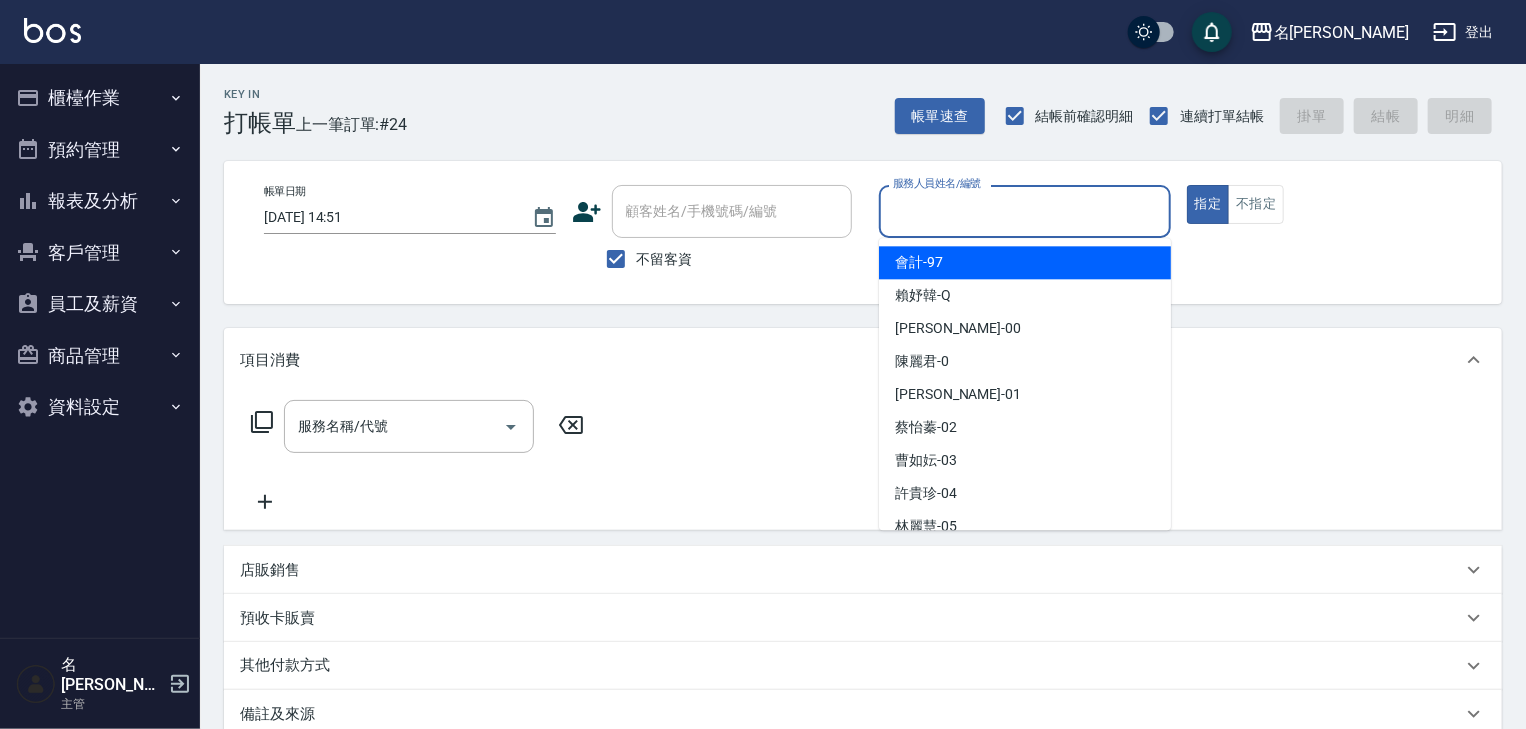 click on "服務人員姓名/編號" at bounding box center (1025, 211) 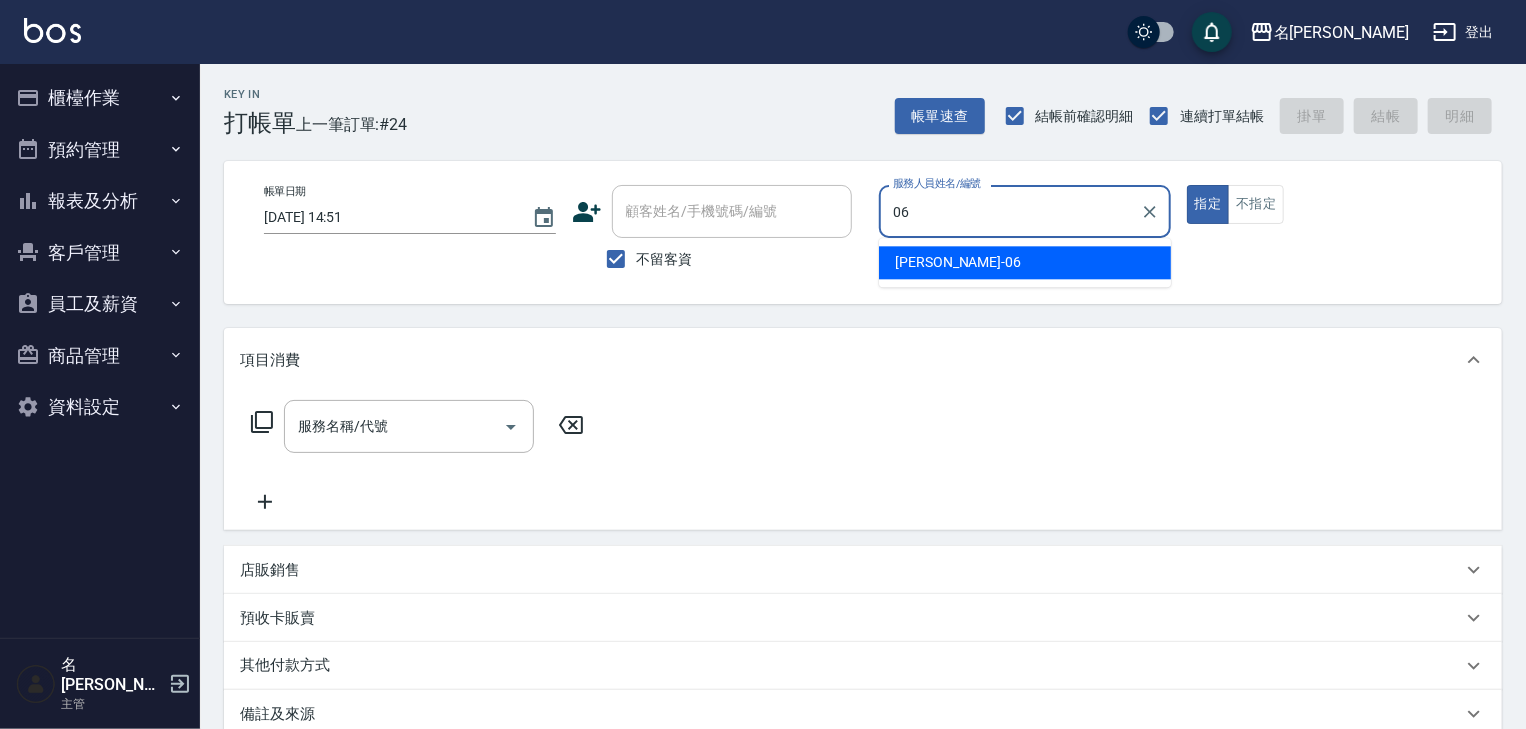 click on "阿龔 -06" at bounding box center [1025, 262] 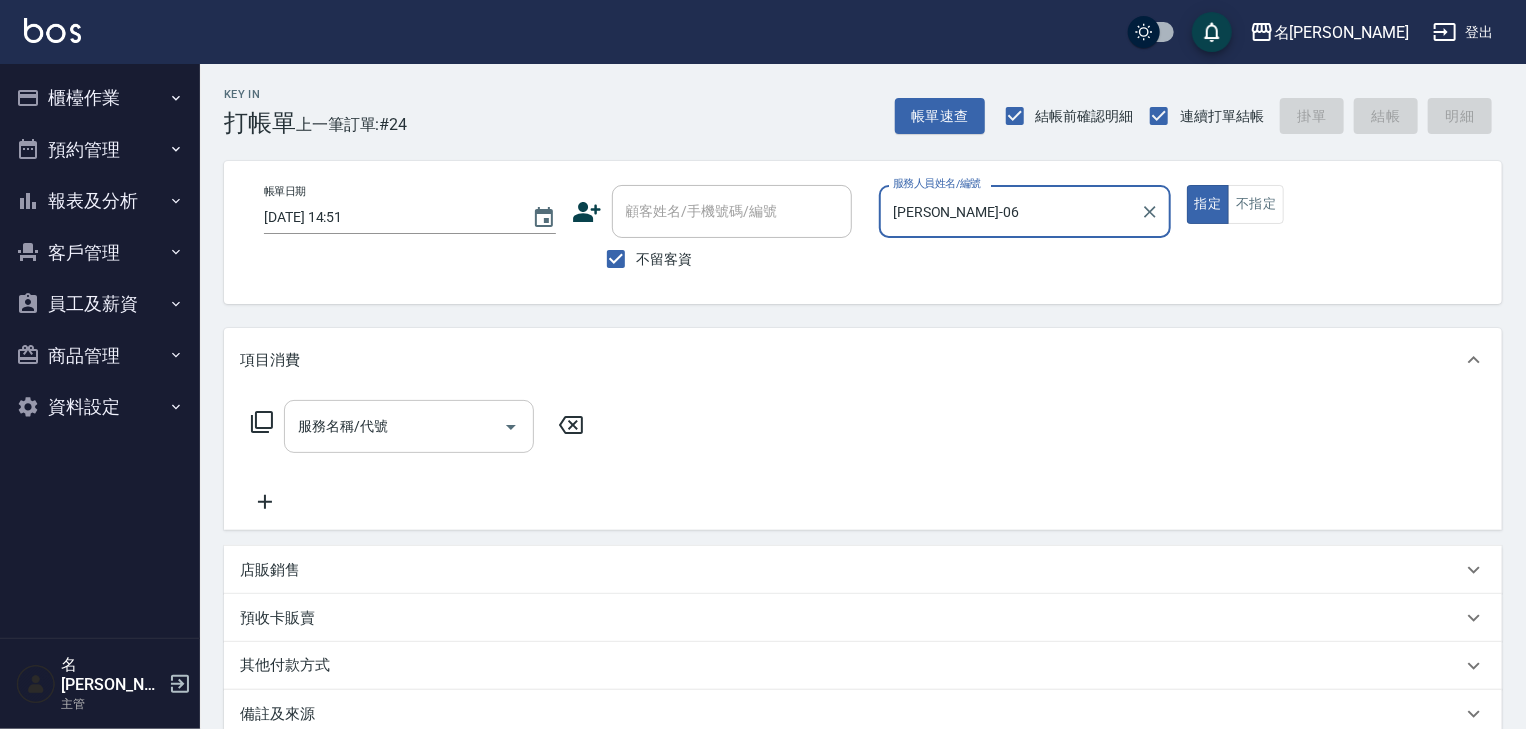 type on "阿龔-06" 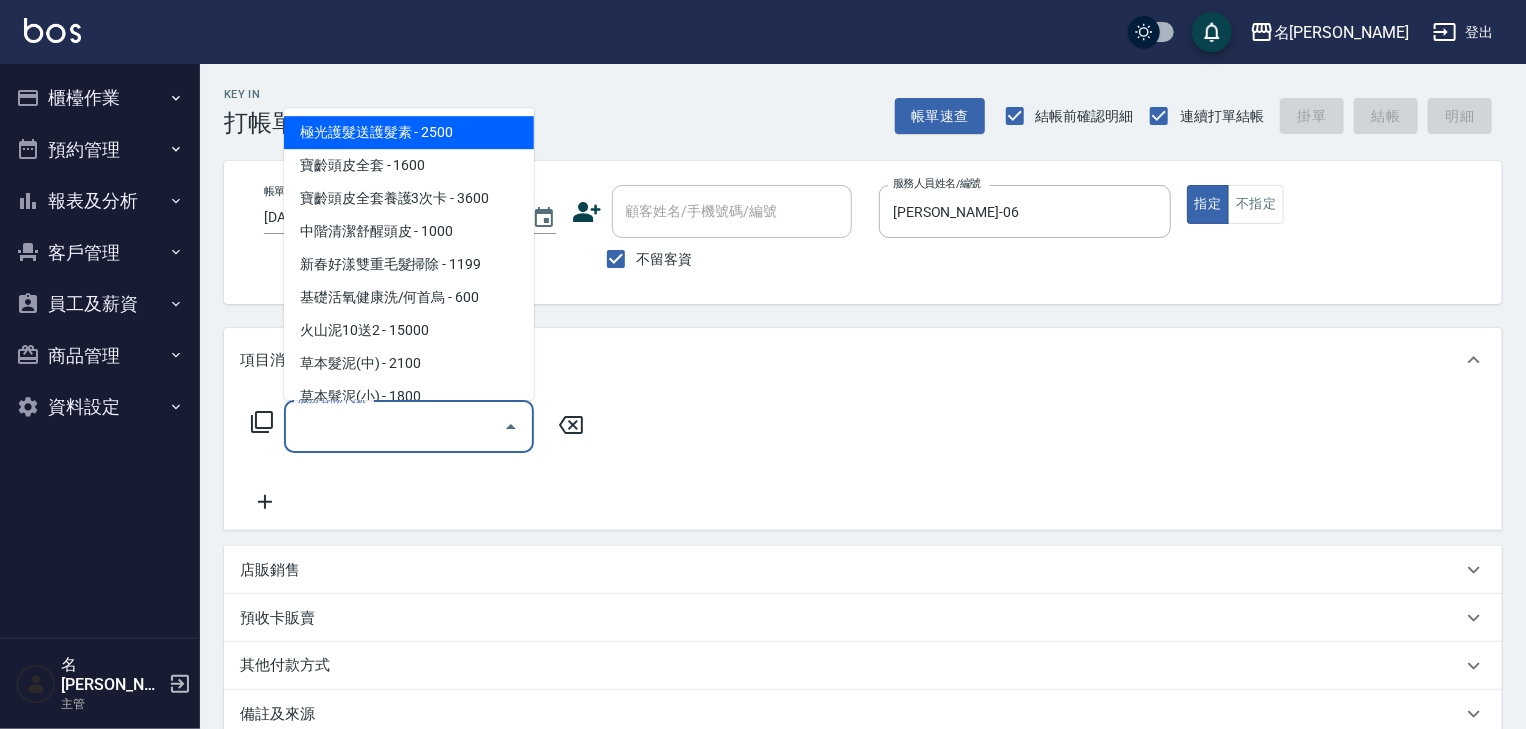 click 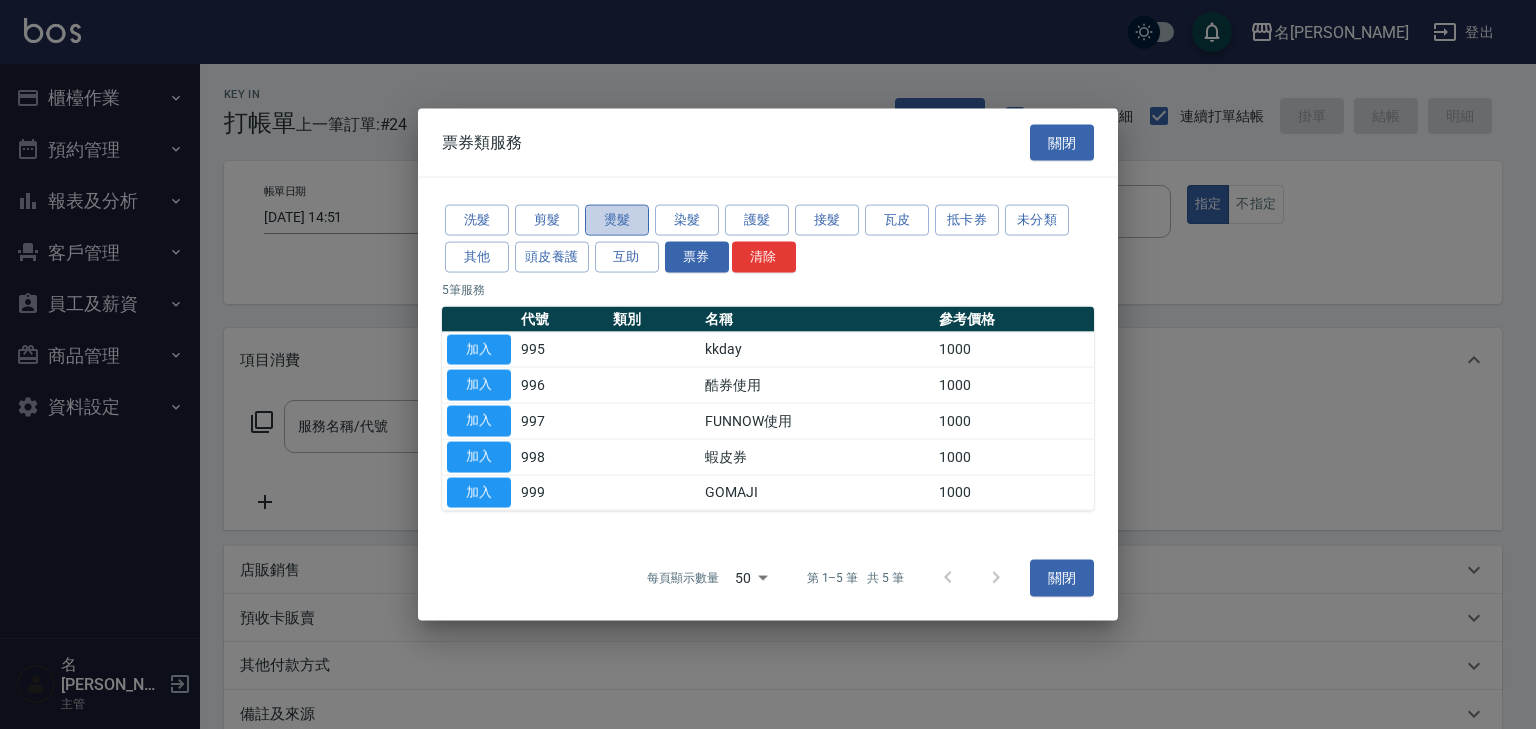 click on "燙髮" at bounding box center (617, 220) 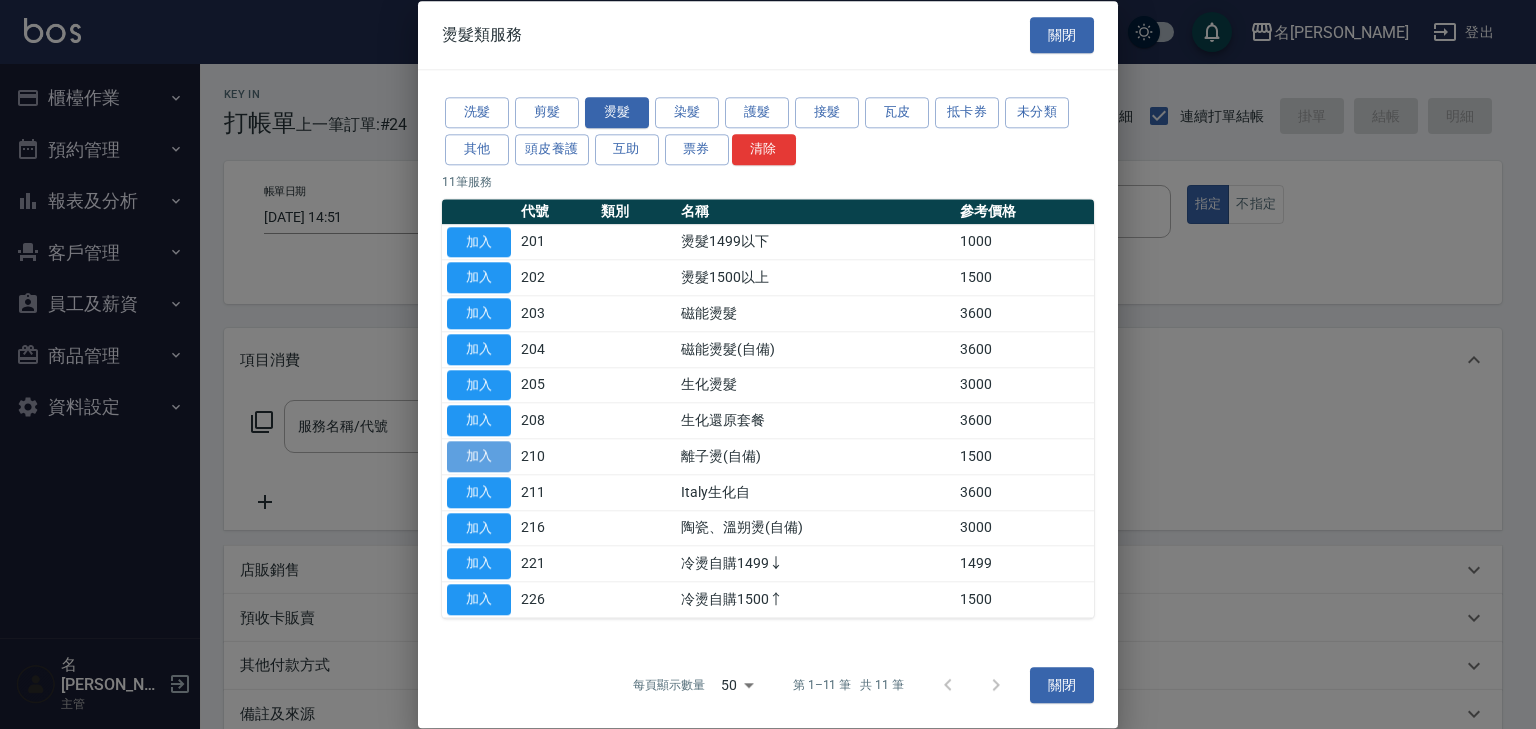 click on "加入" at bounding box center [479, 456] 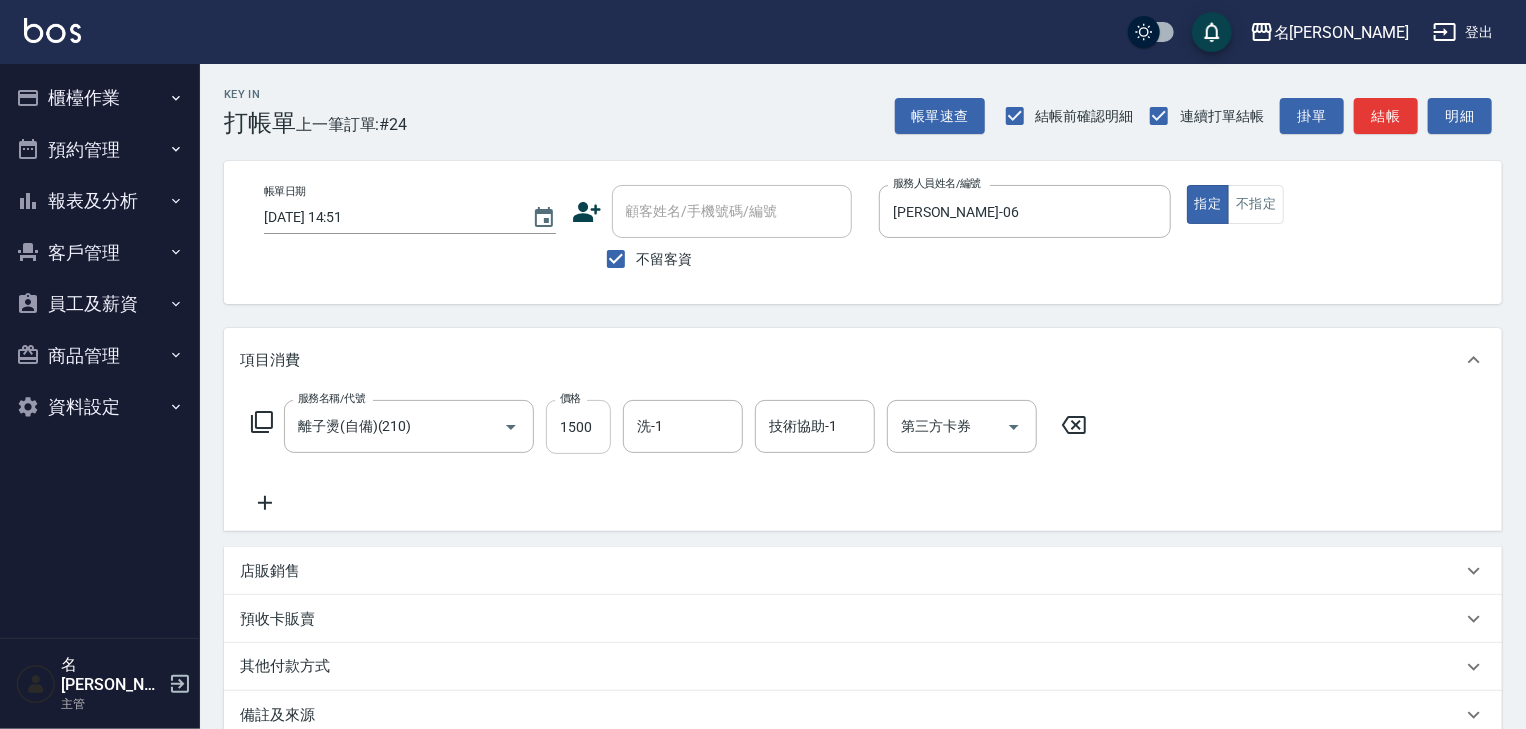 click on "1500" at bounding box center [578, 427] 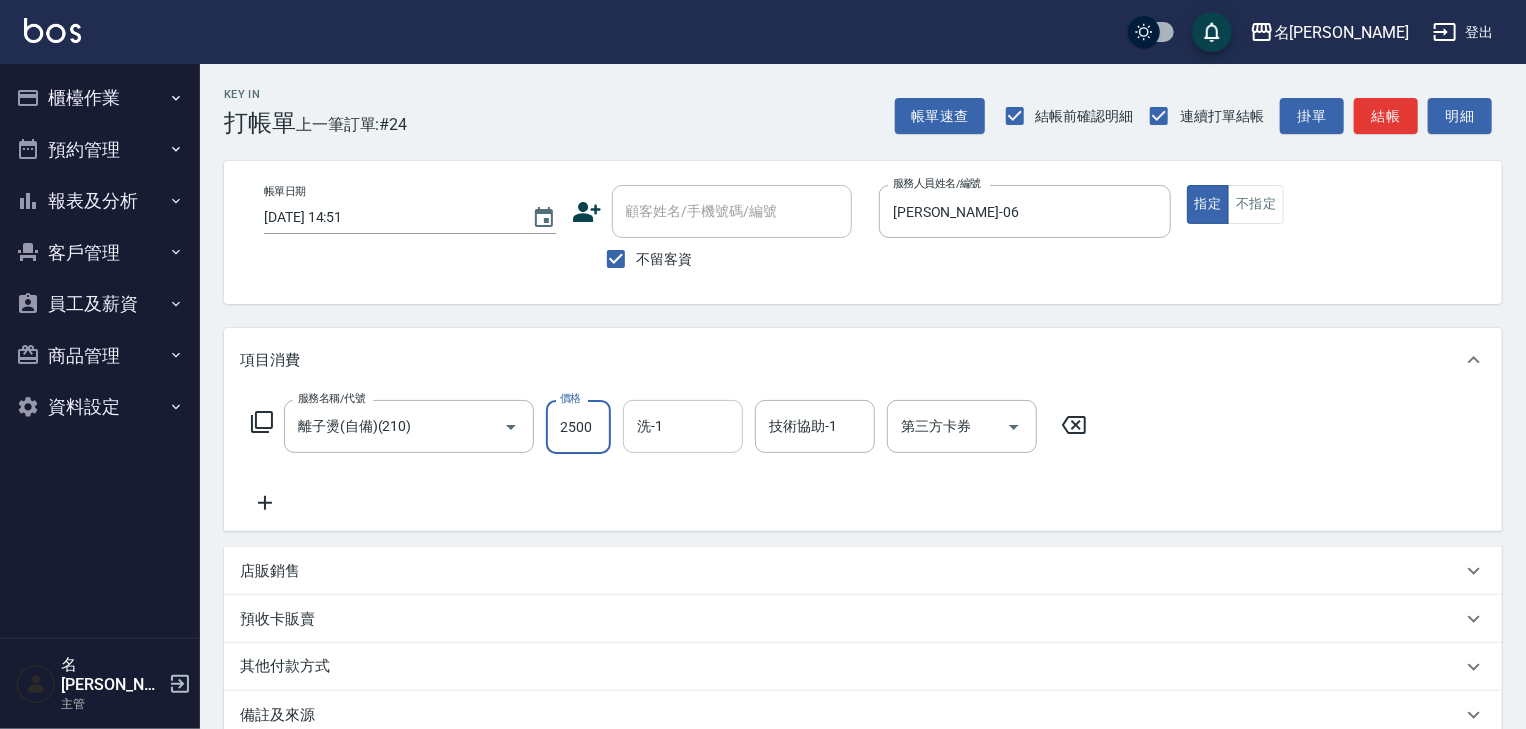 type on "2500" 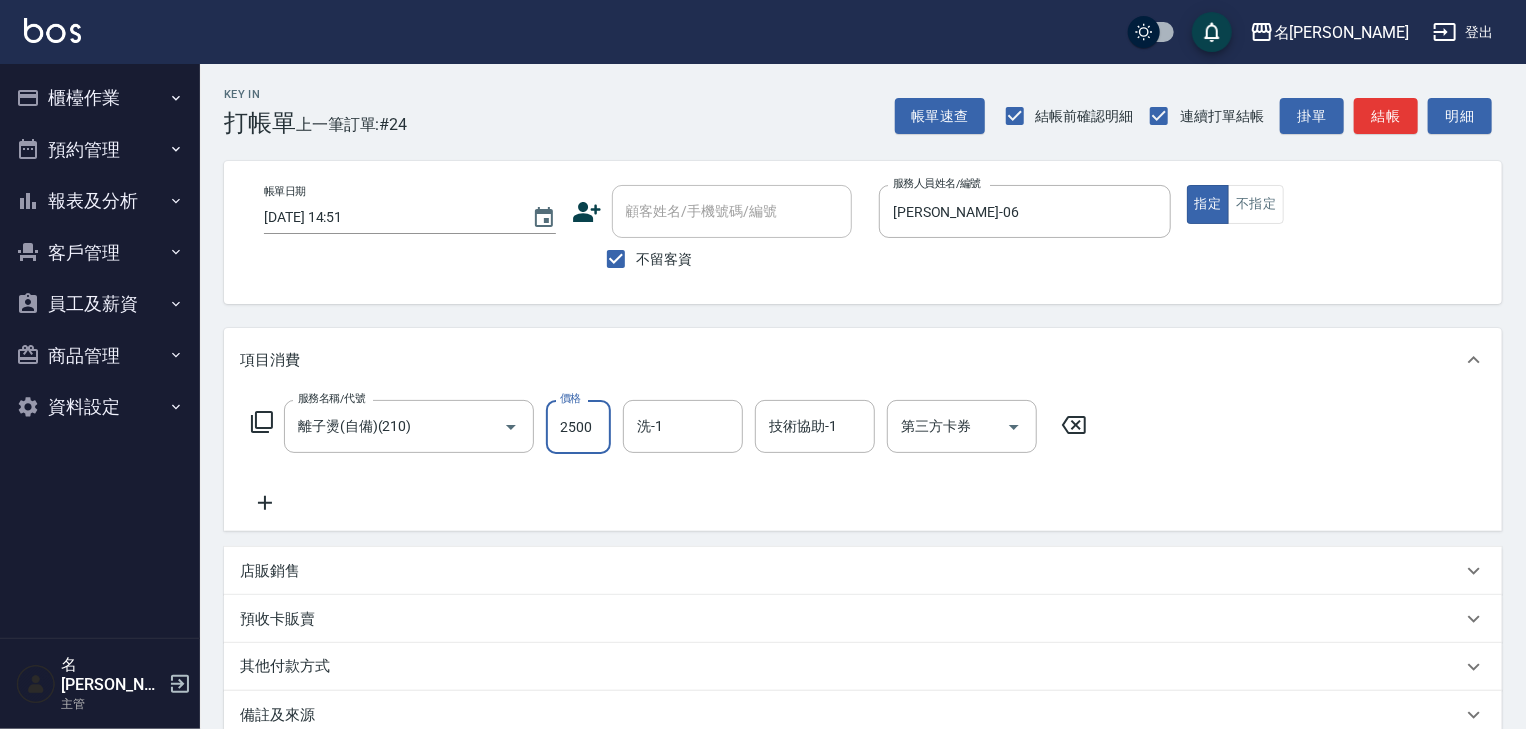 click on "洗-1" at bounding box center [683, 426] 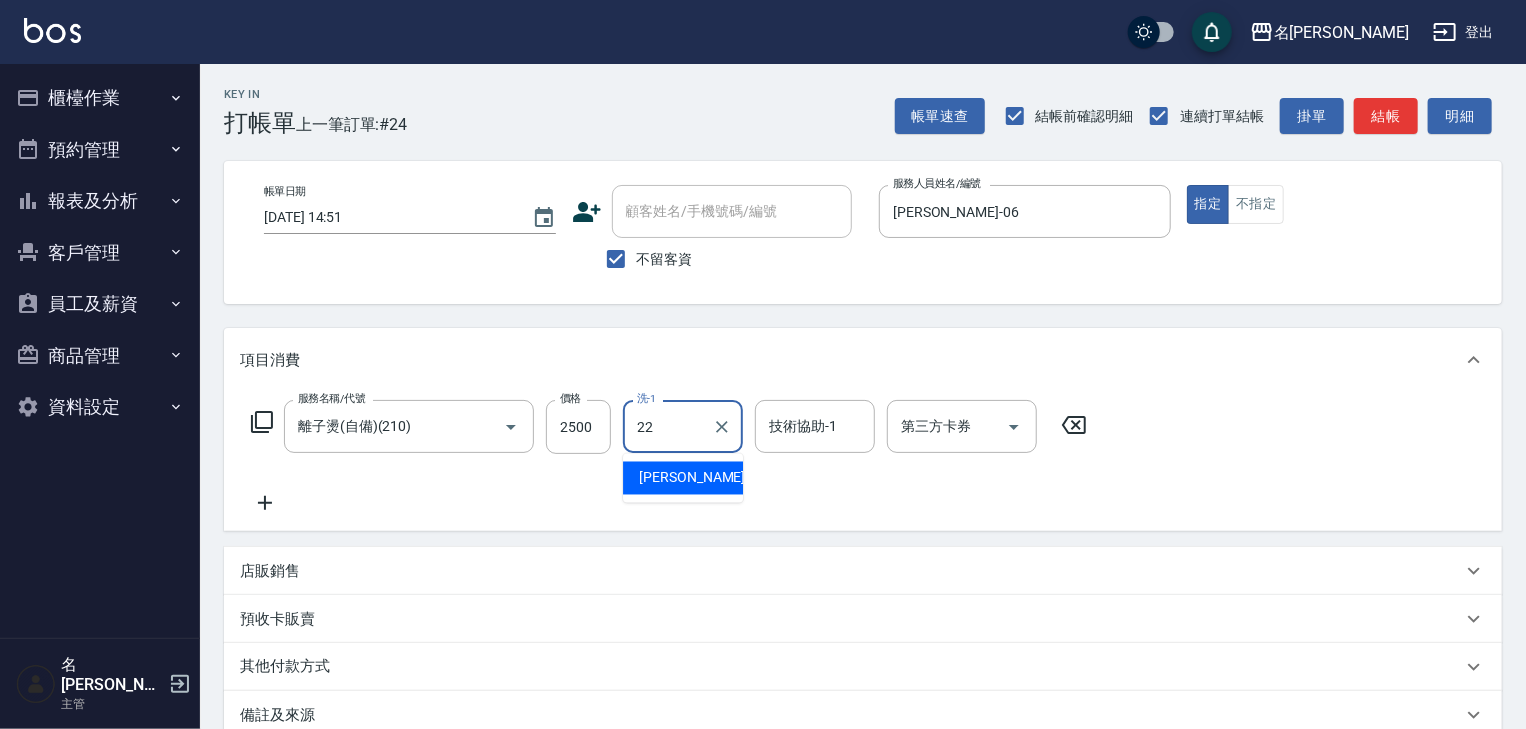 click on "王婕宇 -22" at bounding box center [702, 478] 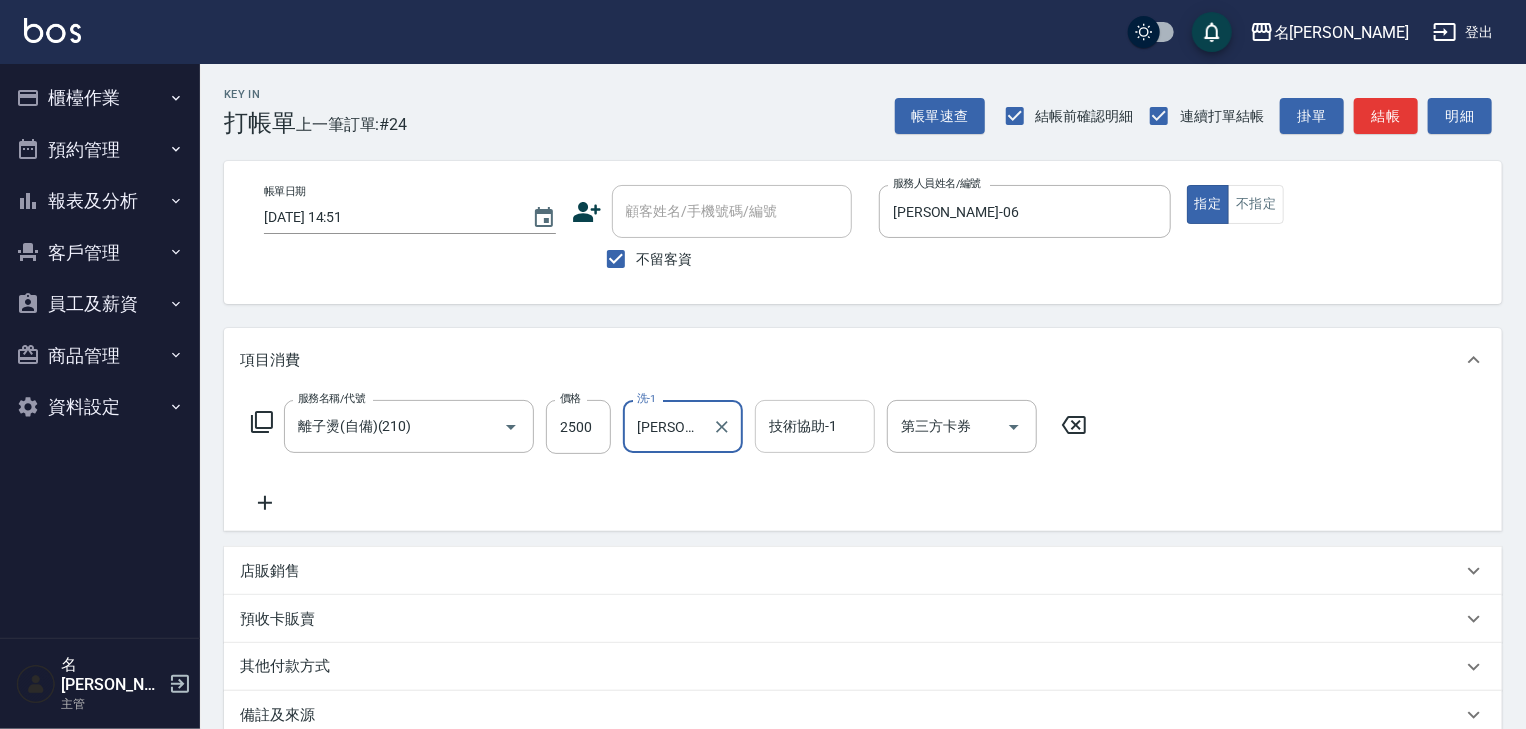 type on "王婕宇-22" 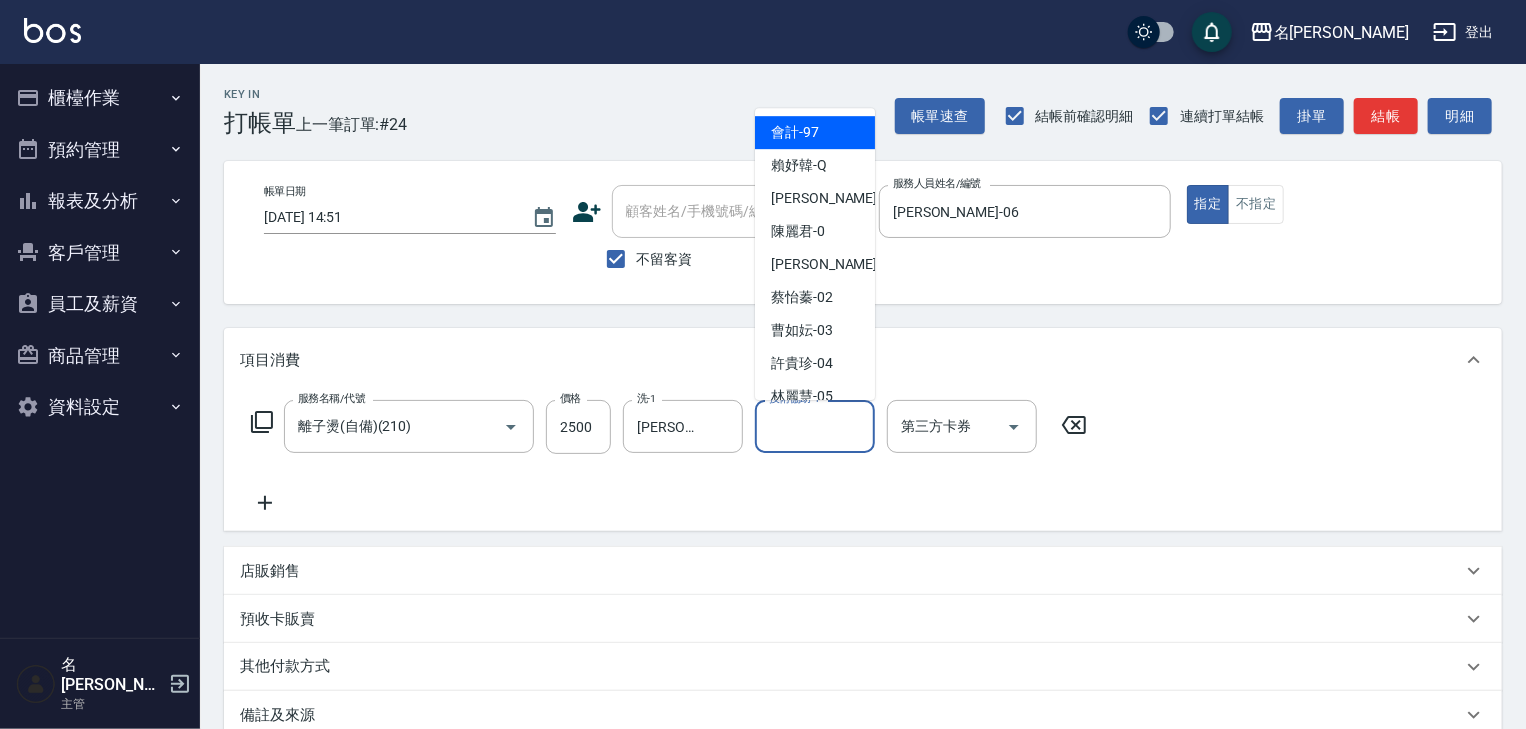 click on "技術協助-1" at bounding box center [815, 426] 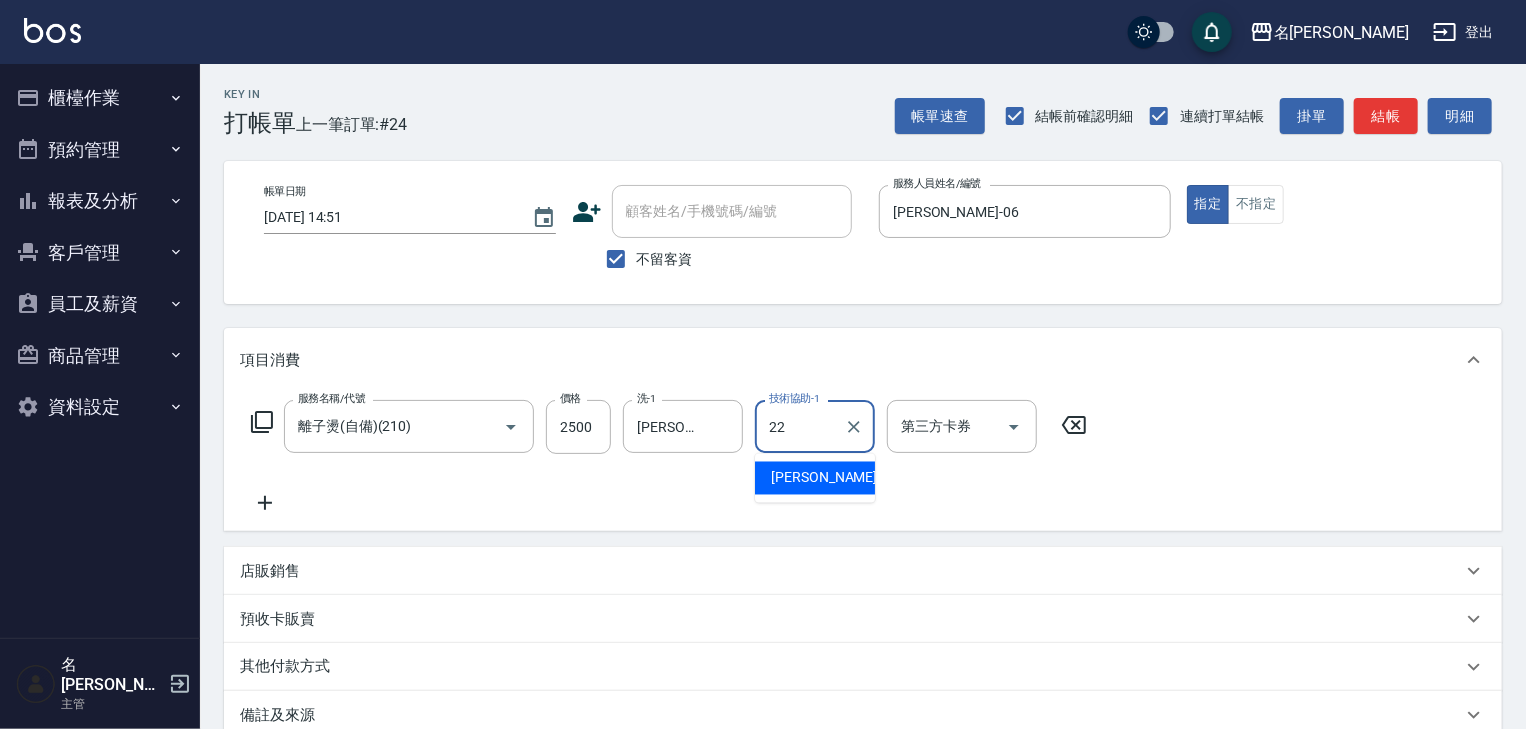click on "王婕宇 -22" at bounding box center (815, 478) 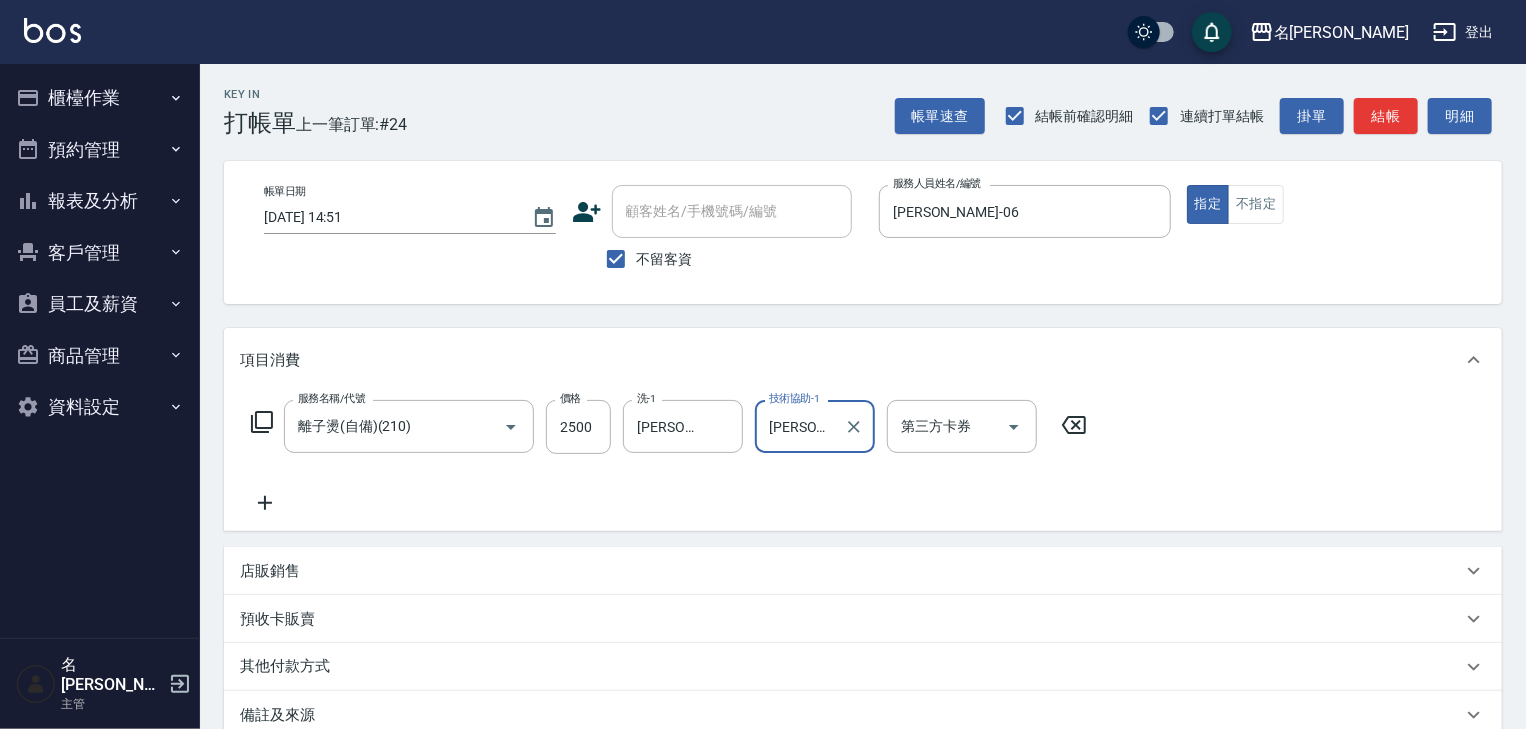 type on "王婕宇-22" 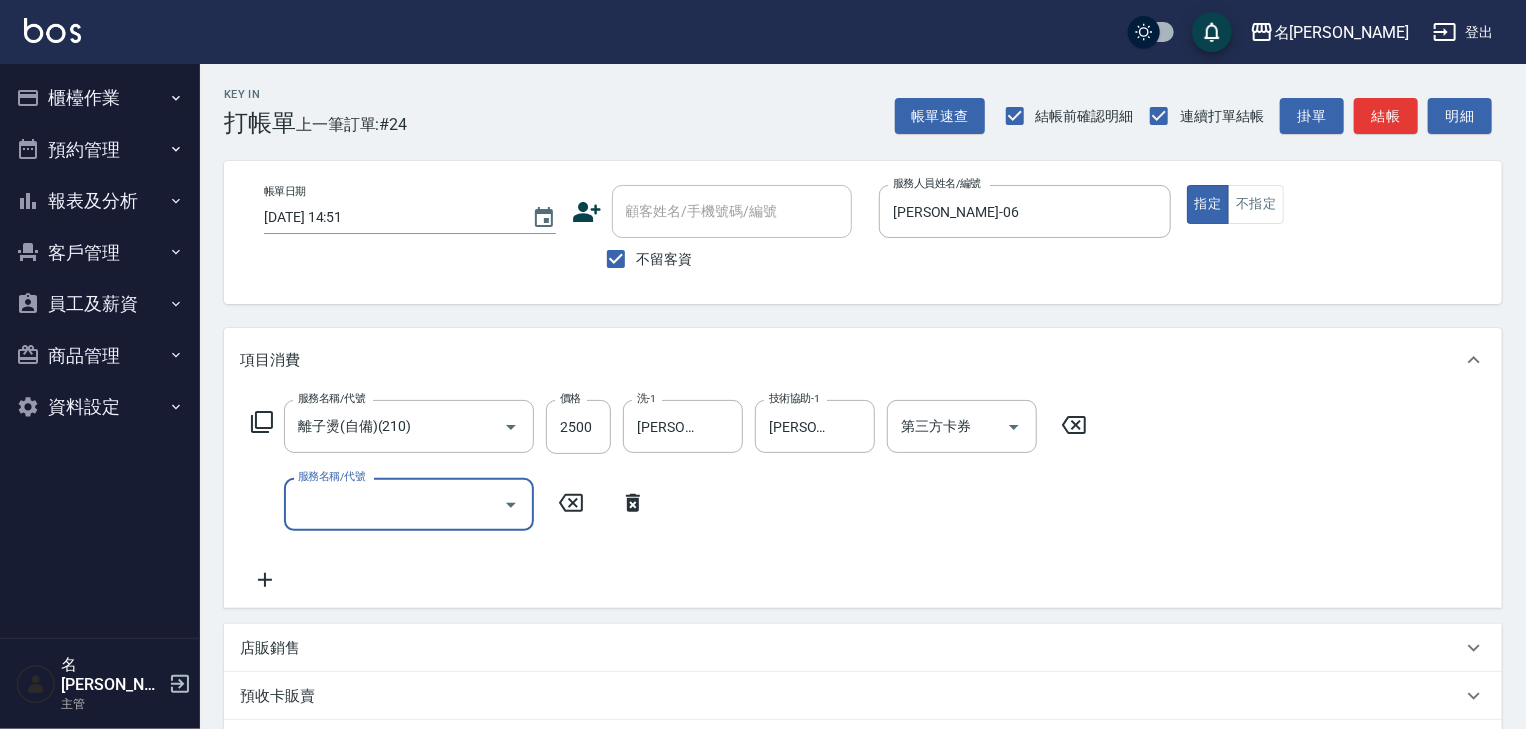 click on "服務名稱/代號" at bounding box center (394, 504) 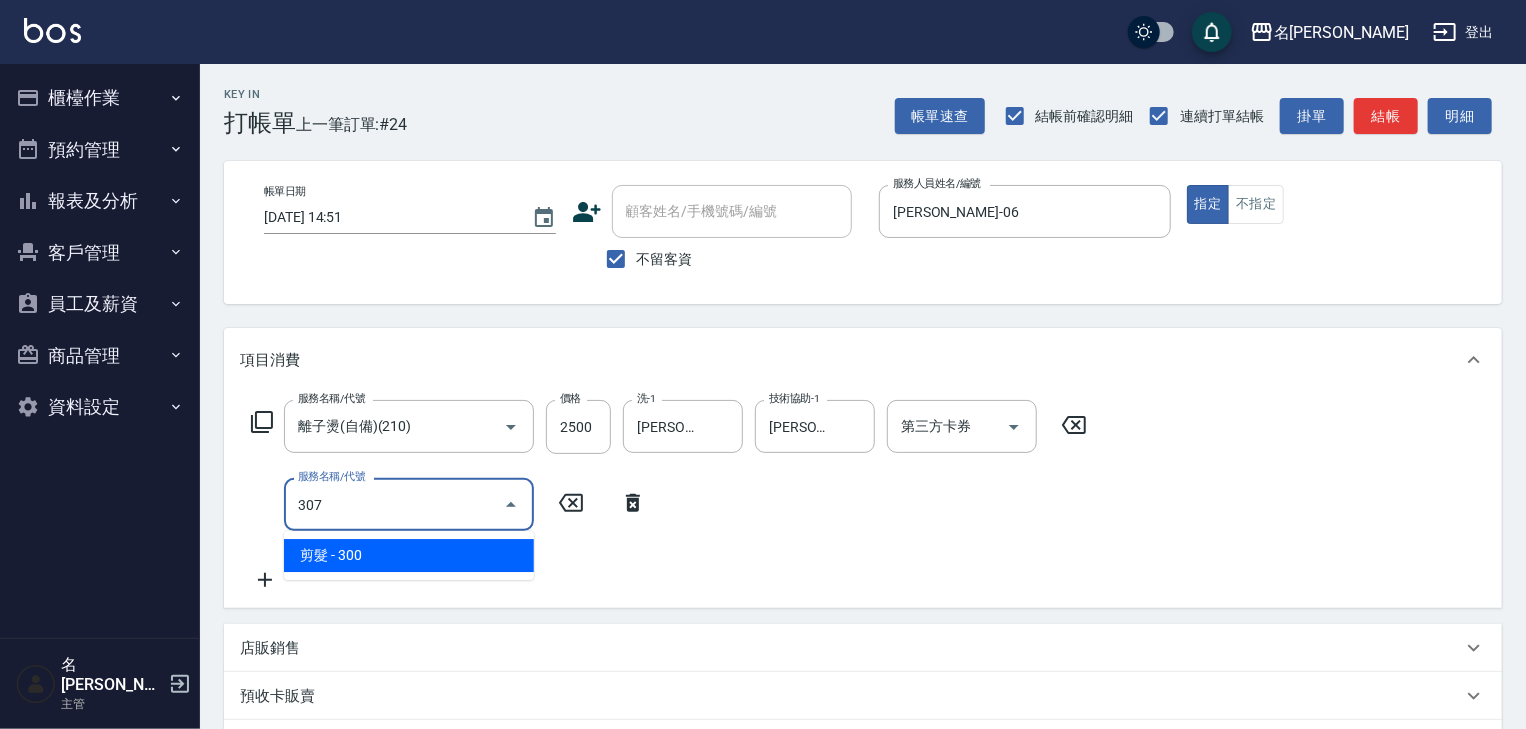 click on "剪髮 - 300" at bounding box center (409, 555) 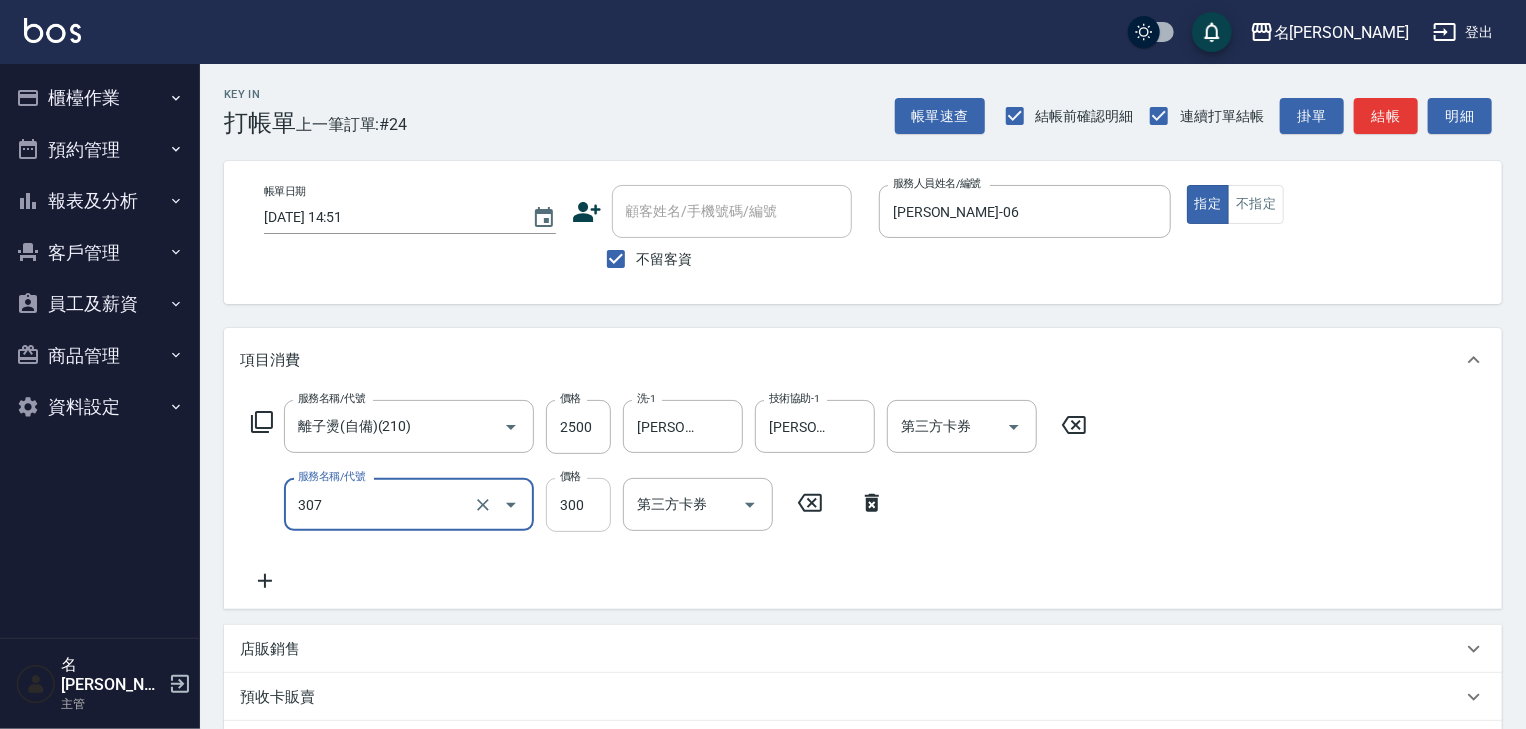 type on "剪髮(307)" 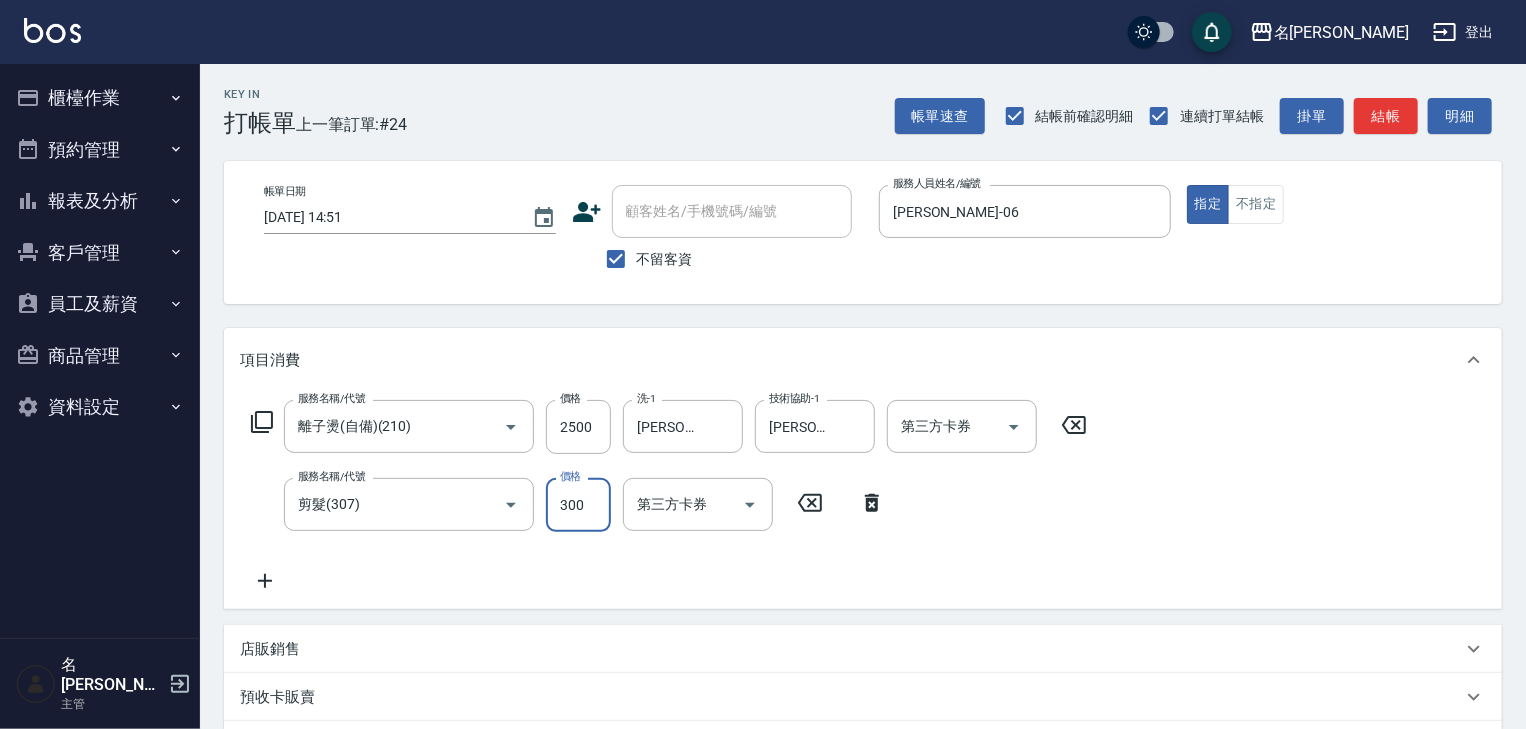 click on "300" at bounding box center (578, 505) 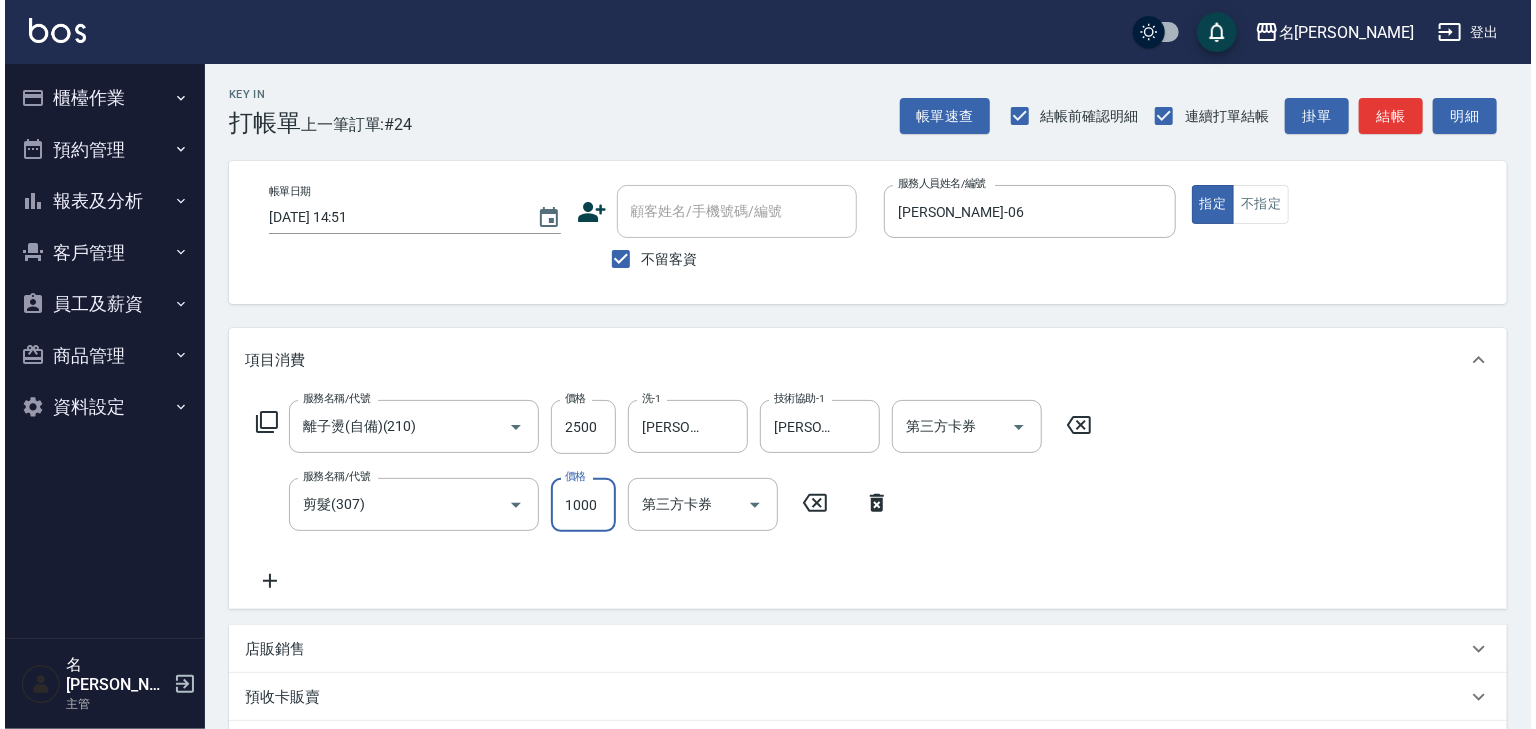 scroll, scrollTop: 312, scrollLeft: 0, axis: vertical 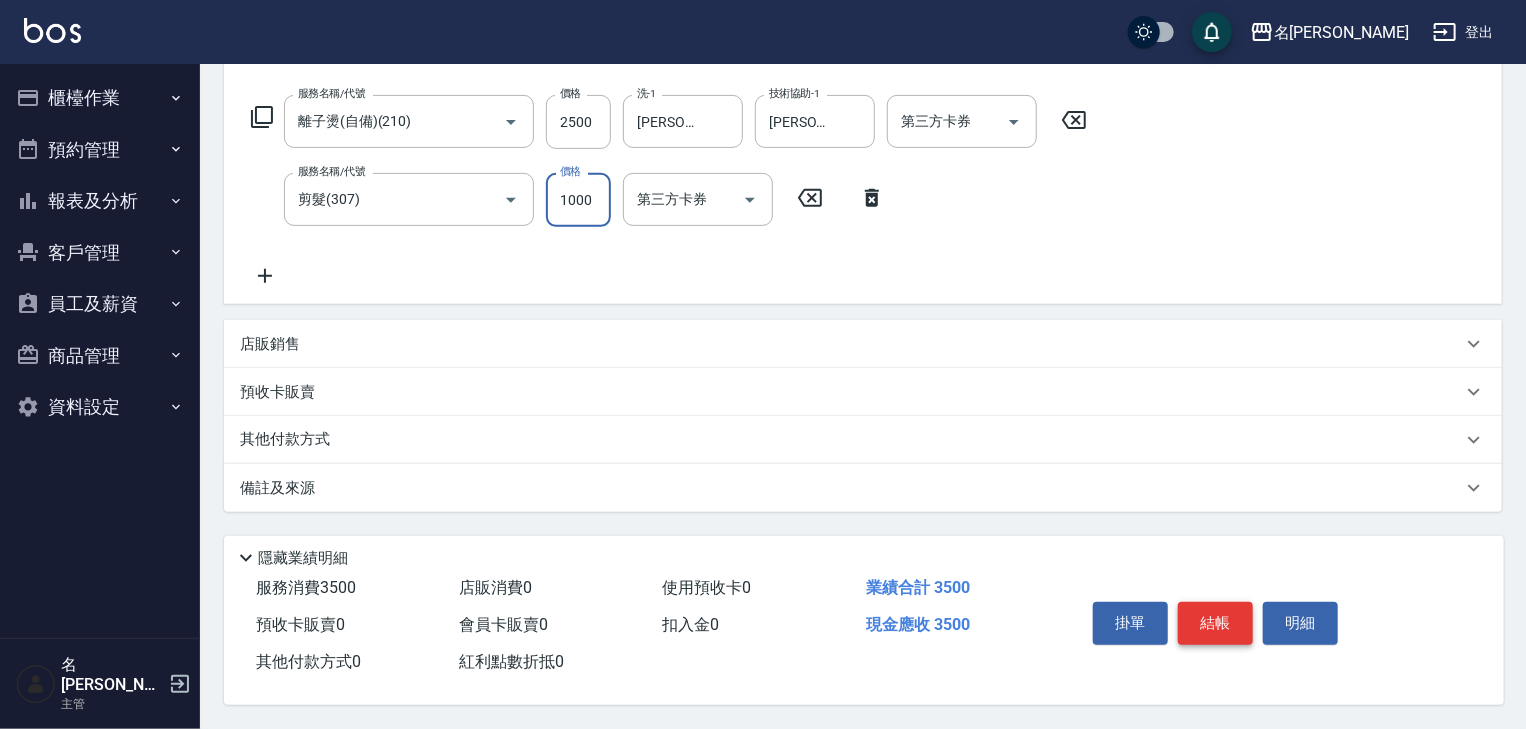 type on "1000" 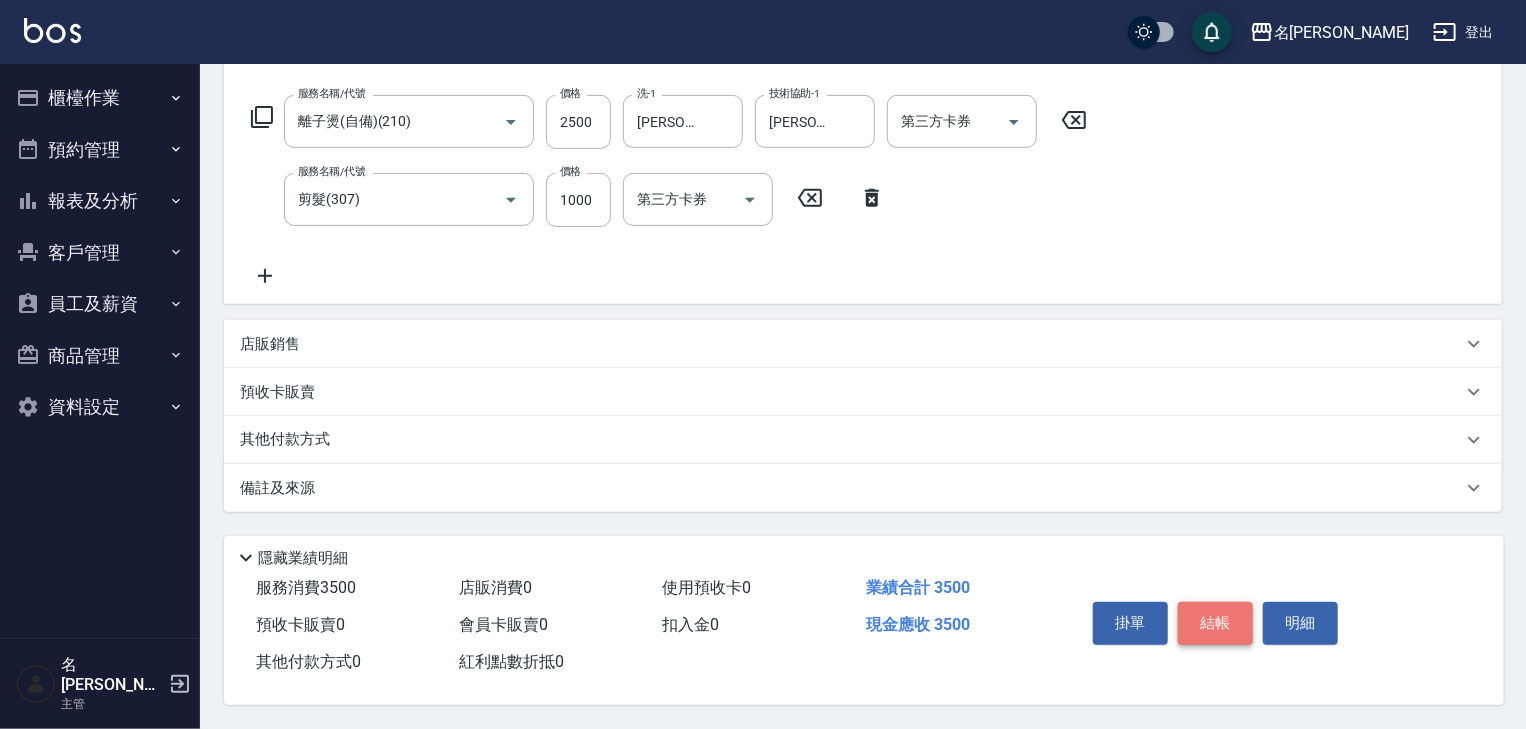 click on "結帳" at bounding box center [1215, 623] 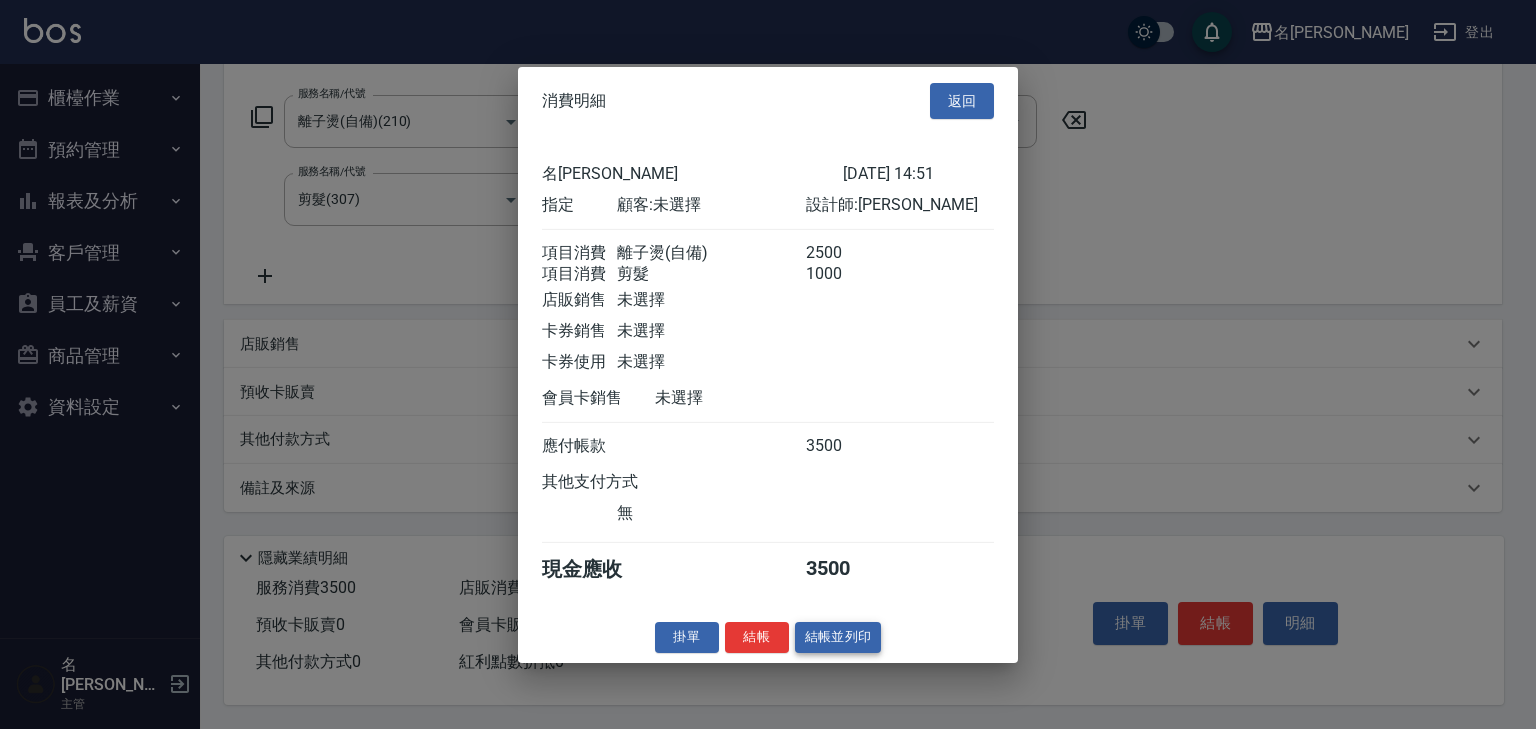 click on "結帳並列印" at bounding box center [838, 637] 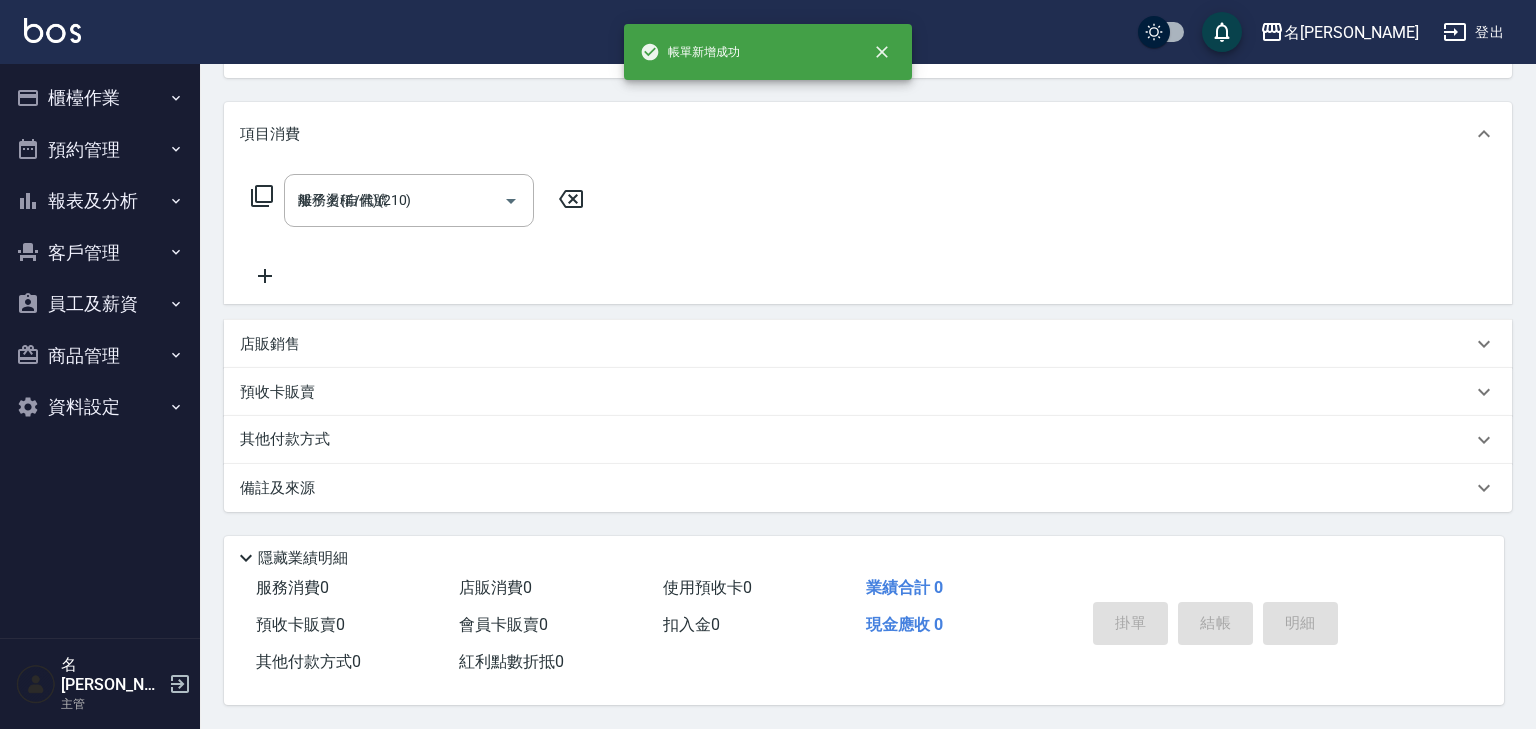 type on "2025/07/12 14:52" 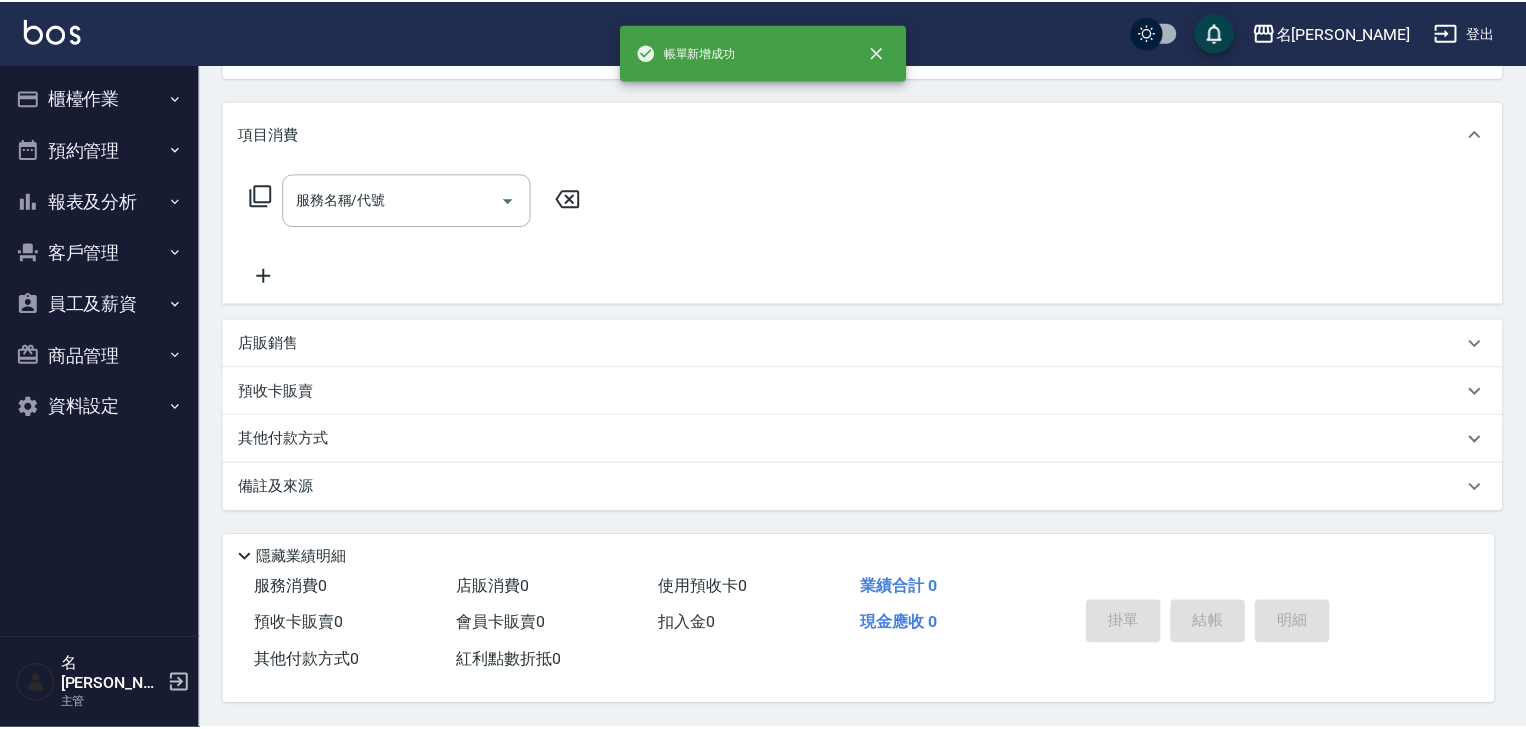 scroll, scrollTop: 0, scrollLeft: 0, axis: both 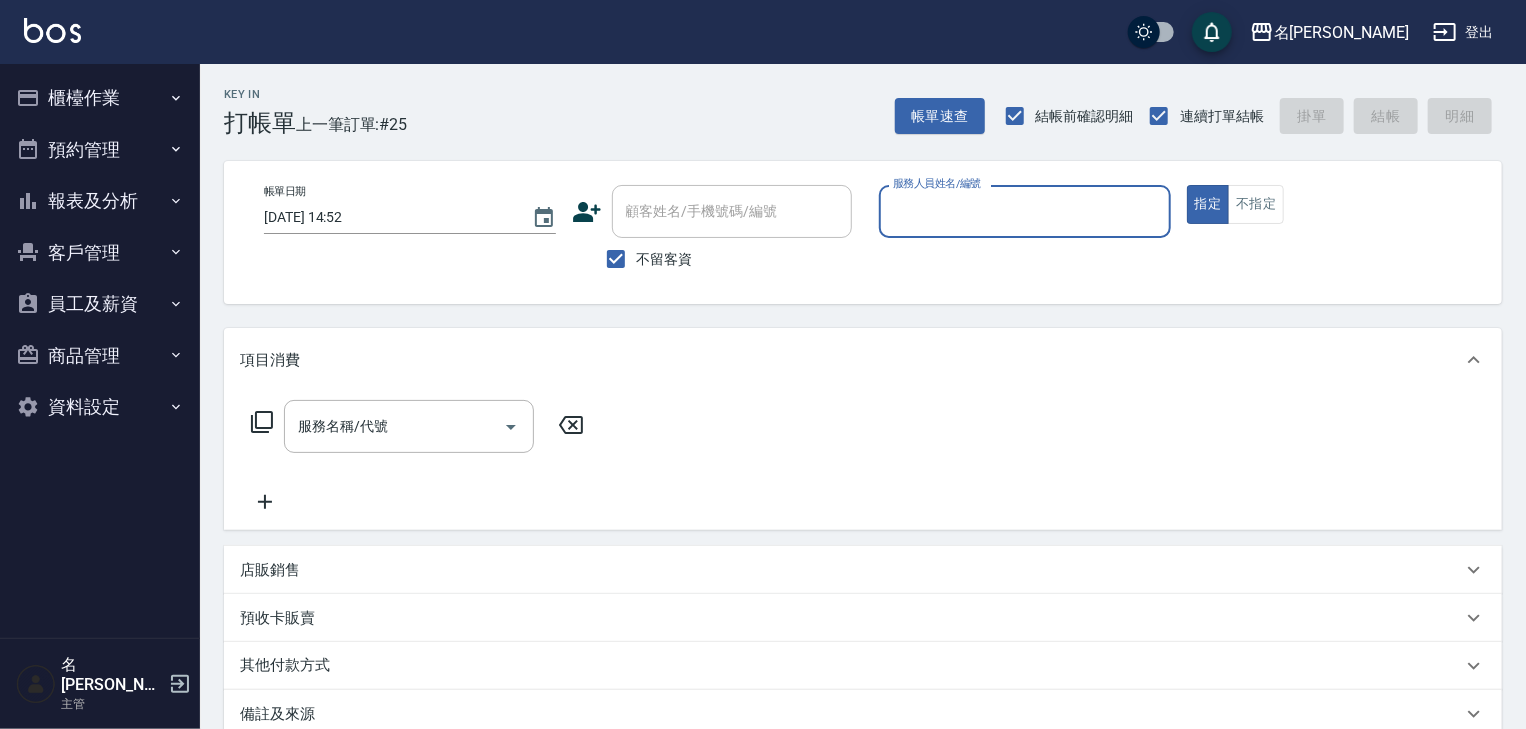 click on "服務人員姓名/編號" at bounding box center [1025, 211] 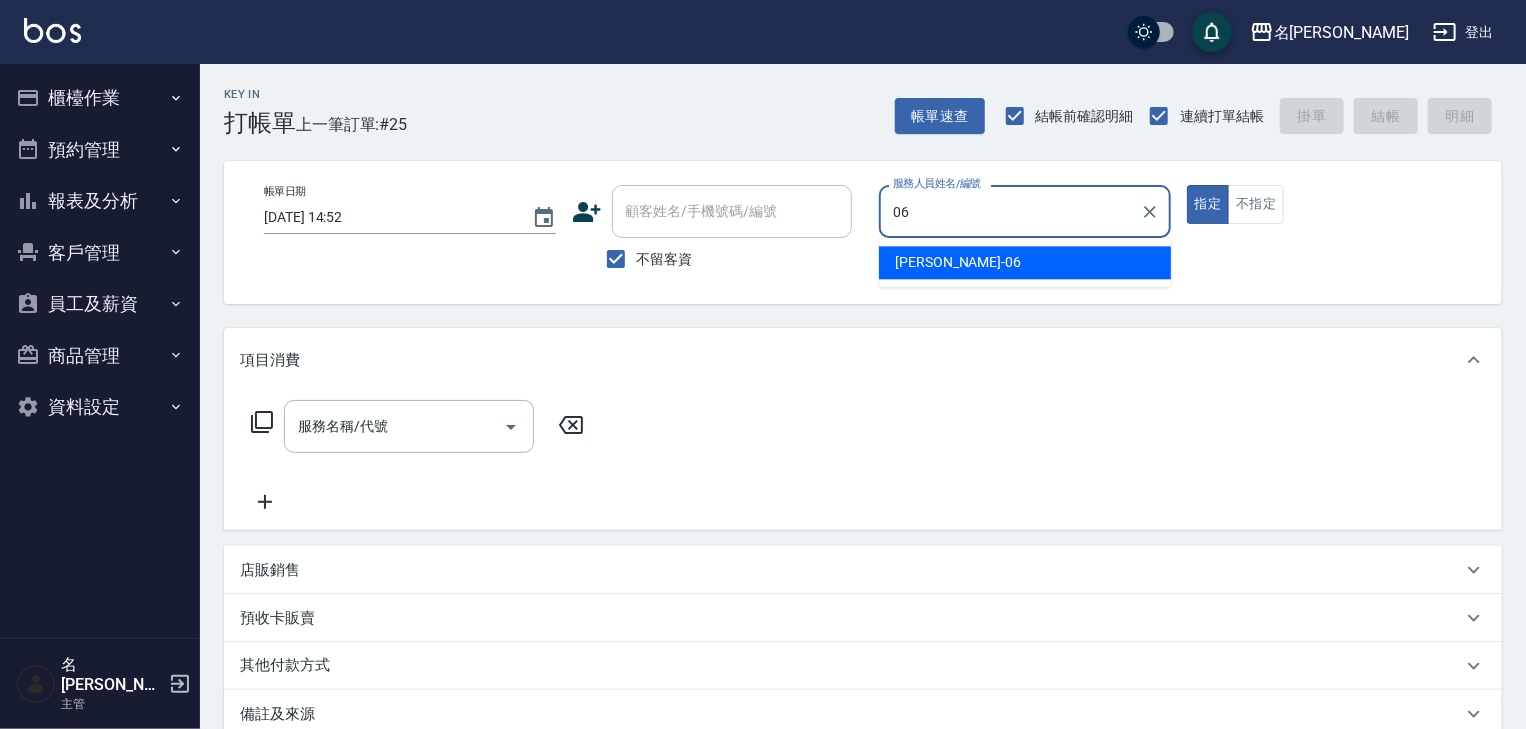 click on "阿龔 -06" at bounding box center (958, 262) 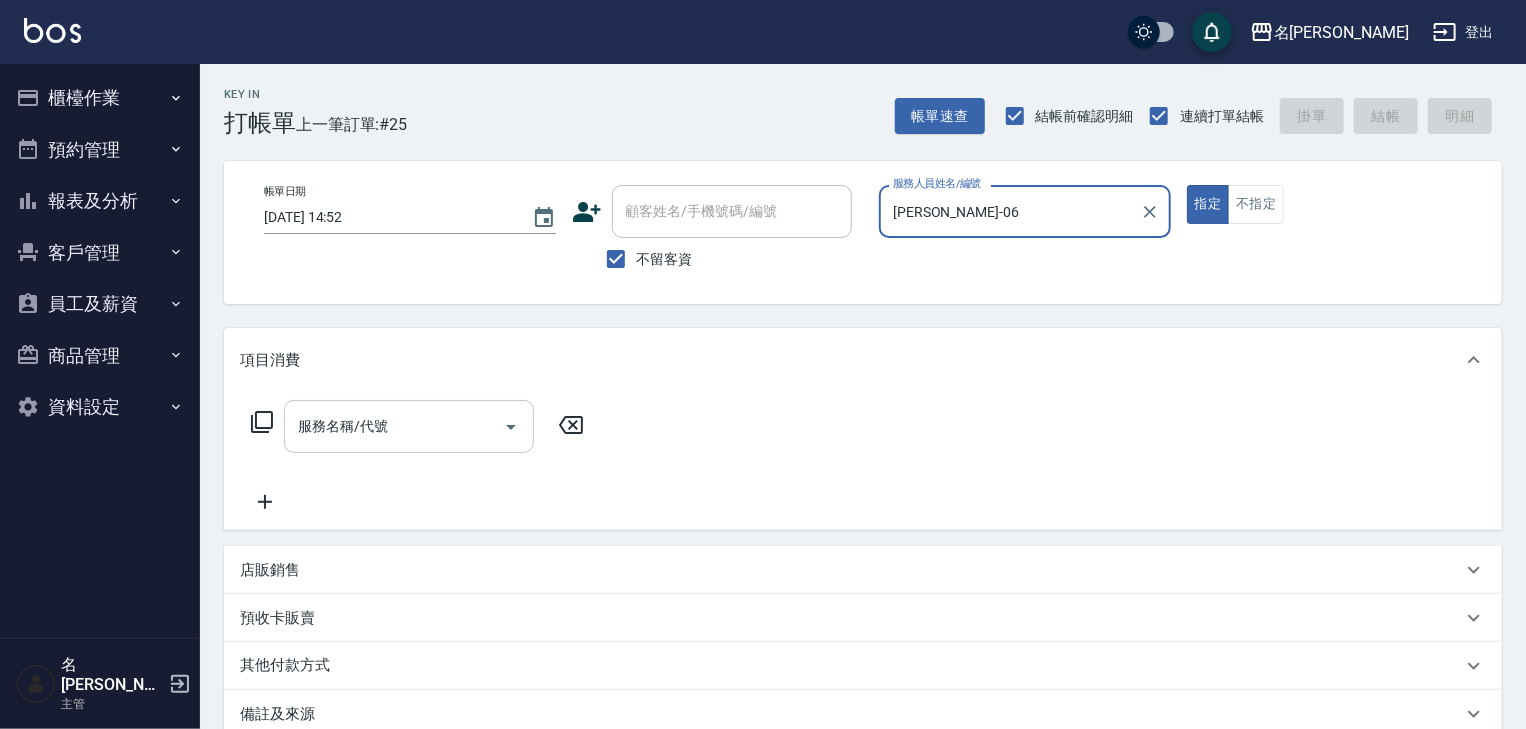 type on "阿龔-06" 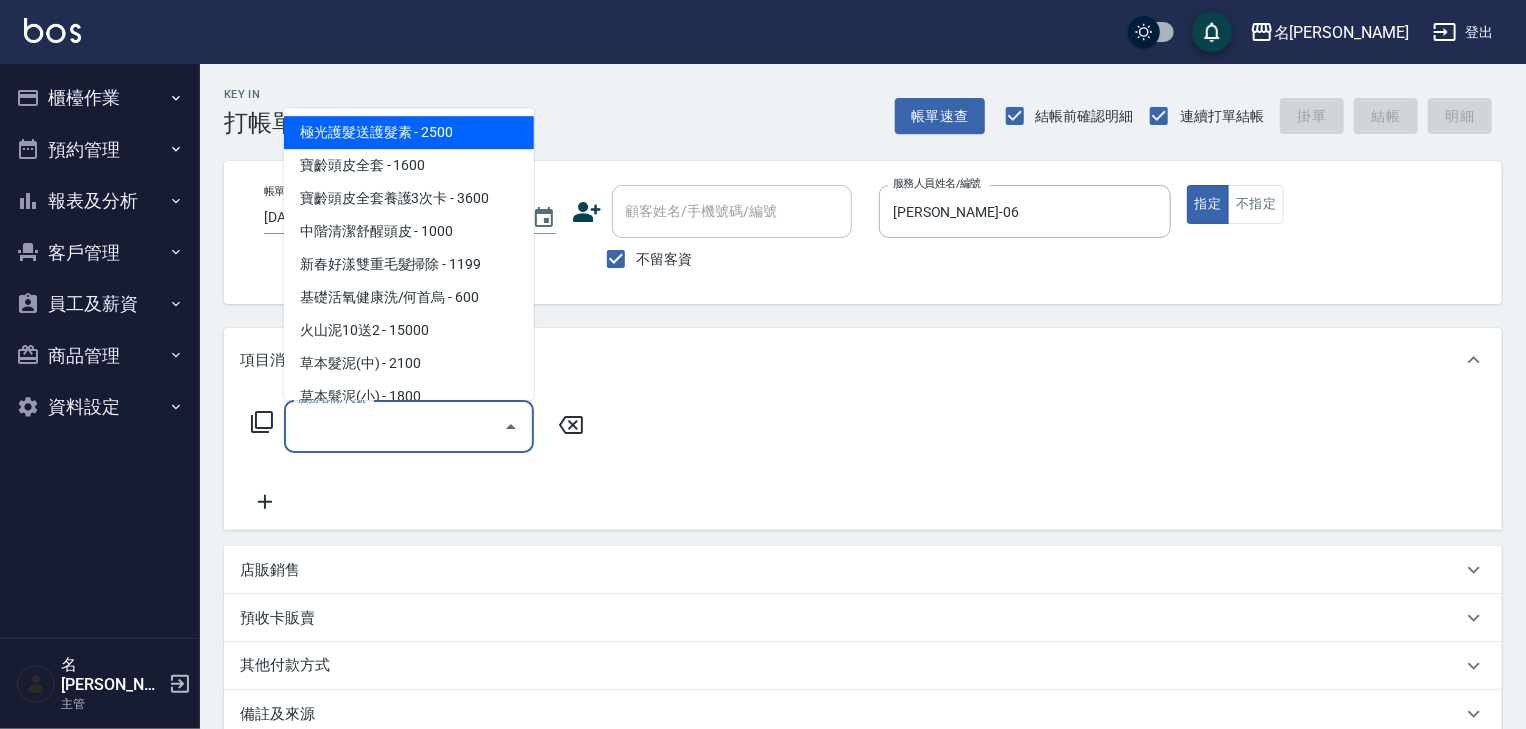 click on "服務名稱/代號" at bounding box center [394, 426] 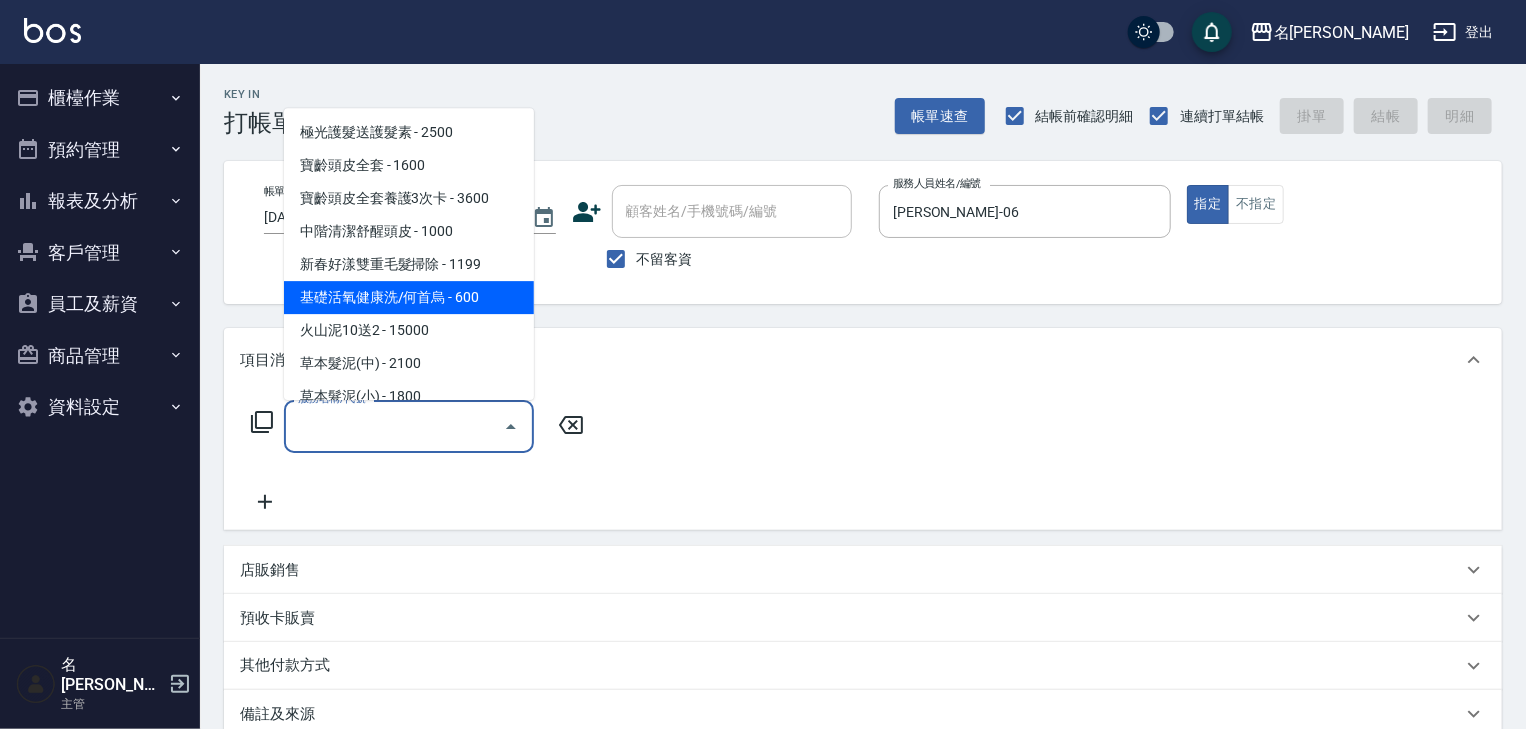 click on "基礎活氧健康洗/何首烏 - 600" at bounding box center (409, 298) 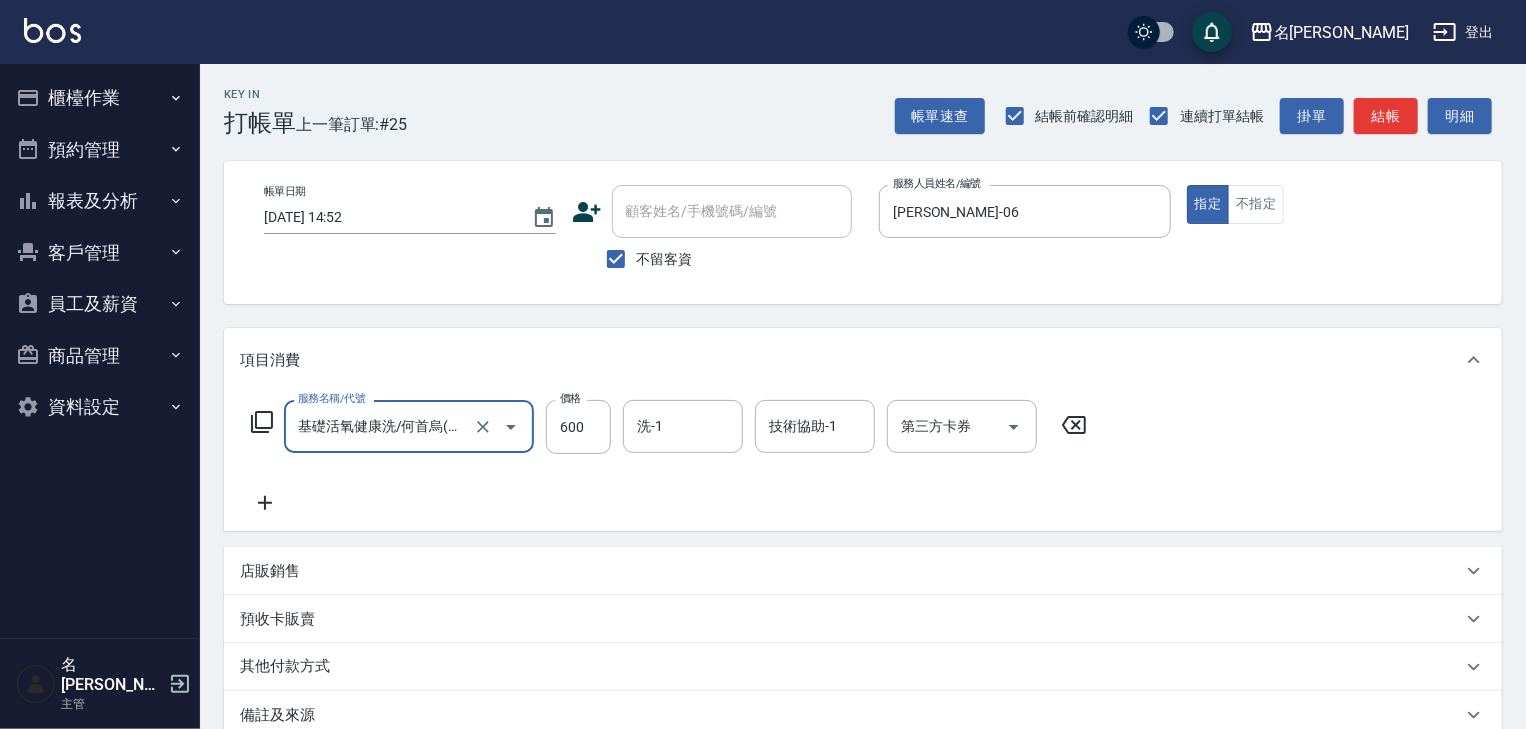 click 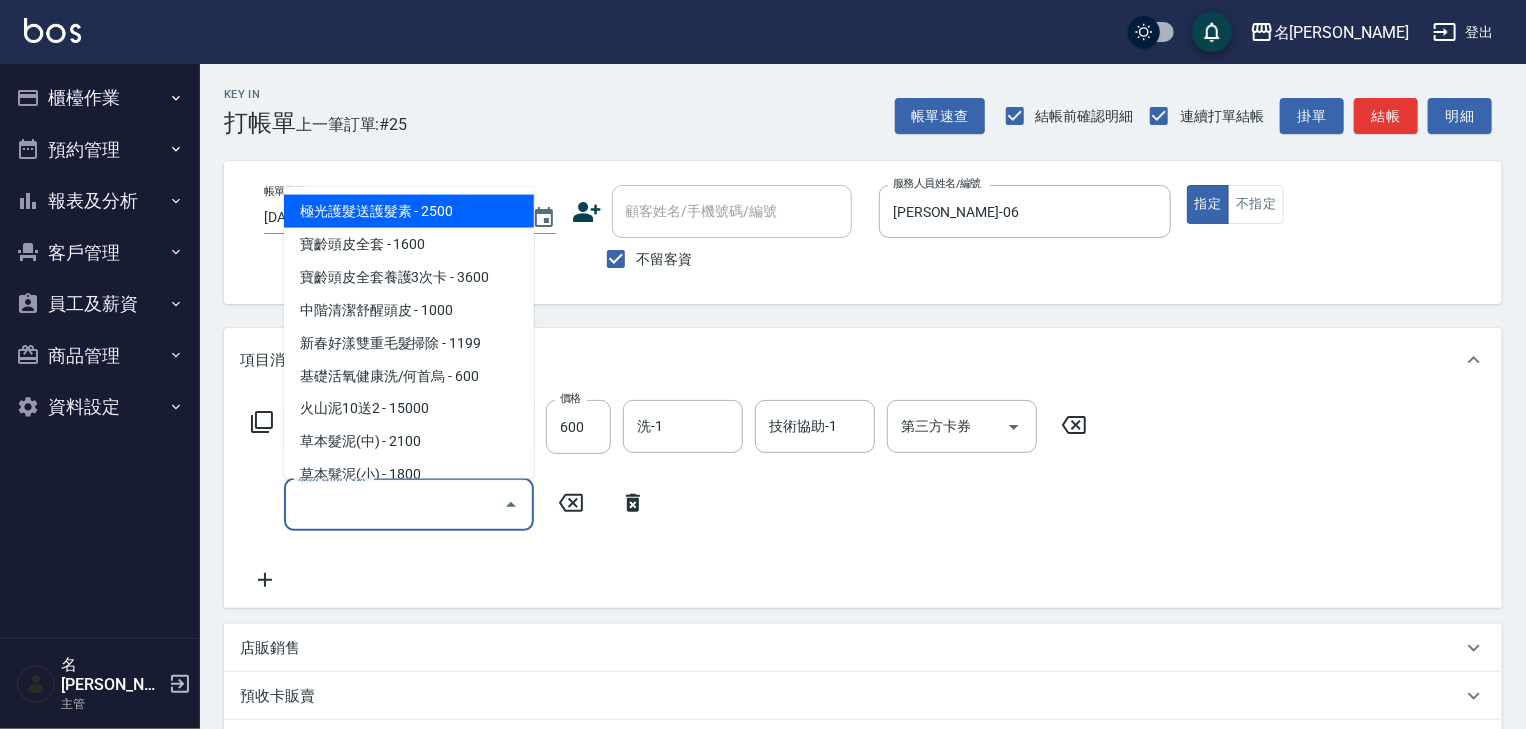 click on "服務名稱/代號" at bounding box center [394, 504] 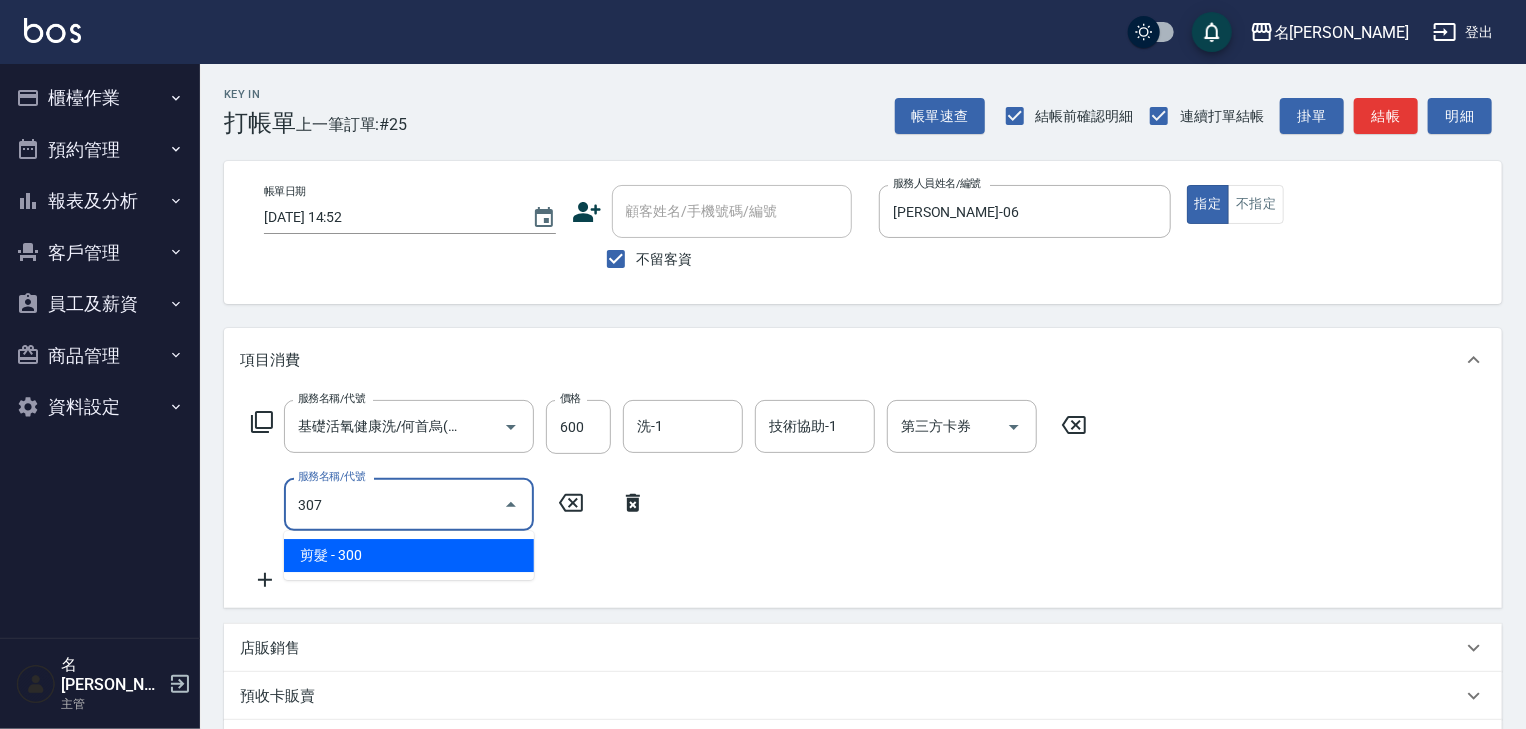 click on "剪髮 - 300" at bounding box center [409, 555] 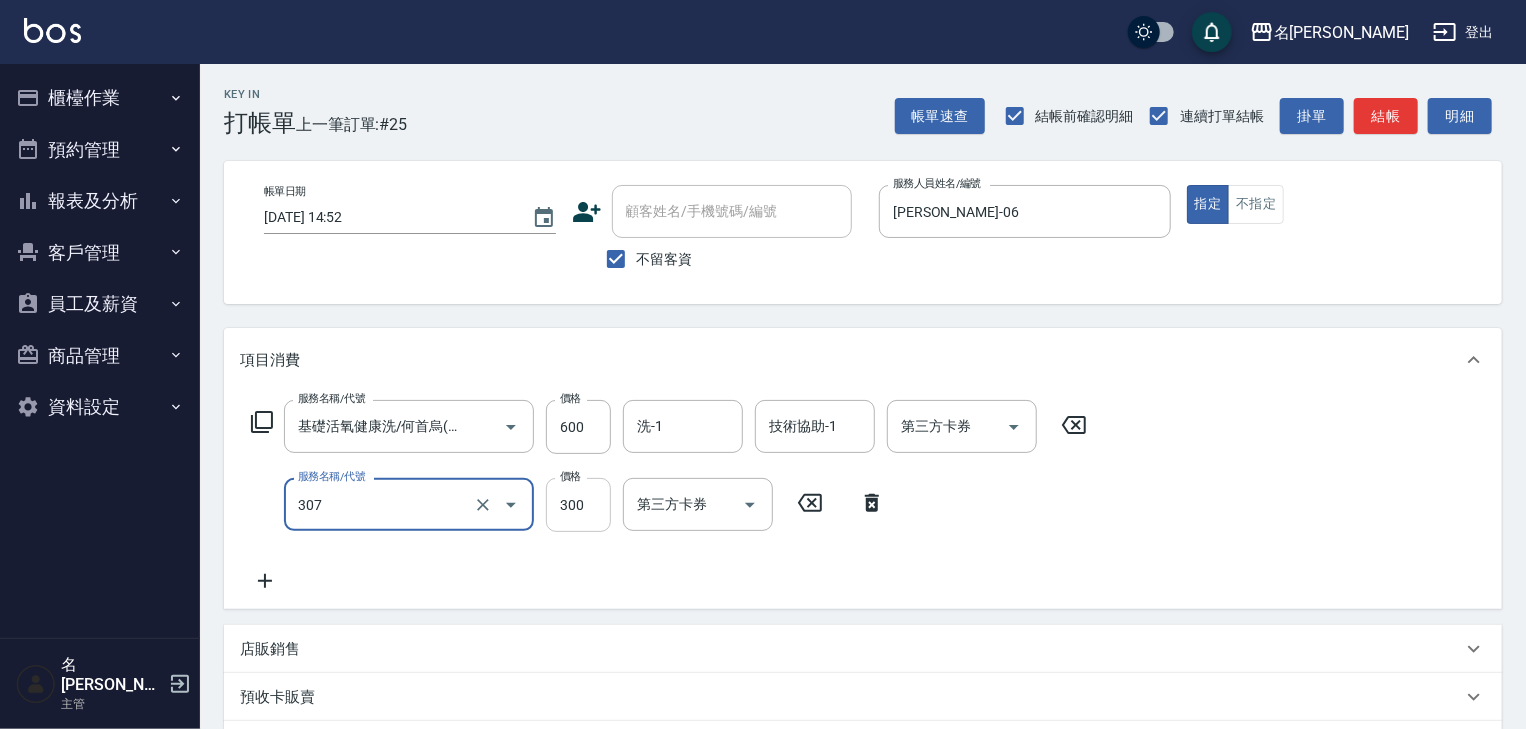 type on "剪髮(307)" 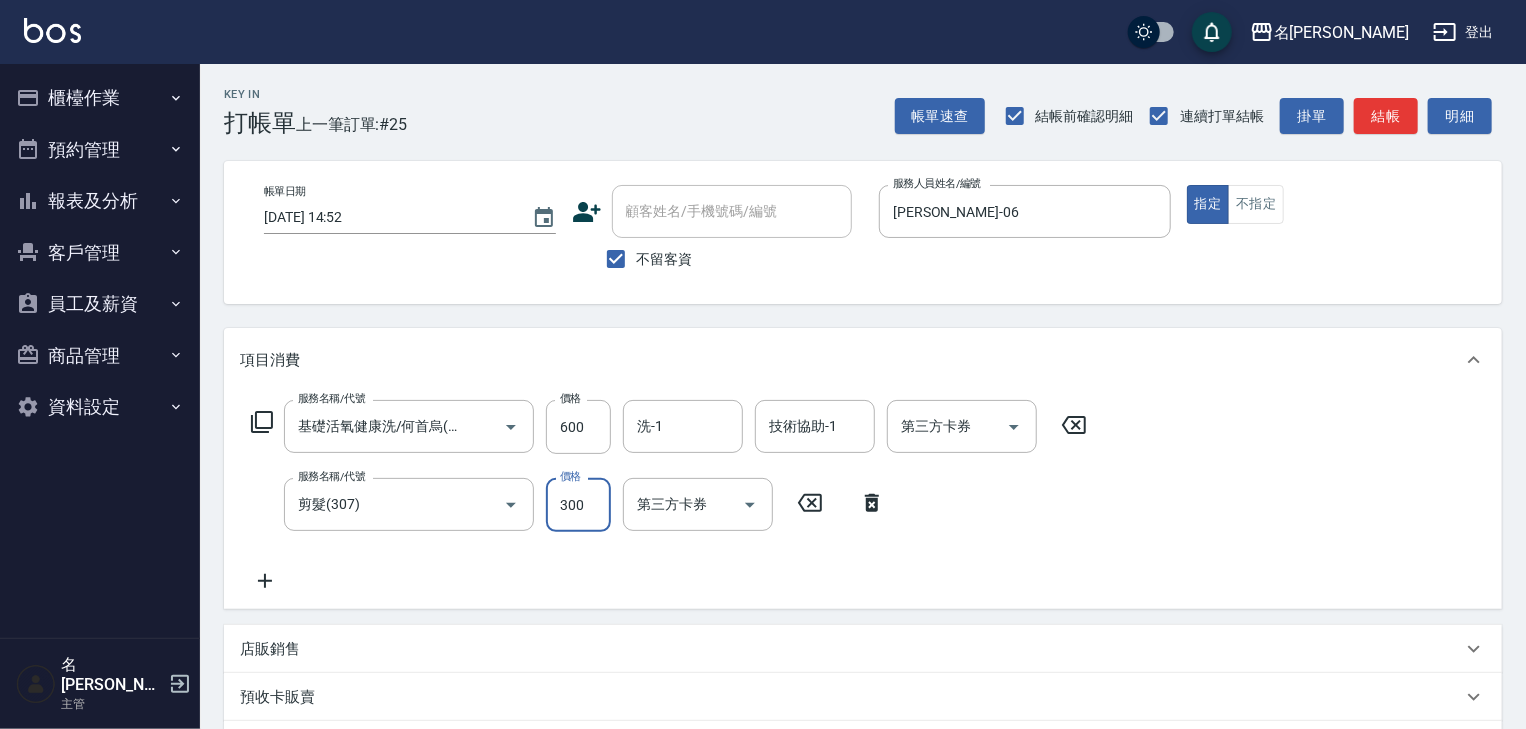 click on "300" at bounding box center [578, 505] 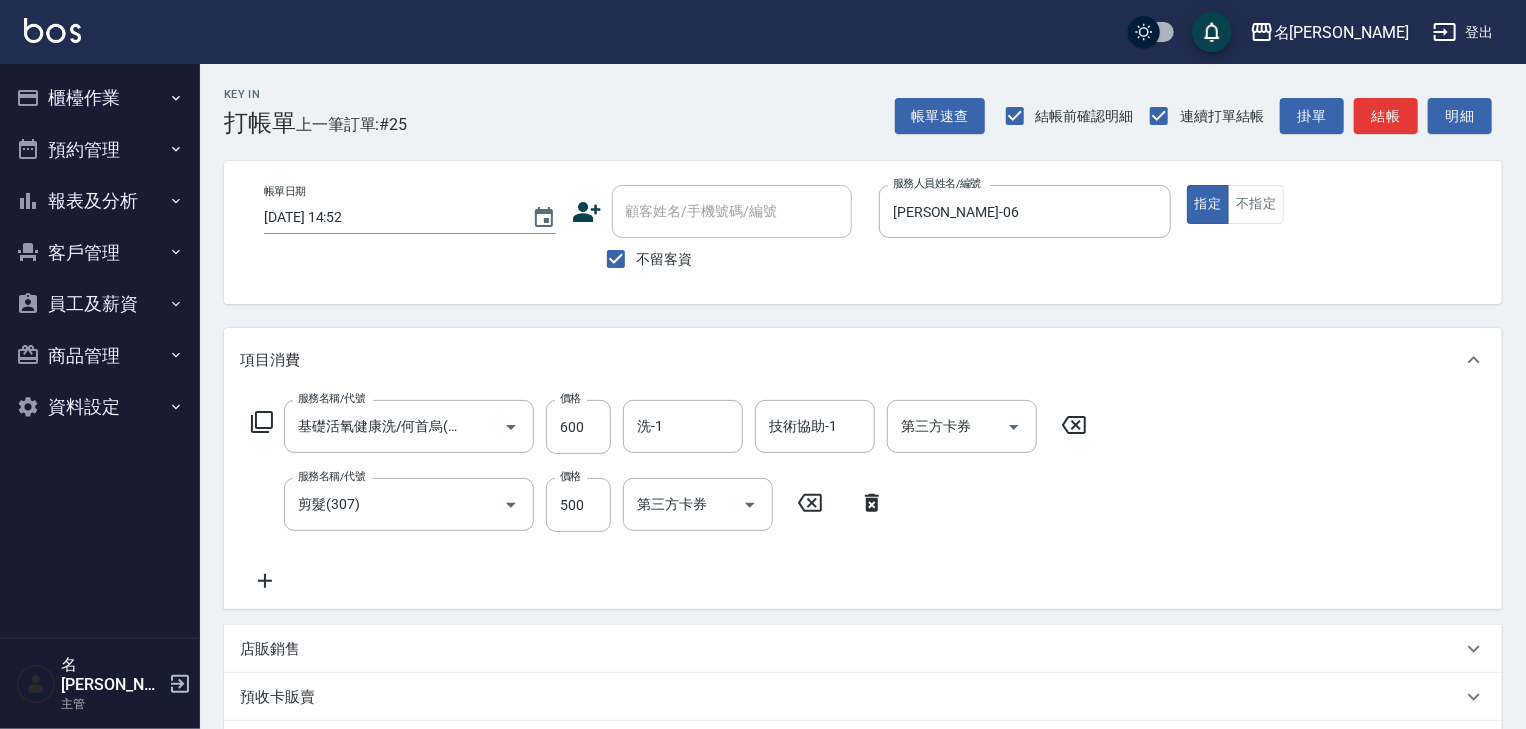 click 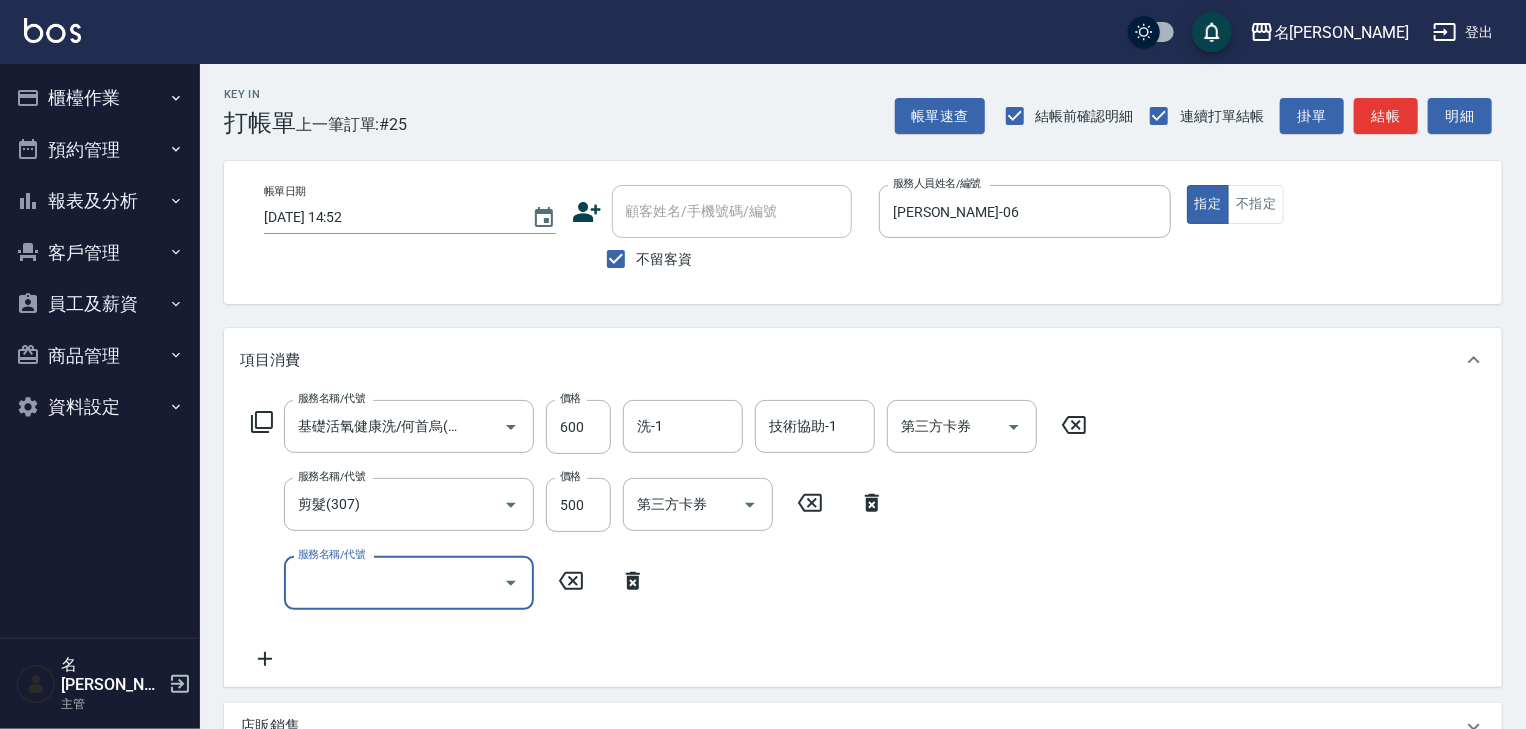 scroll, scrollTop: 0, scrollLeft: 0, axis: both 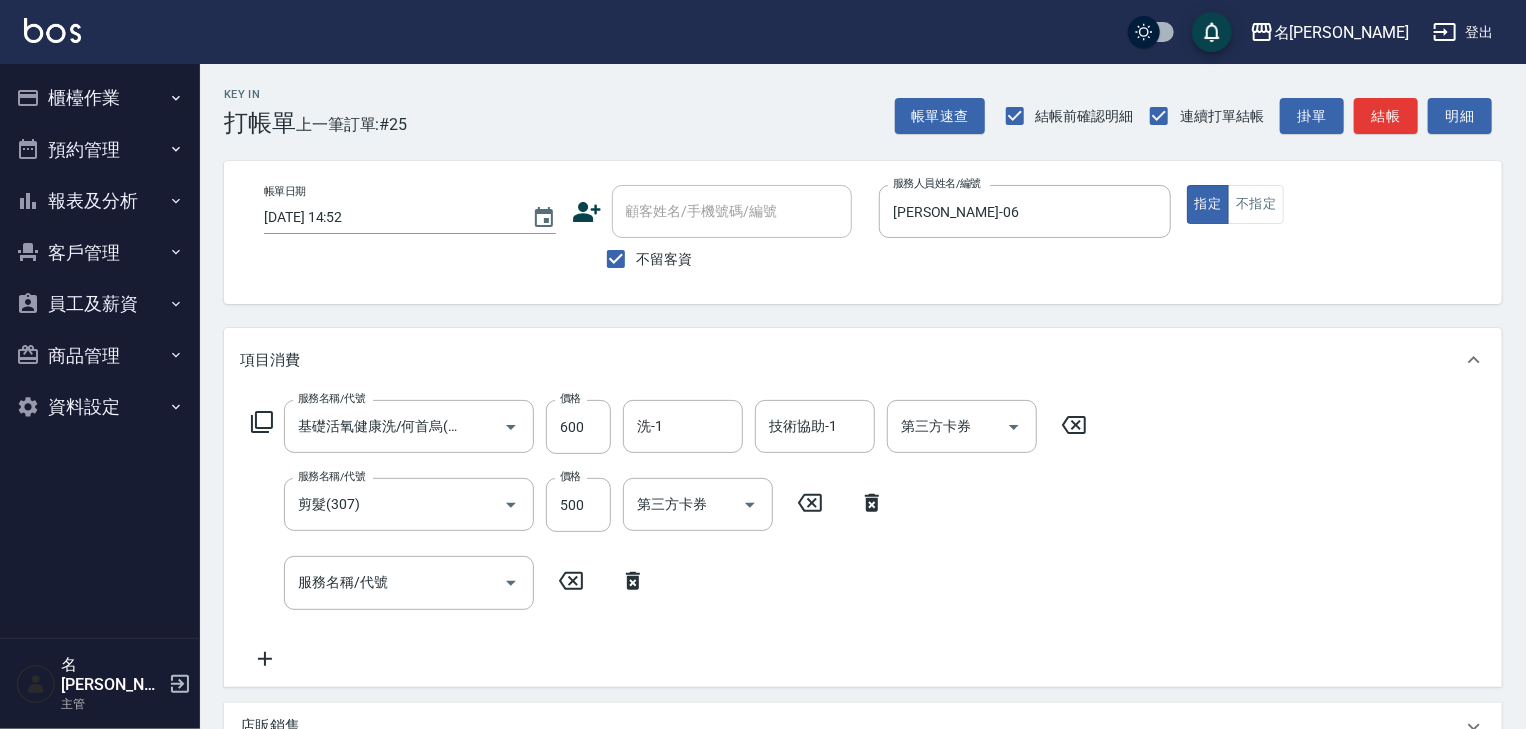 click on "服務名稱/代號 服務名稱/代號" at bounding box center (449, 582) 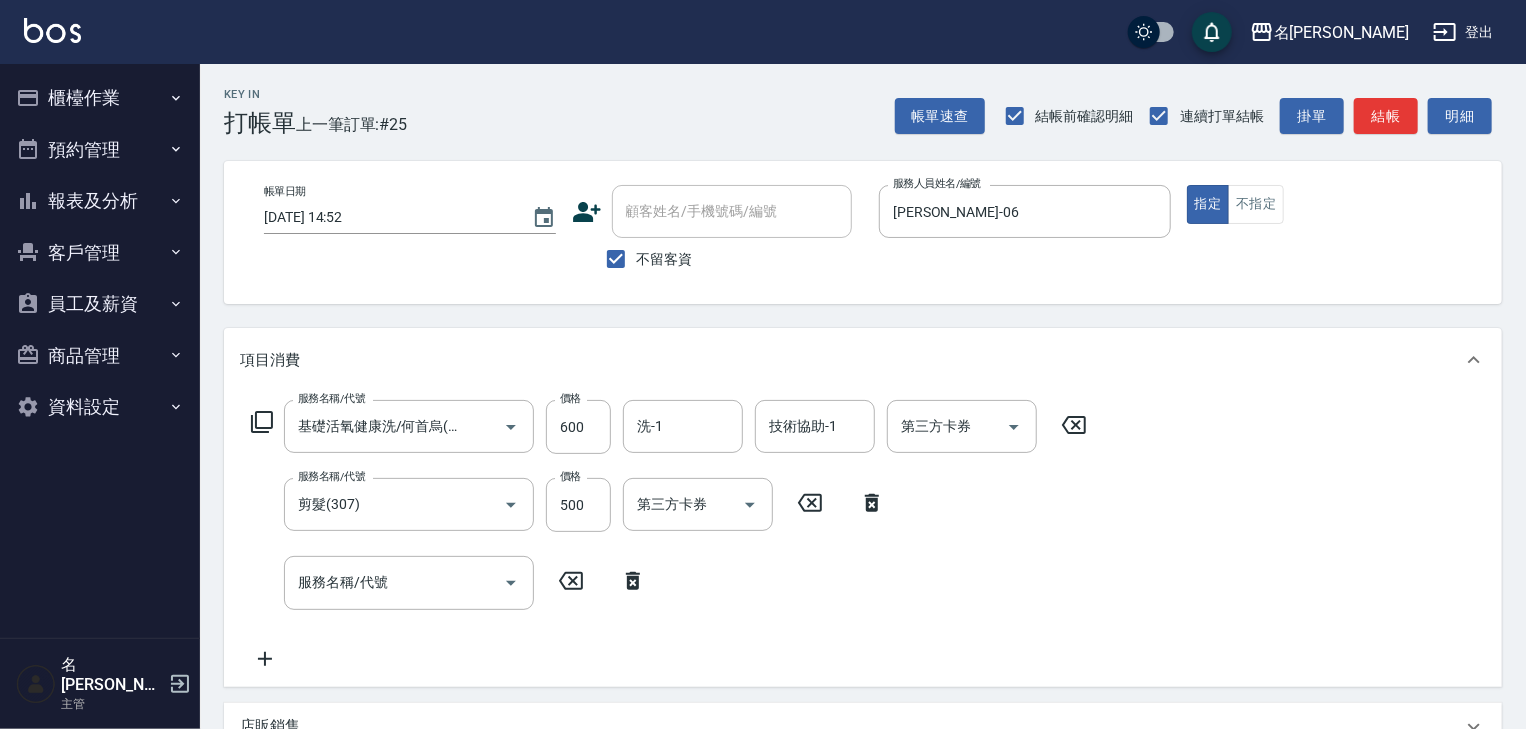 drag, startPoint x: 638, startPoint y: 584, endPoint x: 621, endPoint y: 566, distance: 24.758837 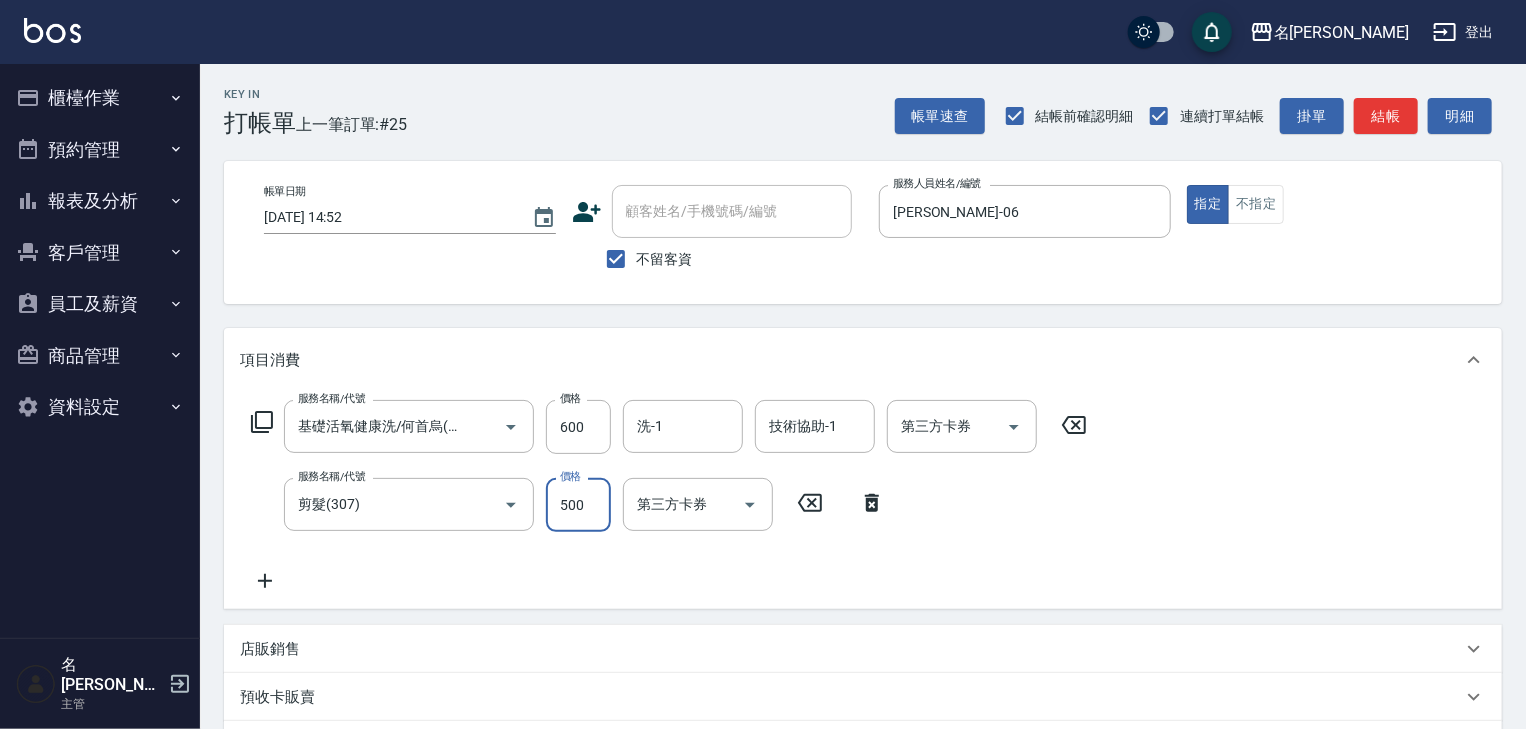 click on "500" at bounding box center [578, 505] 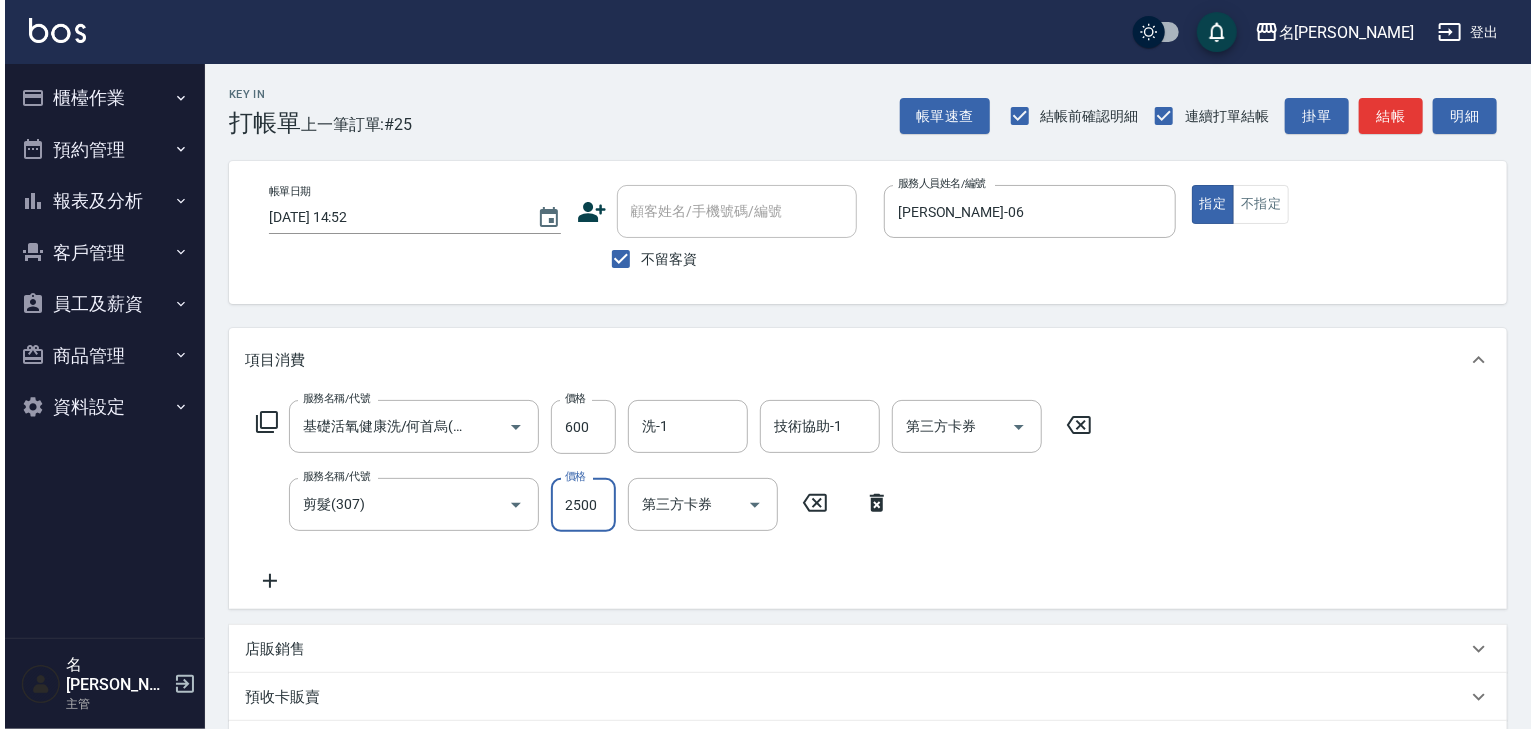 scroll, scrollTop: 312, scrollLeft: 0, axis: vertical 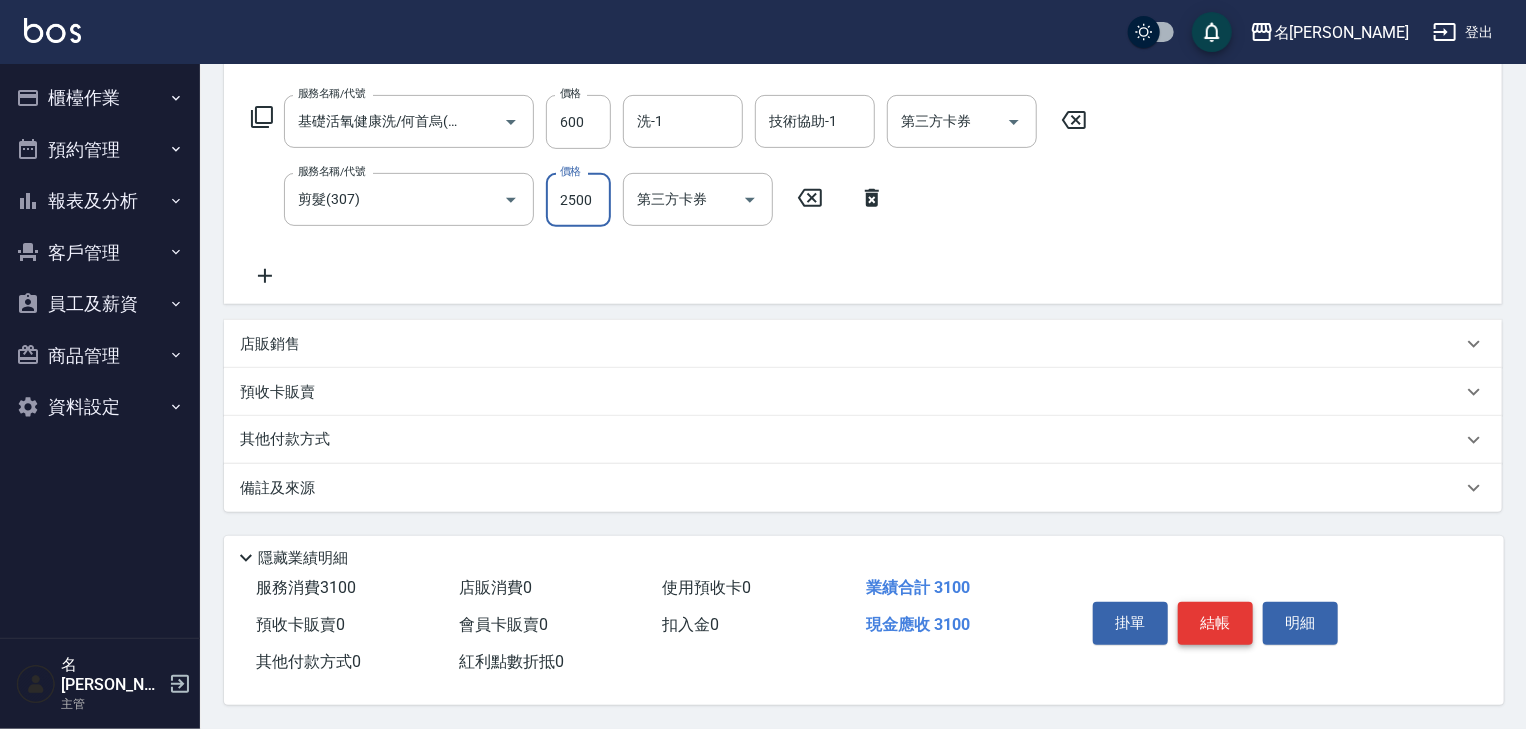 type on "2500" 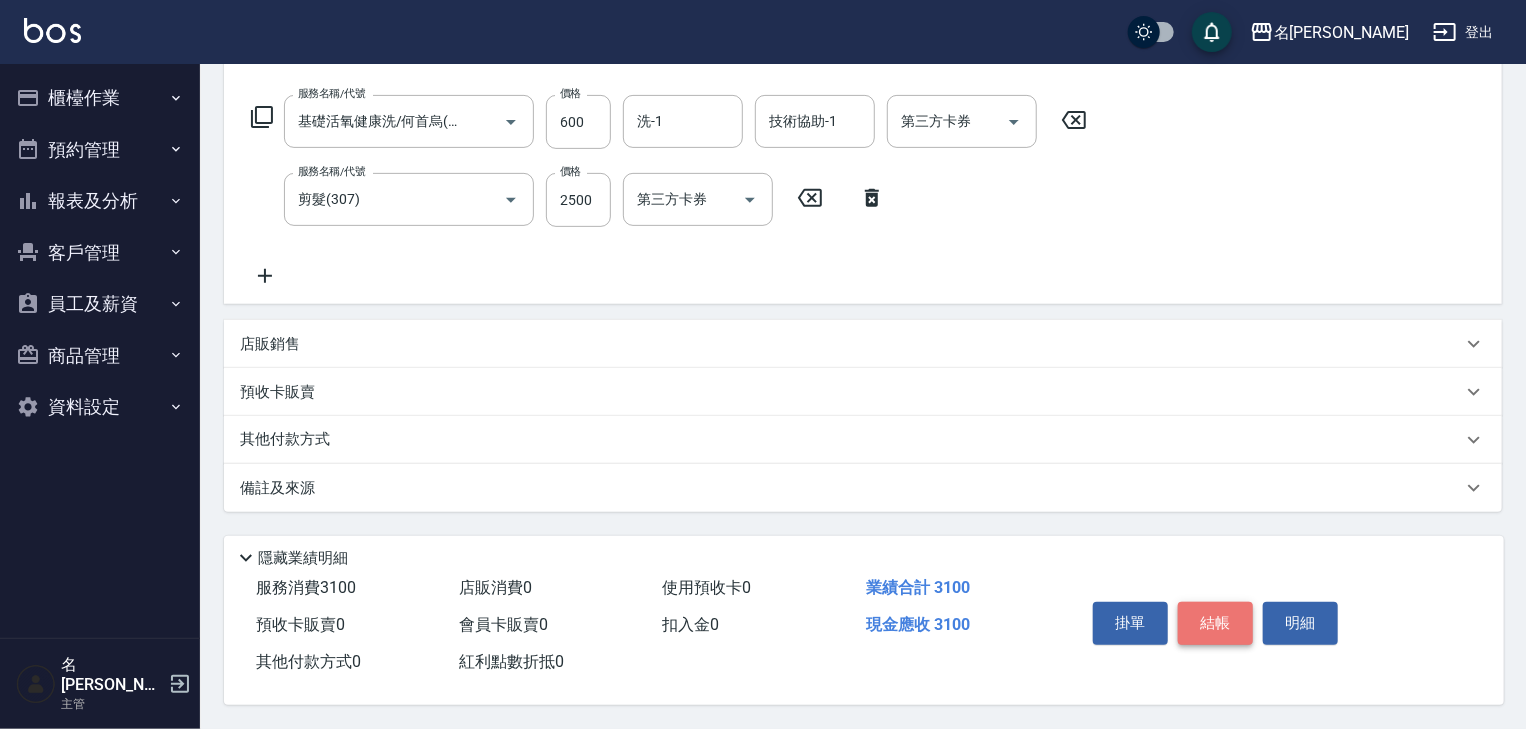 click on "結帳" at bounding box center [1215, 623] 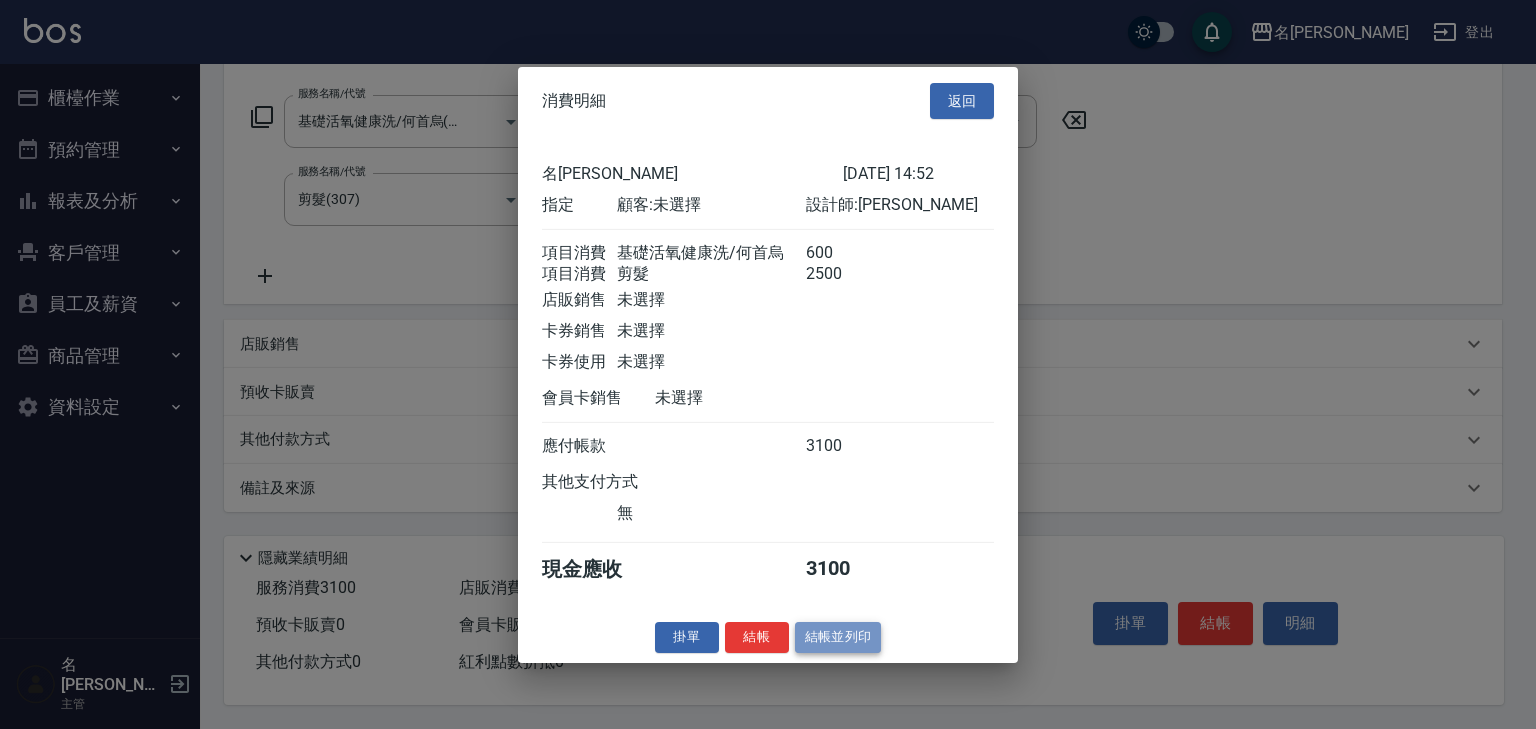 click on "結帳並列印" at bounding box center [838, 637] 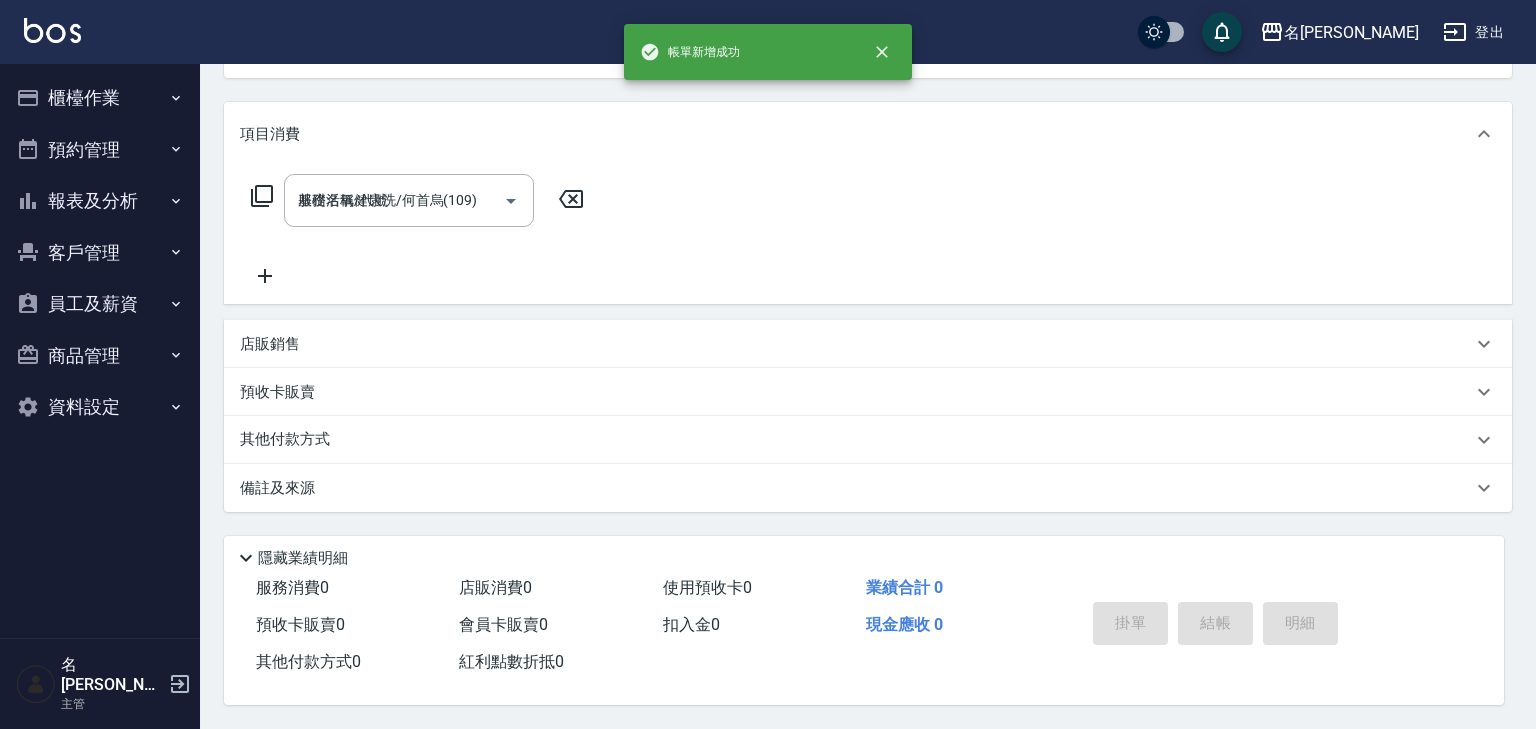 type 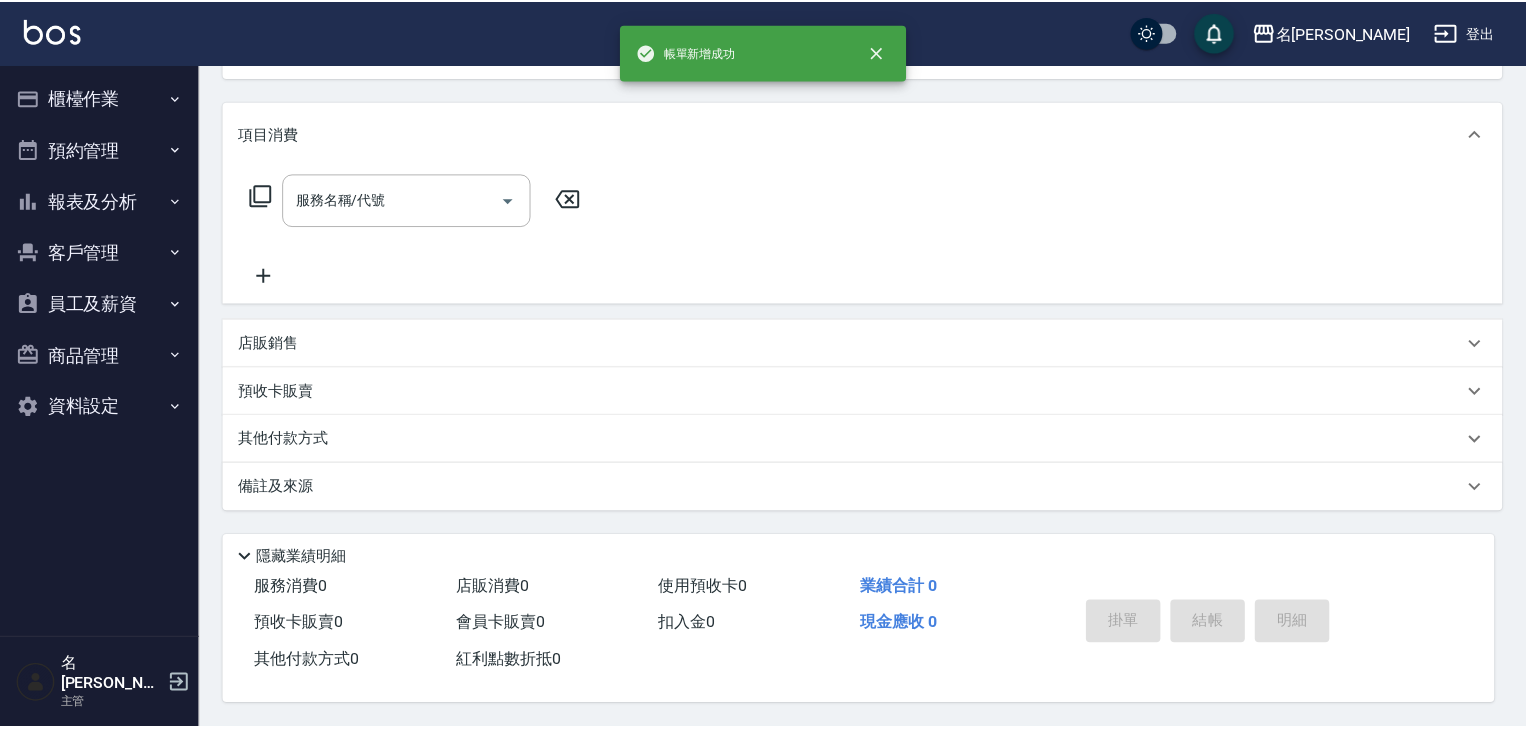 scroll, scrollTop: 0, scrollLeft: 0, axis: both 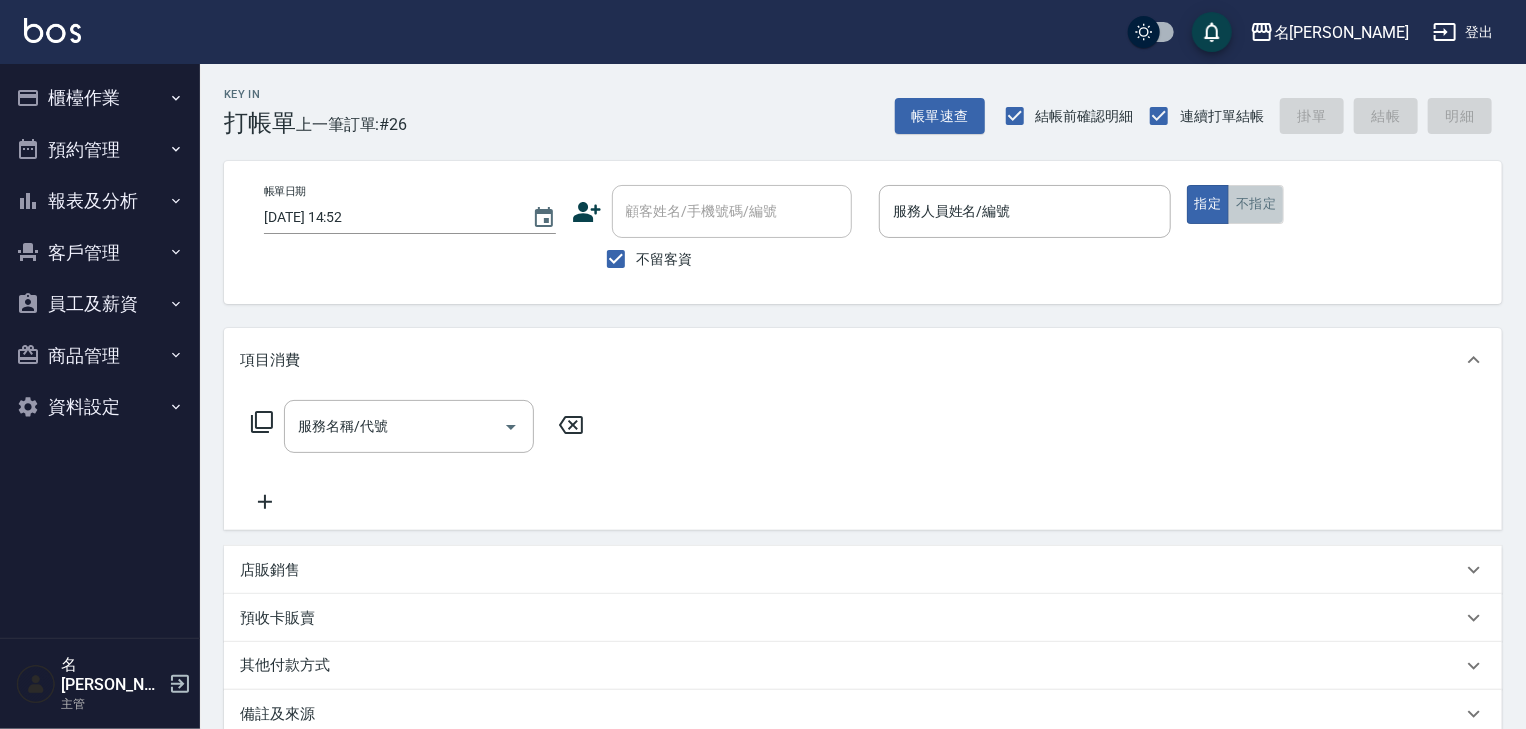 click on "不指定" at bounding box center (1256, 204) 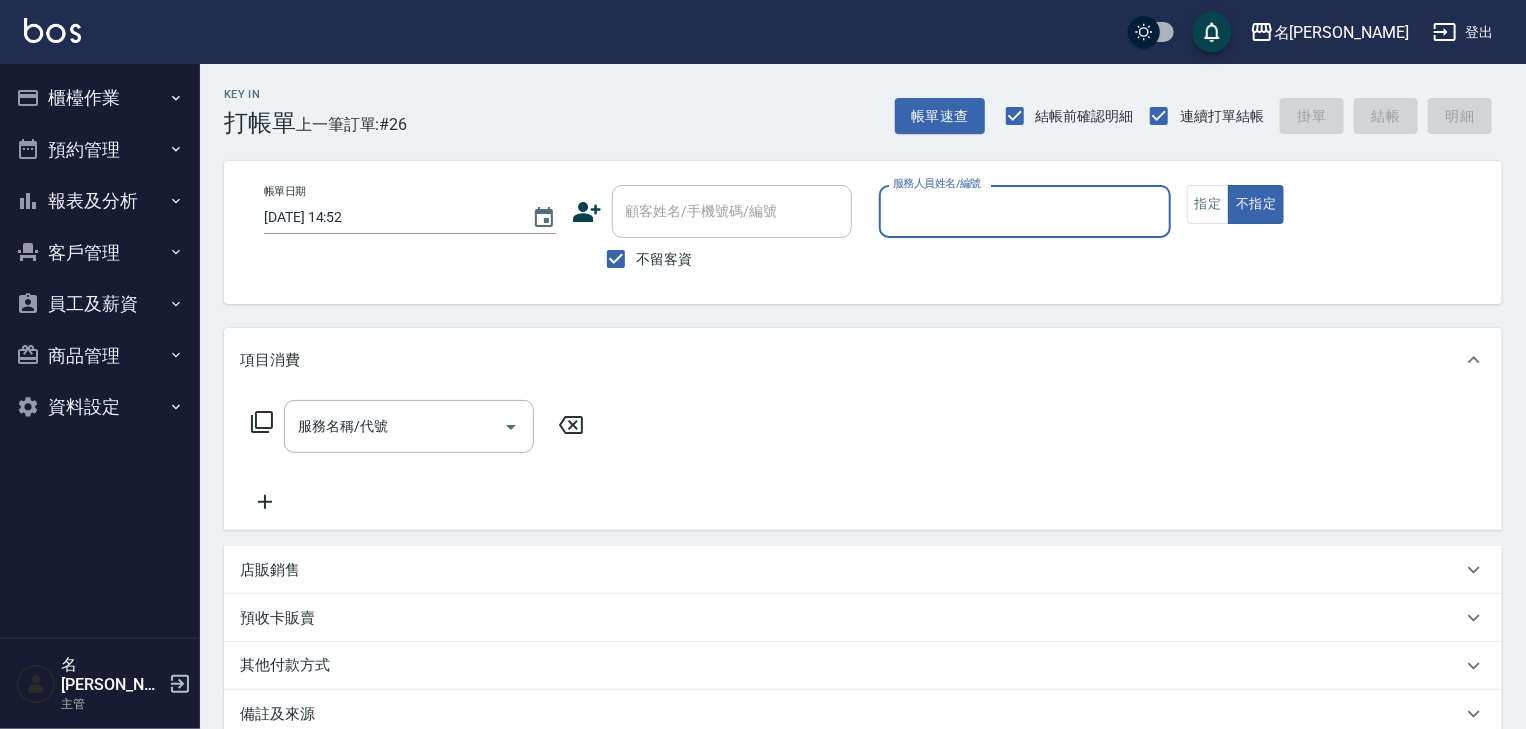 click on "服務人員姓名/編號" at bounding box center [1025, 211] 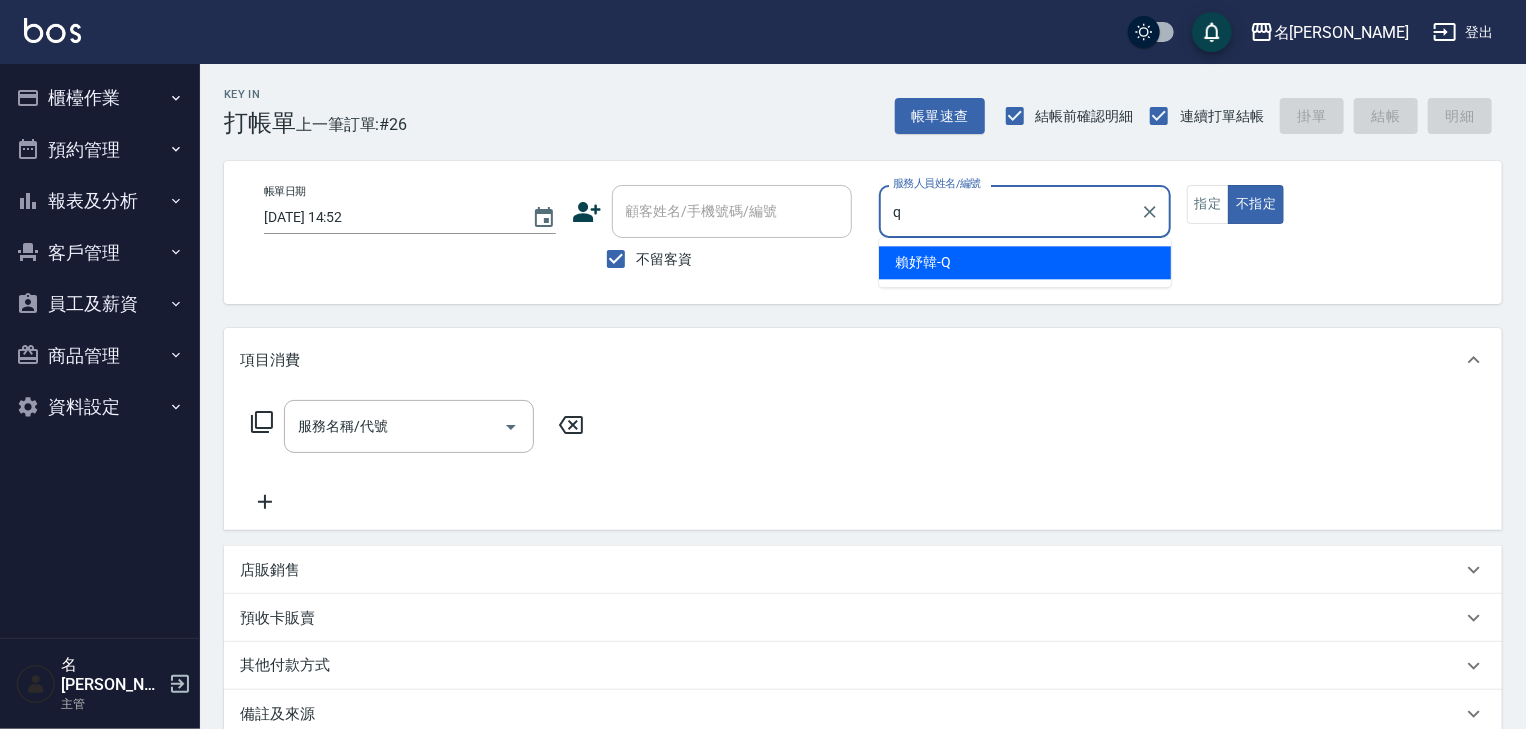 click on "賴妤韓 -Q" at bounding box center [1025, 262] 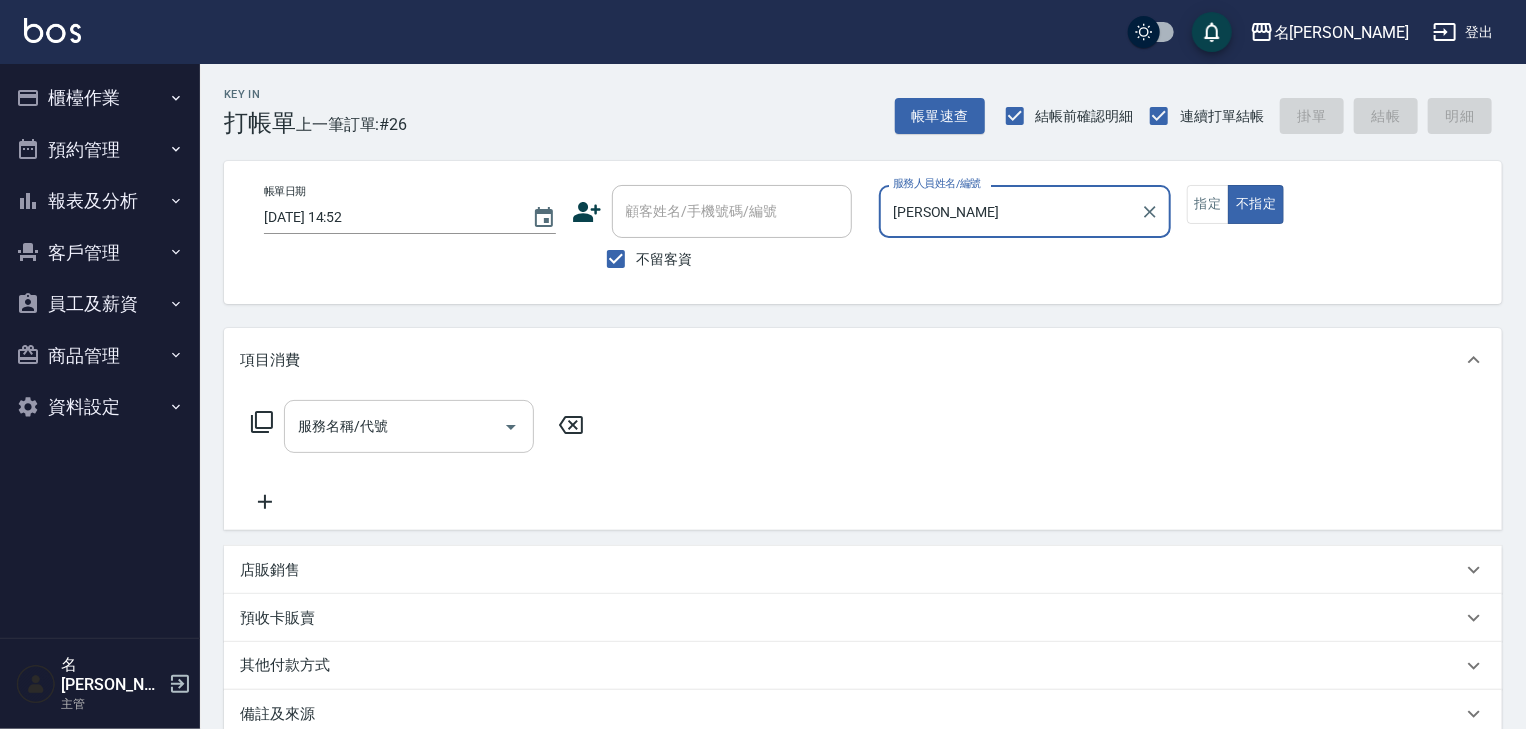 type on "[PERSON_NAME]" 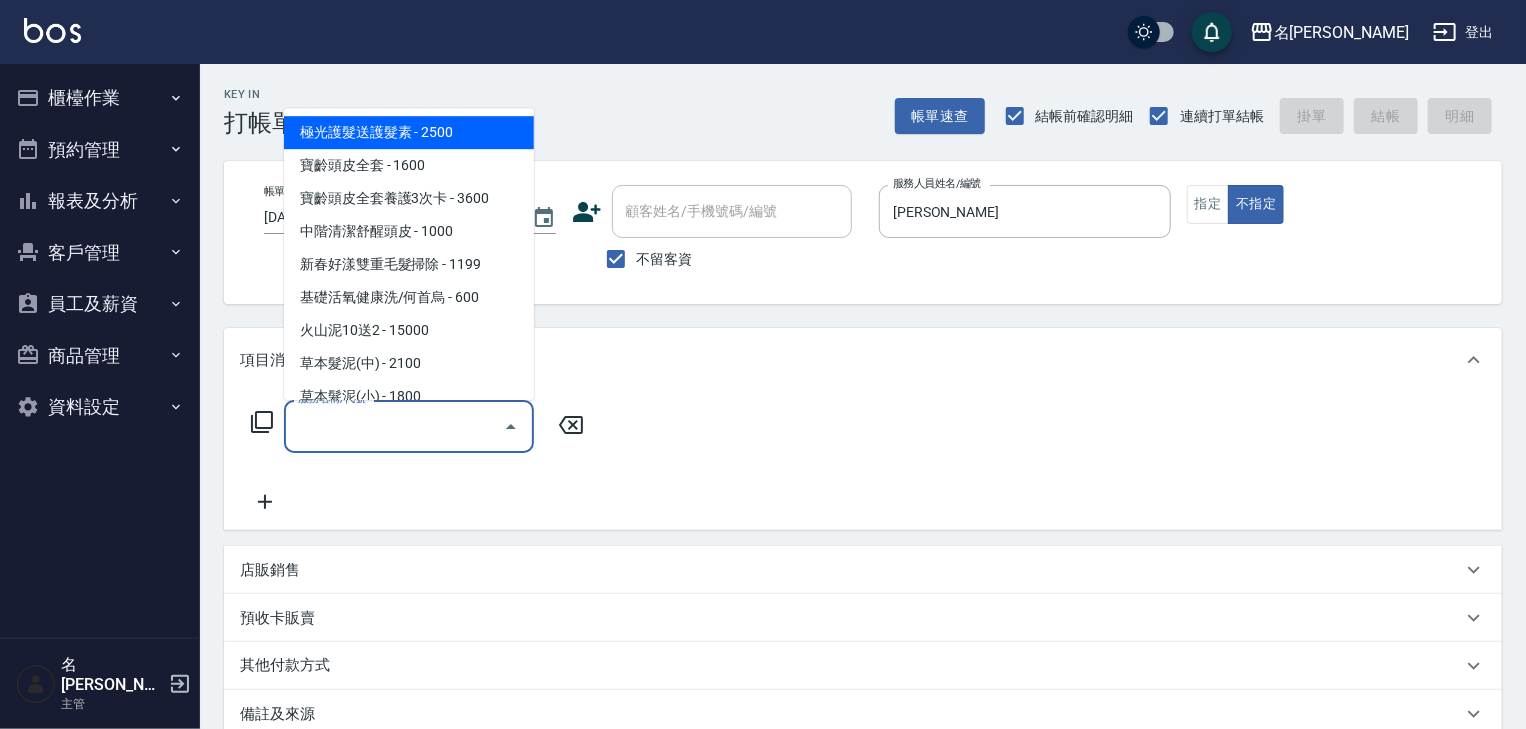 click on "服務名稱/代號" at bounding box center (394, 426) 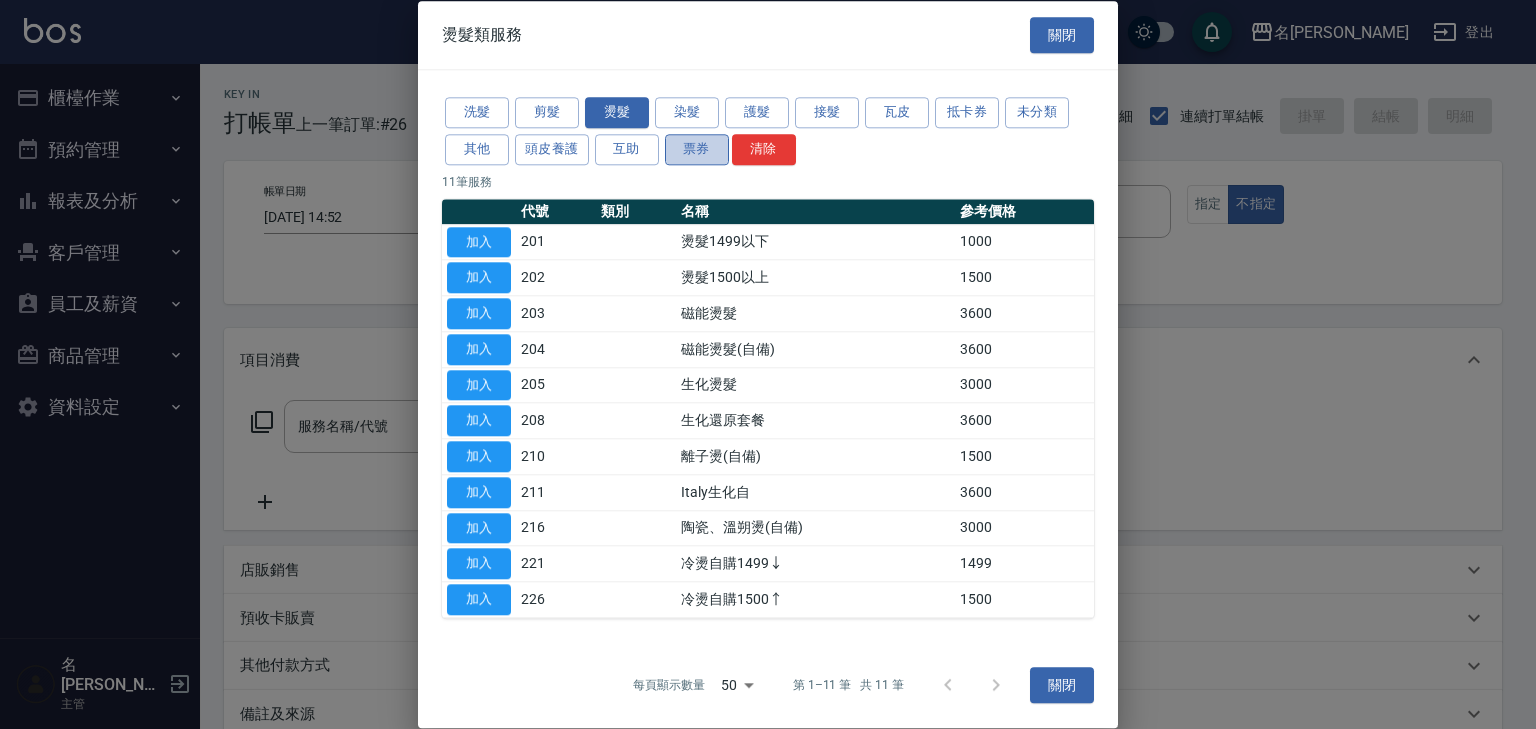 click on "票券" at bounding box center [697, 149] 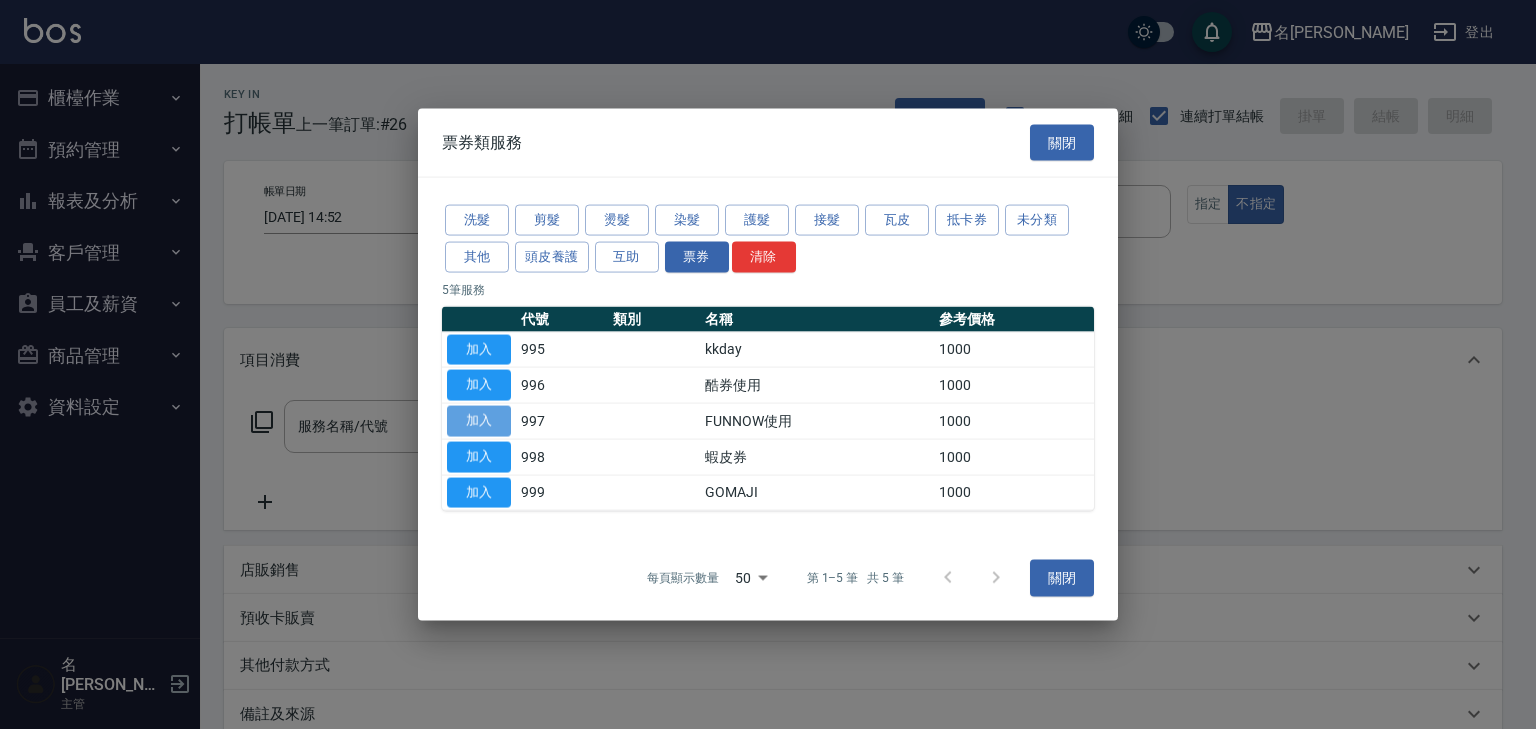 click on "加入" at bounding box center (479, 421) 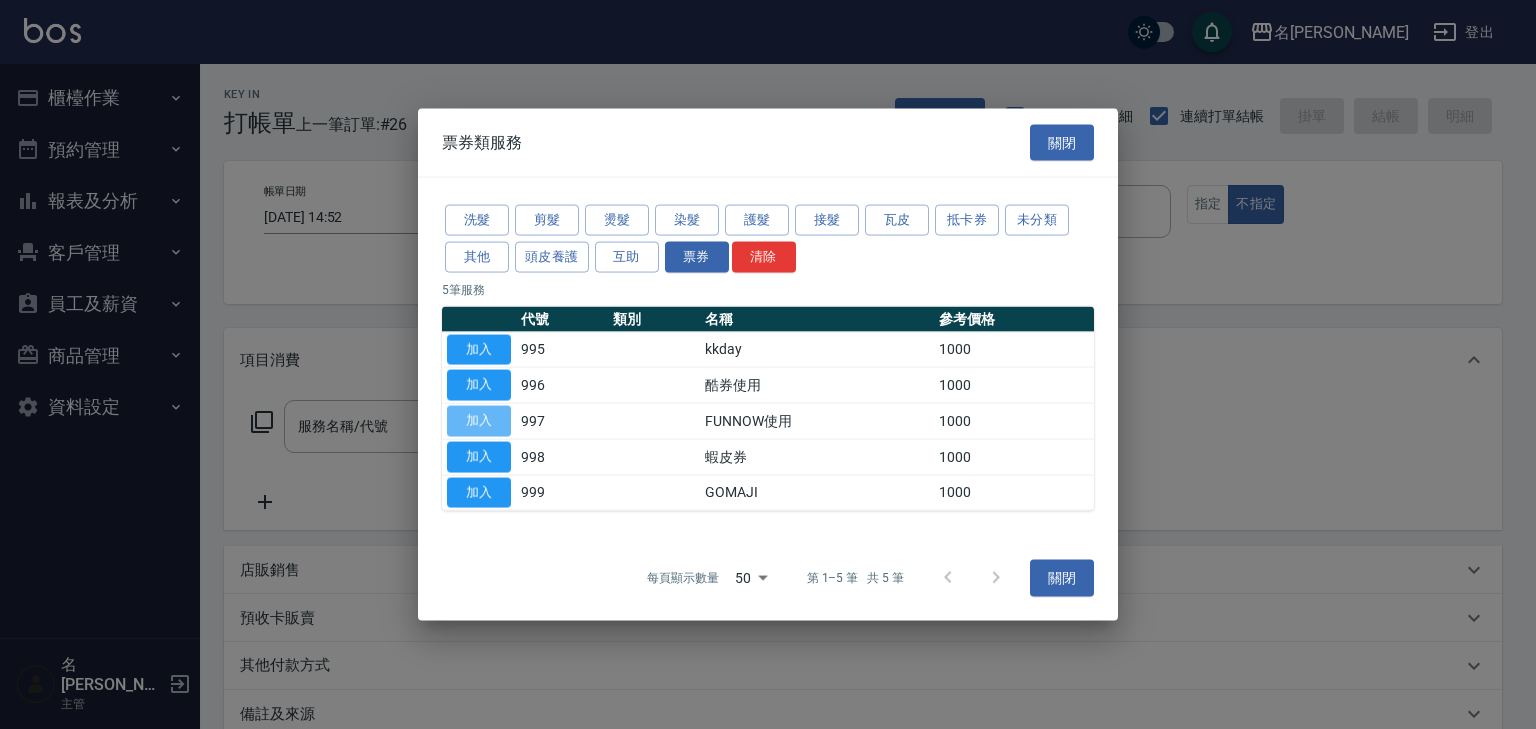 type on "FUNNOW使用(997)" 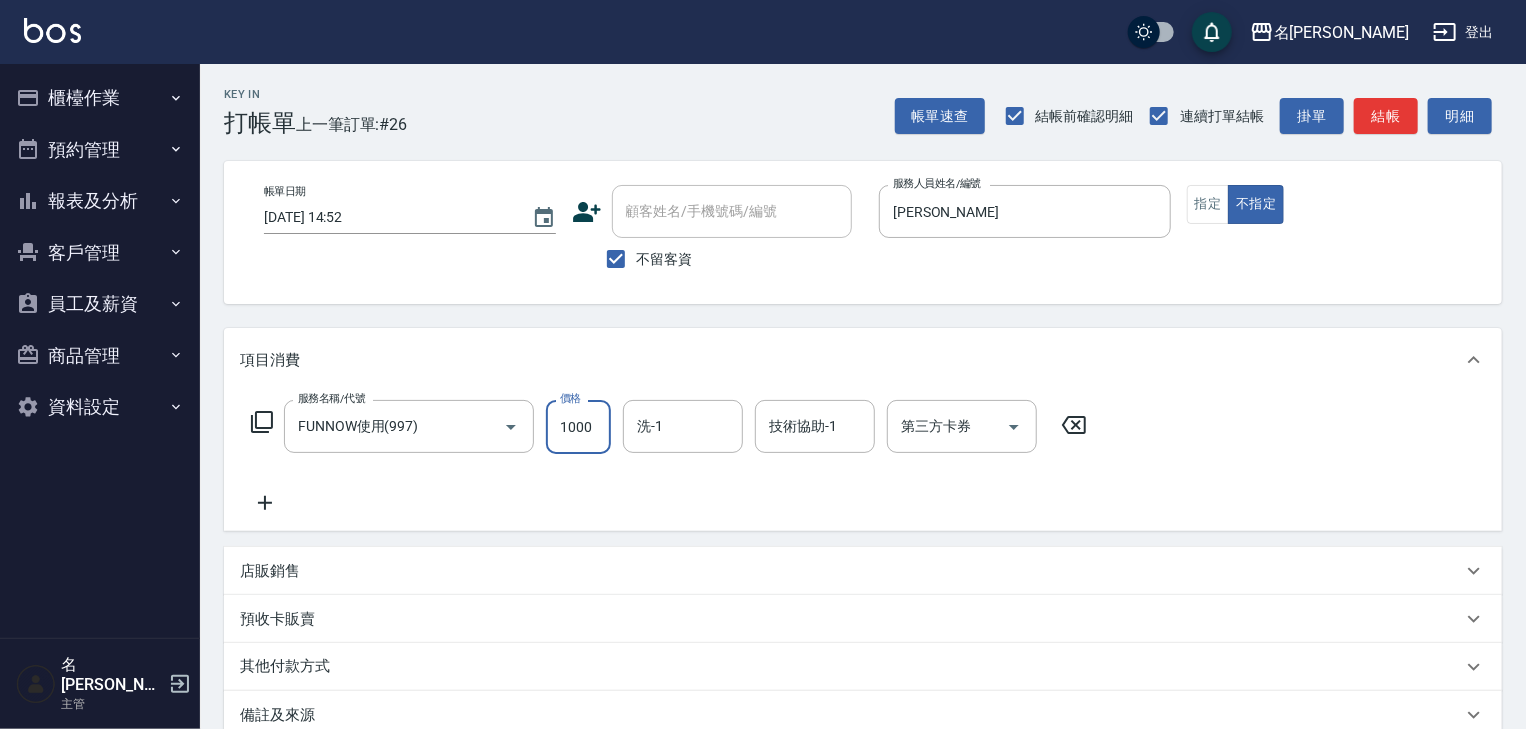 click on "1000" at bounding box center (578, 427) 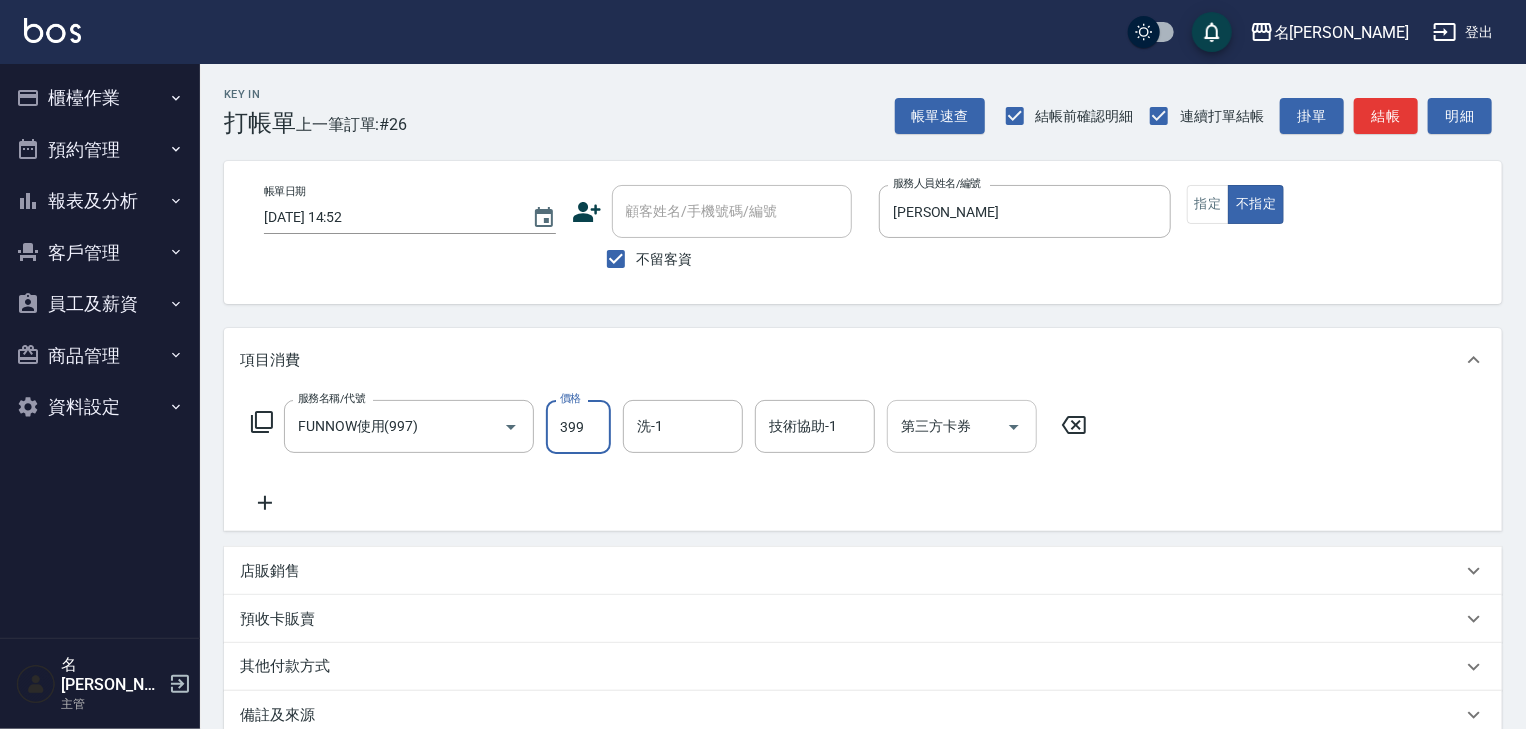 click at bounding box center [1014, 427] 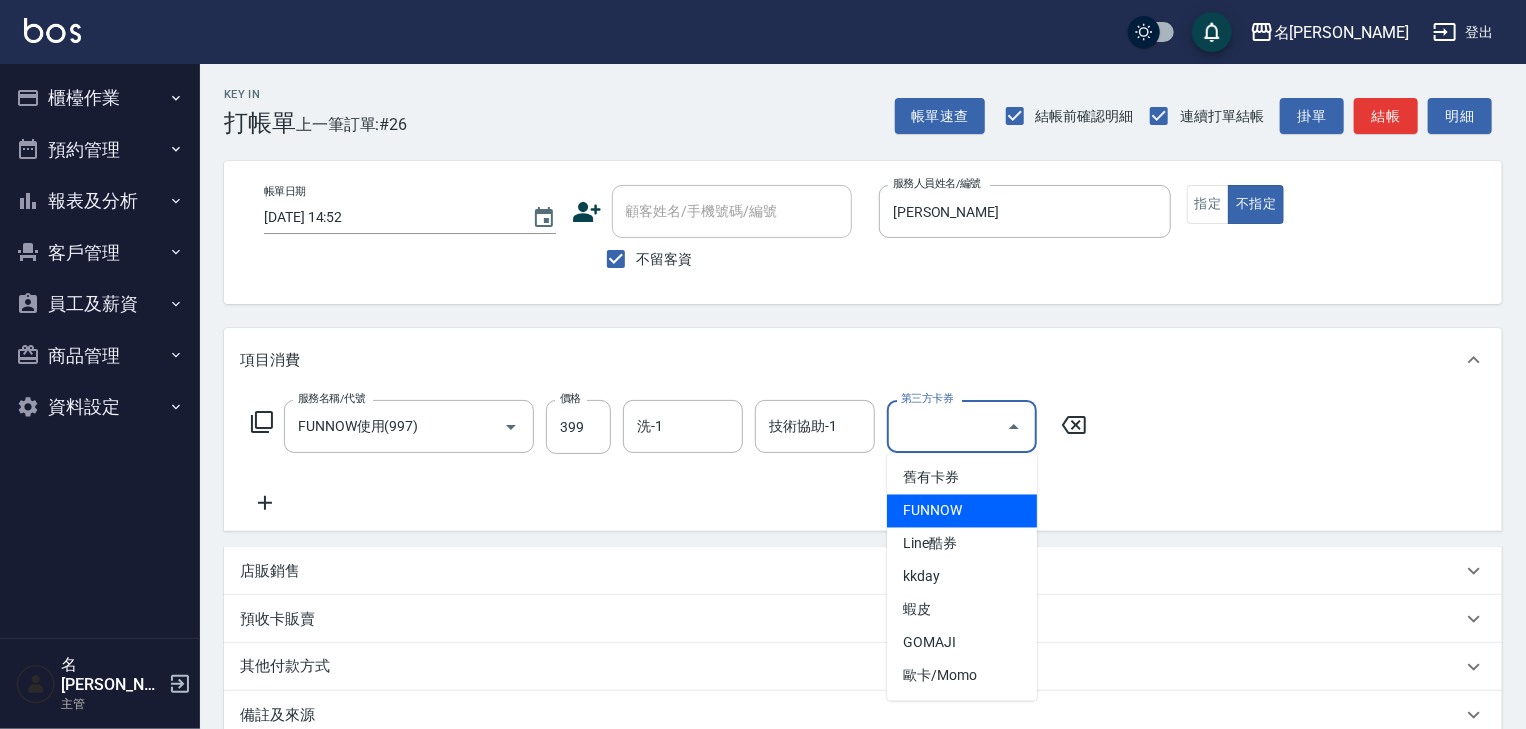 click on "FUNNOW" at bounding box center (962, 511) 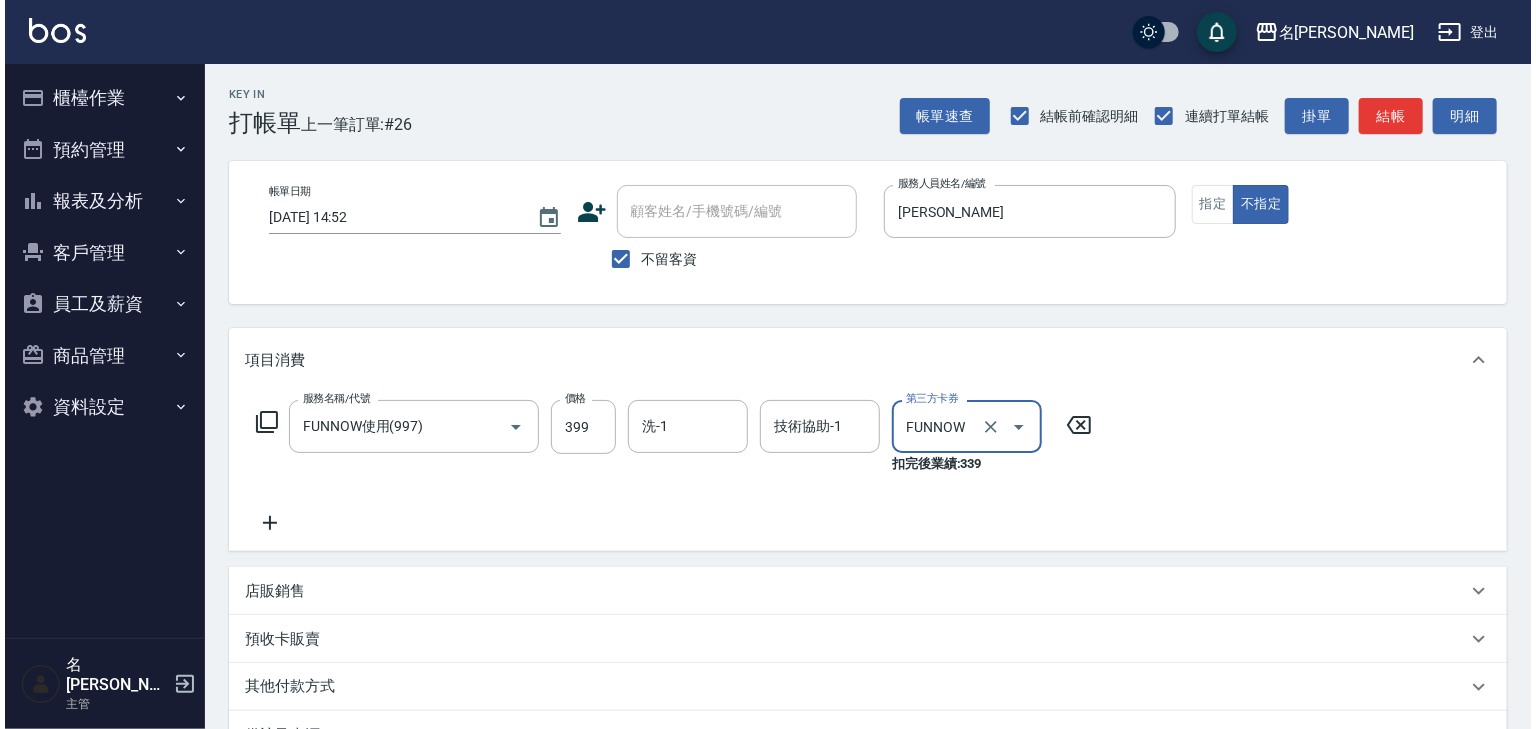 scroll, scrollTop: 254, scrollLeft: 0, axis: vertical 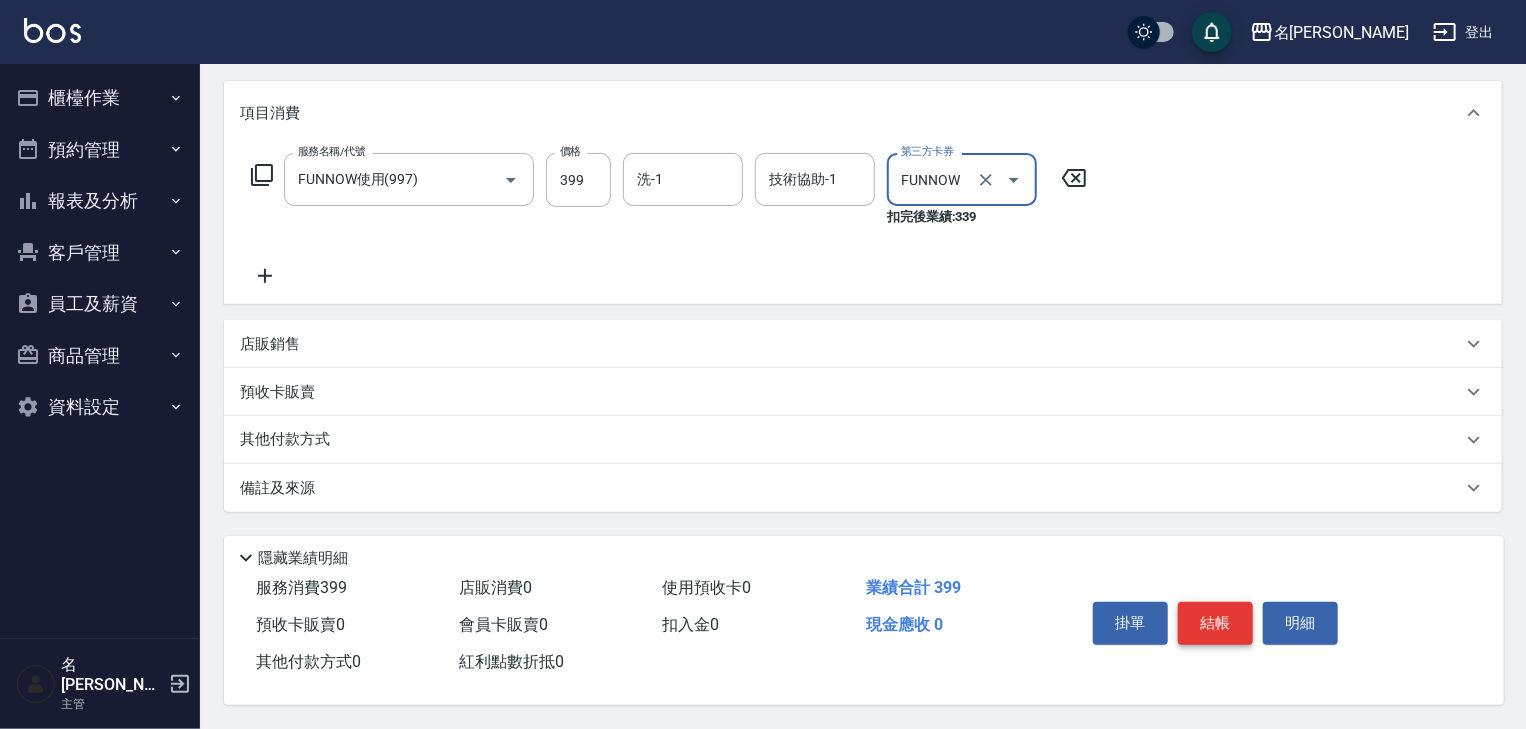 click on "結帳" at bounding box center (1215, 623) 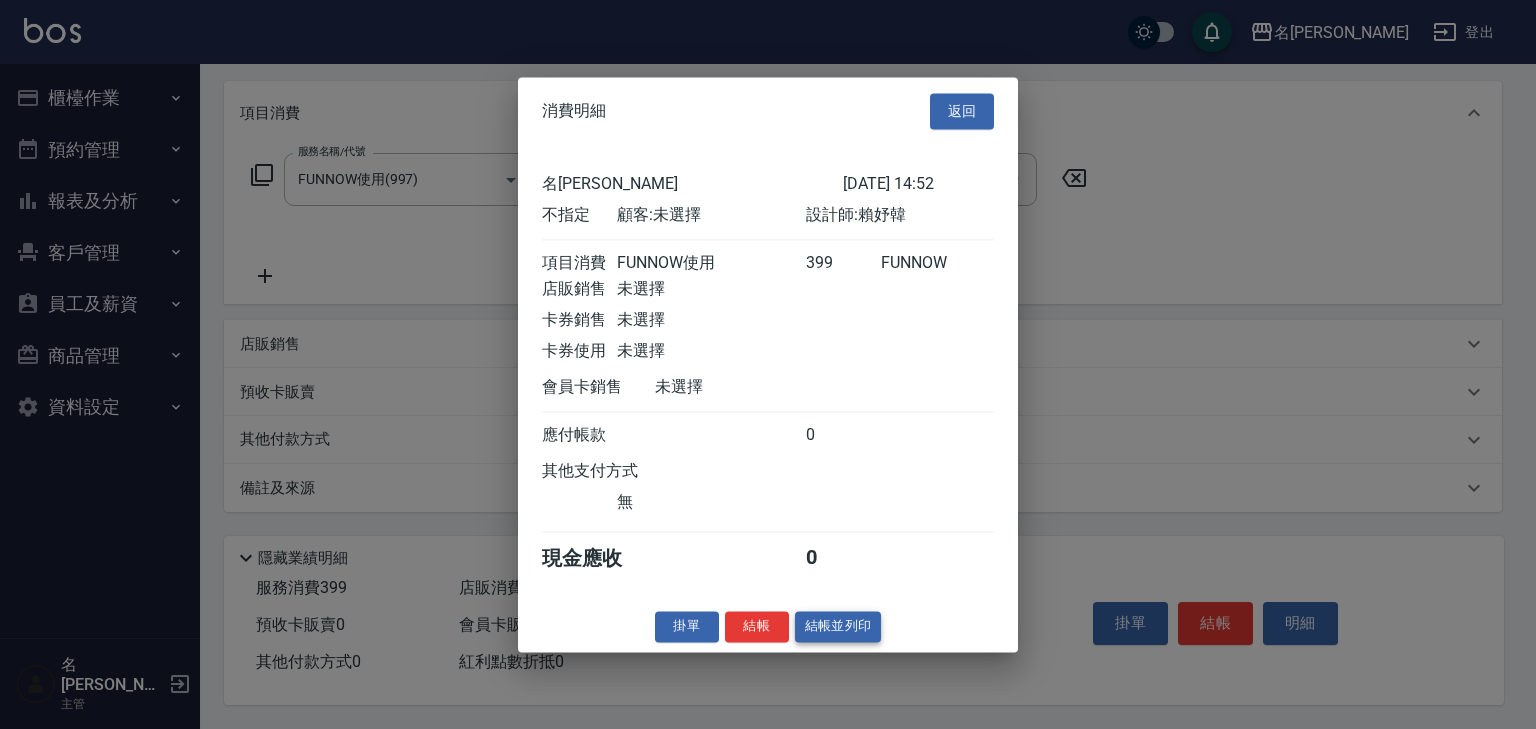 click on "結帳並列印" at bounding box center (838, 626) 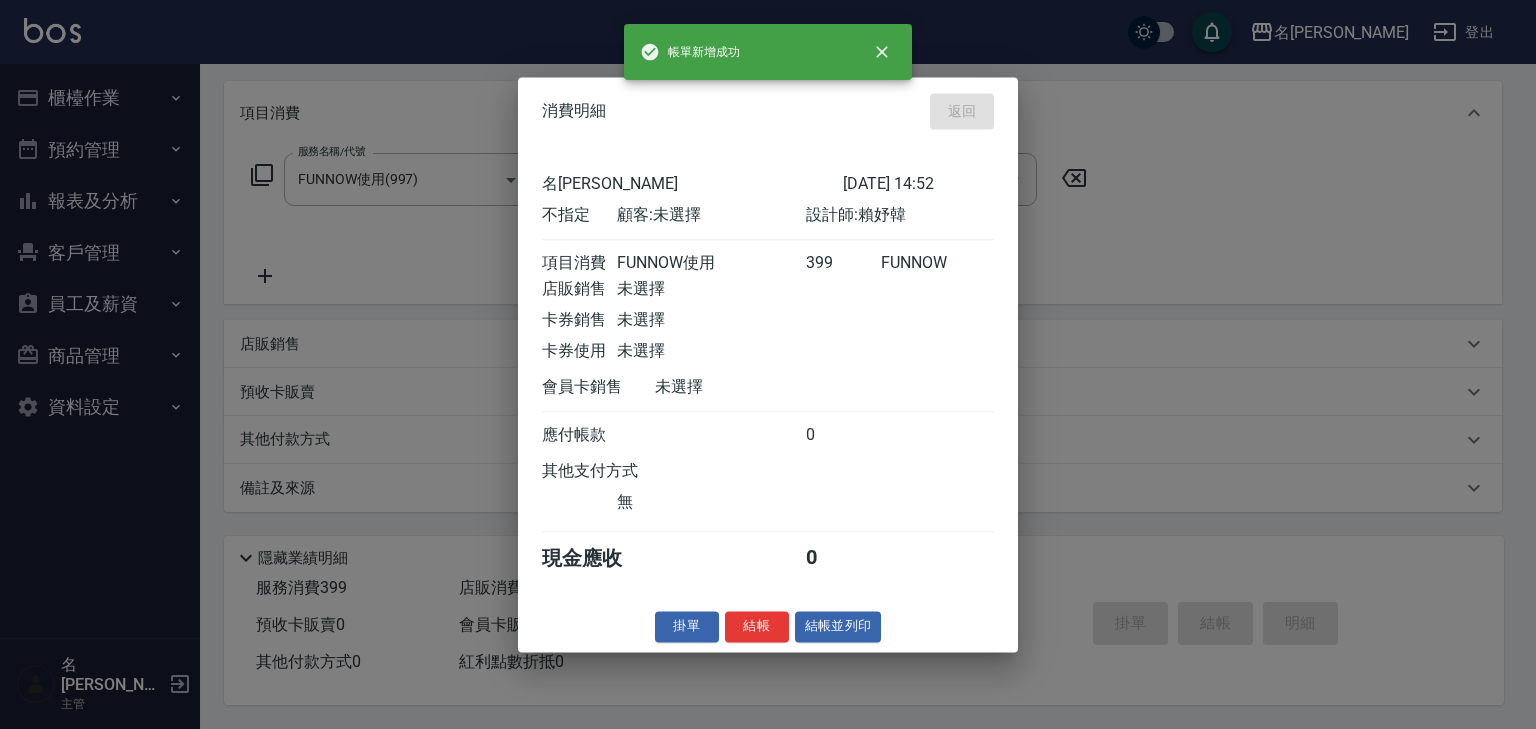 type on "2025/07/12 14:53" 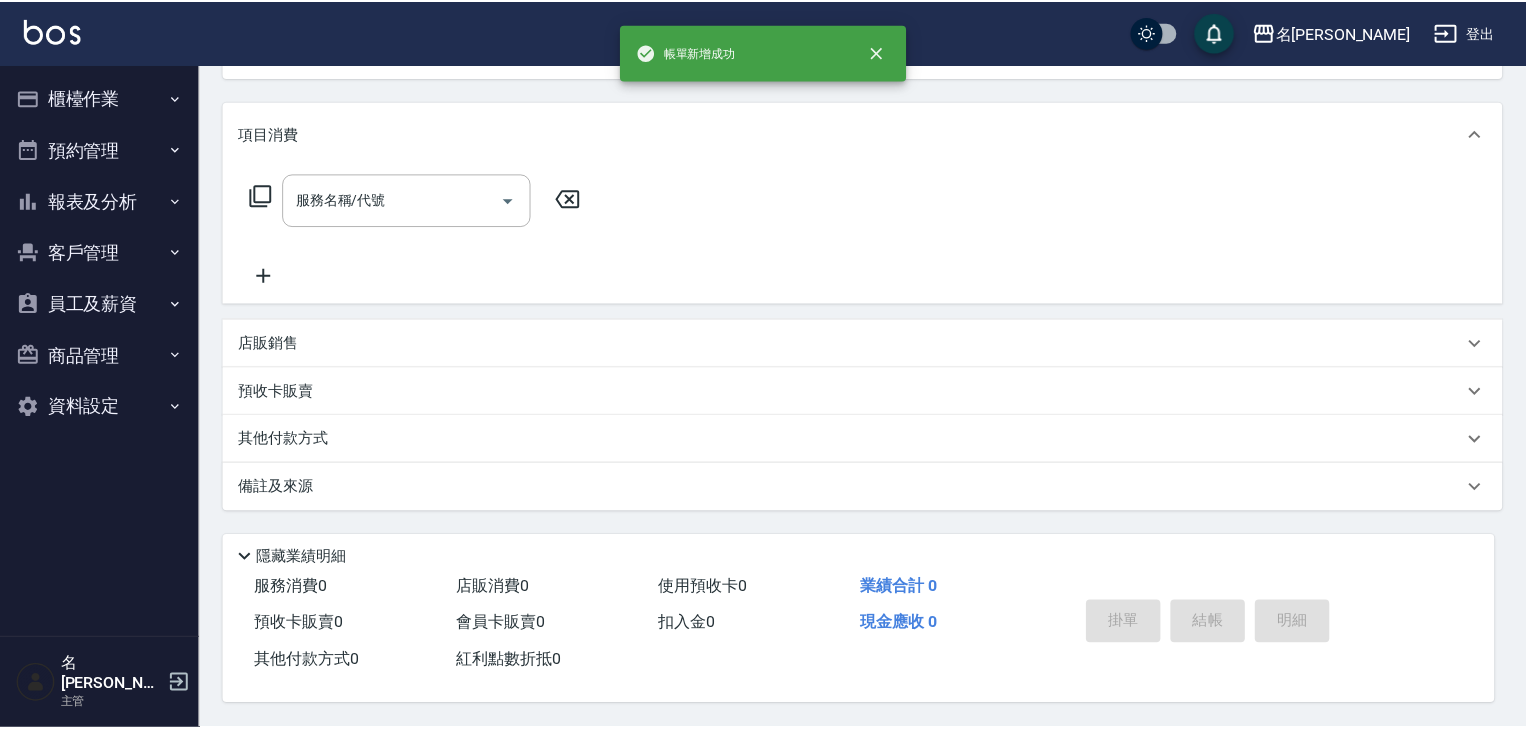scroll, scrollTop: 0, scrollLeft: 0, axis: both 